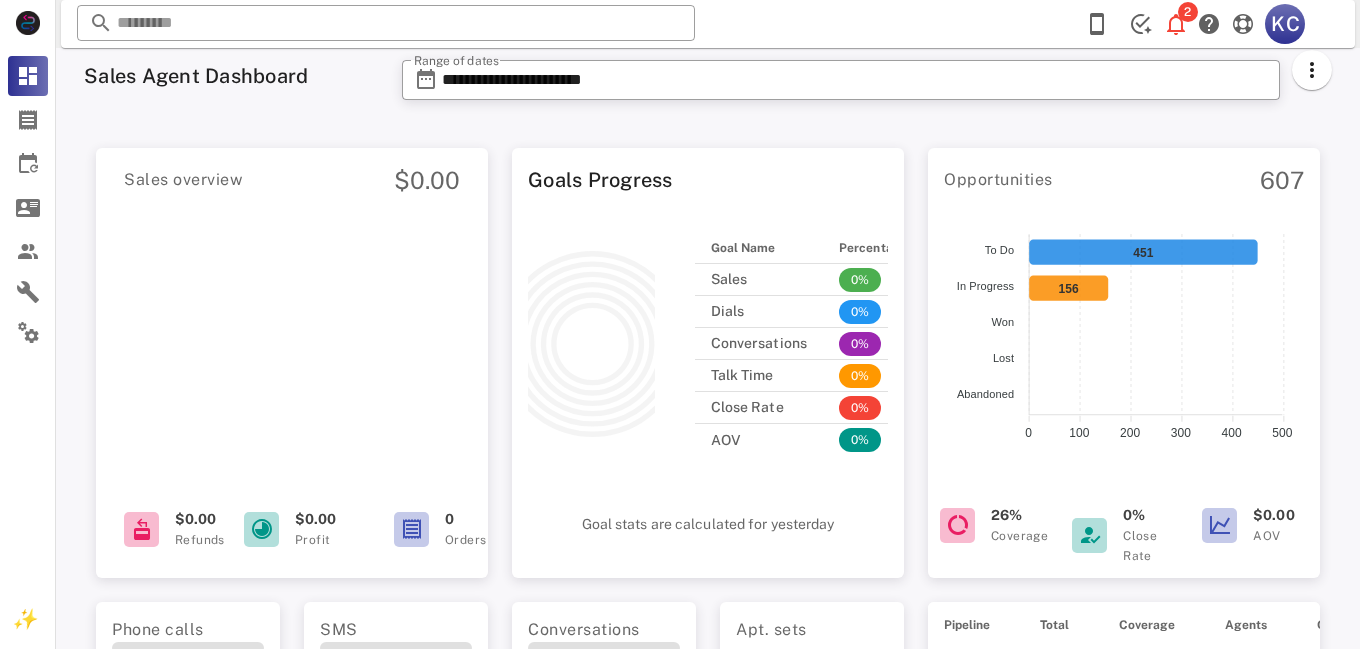 scroll, scrollTop: 0, scrollLeft: 0, axis: both 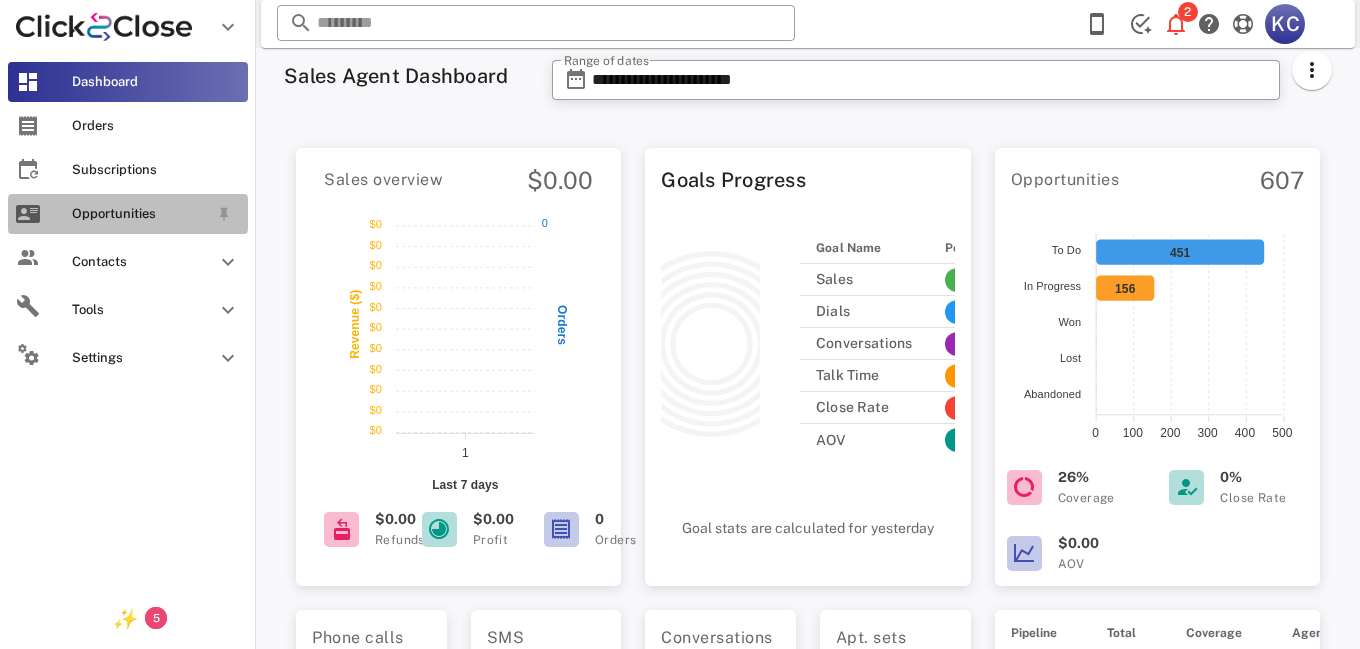 click at bounding box center (28, 214) 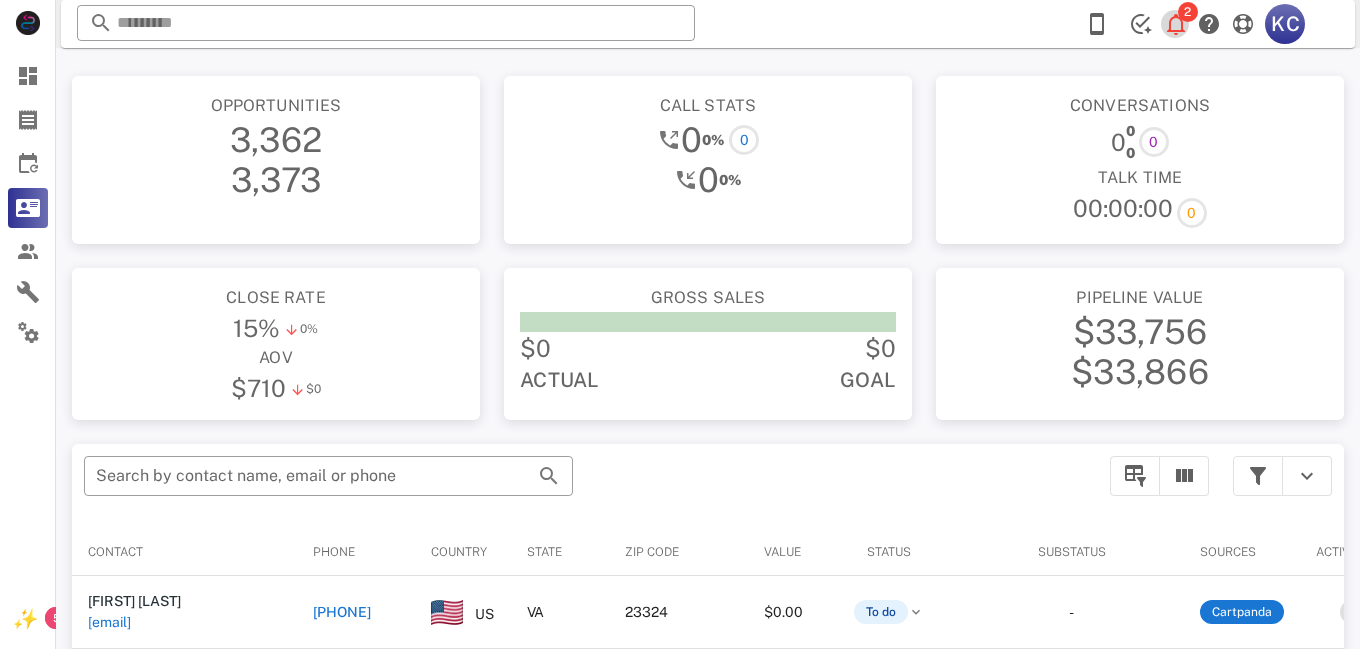 click at bounding box center (1176, 24) 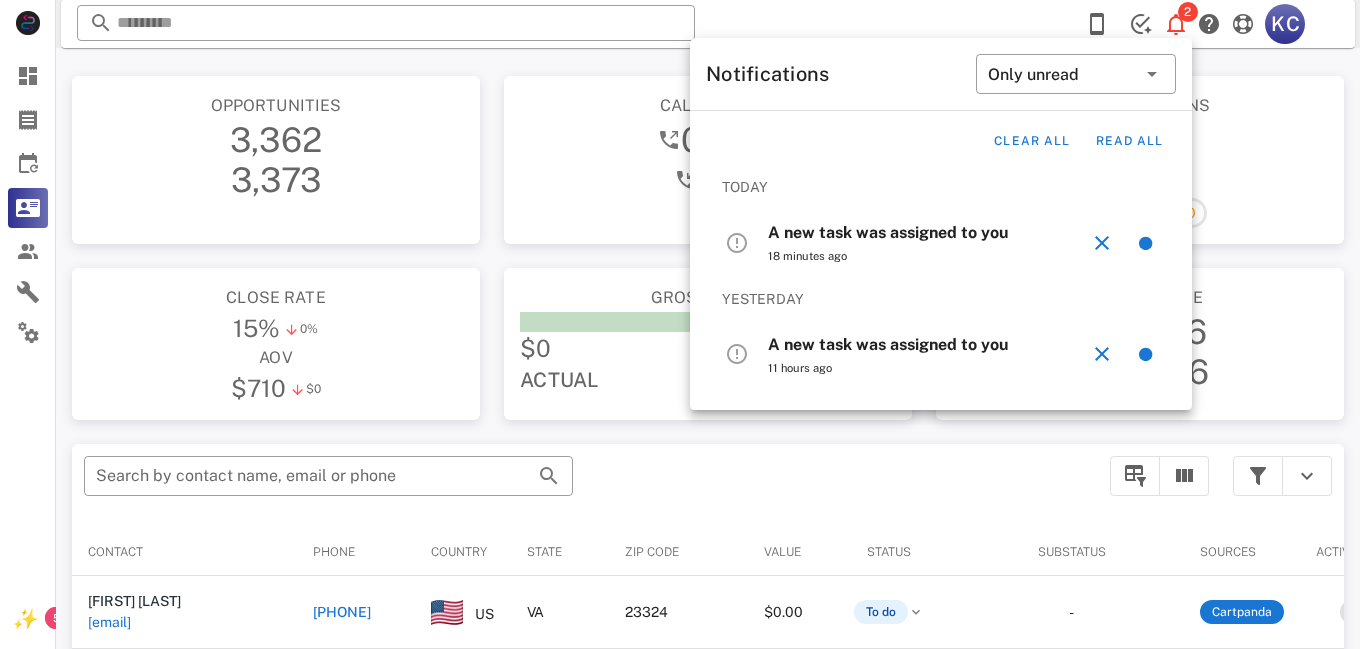 click on "A new task was assigned to you" at bounding box center [888, 232] 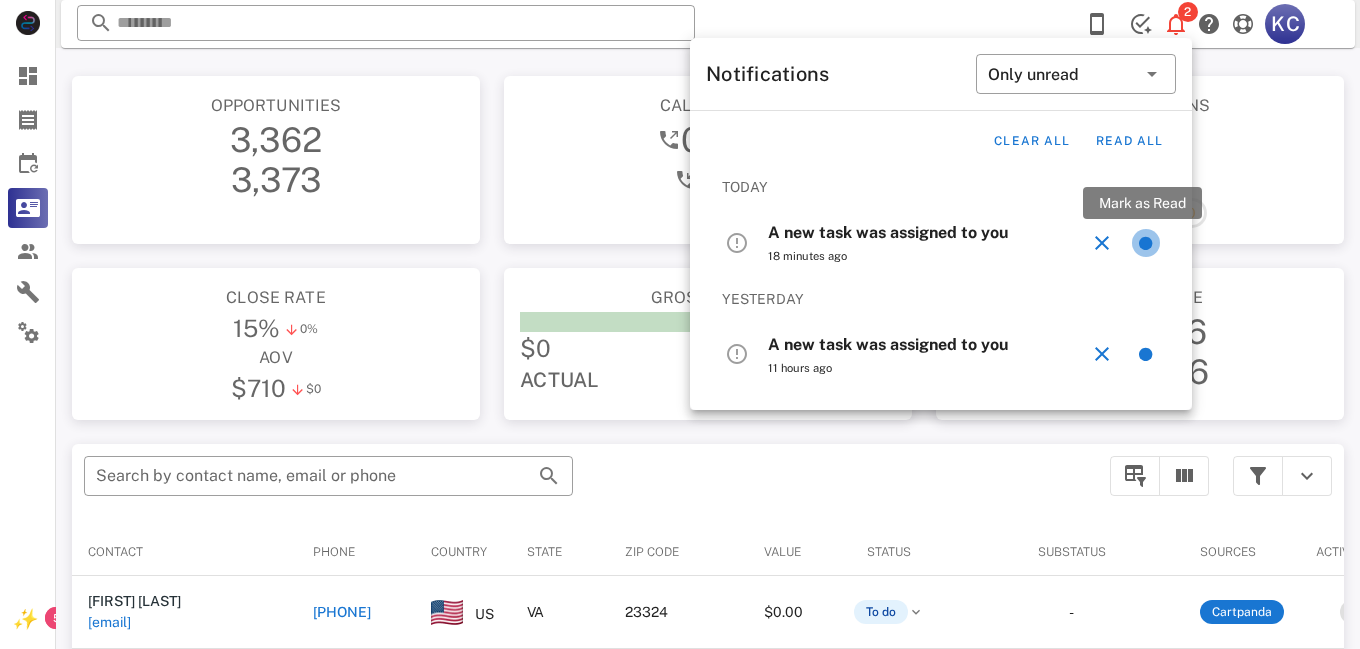 click at bounding box center (1146, 243) 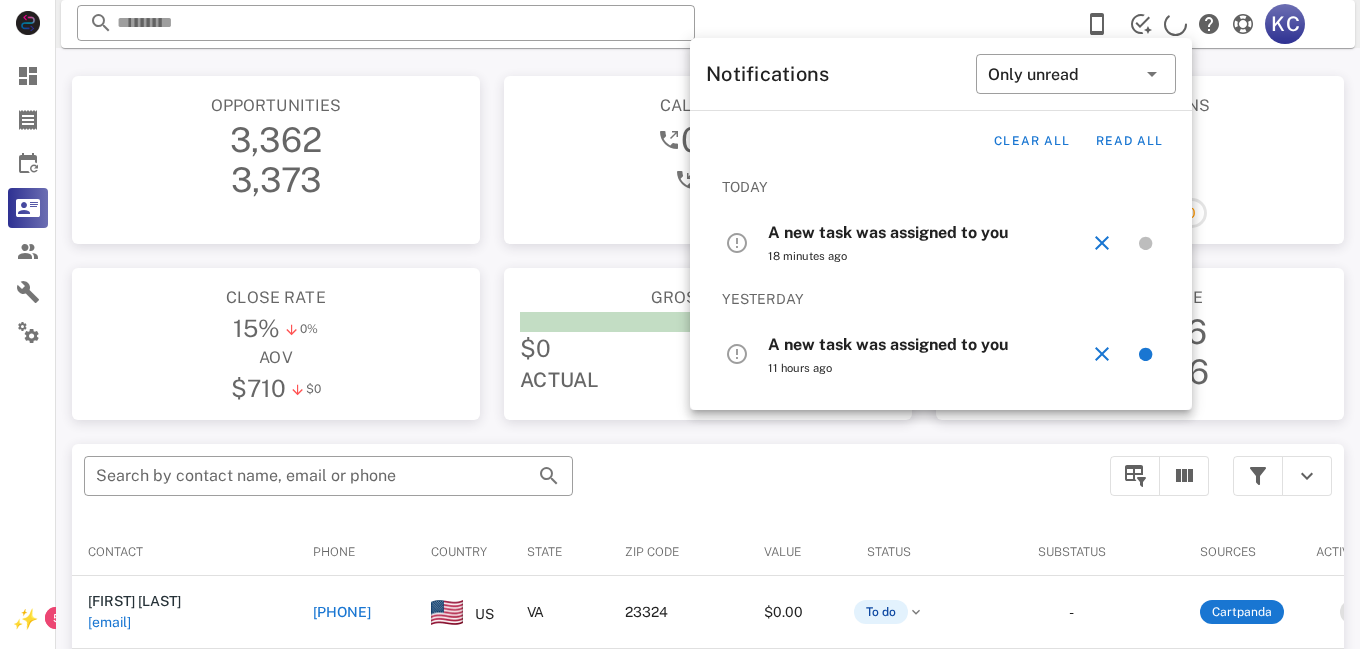 click on "A new task was assigned to you" at bounding box center [888, 232] 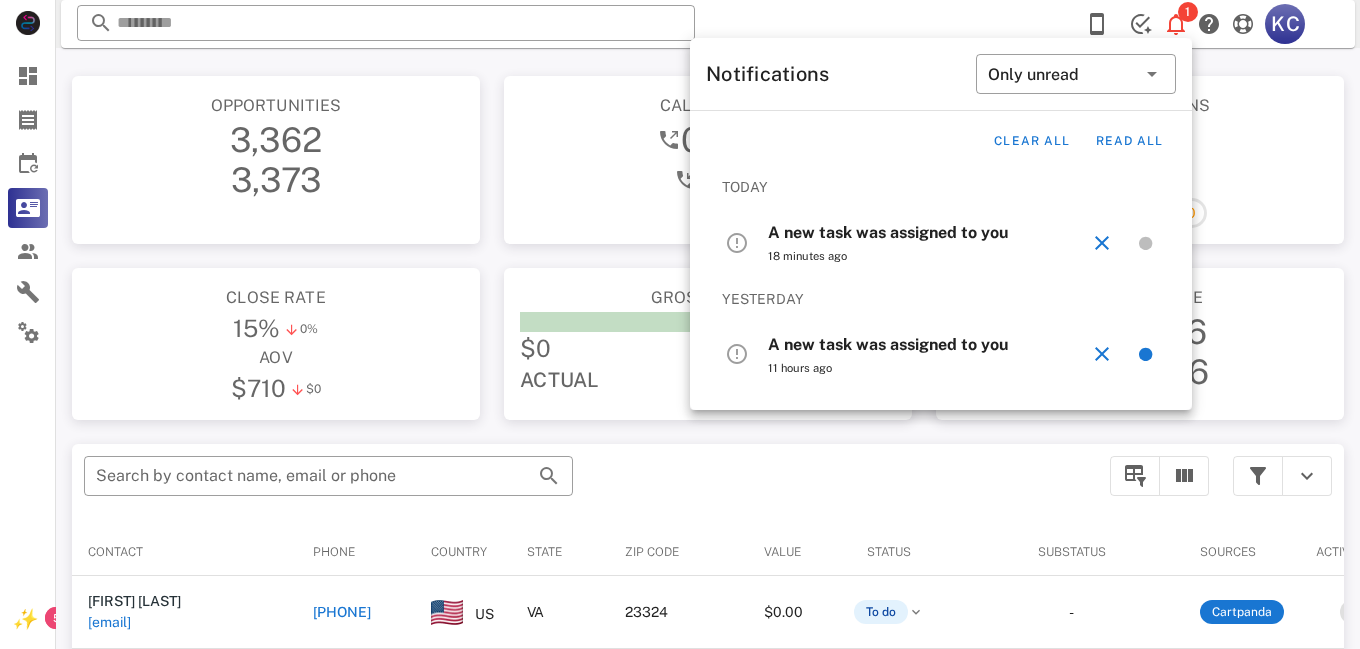 click on "A new task was assigned to you" at bounding box center [888, 232] 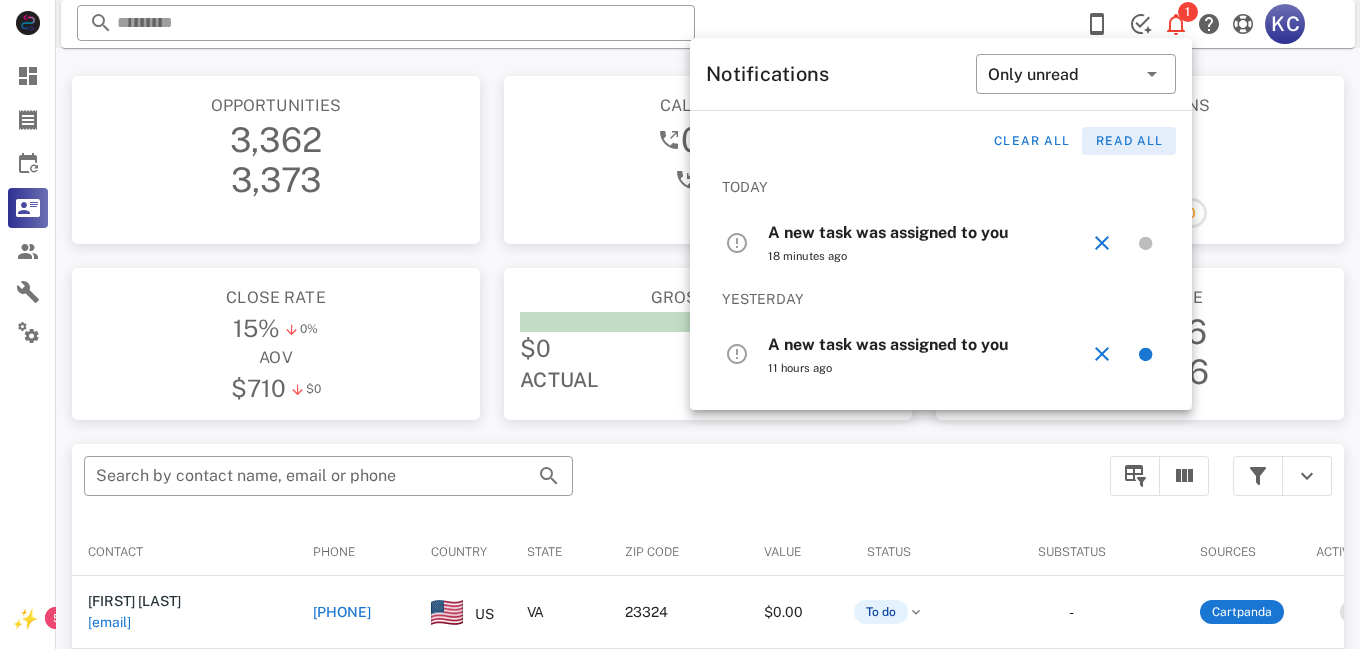 click on "Read all" at bounding box center [1129, 141] 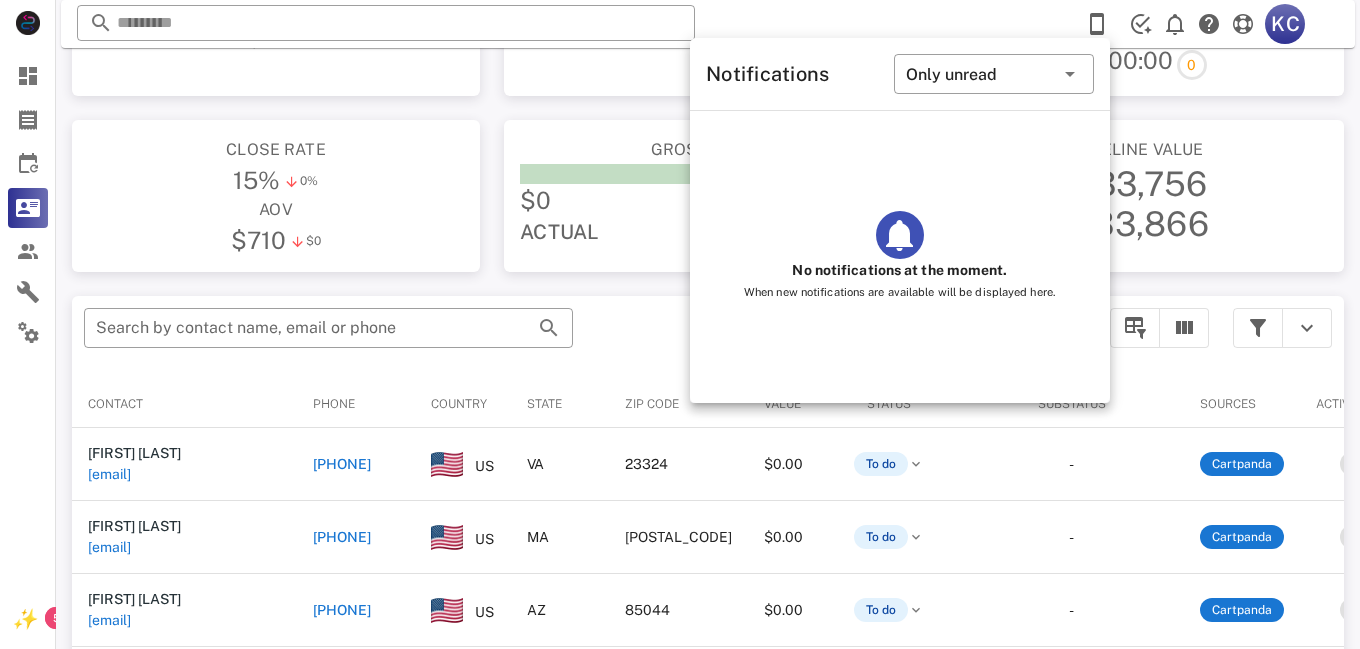 scroll, scrollTop: 152, scrollLeft: 0, axis: vertical 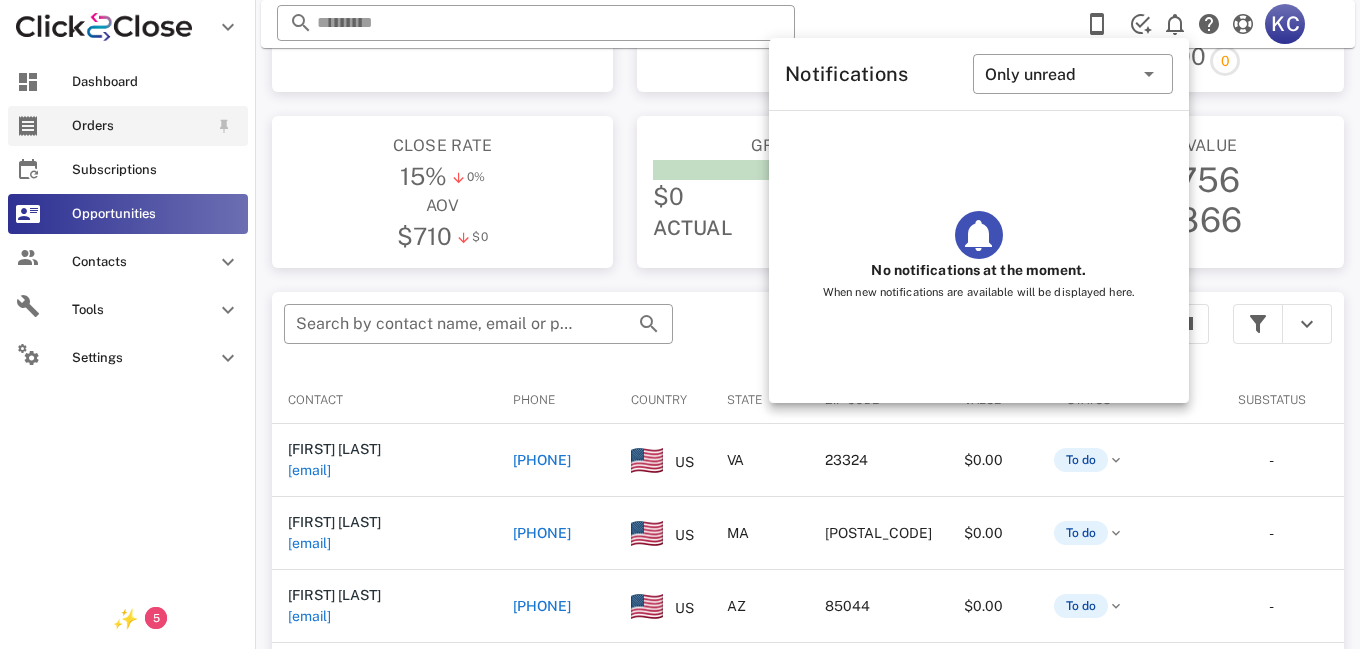 click on "Orders" at bounding box center (128, 126) 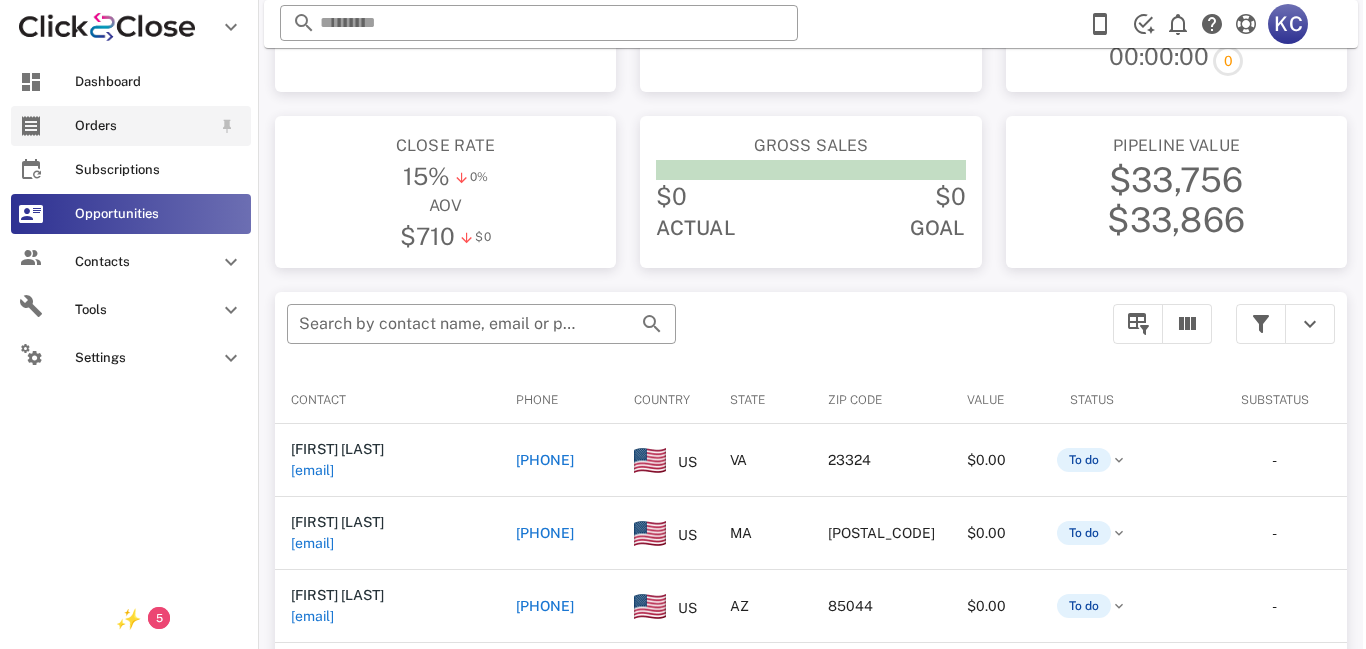 scroll, scrollTop: 0, scrollLeft: 0, axis: both 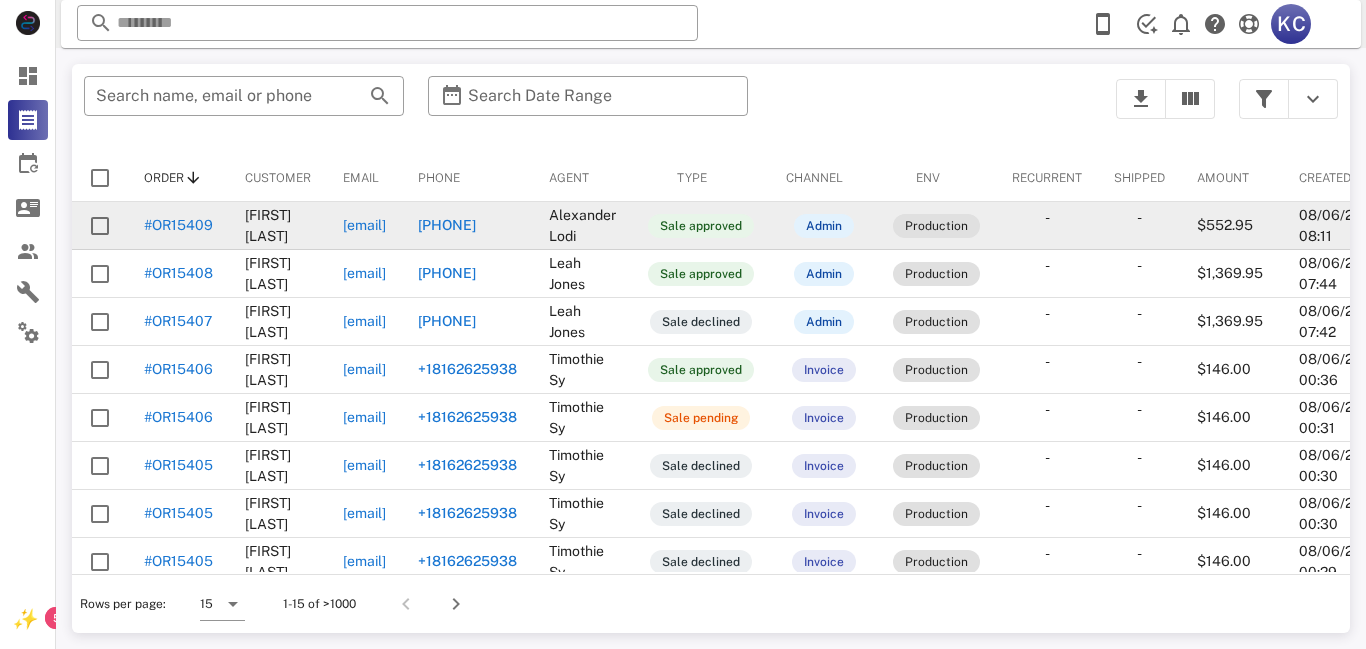 click on "#OR15409" at bounding box center [178, 225] 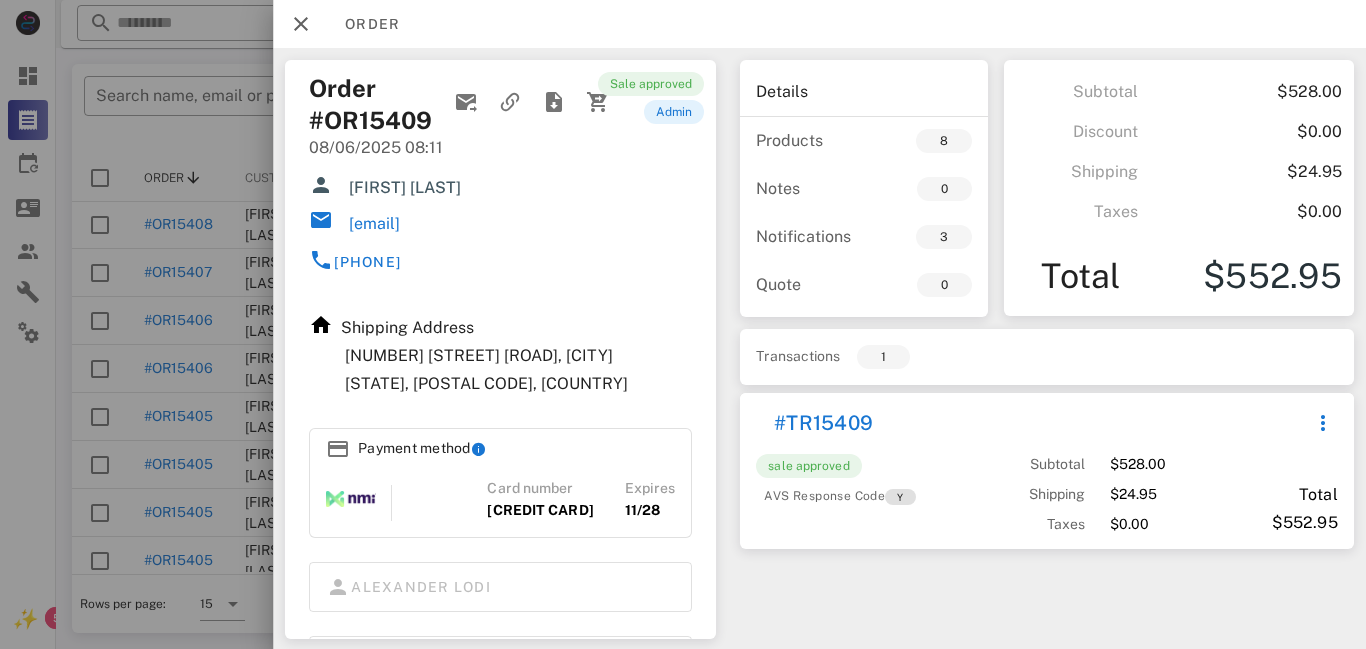 scroll, scrollTop: 0, scrollLeft: 0, axis: both 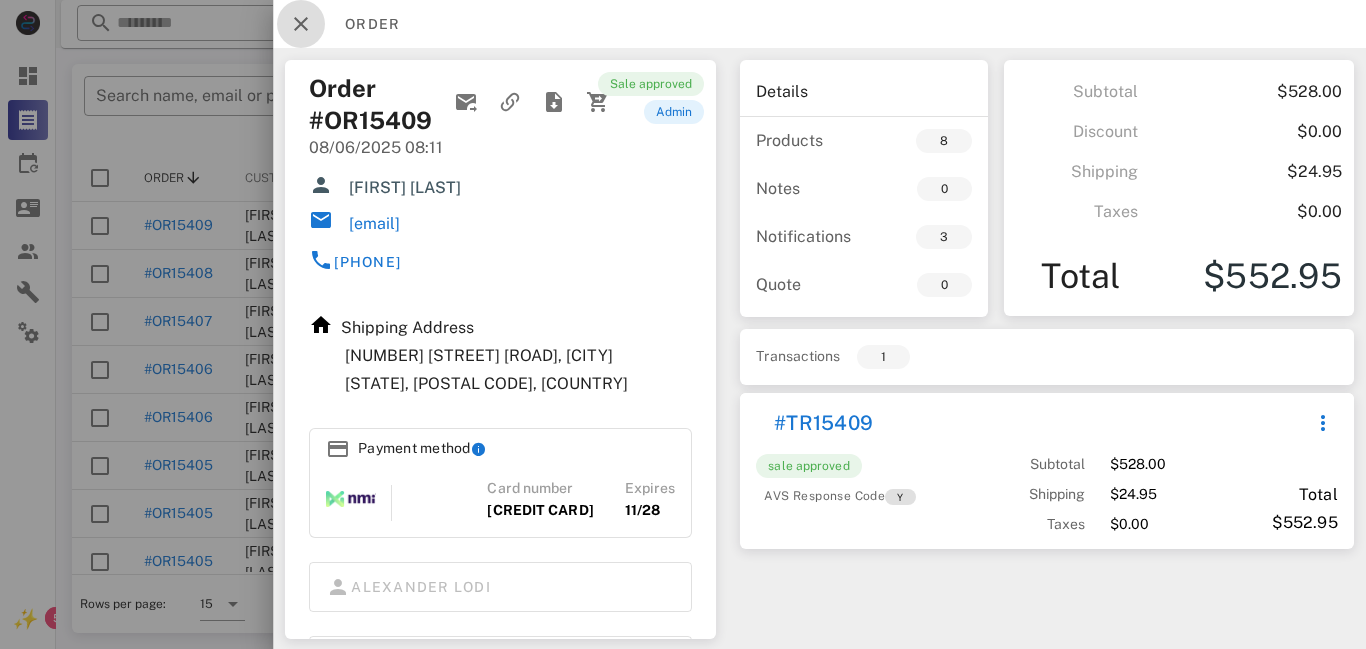 click at bounding box center [301, 24] 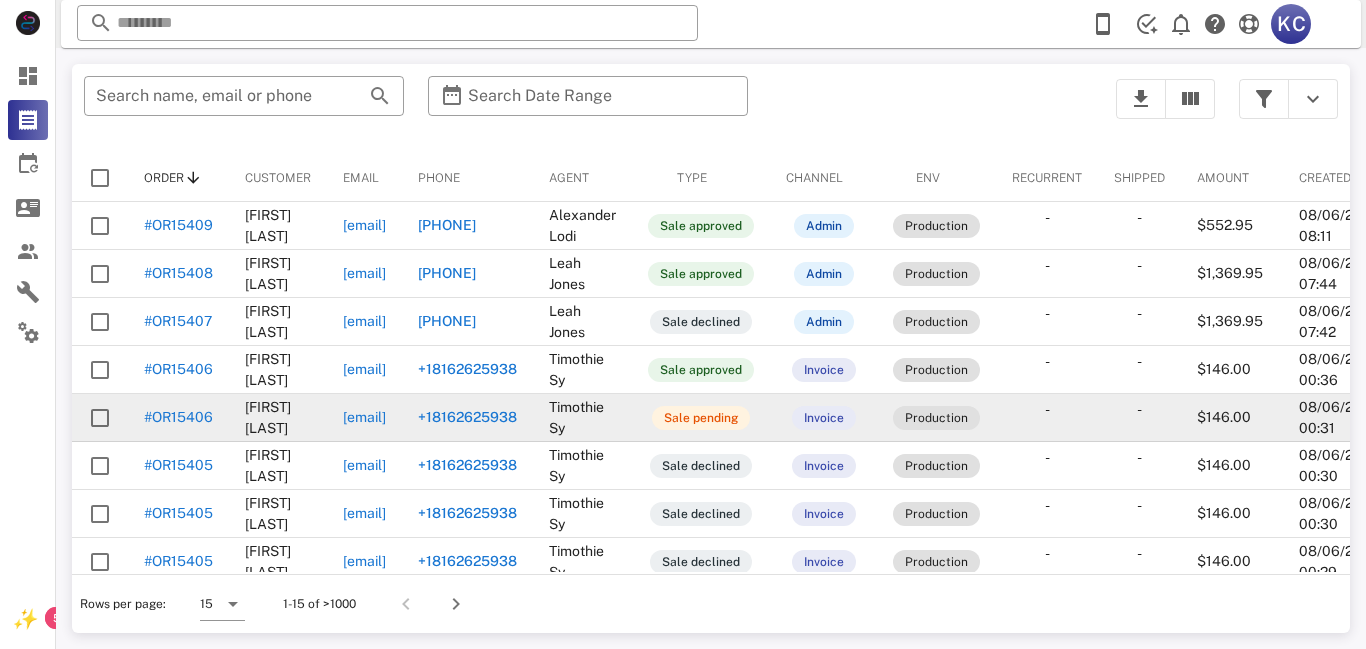 click on "#OR15406" at bounding box center (178, 417) 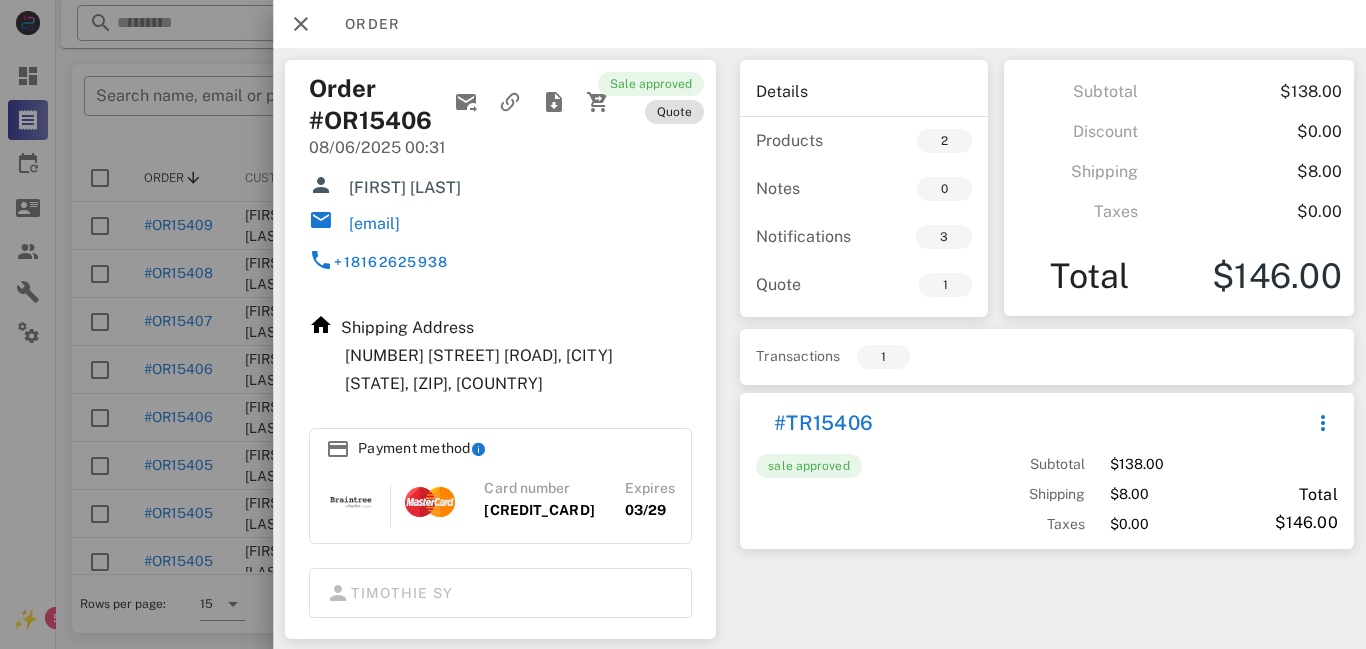 click at bounding box center (683, 324) 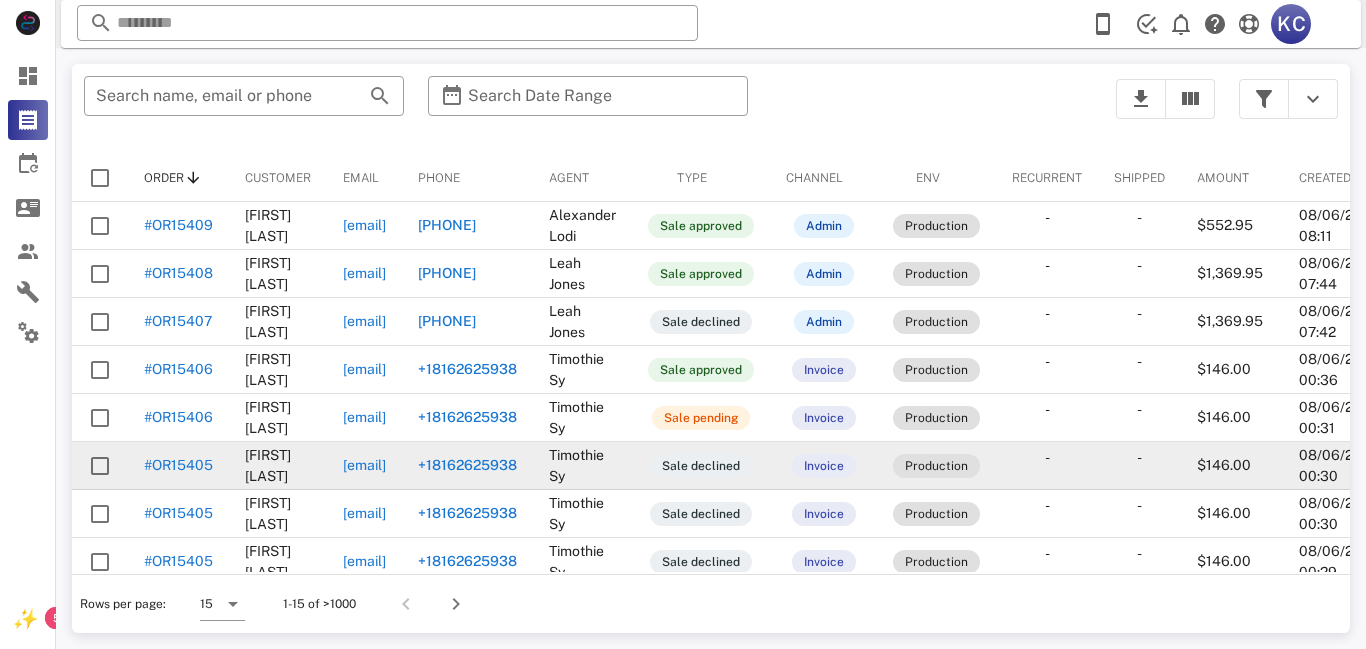 click on "#OR15405" at bounding box center (178, 465) 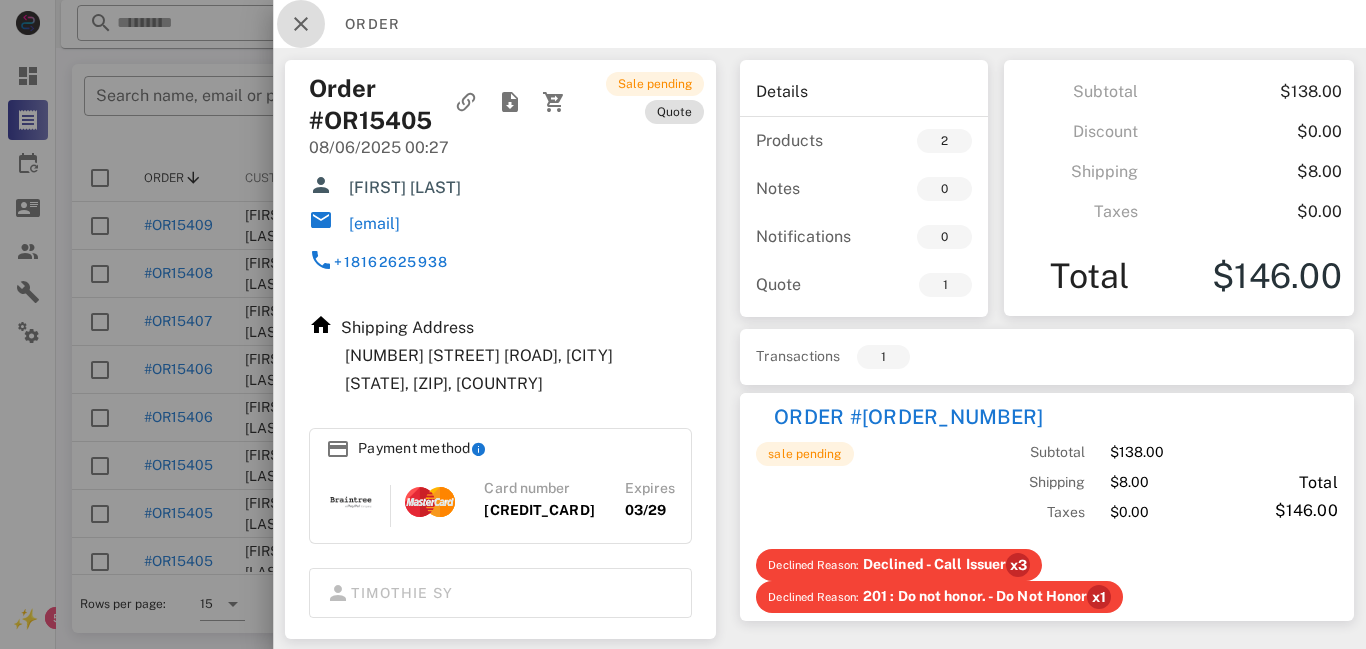 click at bounding box center [301, 24] 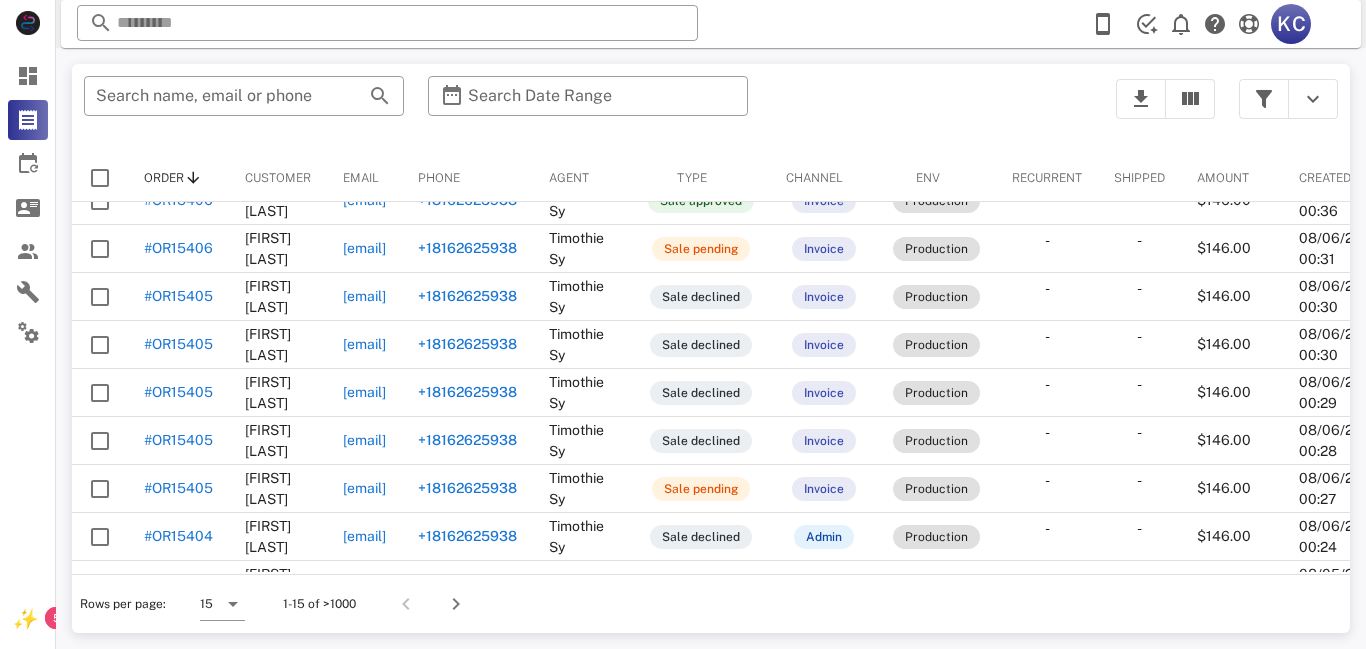 scroll, scrollTop: 173, scrollLeft: 0, axis: vertical 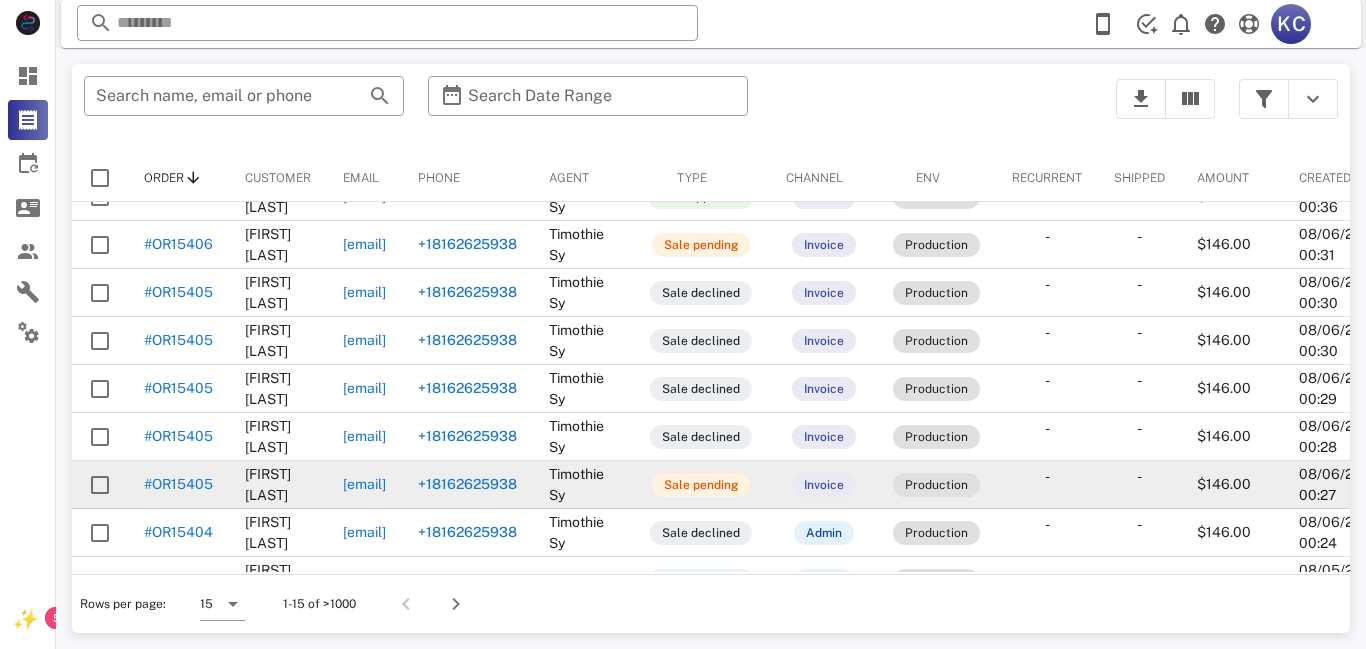 click on "#OR15405" at bounding box center [178, 484] 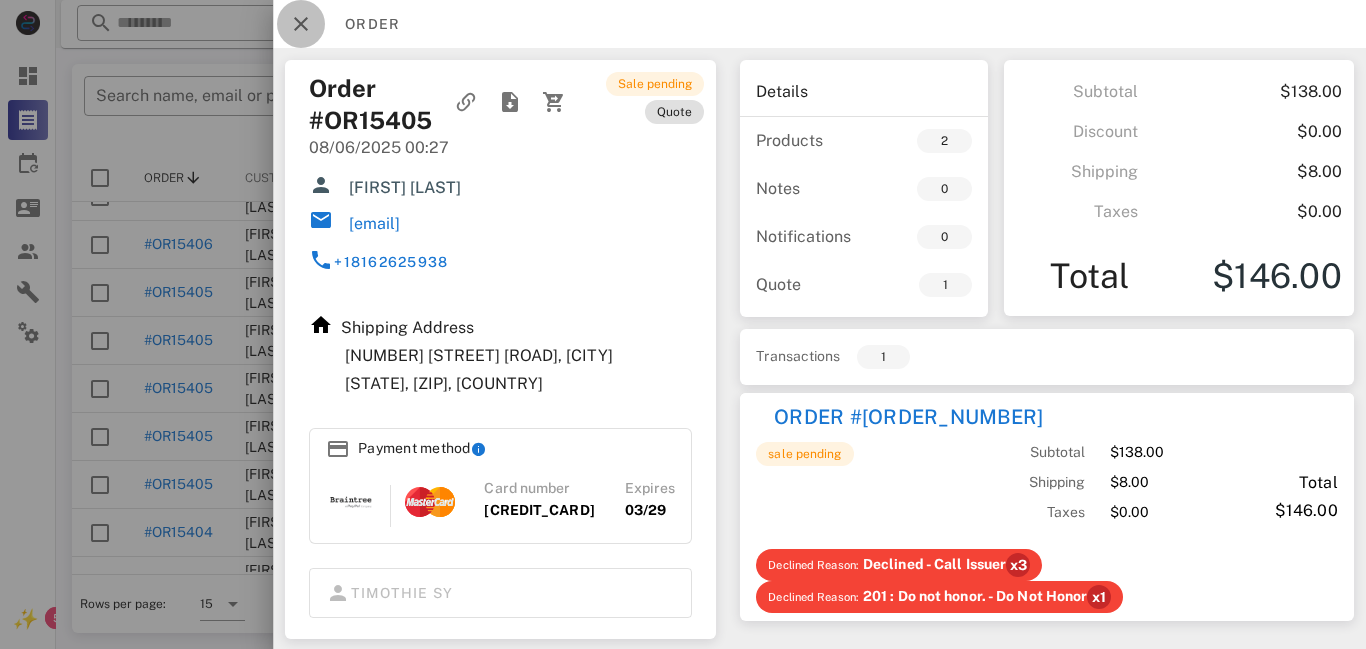 click at bounding box center (301, 24) 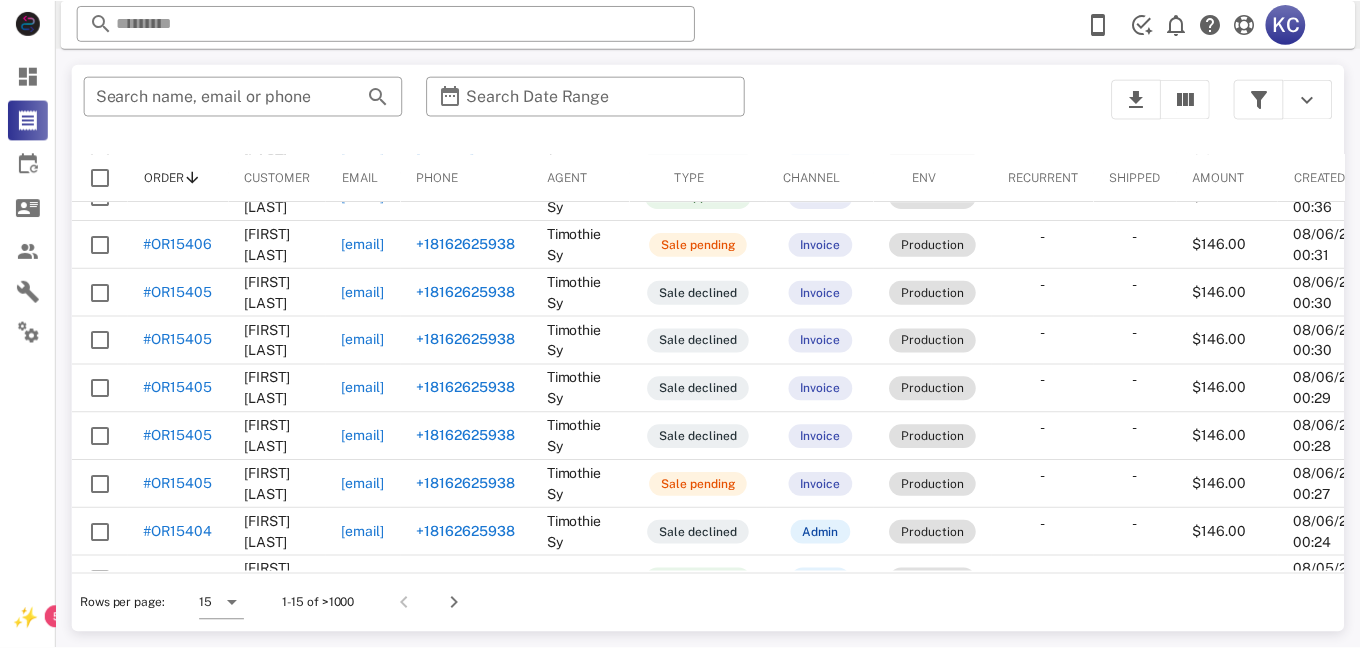 scroll, scrollTop: 372, scrollLeft: 0, axis: vertical 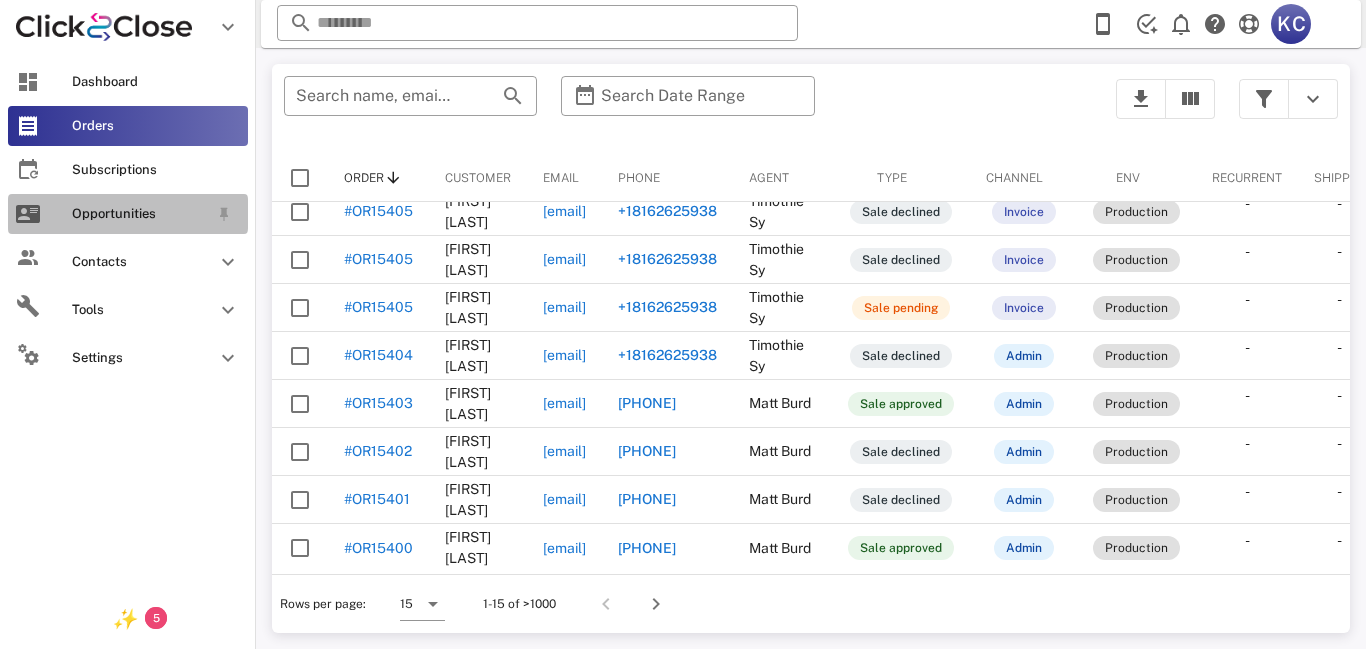 click on "Opportunities" at bounding box center [128, 214] 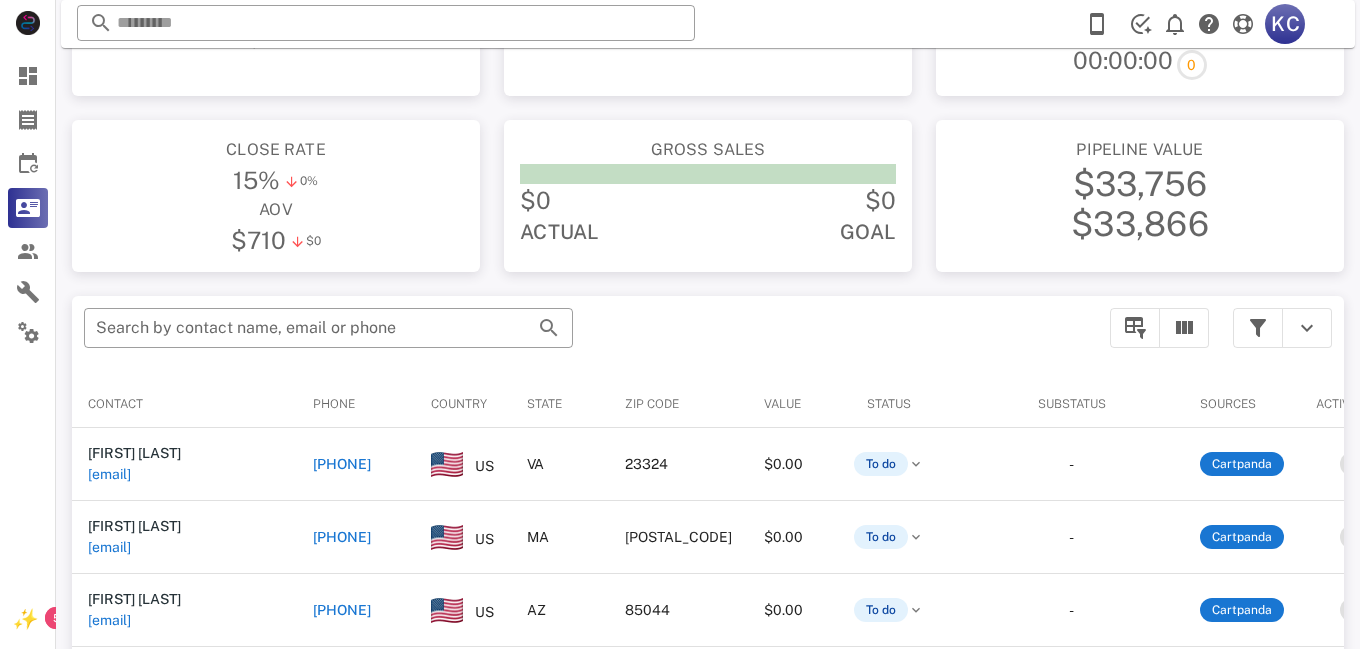 scroll, scrollTop: 156, scrollLeft: 0, axis: vertical 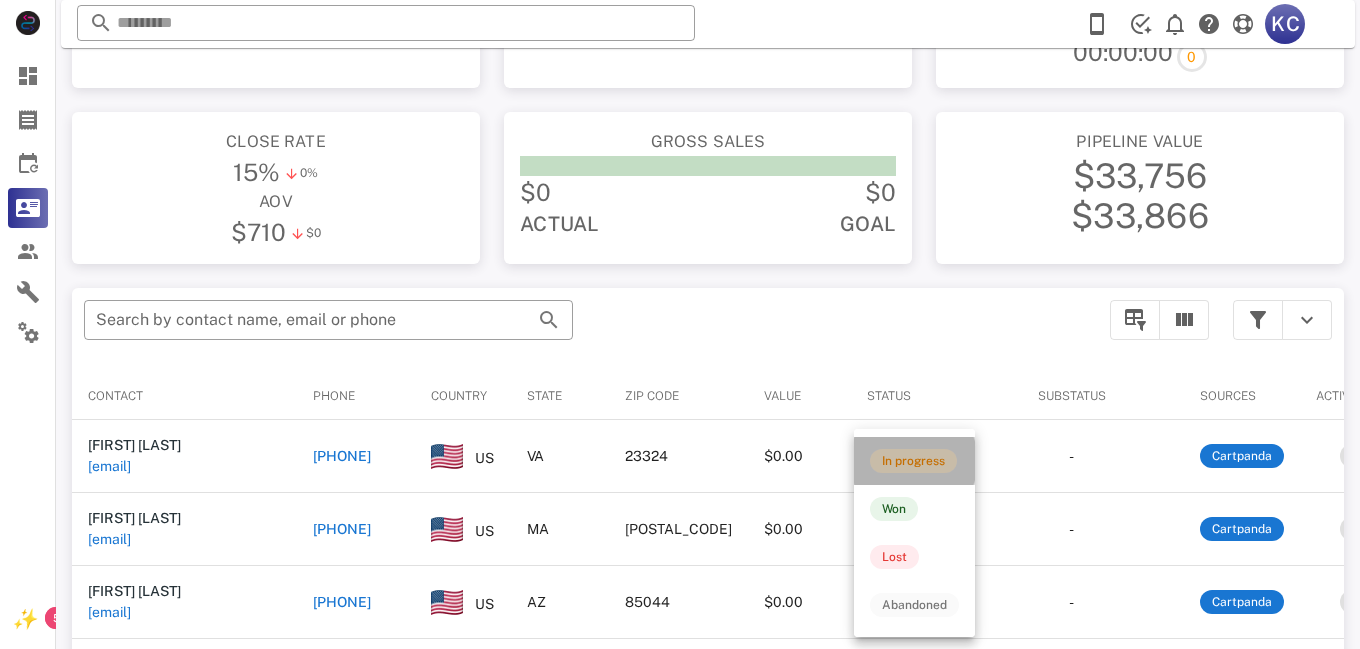 click on "In progress" at bounding box center [913, 461] 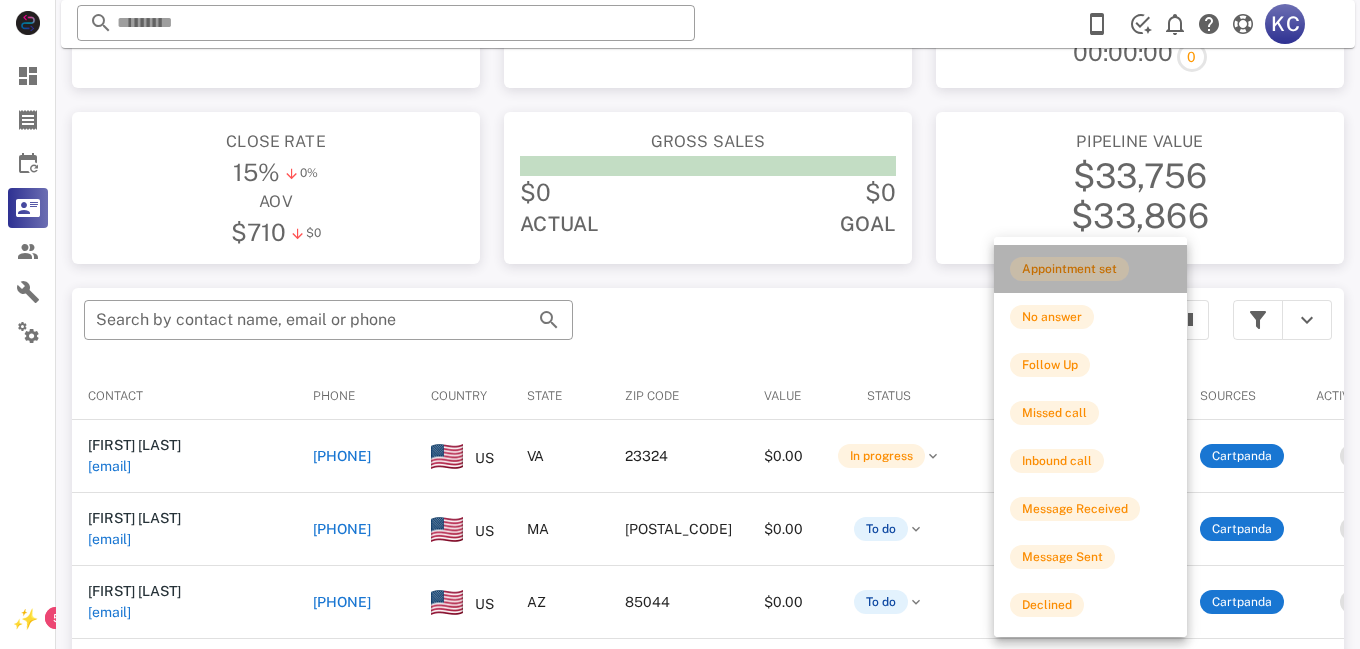 click on "Appointment set" at bounding box center (1069, 269) 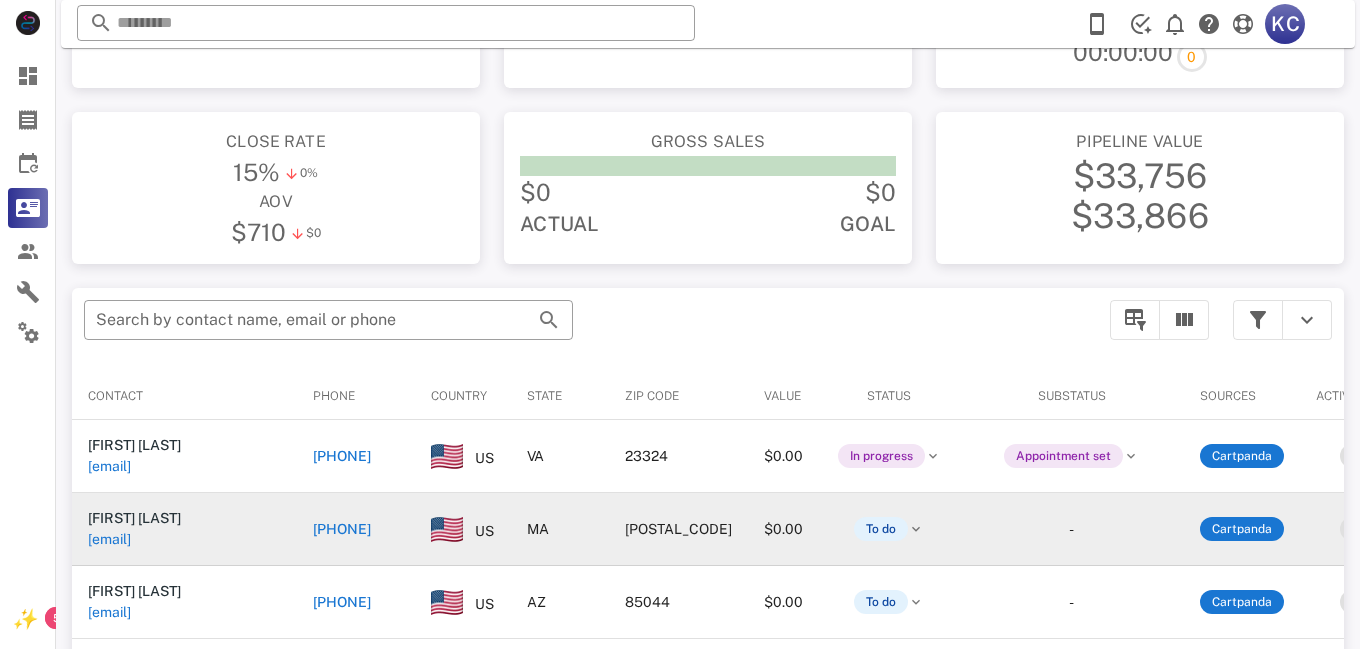 click on "1" at bounding box center (1354, 529) 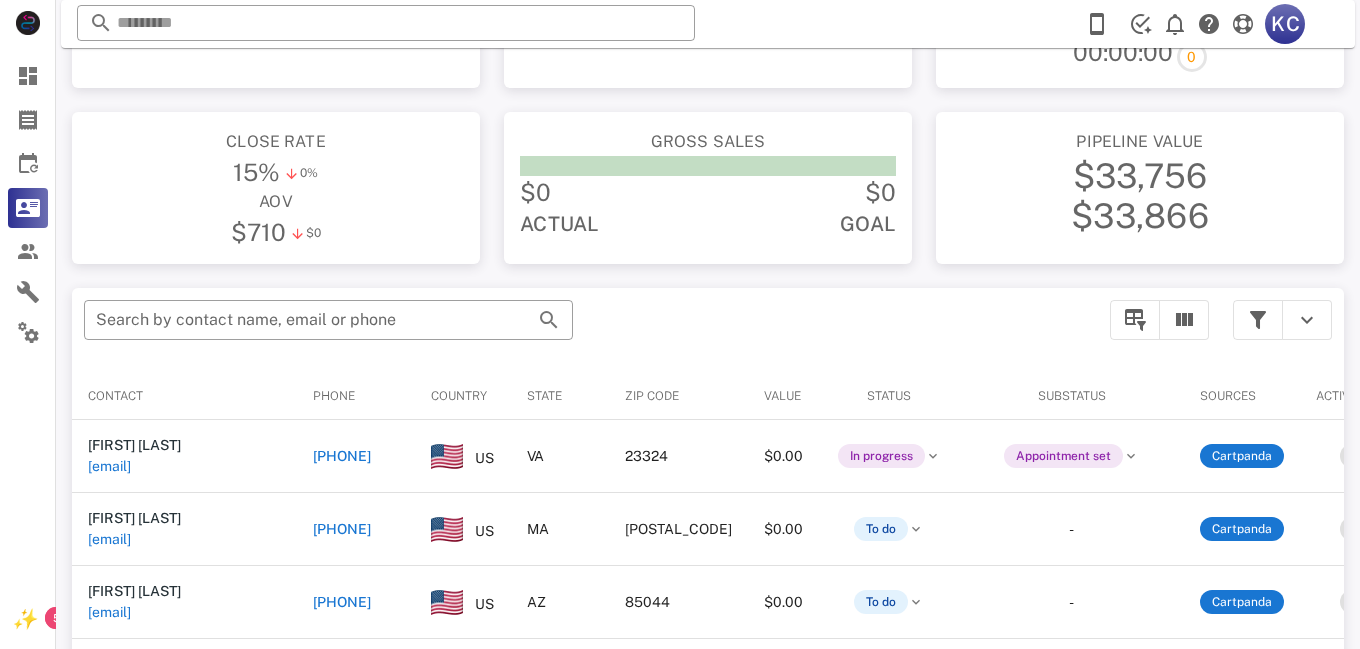 drag, startPoint x: 2633, startPoint y: 1039, endPoint x: 1344, endPoint y: 584, distance: 1366.9478 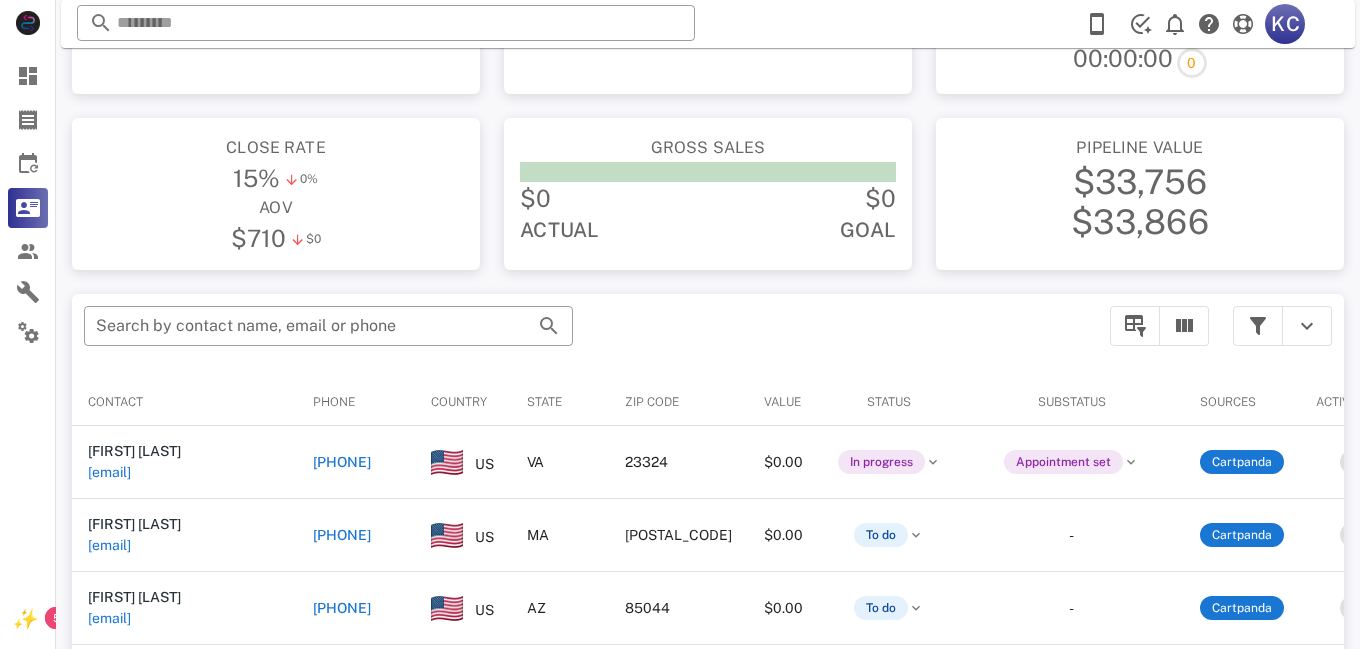 scroll, scrollTop: 0, scrollLeft: 0, axis: both 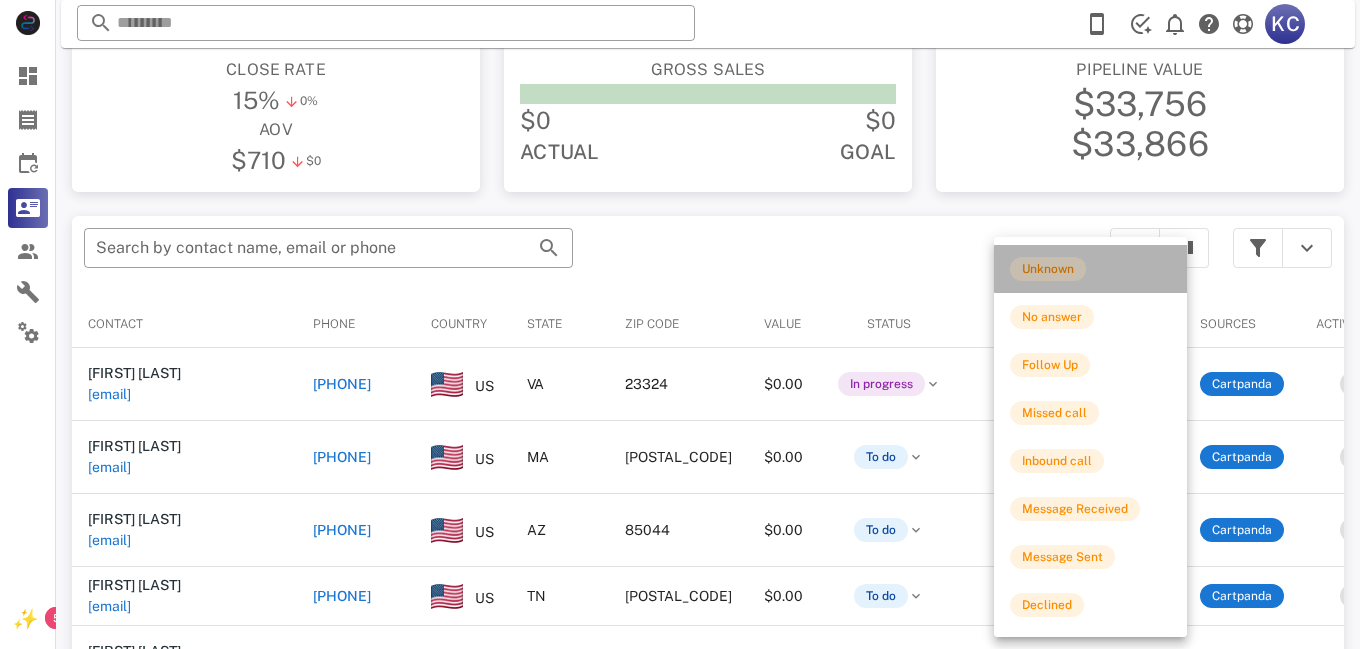 click on "Unknown" at bounding box center (1090, 269) 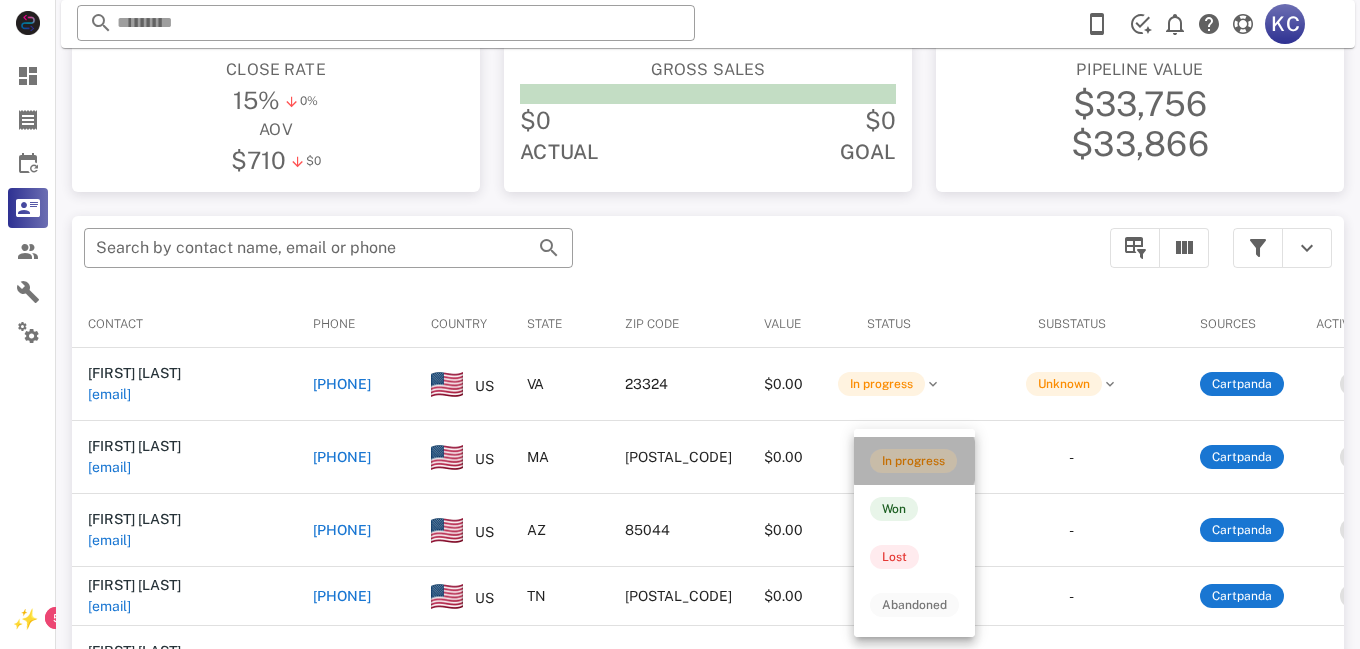 click on "In progress" at bounding box center (913, 461) 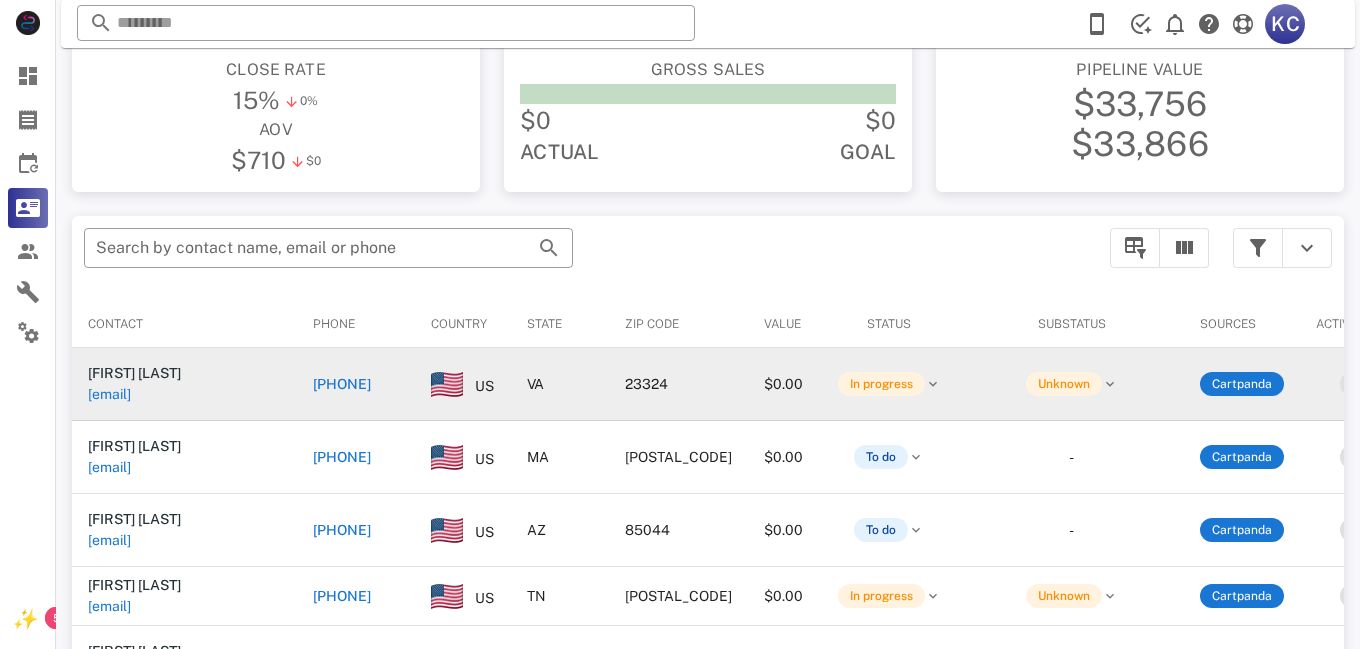 click on "[EMAIL]" at bounding box center (109, 394) 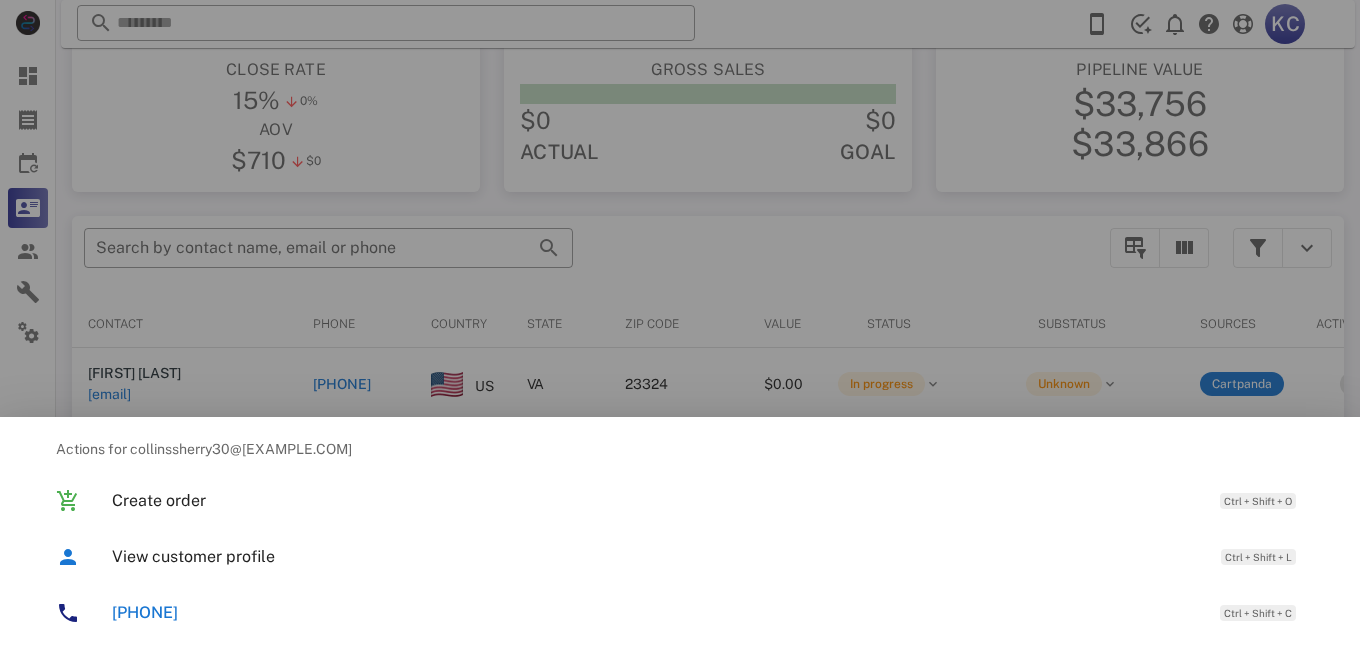 click at bounding box center [680, 324] 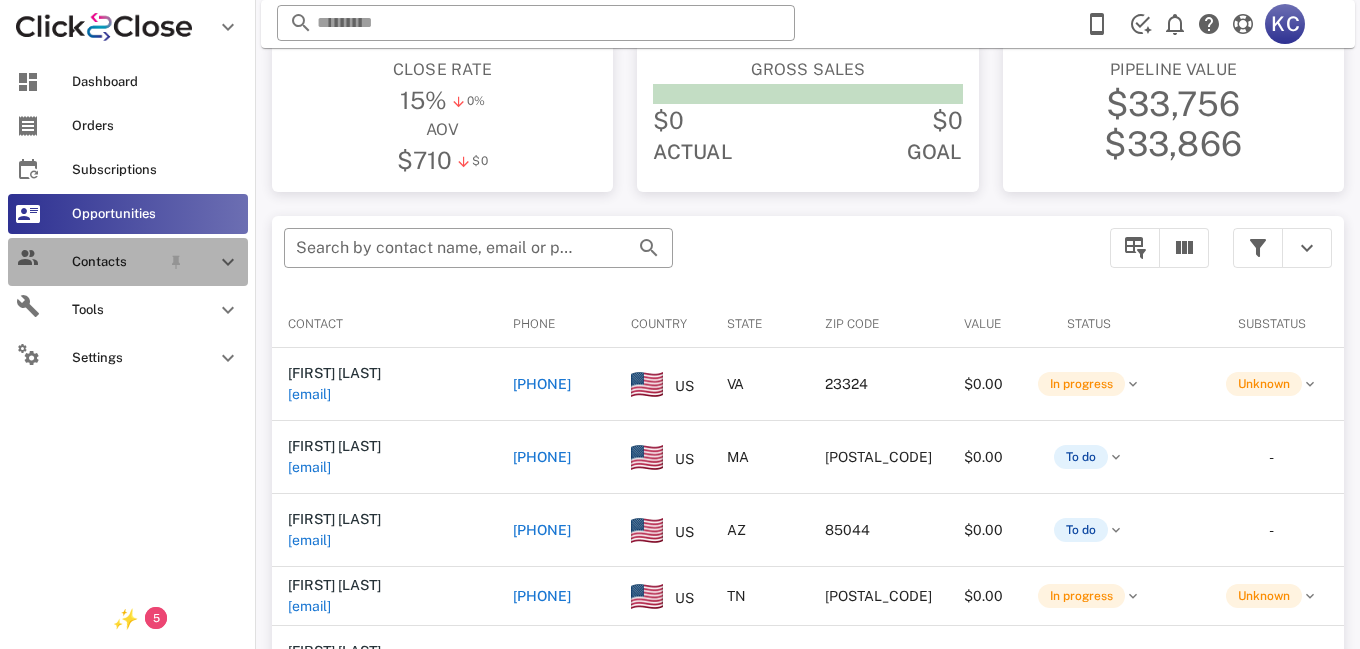 click on "Contacts" at bounding box center (116, 262) 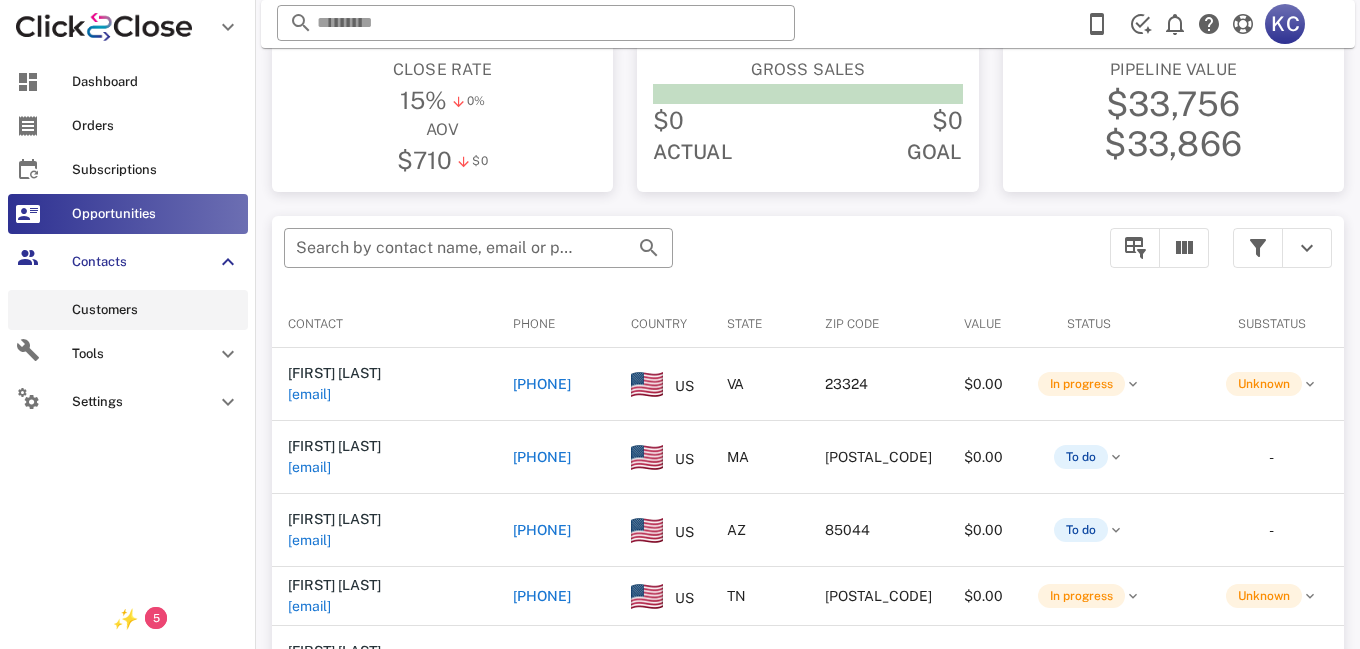 click on "Customers" at bounding box center [156, 310] 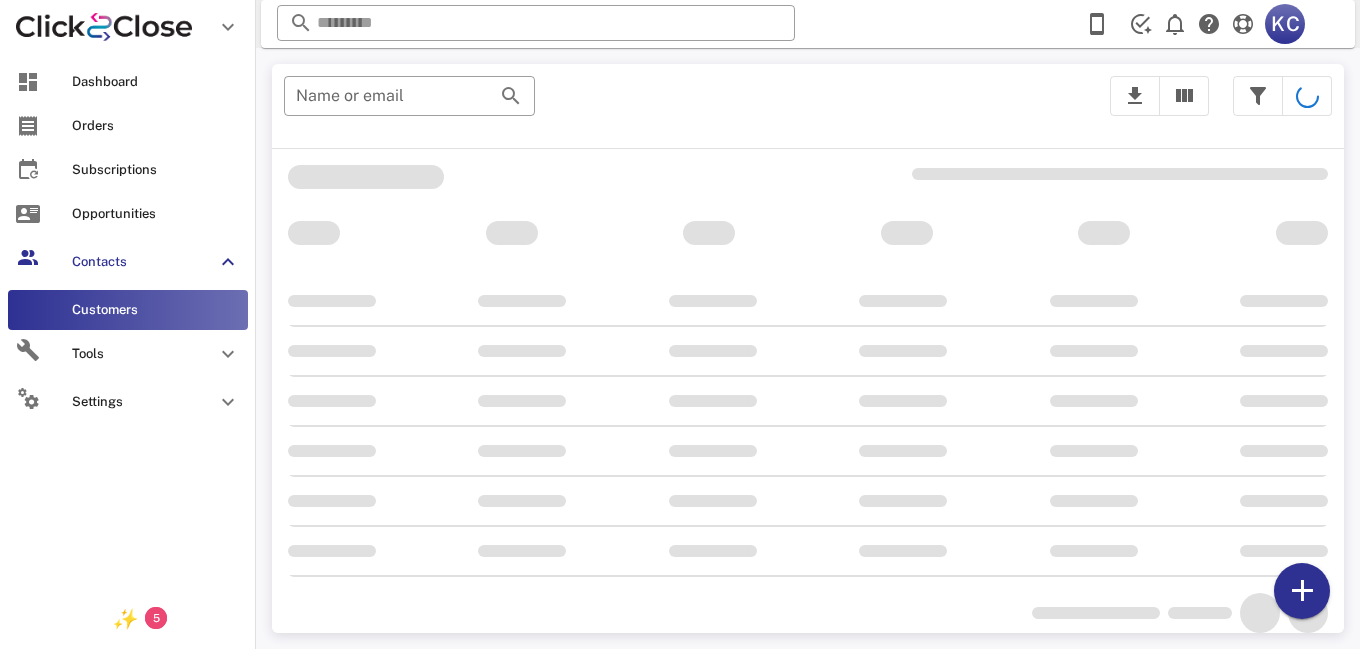 scroll, scrollTop: 0, scrollLeft: 0, axis: both 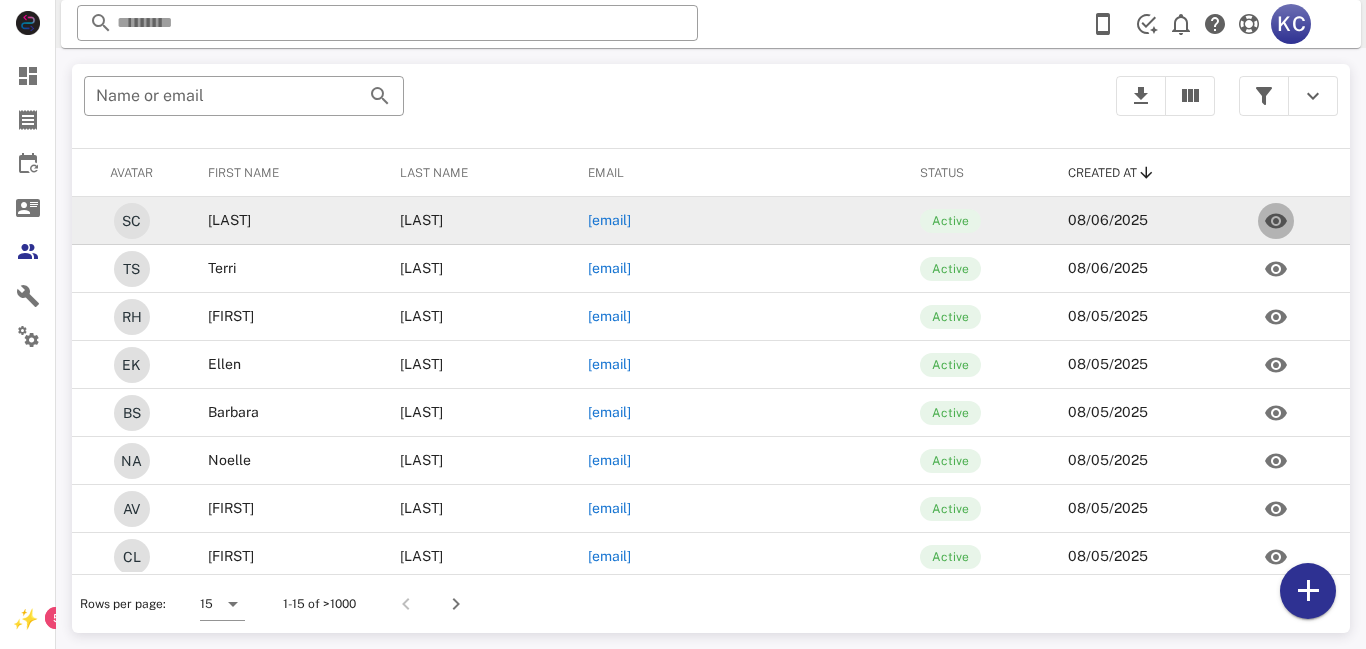 click at bounding box center (1276, 221) 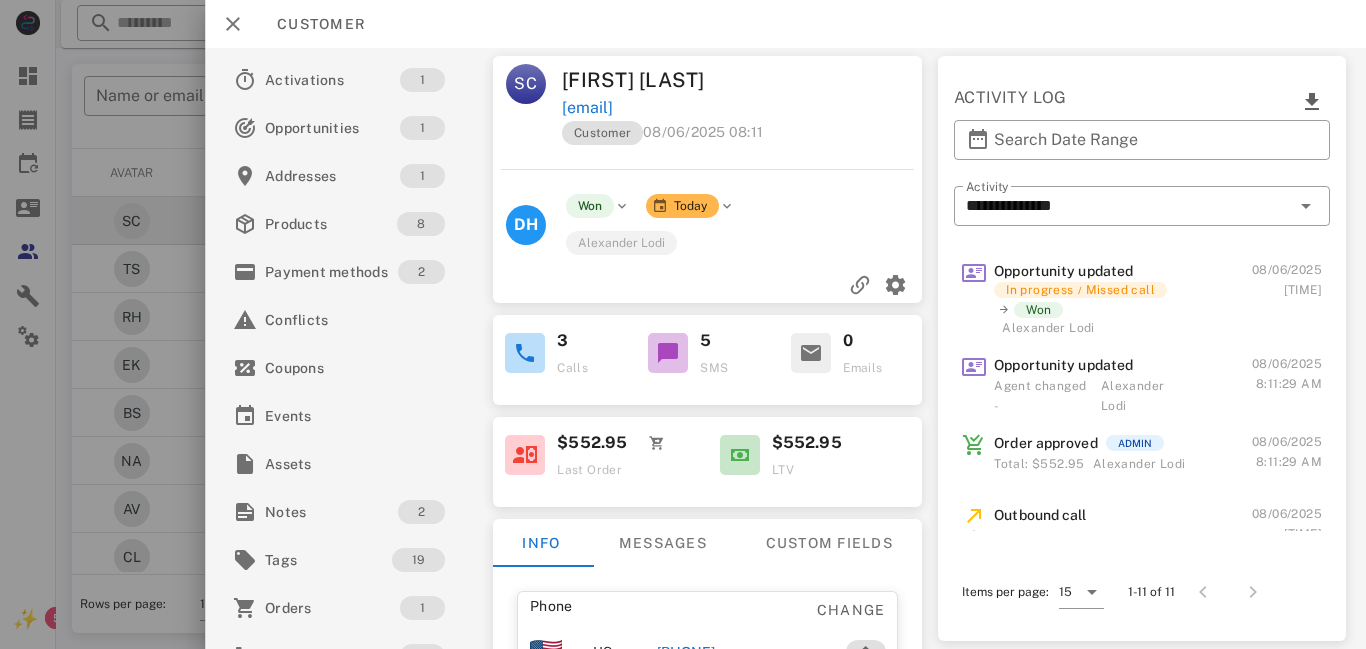 click on "**********" at bounding box center [1128, 206] 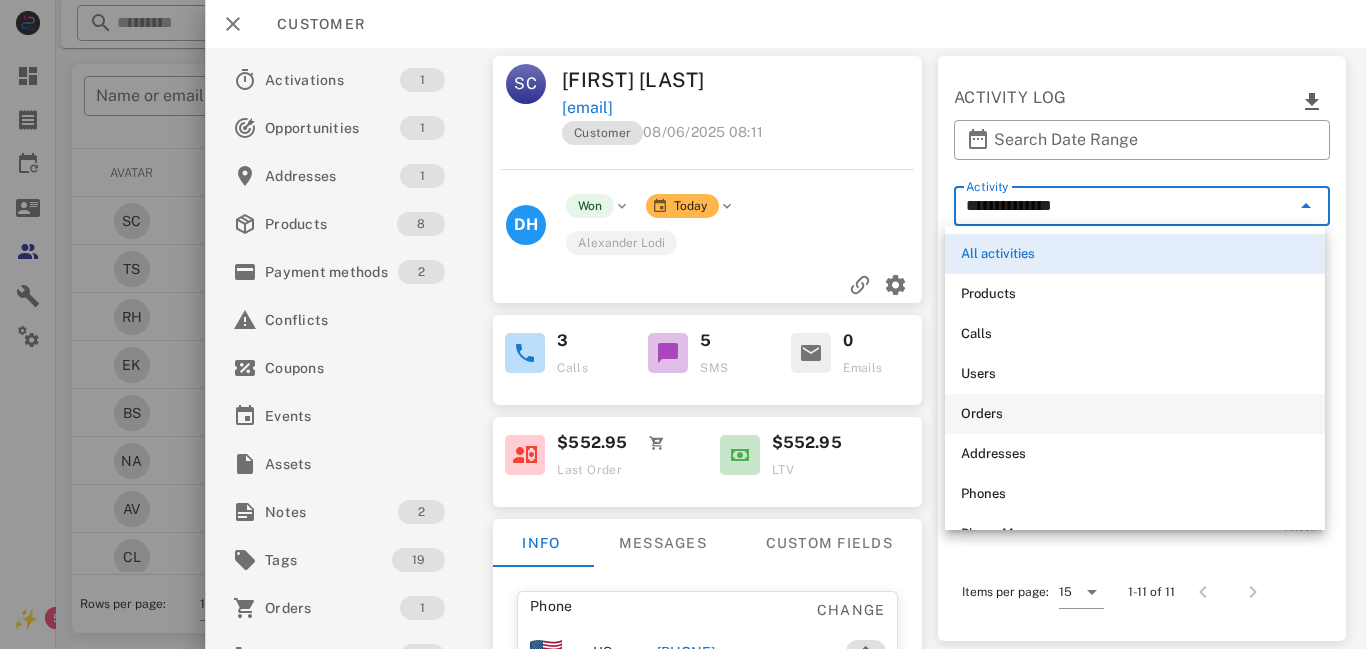 click on "Orders" at bounding box center [1135, 414] 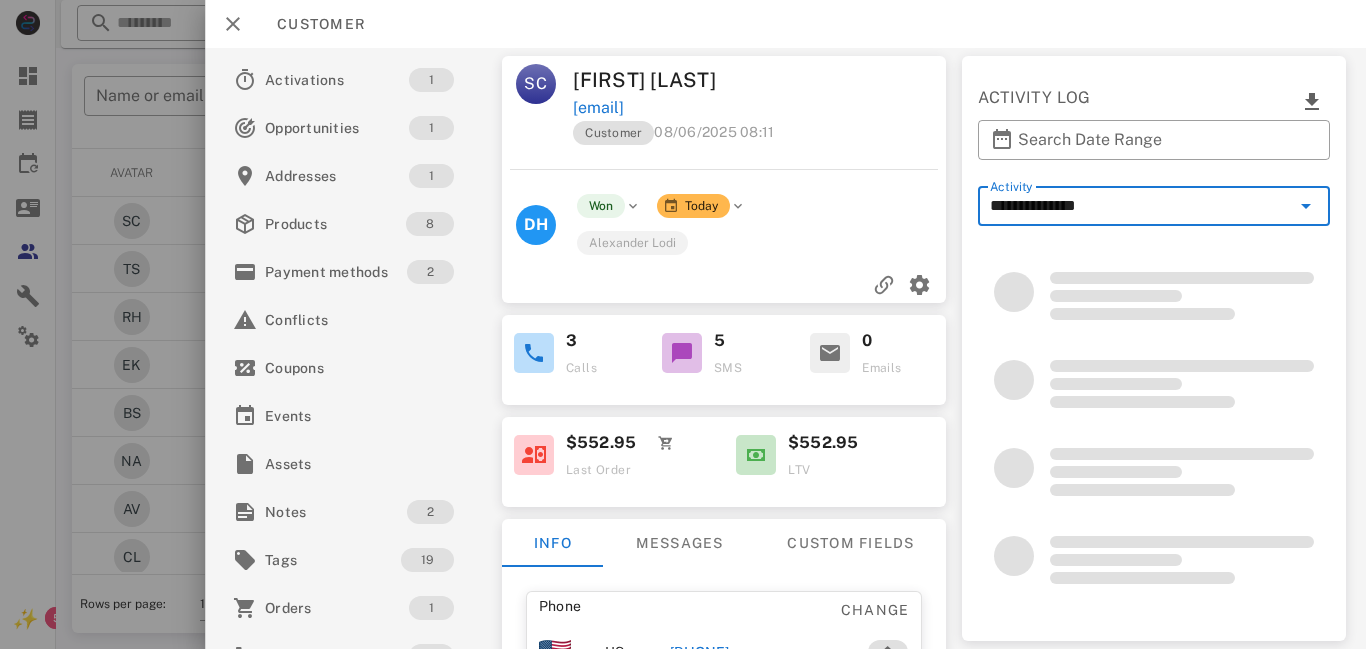 type on "******" 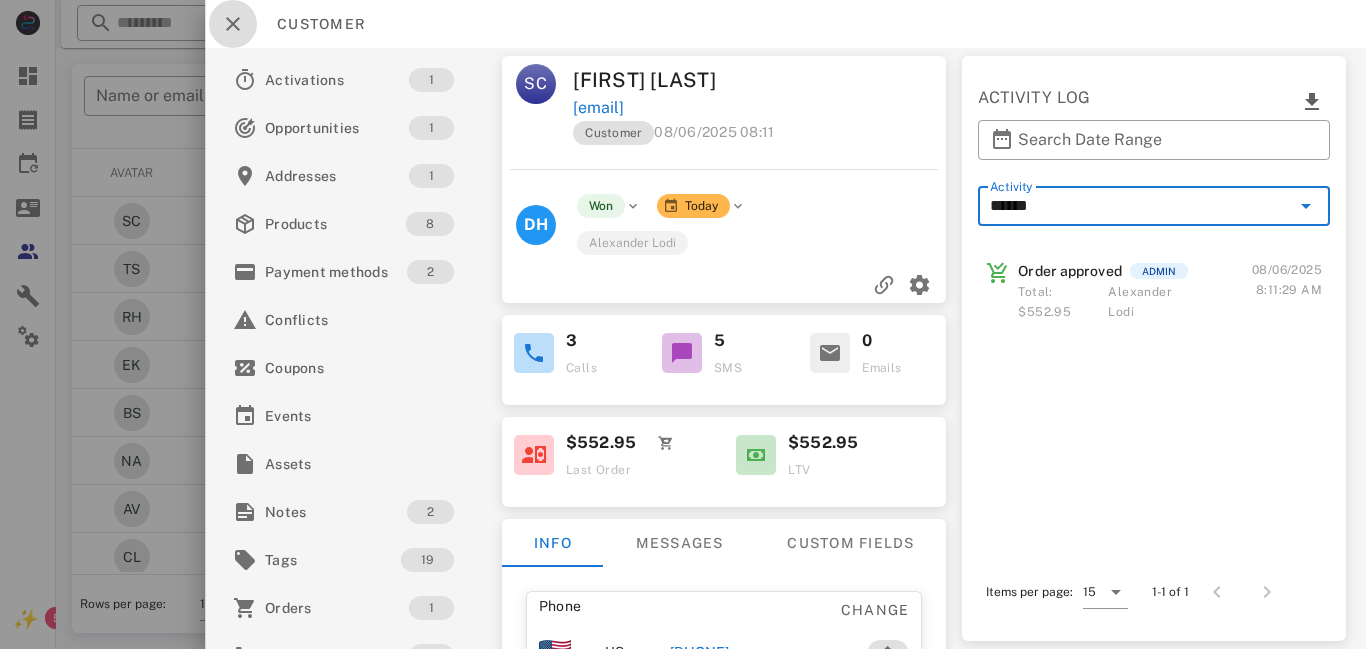 click at bounding box center [233, 24] 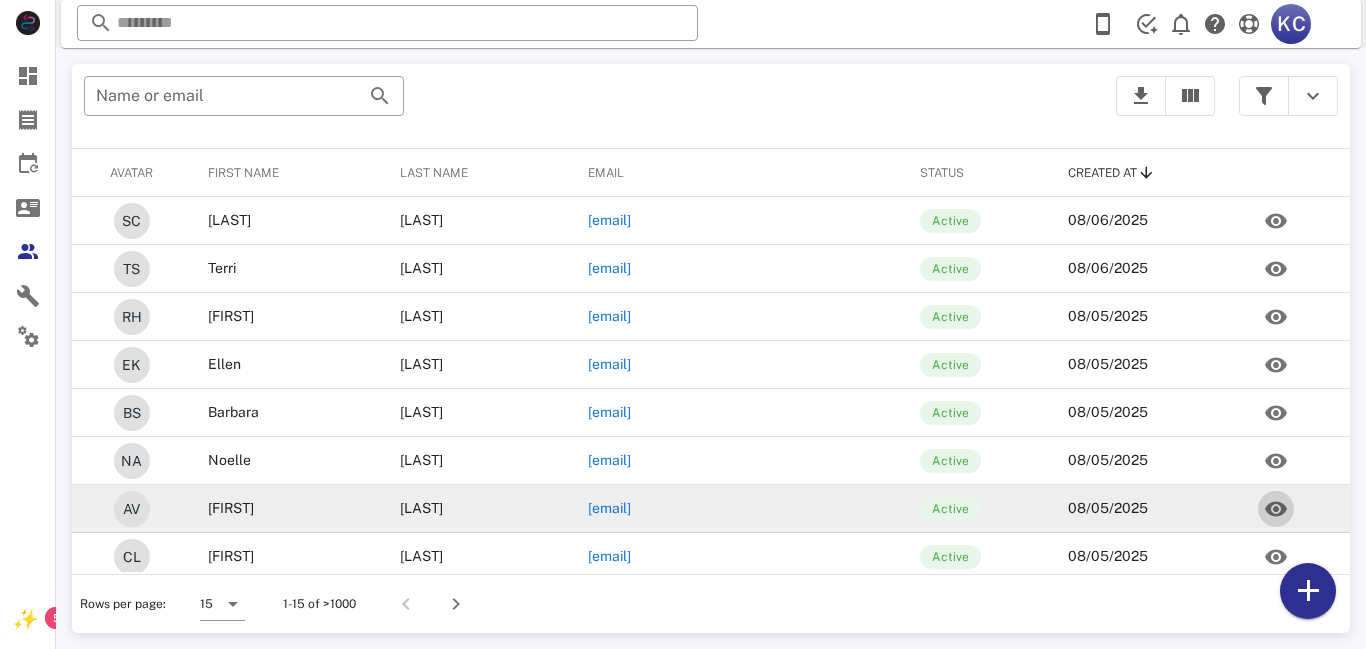 click at bounding box center [1276, 509] 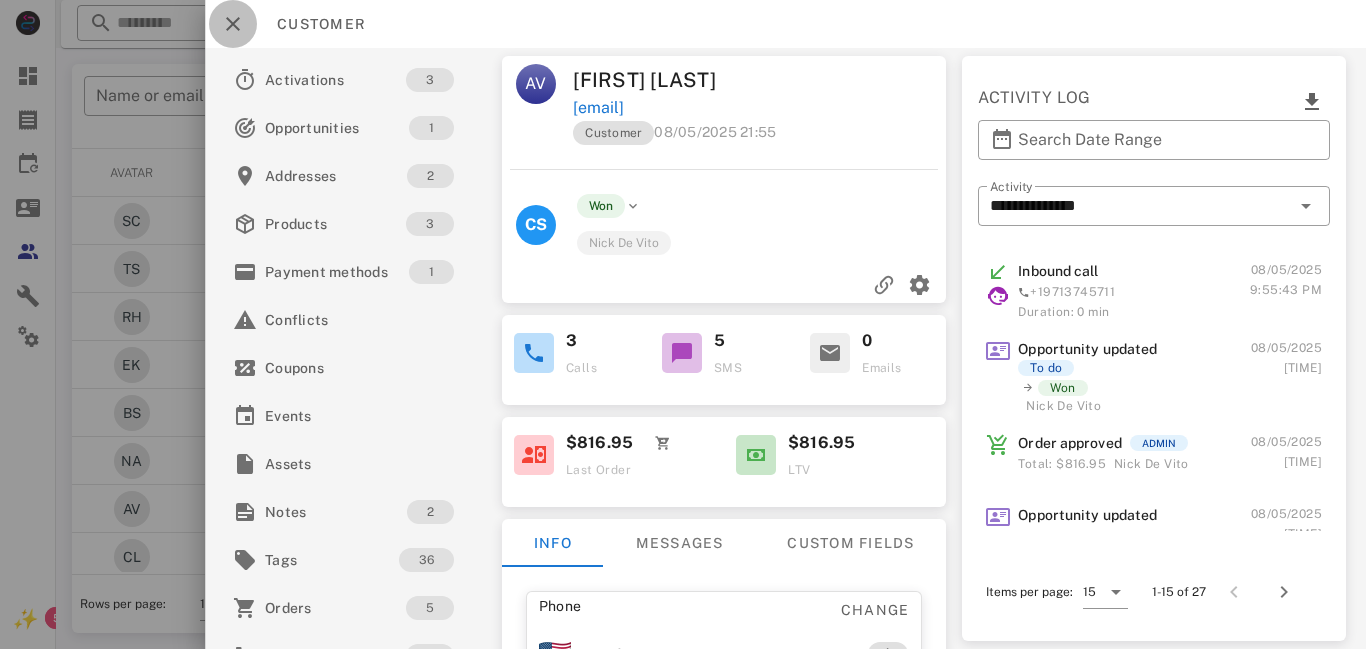 click at bounding box center (233, 24) 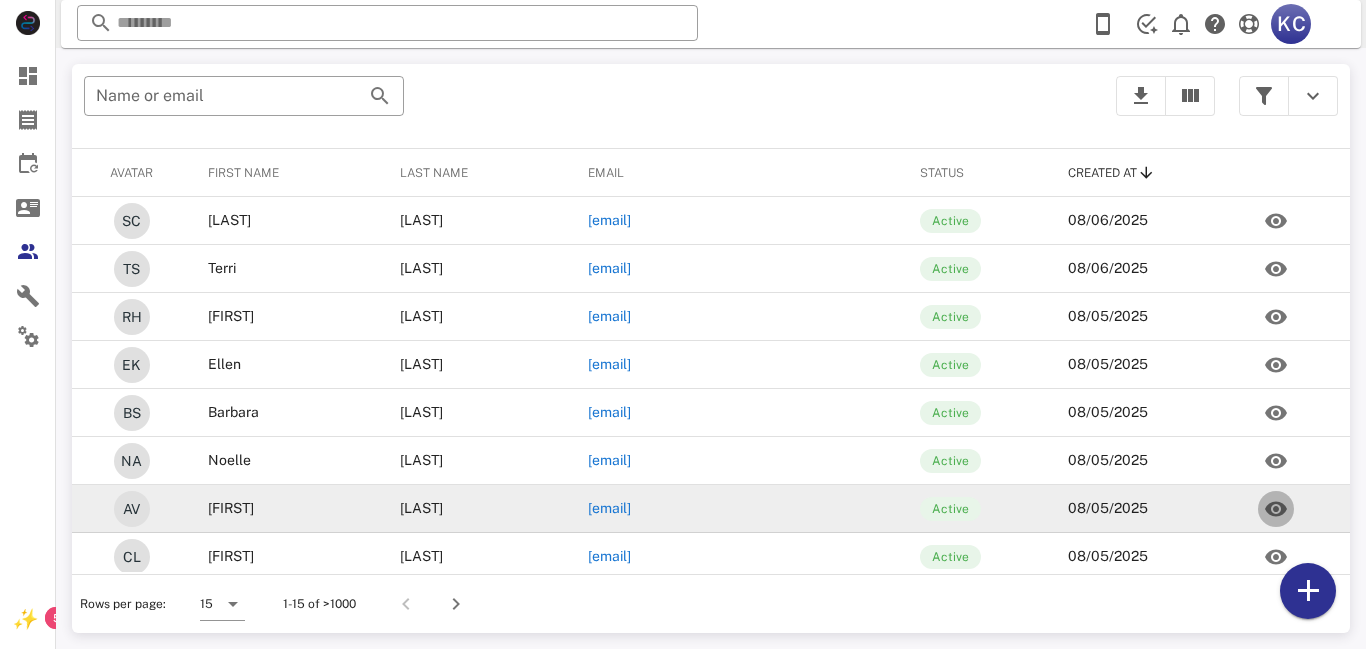 click at bounding box center [1276, 509] 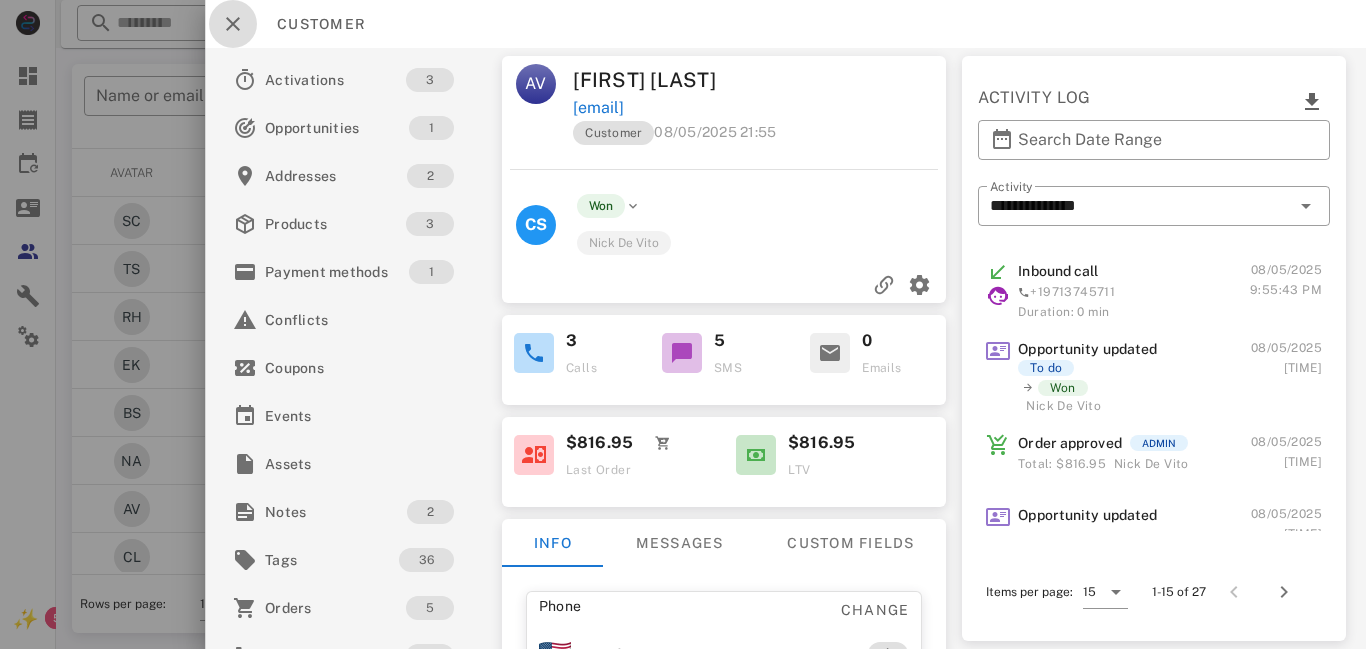 click at bounding box center (233, 24) 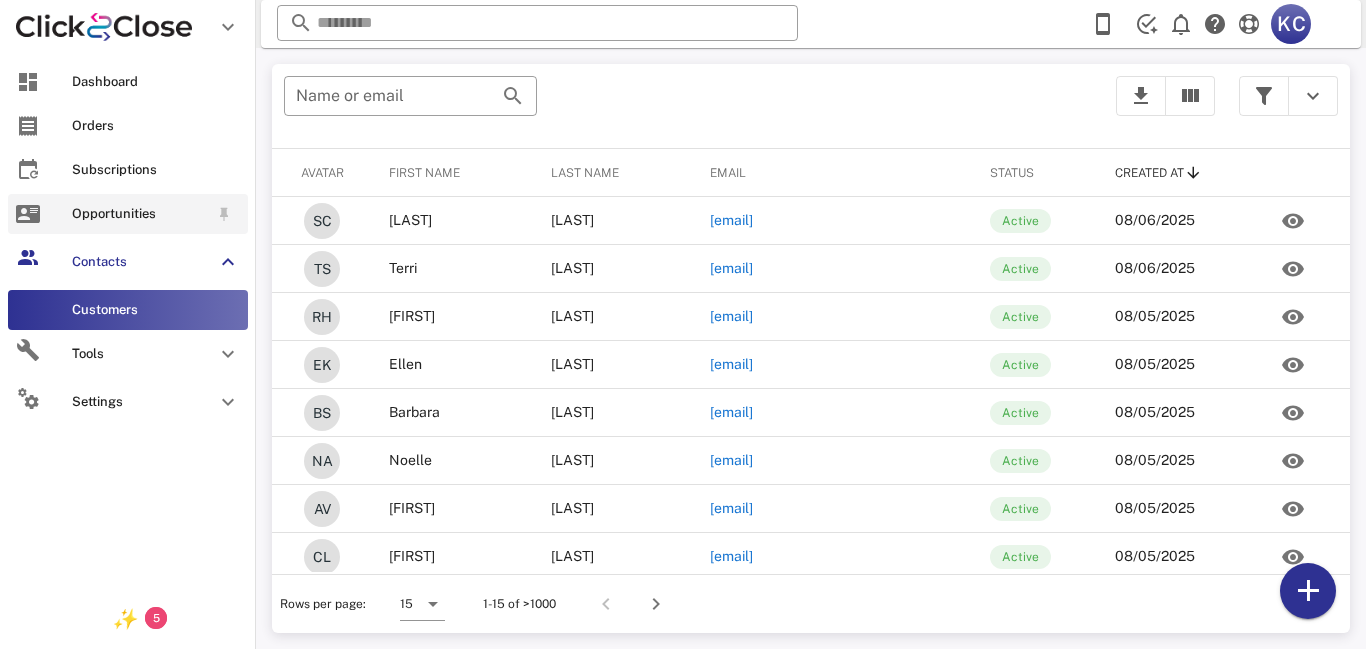 click at bounding box center (28, 214) 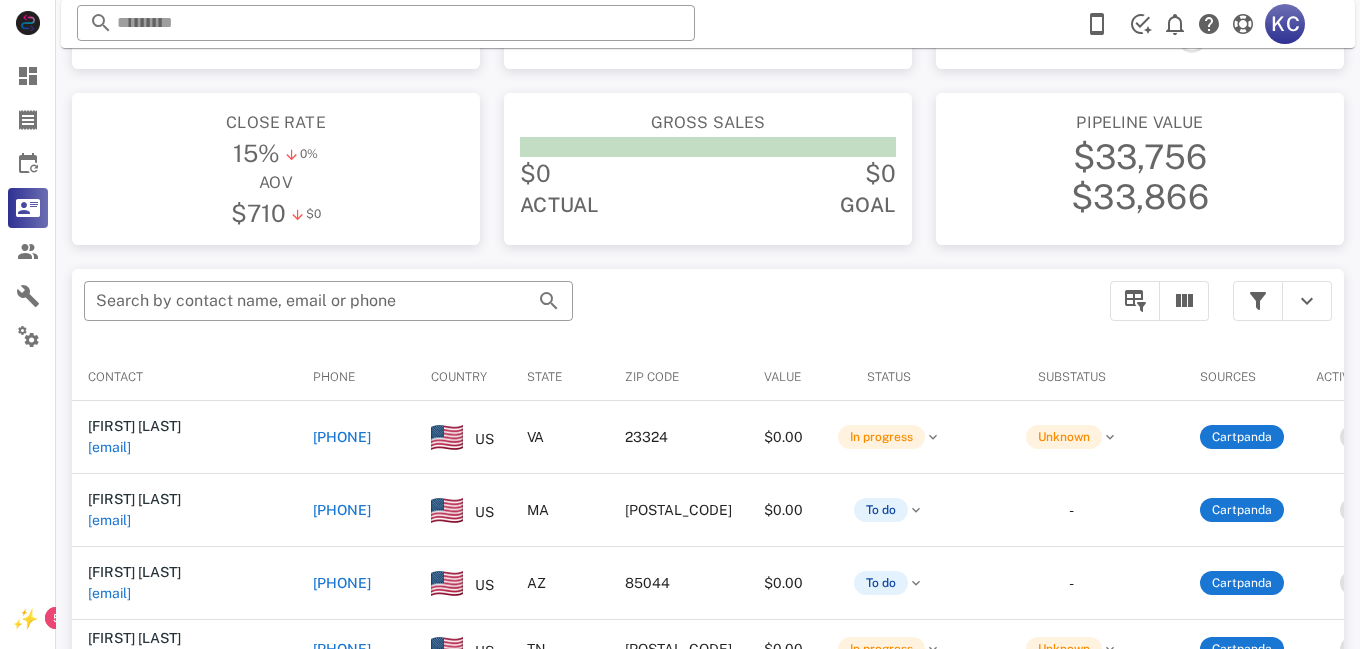 scroll, scrollTop: 177, scrollLeft: 0, axis: vertical 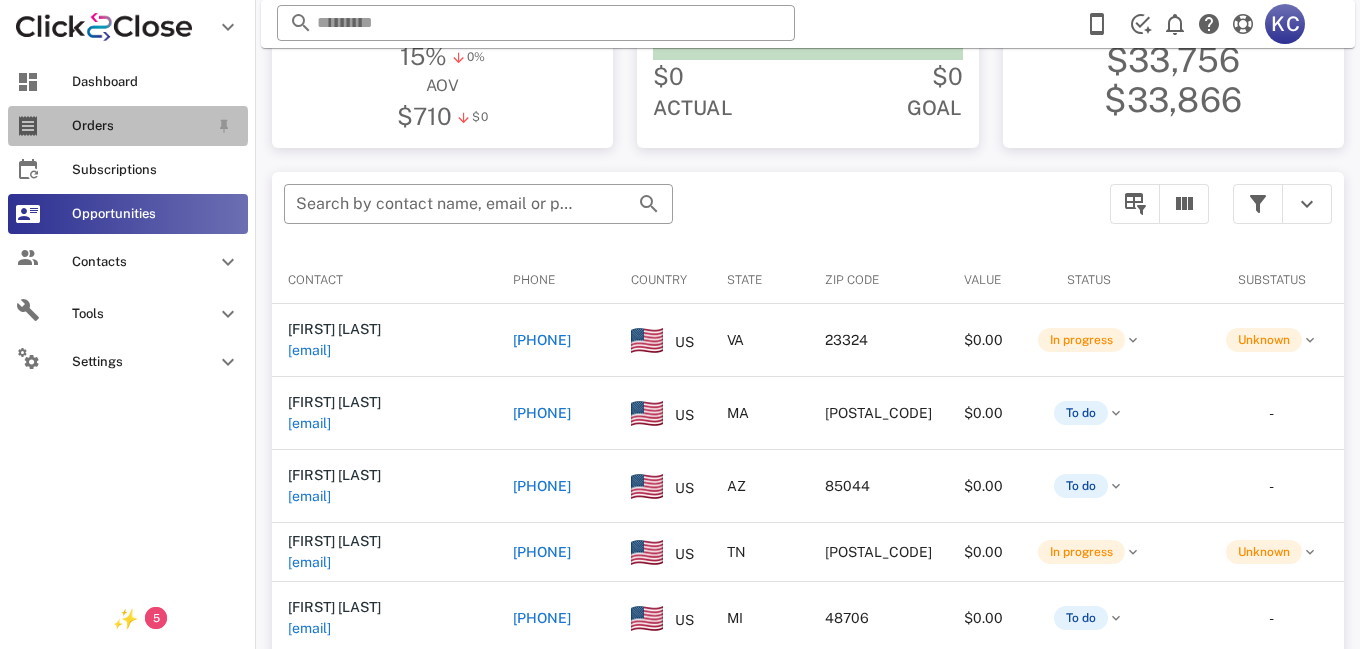 click on "Orders" at bounding box center (128, 126) 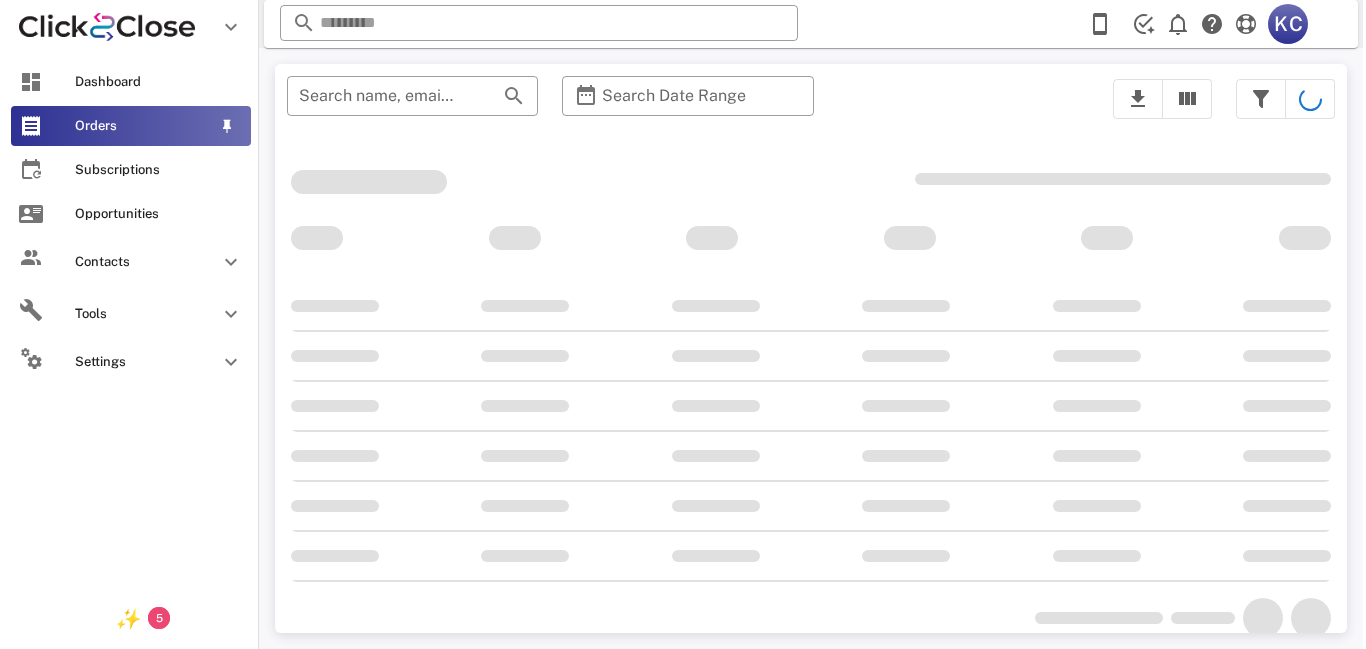 scroll, scrollTop: 0, scrollLeft: 0, axis: both 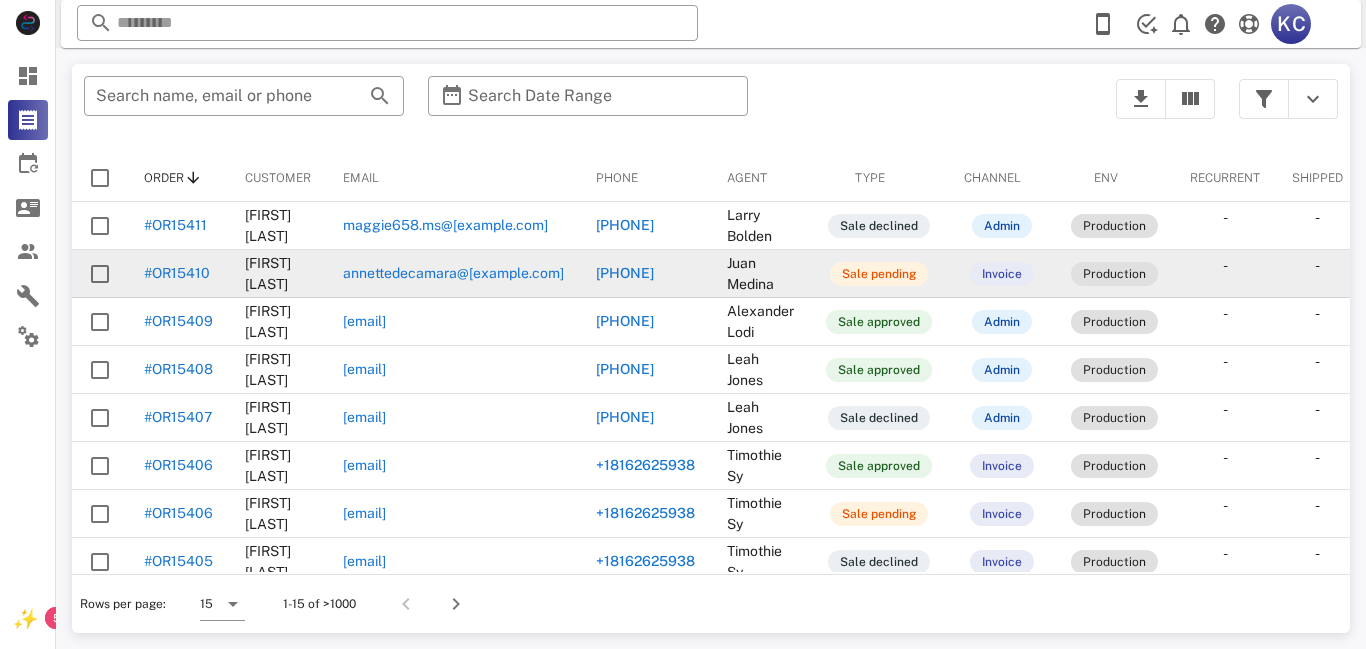 click on "[FIRST] [LAST]" at bounding box center (278, 274) 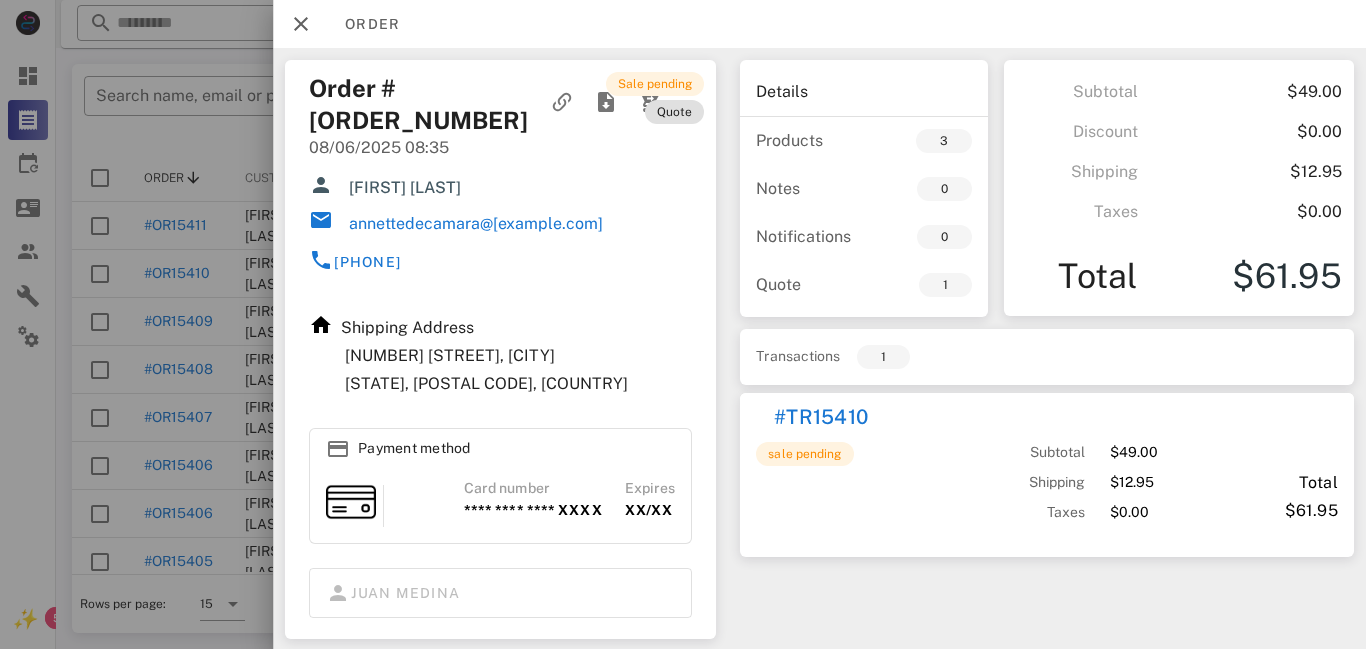 scroll, scrollTop: 40, scrollLeft: 0, axis: vertical 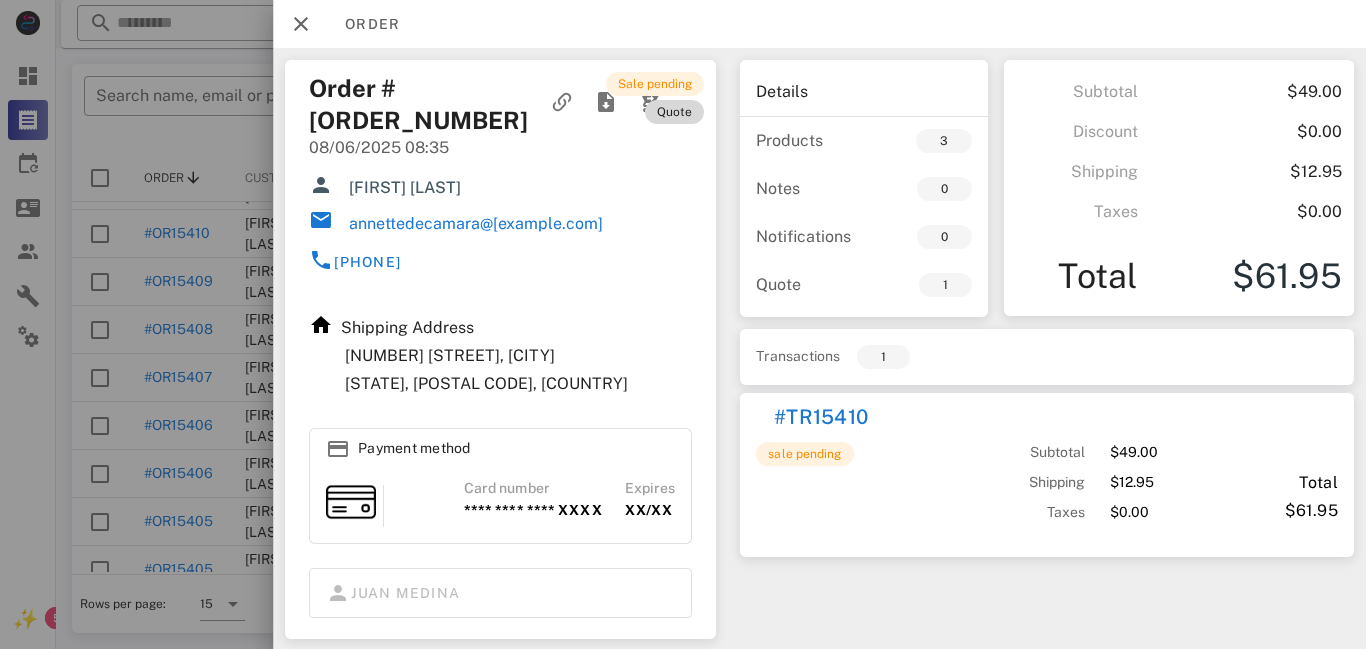 click on "quote" at bounding box center (675, 112) 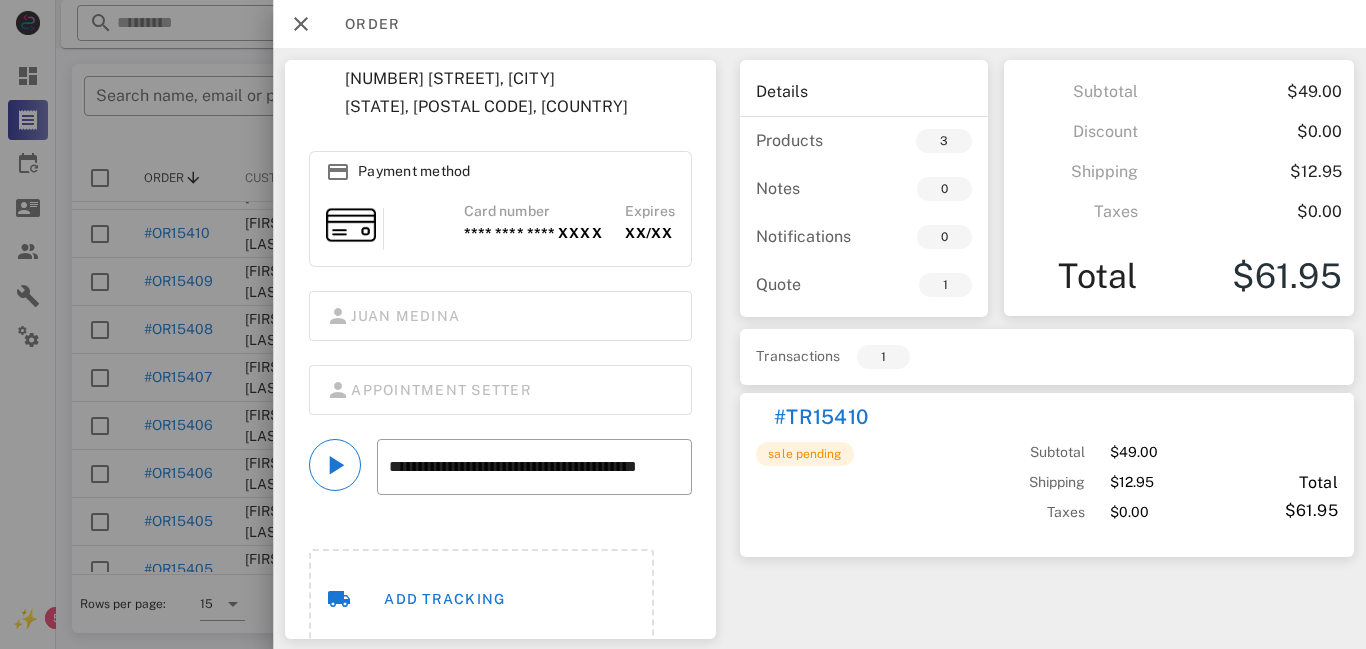 scroll, scrollTop: 279, scrollLeft: 0, axis: vertical 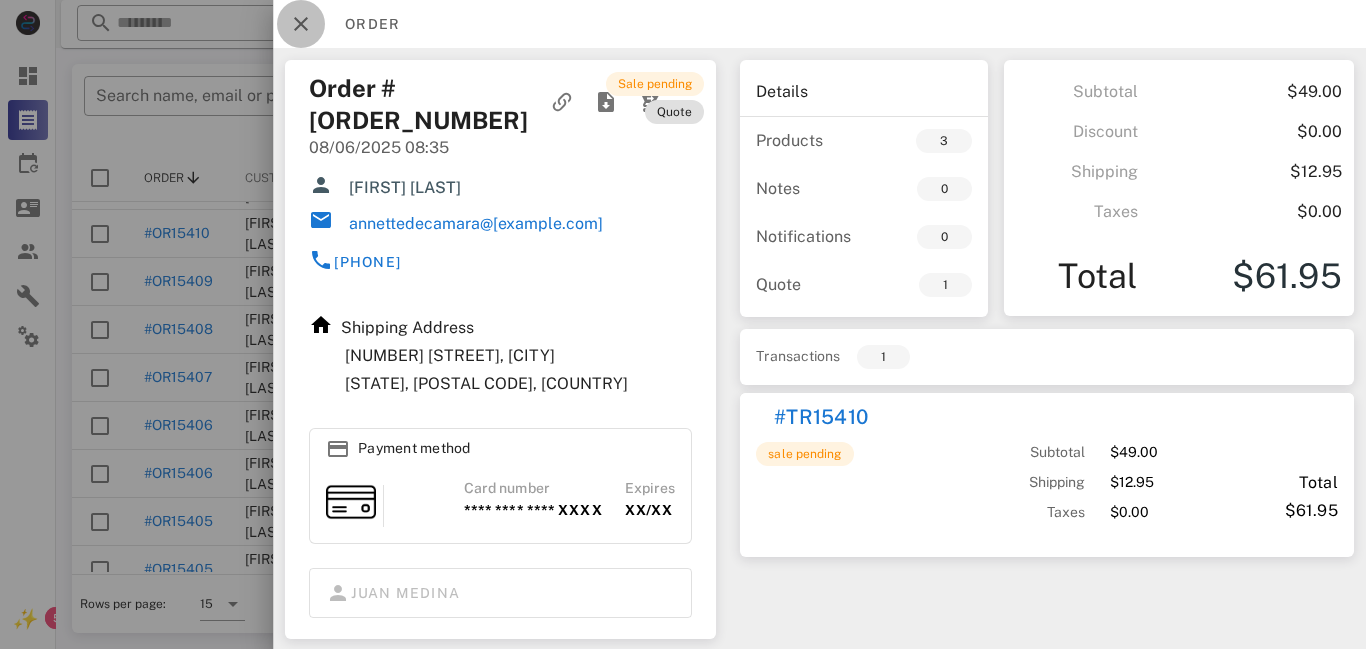 click at bounding box center [301, 24] 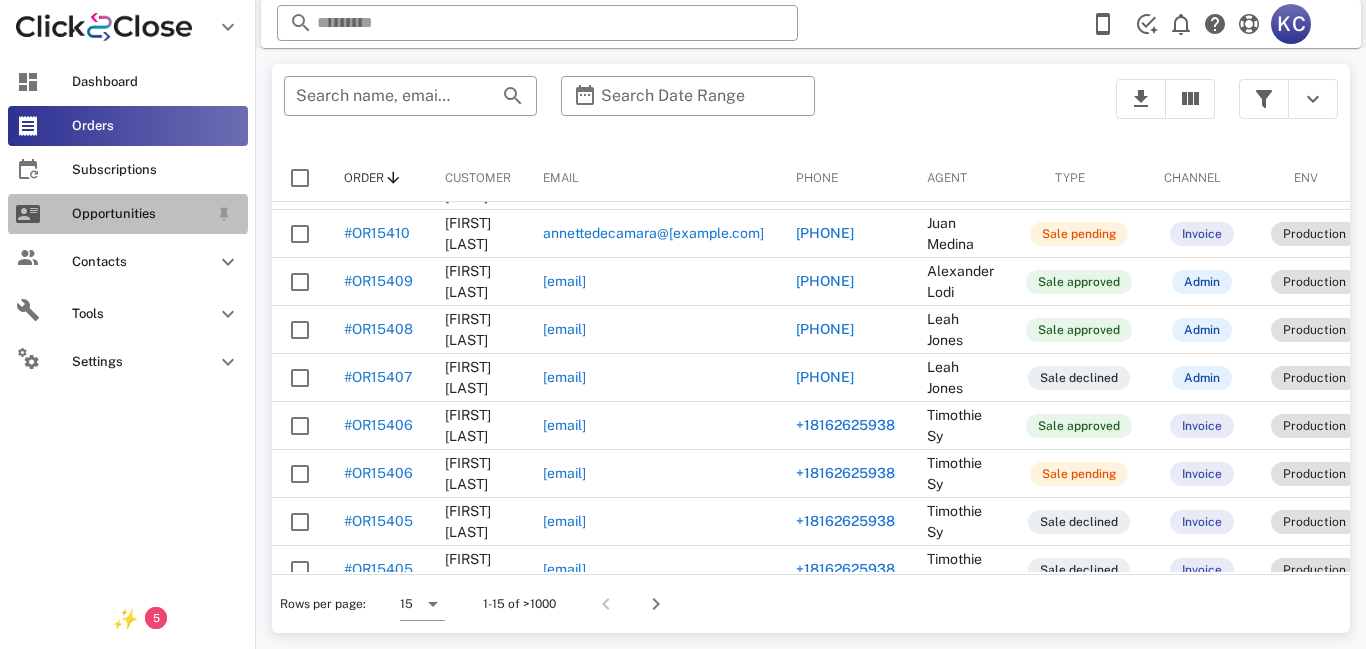 click on "Opportunities" at bounding box center [128, 214] 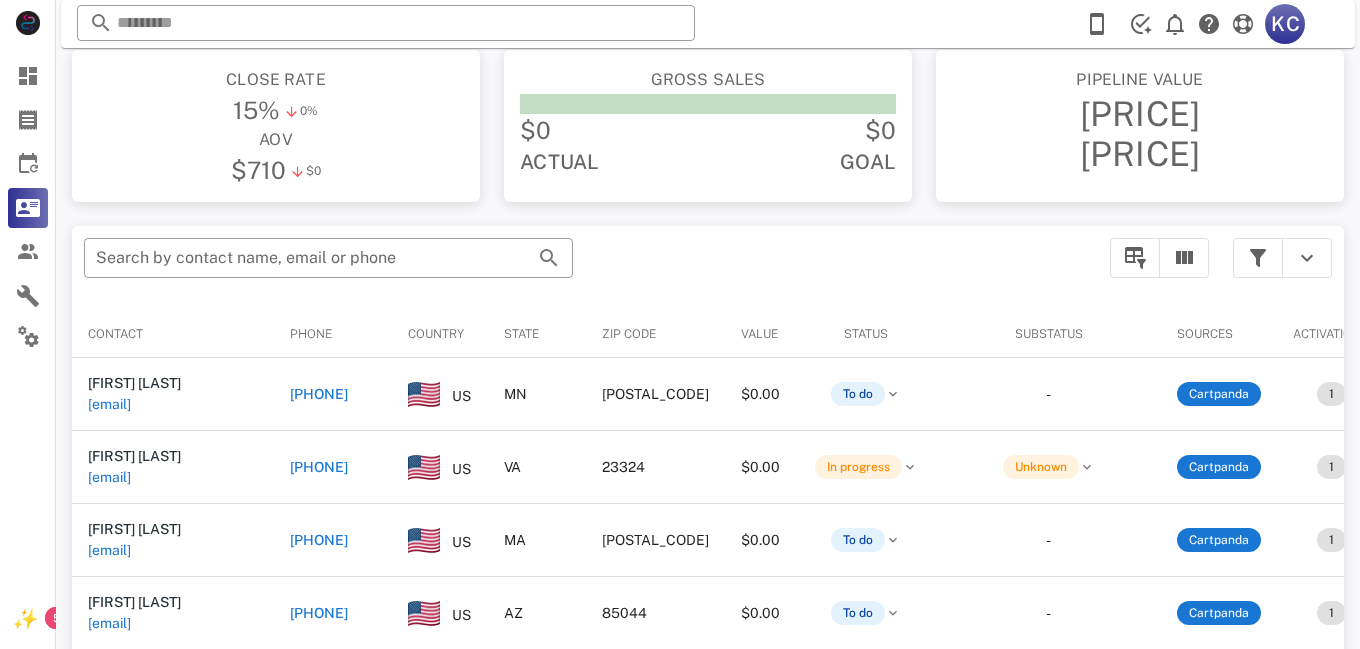 scroll, scrollTop: 220, scrollLeft: 0, axis: vertical 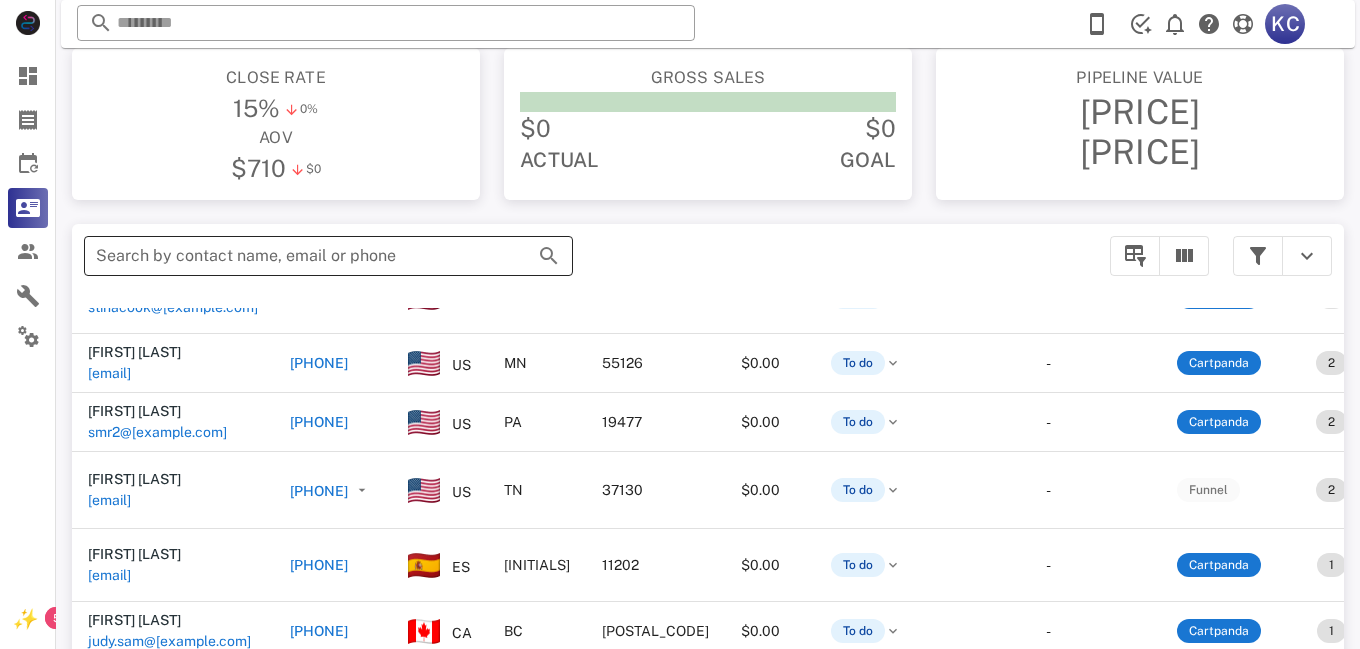 click on "Search by contact name, email or phone" at bounding box center (300, 256) 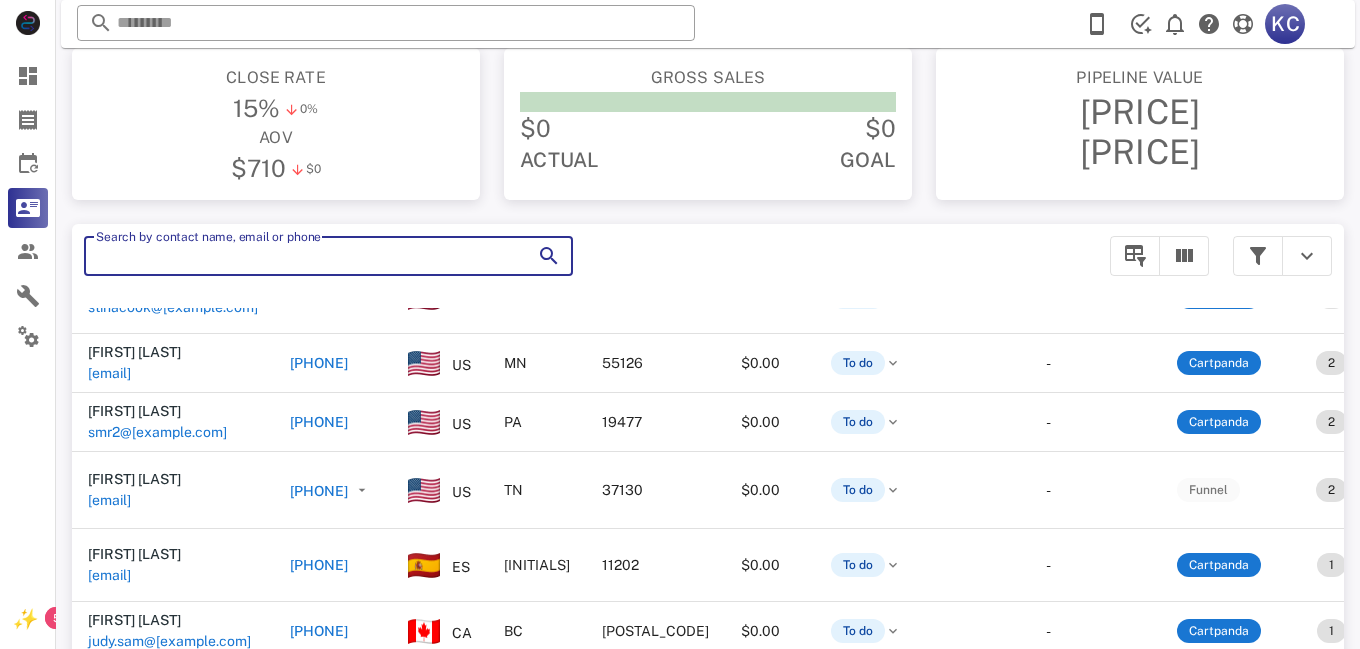 click on "Search by contact name, email or phone" at bounding box center (300, 256) 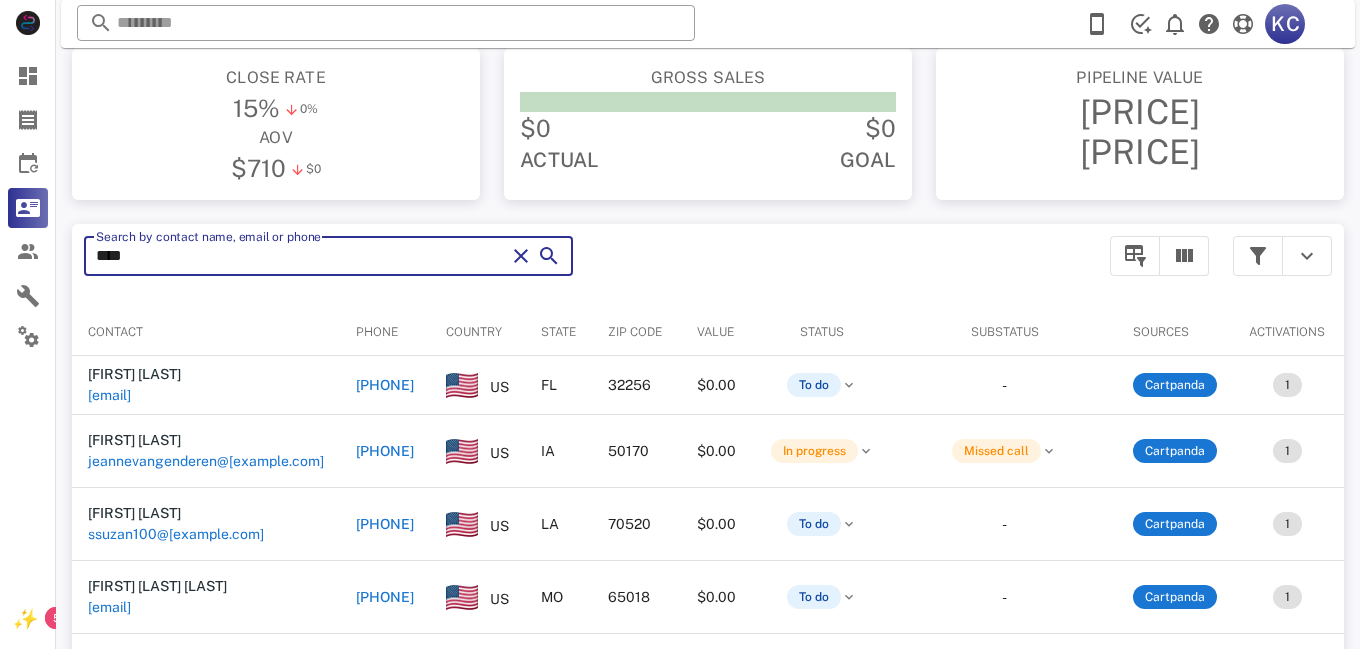 scroll, scrollTop: 226, scrollLeft: 0, axis: vertical 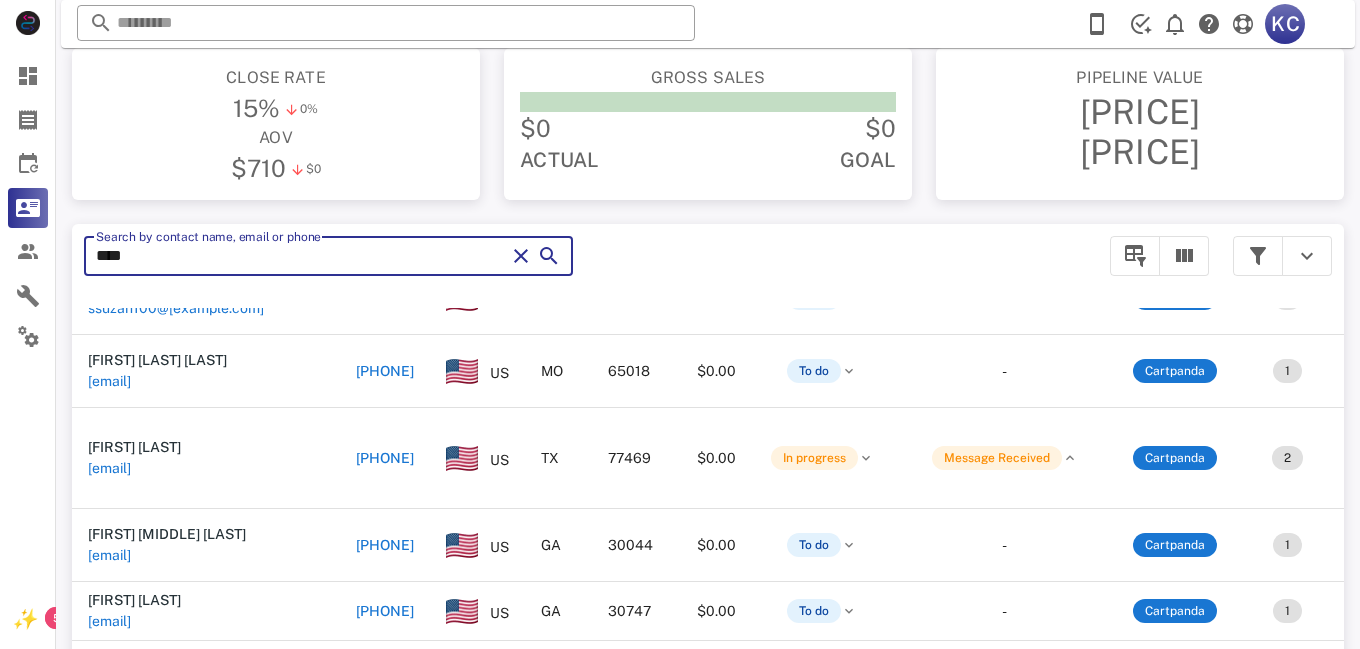 type on "****" 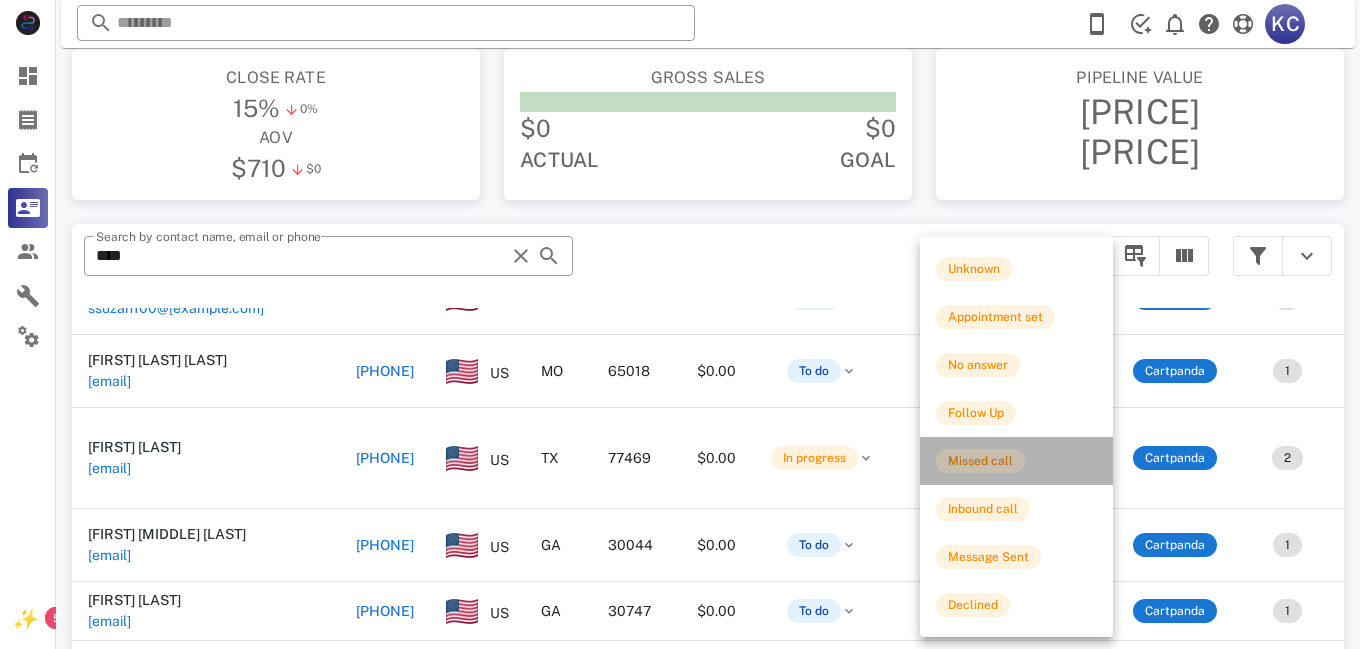 click on "Missed call" at bounding box center [1016, 461] 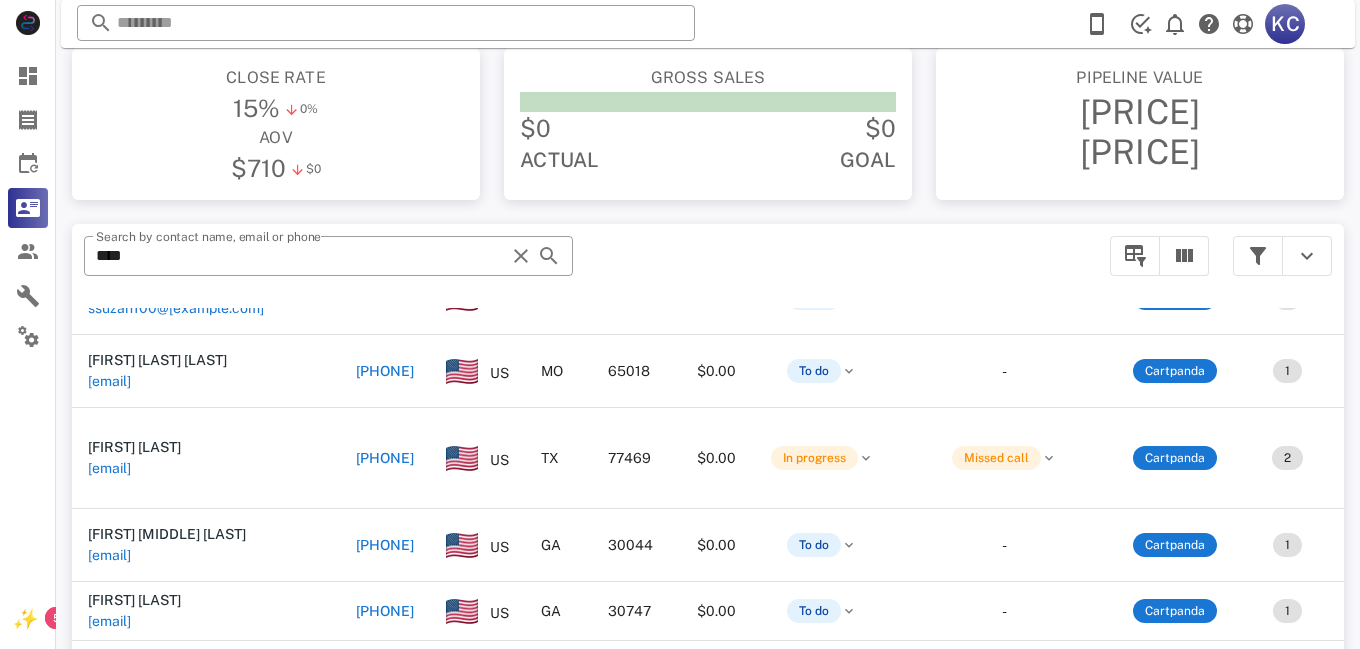 click on "Missed call" at bounding box center [1004, 458] 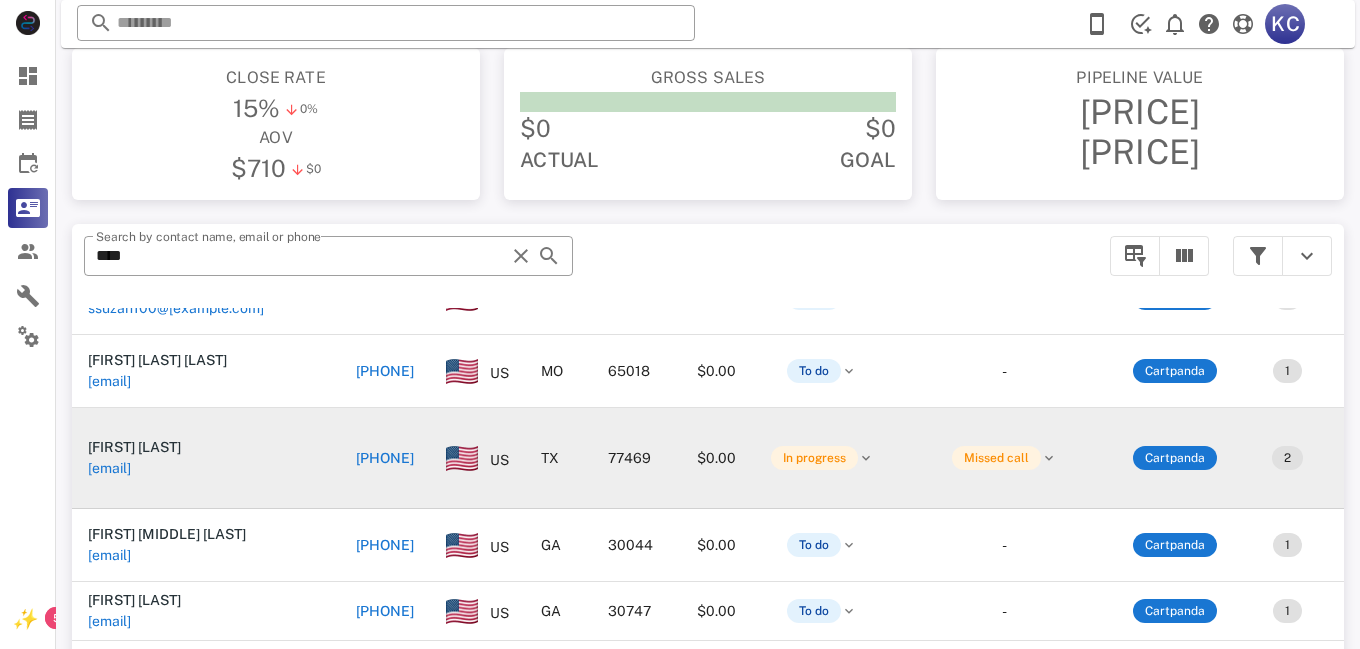 click at bounding box center (1049, 458) 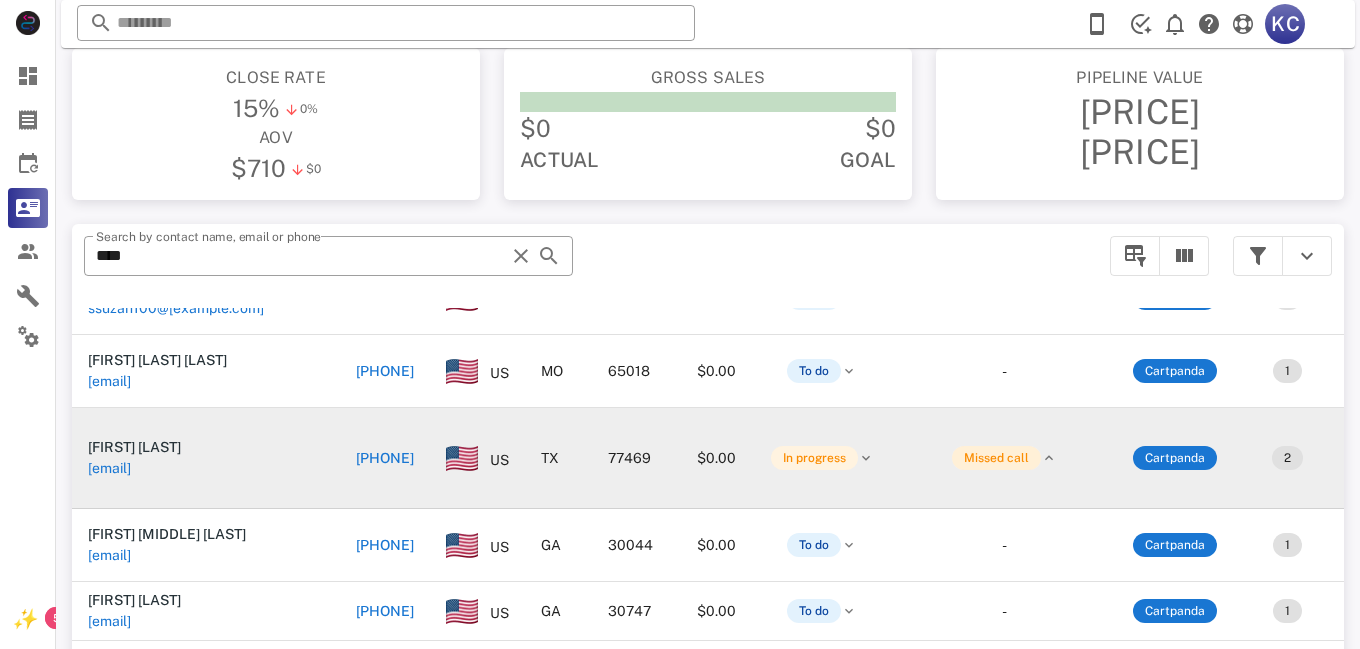 click on "Unknown   Appointment set   No answer   Follow Up   Inbound call   Message Received   Message Sent   Declined" at bounding box center (0, 0) 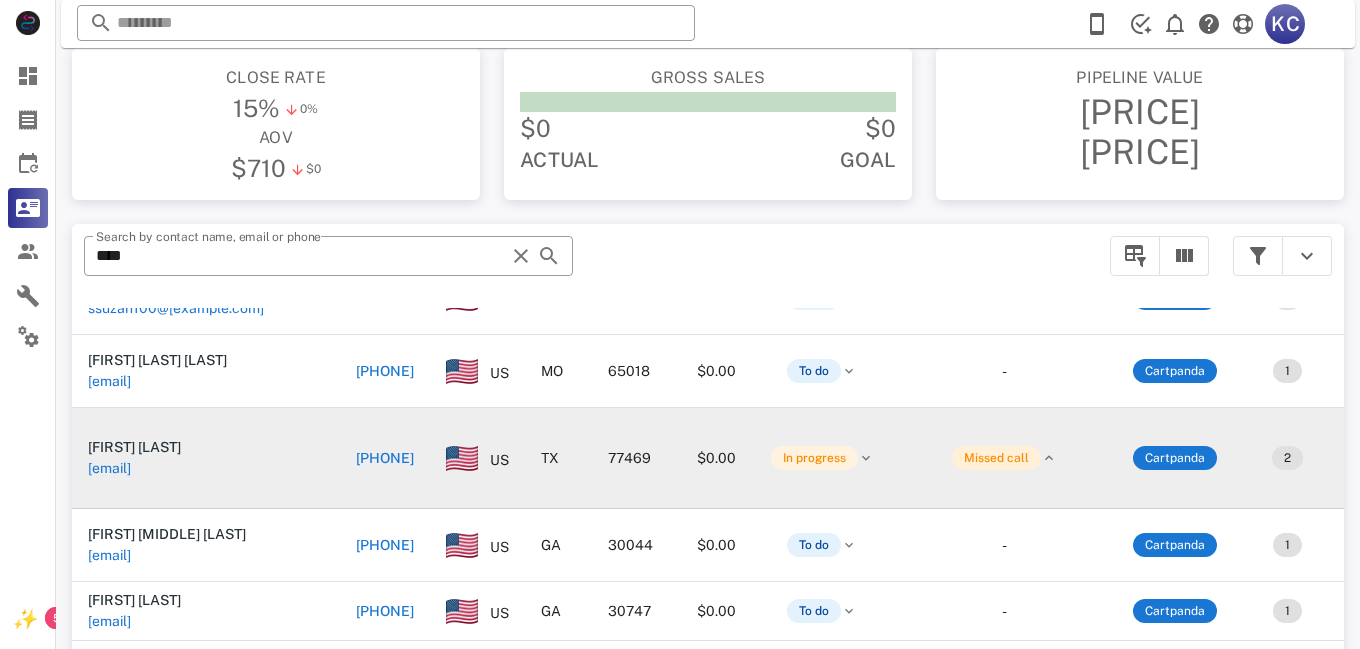 click on "**********" at bounding box center [680, 294] 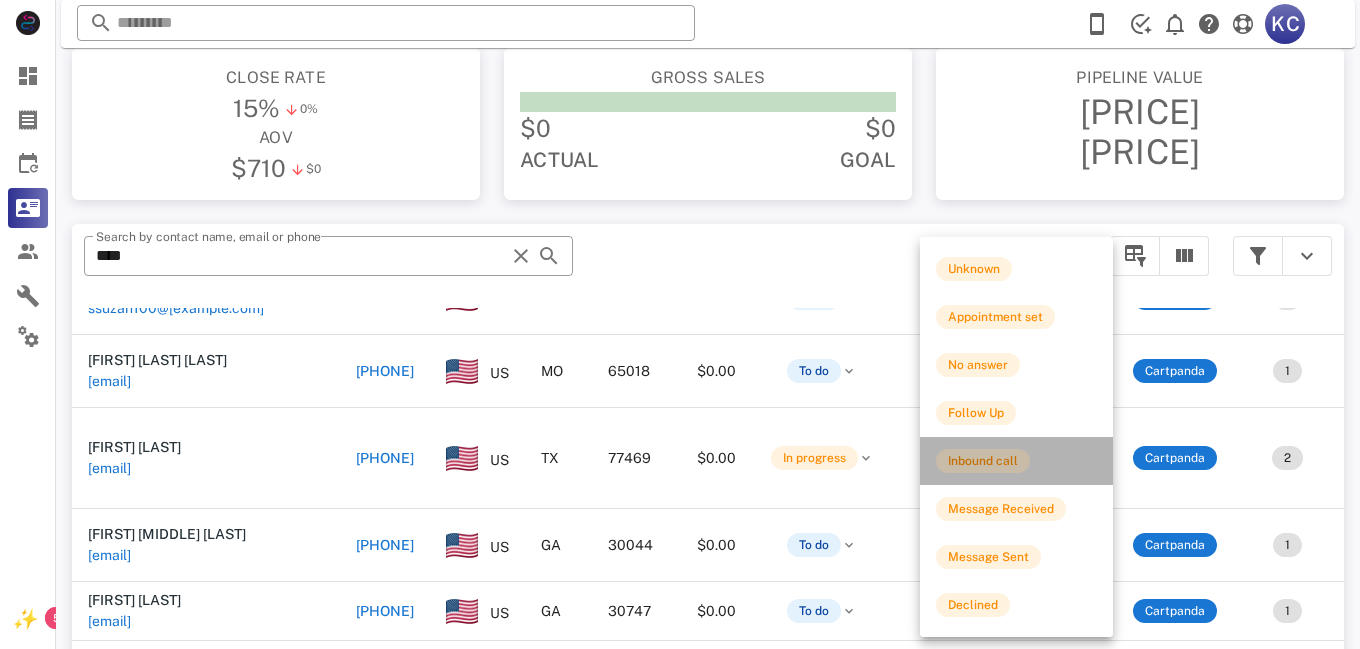 click on "Inbound call" at bounding box center (983, 461) 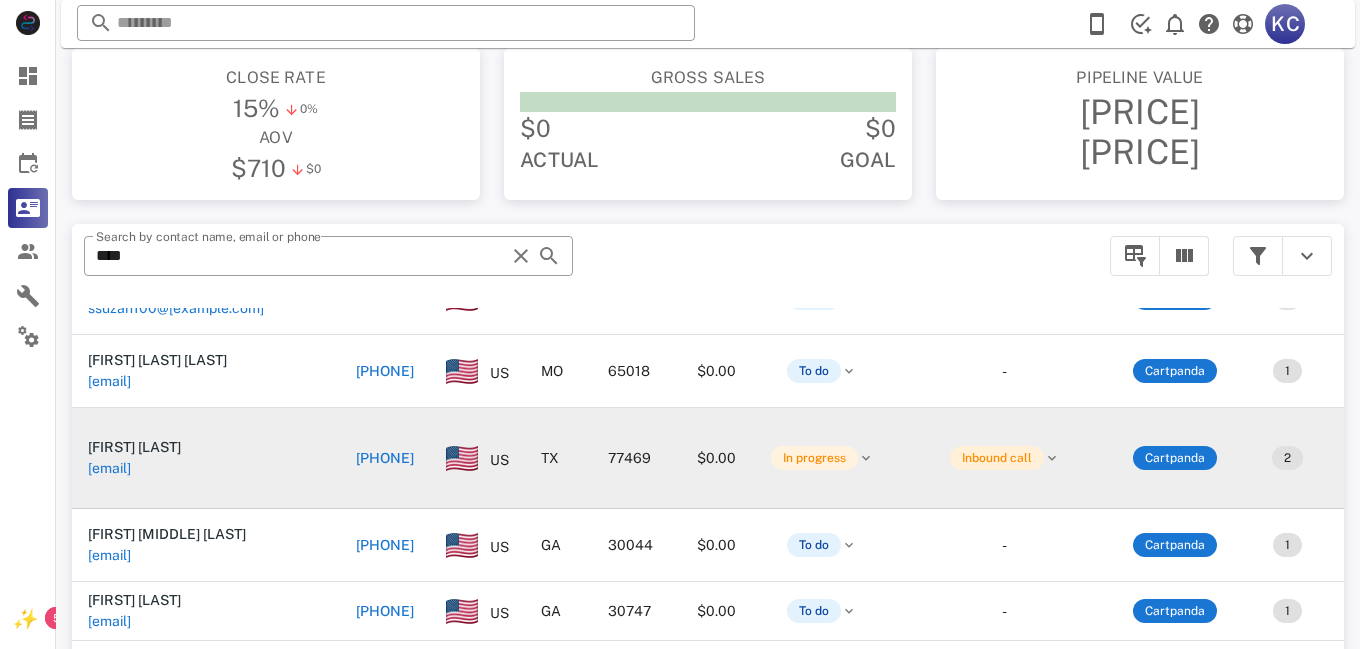 click on "Inbound call" at bounding box center [997, 458] 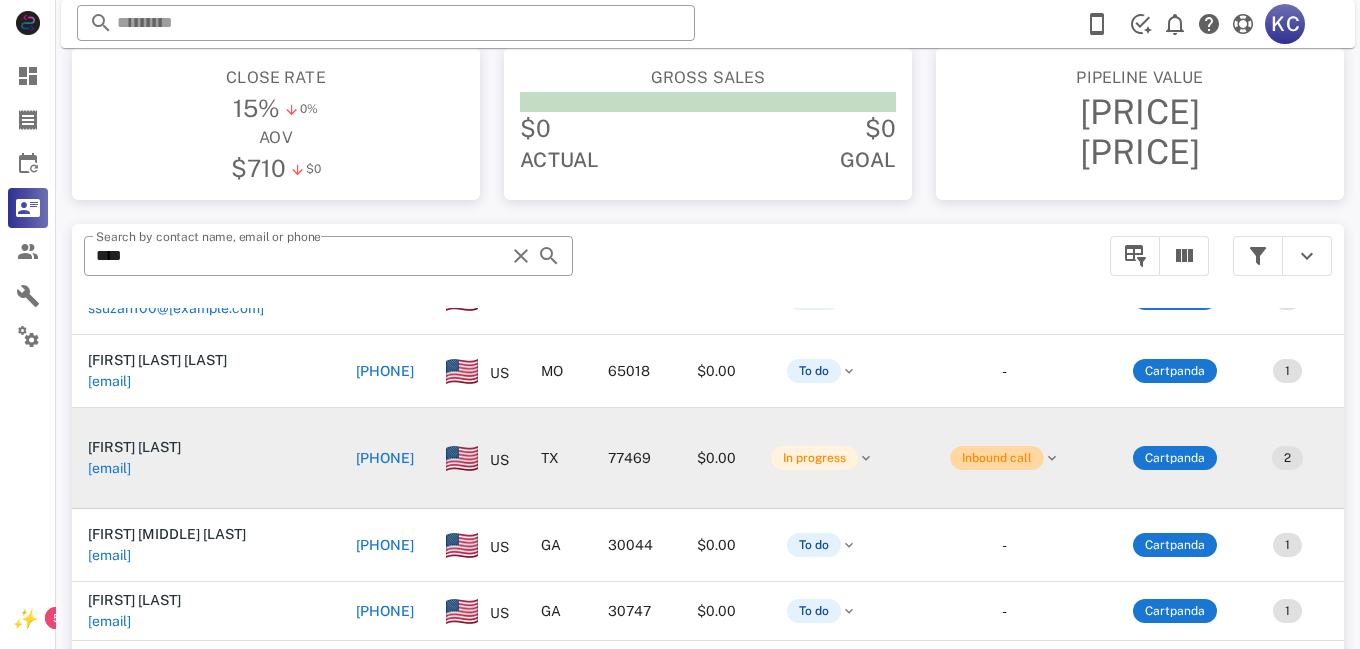 click on "Inbound call" at bounding box center (997, 458) 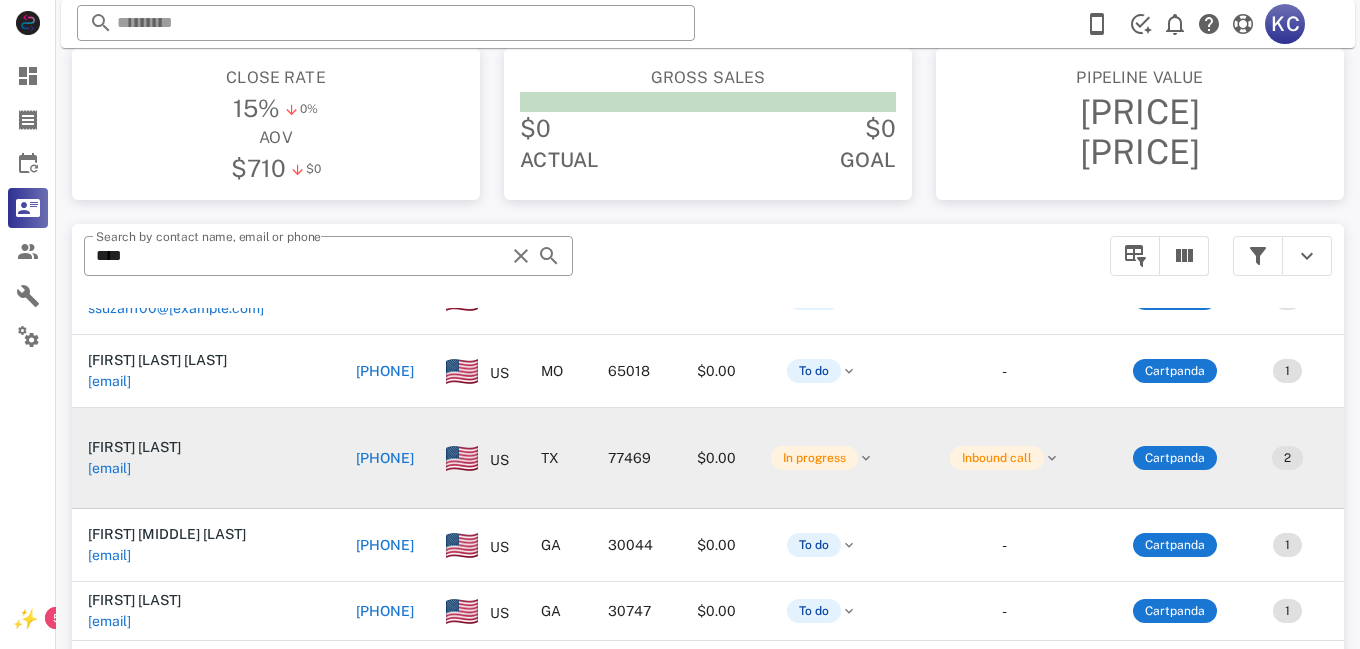 click at bounding box center (1052, 458) 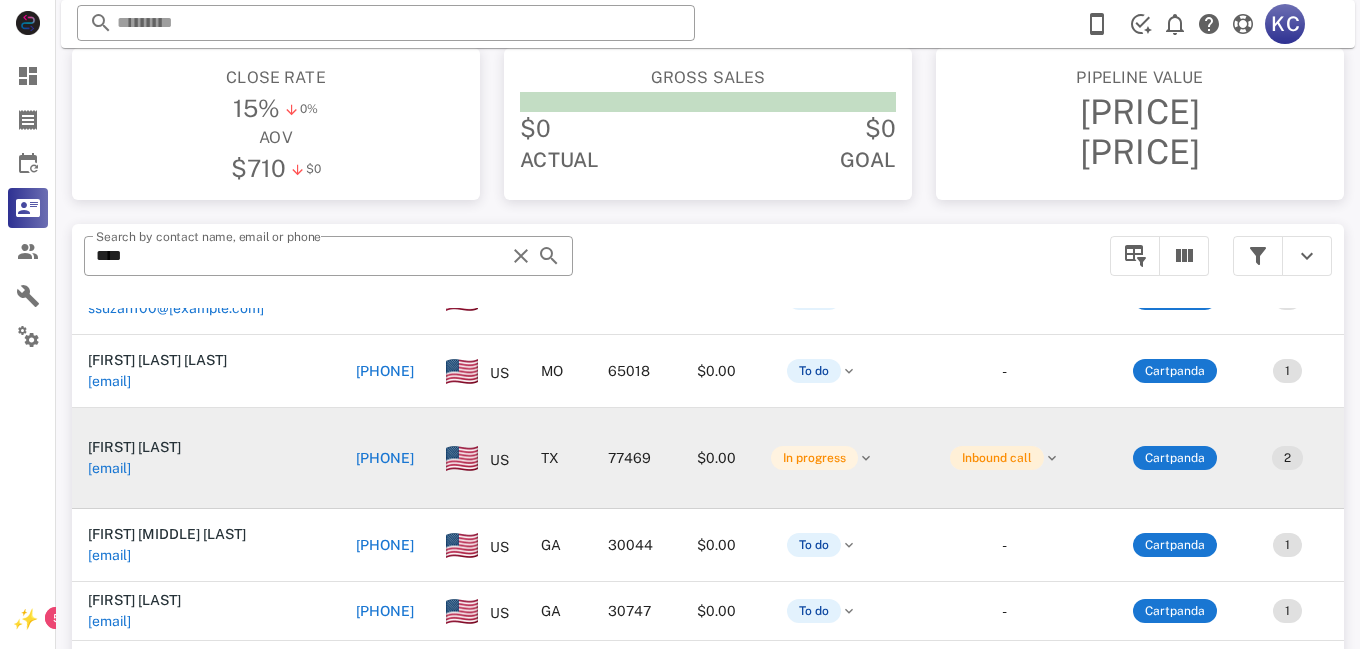 click on "**********" at bounding box center (680, 294) 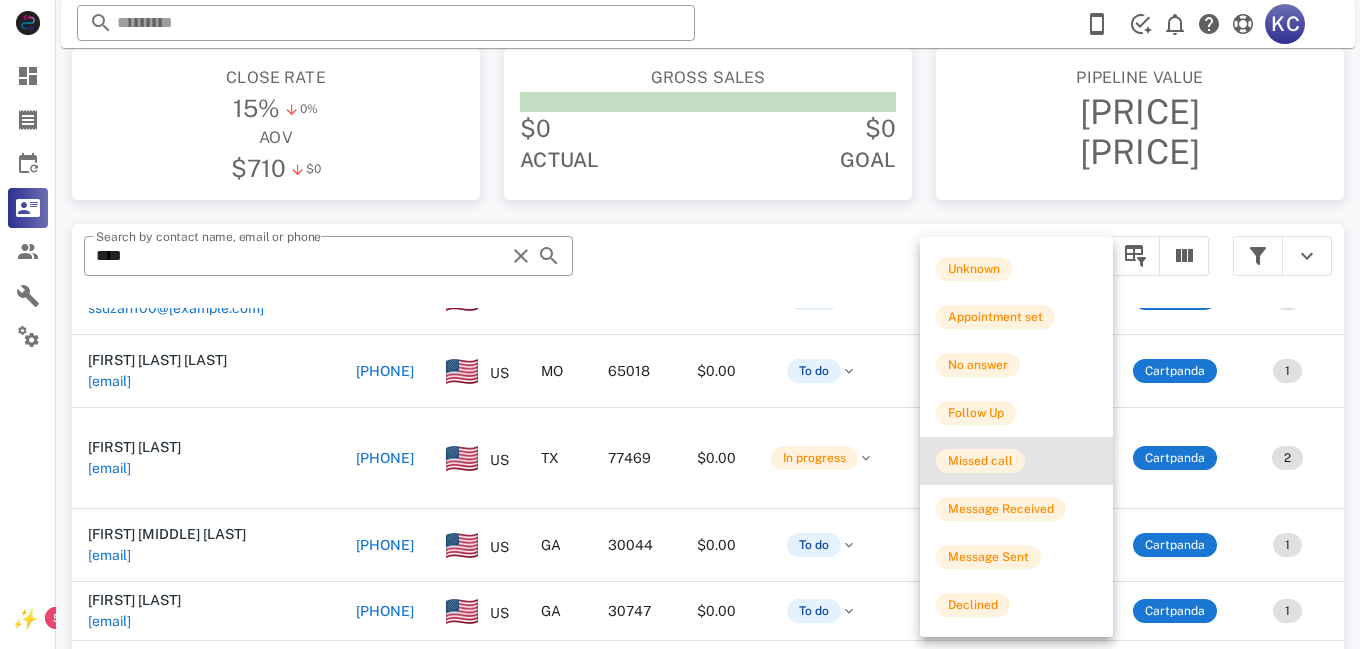 click on "Missed call" at bounding box center [1016, 461] 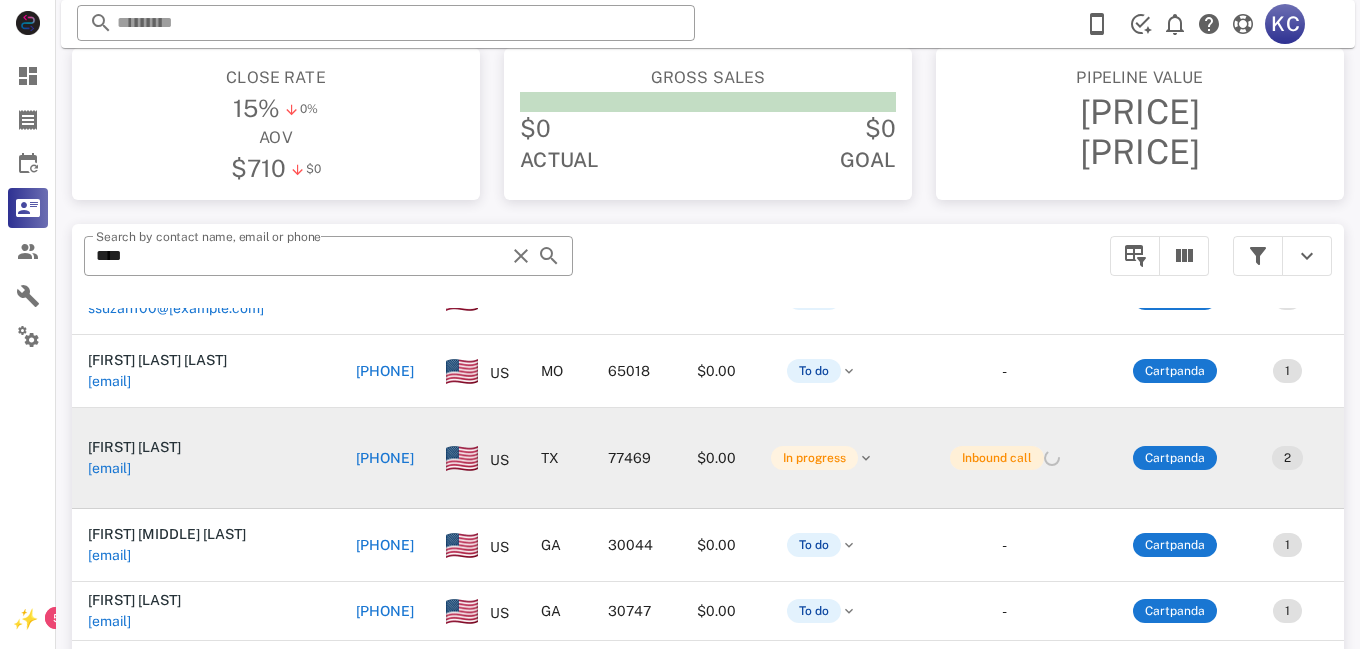 click on "Inbound call" at bounding box center (997, 458) 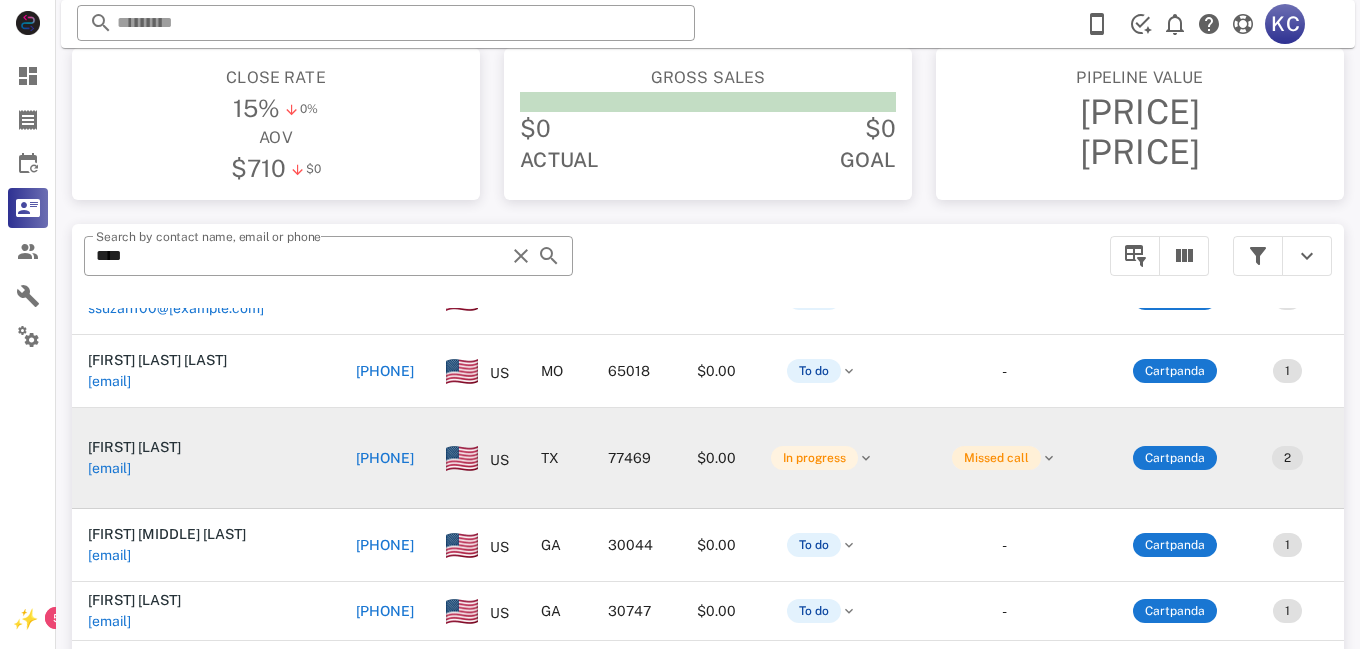 click on "Missed call" at bounding box center [996, 458] 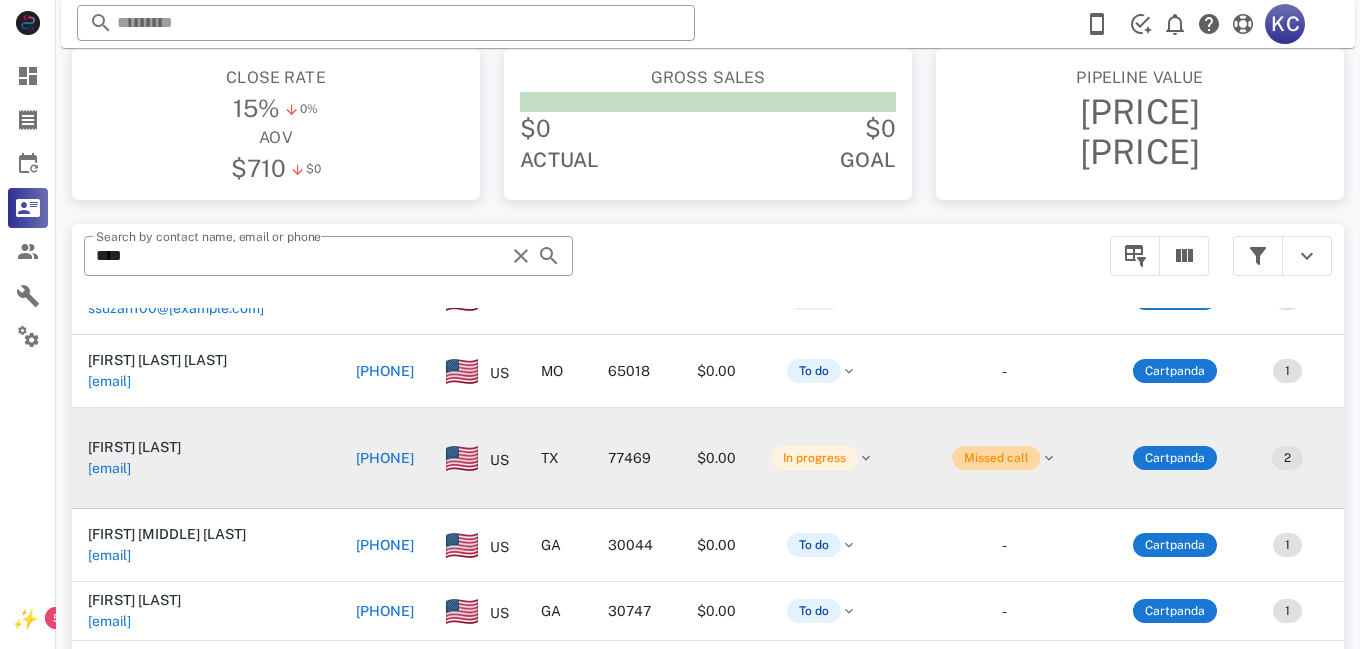 click on "Missed call" at bounding box center (996, 458) 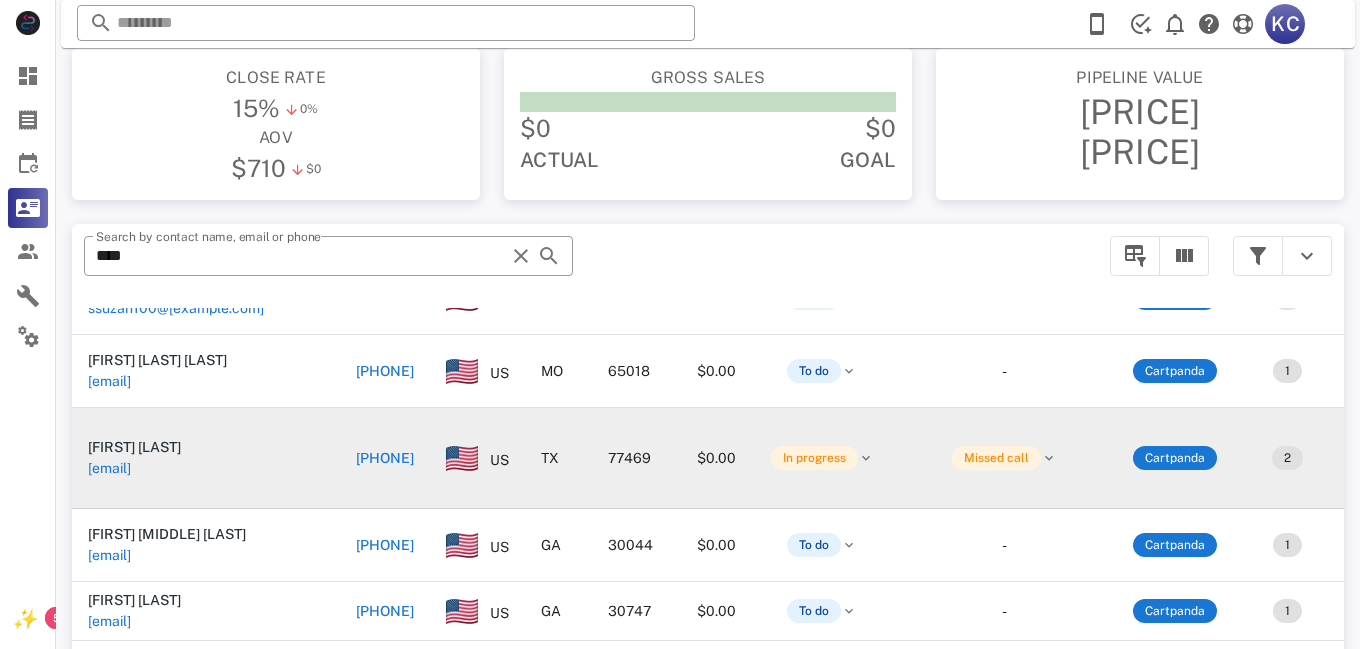 click at bounding box center [1049, 458] 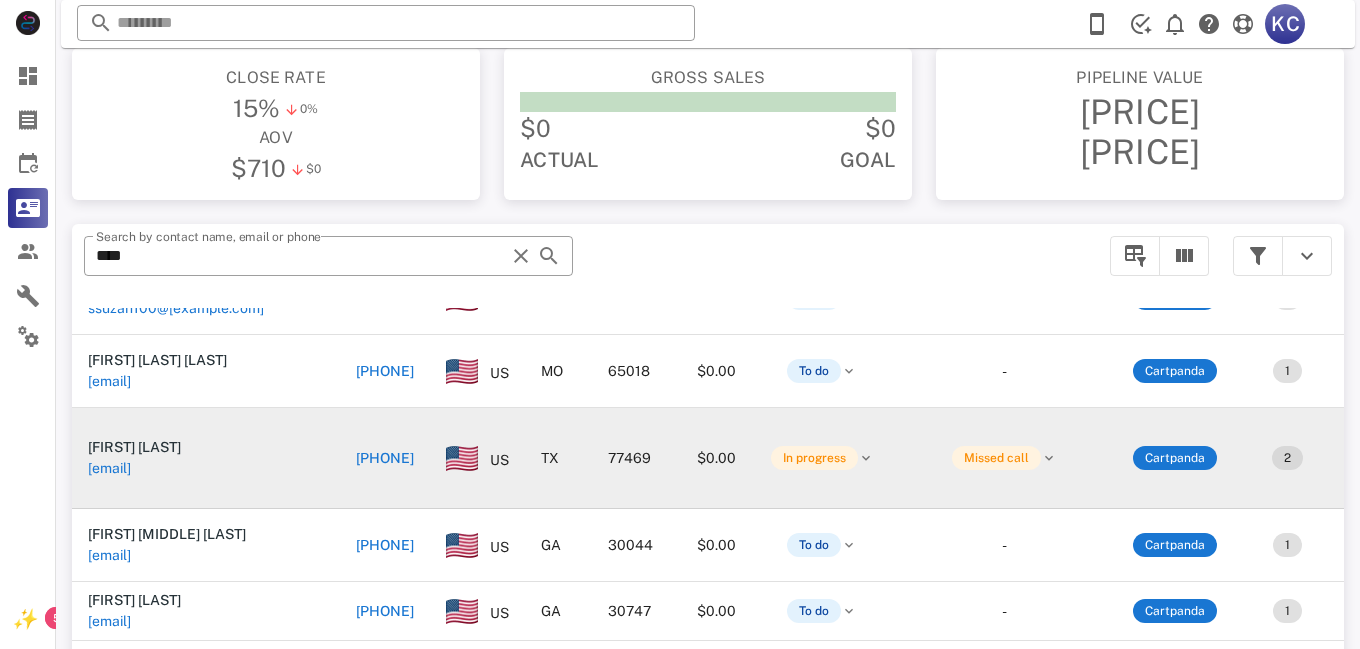 click on "2" at bounding box center (1287, 458) 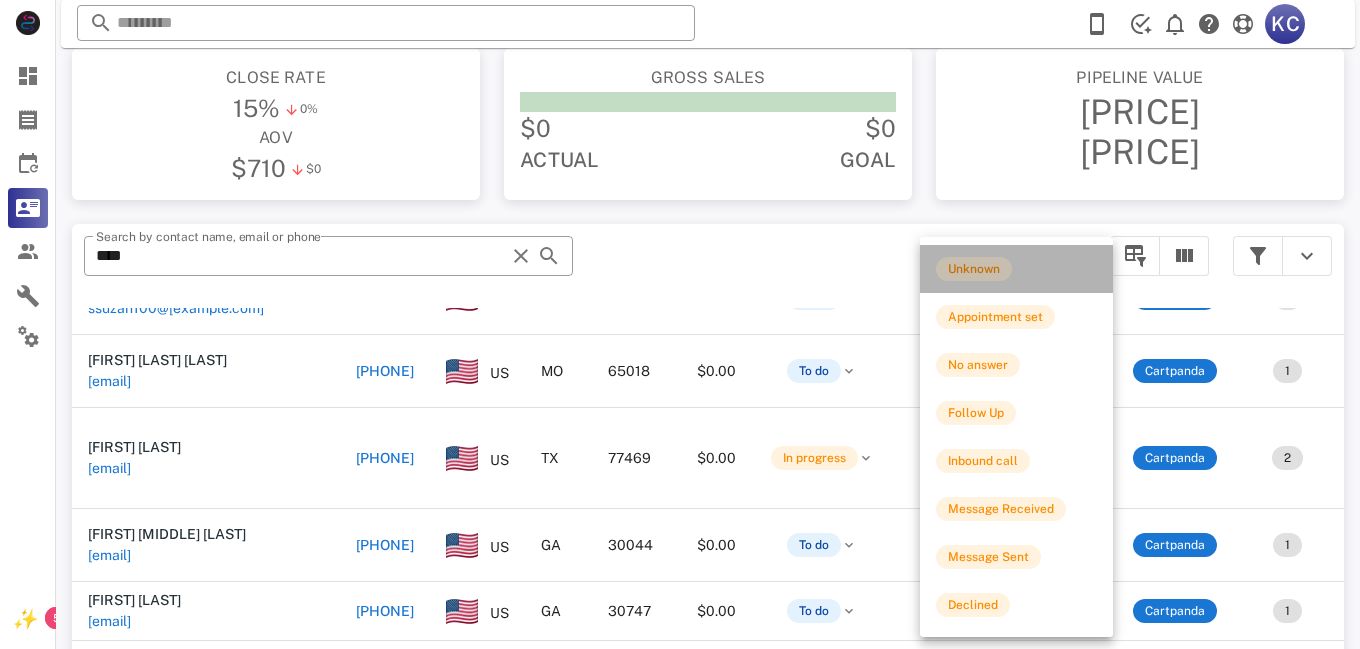 click on "Unknown" at bounding box center (1016, 269) 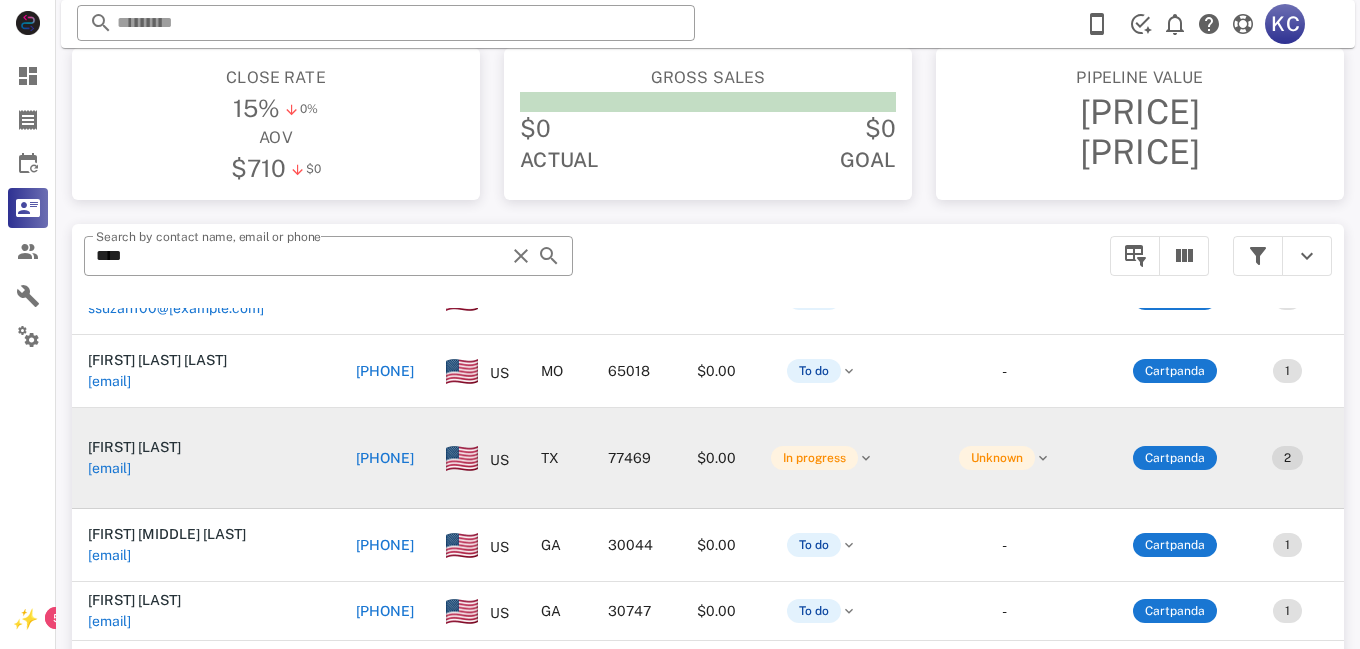 click on "2" at bounding box center (1287, 458) 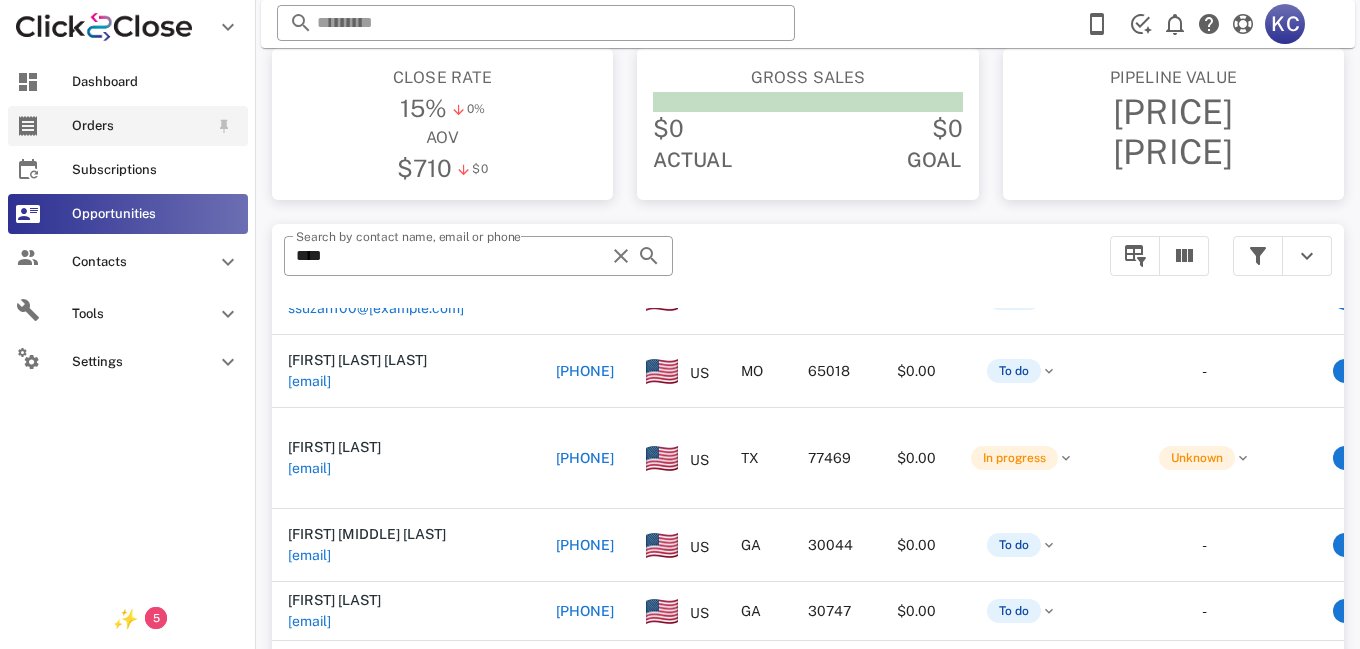 click on "Orders" at bounding box center (140, 126) 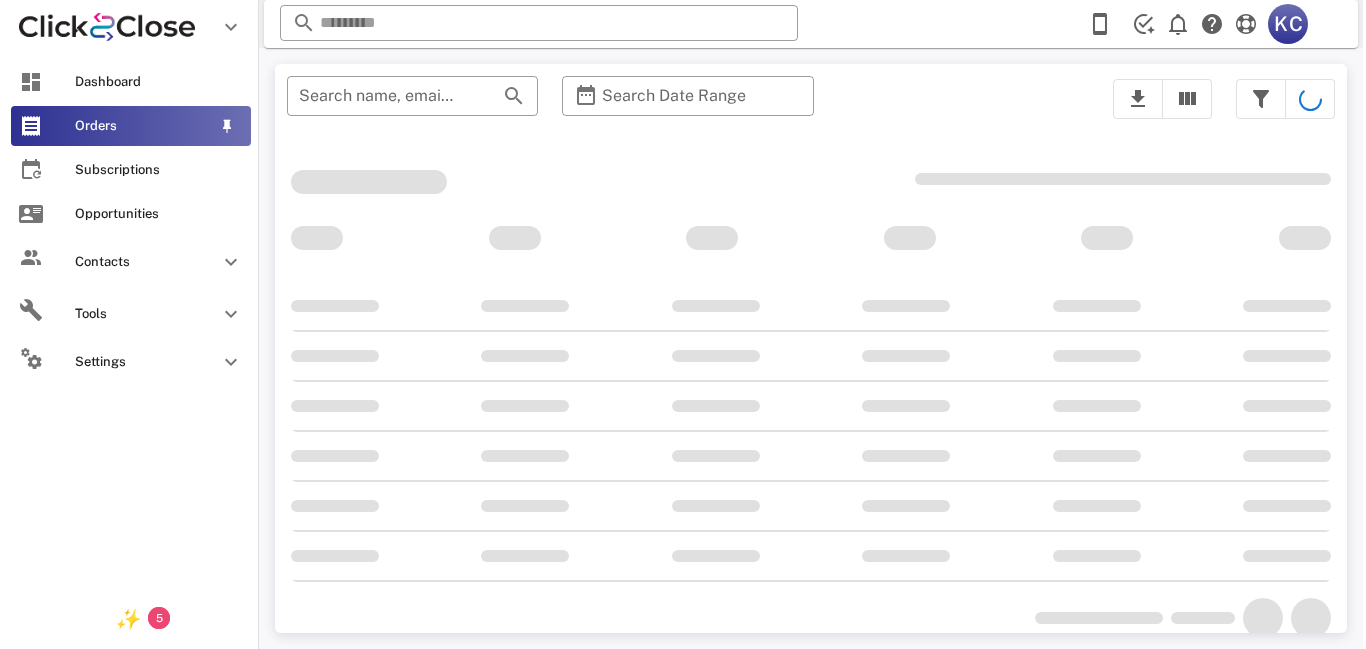 scroll, scrollTop: 0, scrollLeft: 0, axis: both 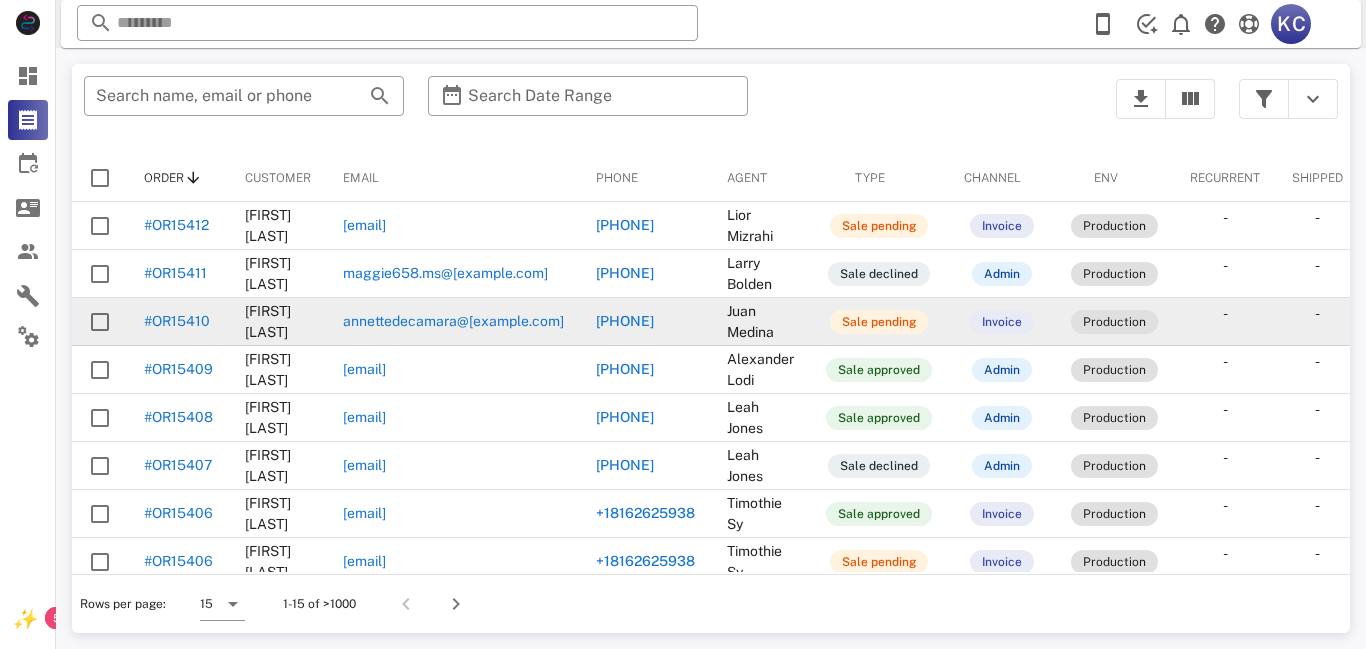 click on "#OR15410" at bounding box center [177, 321] 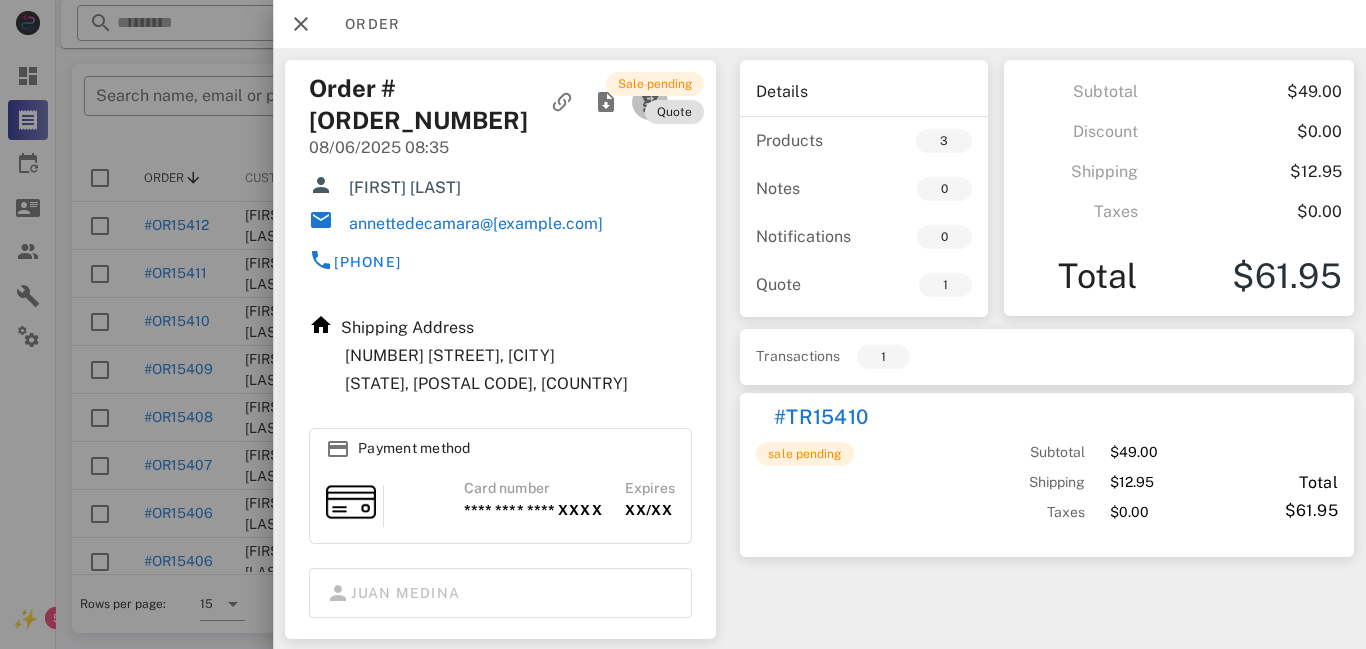click at bounding box center [650, 102] 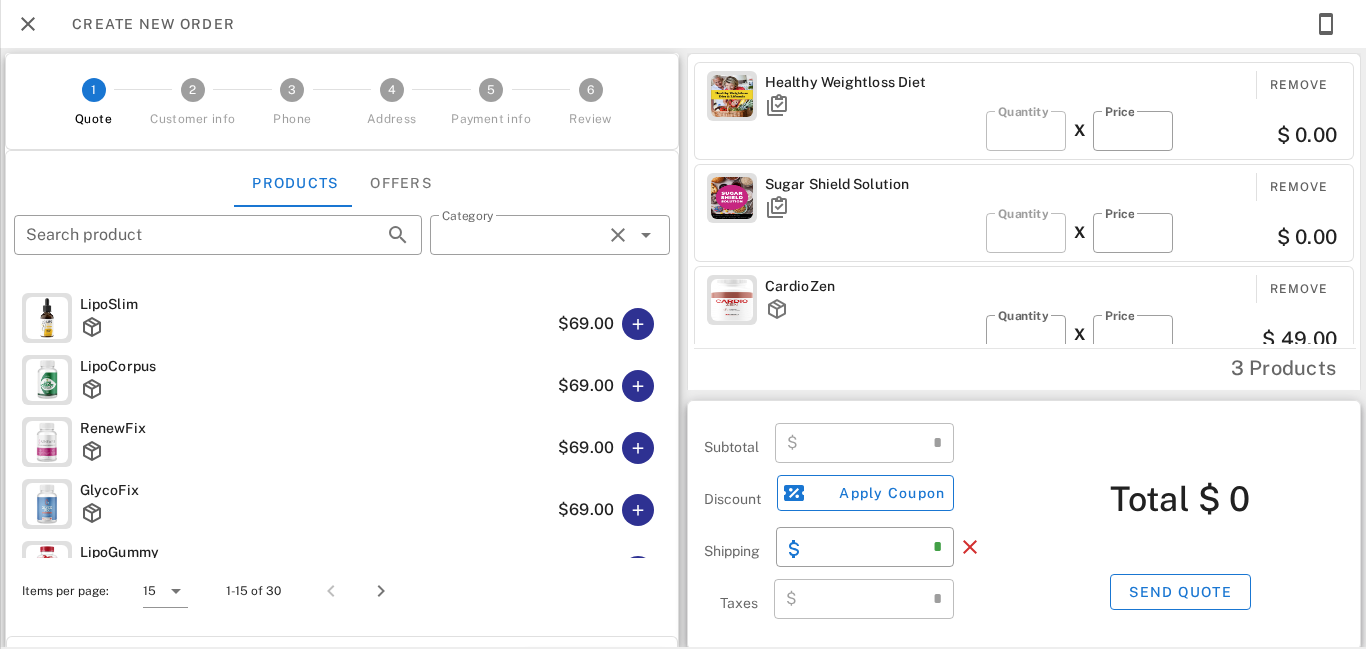 type on "**********" 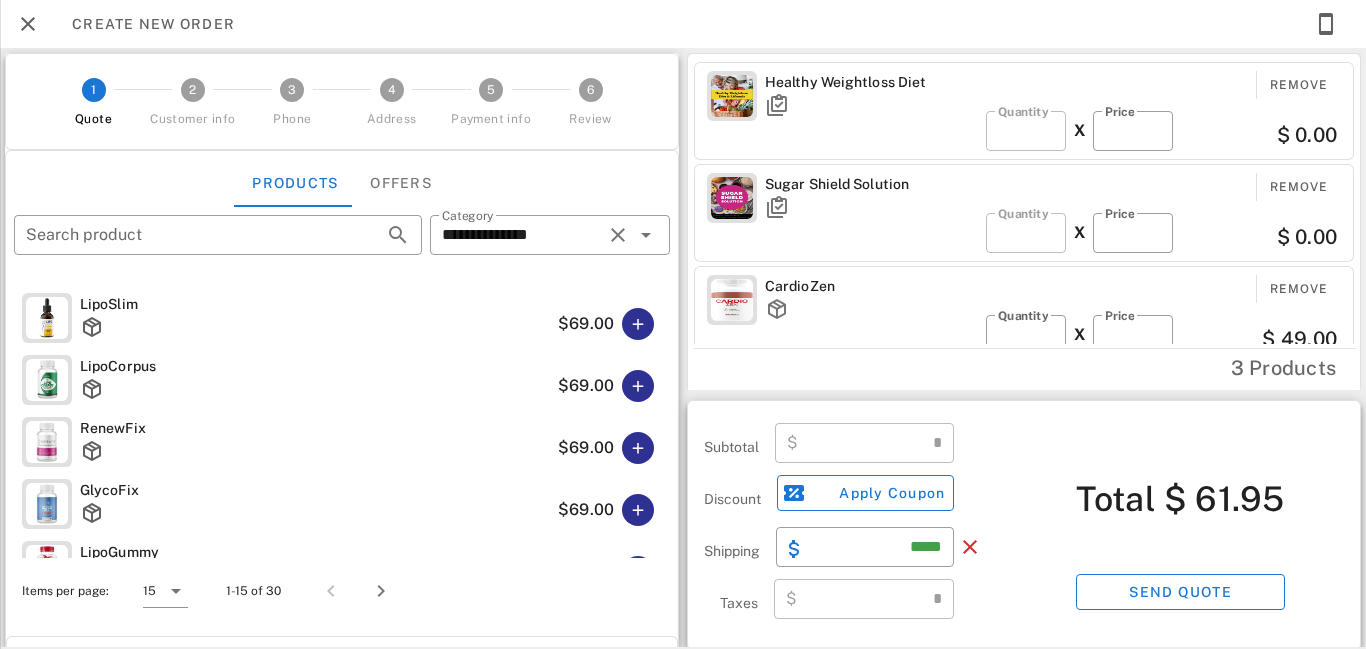 type on "*****" 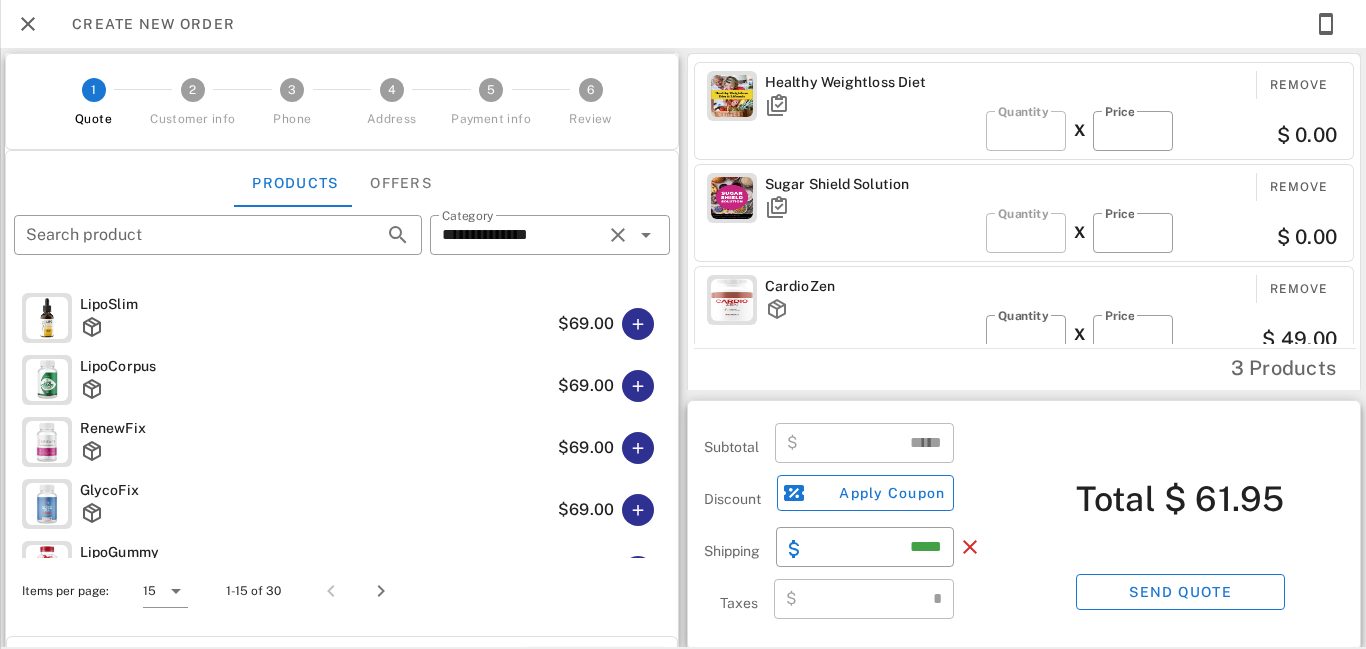 type on "****" 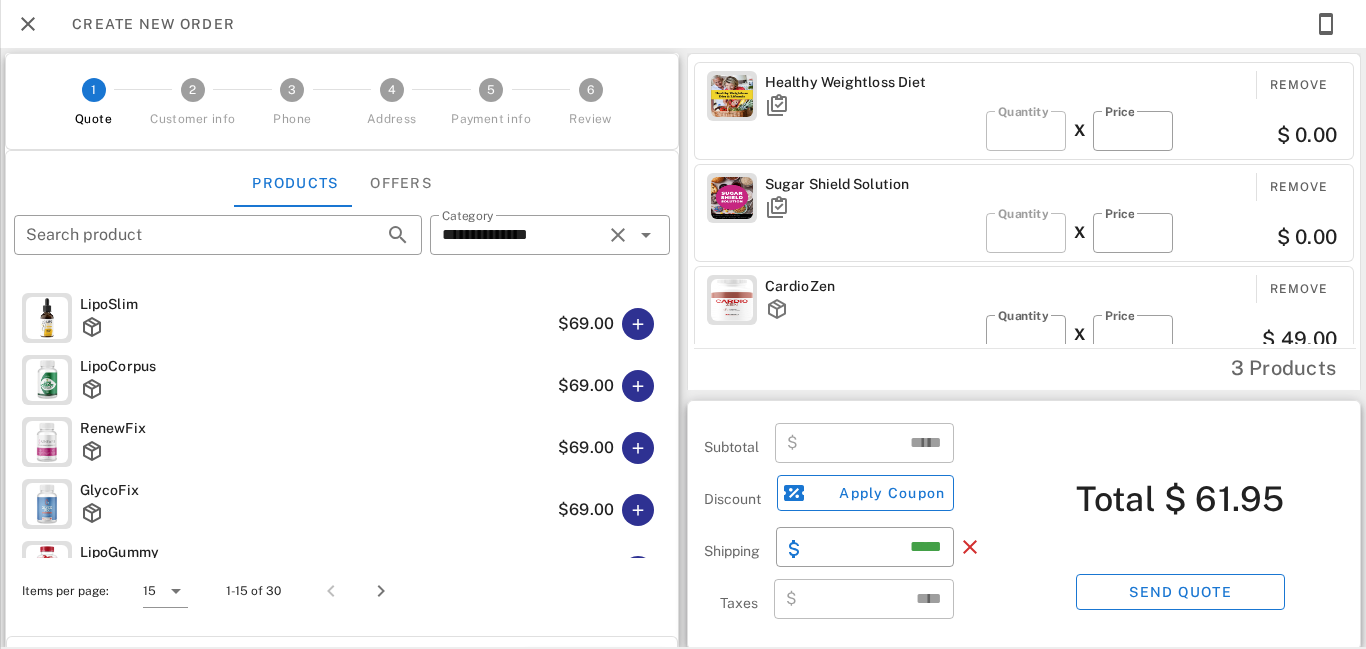 scroll, scrollTop: 40, scrollLeft: 0, axis: vertical 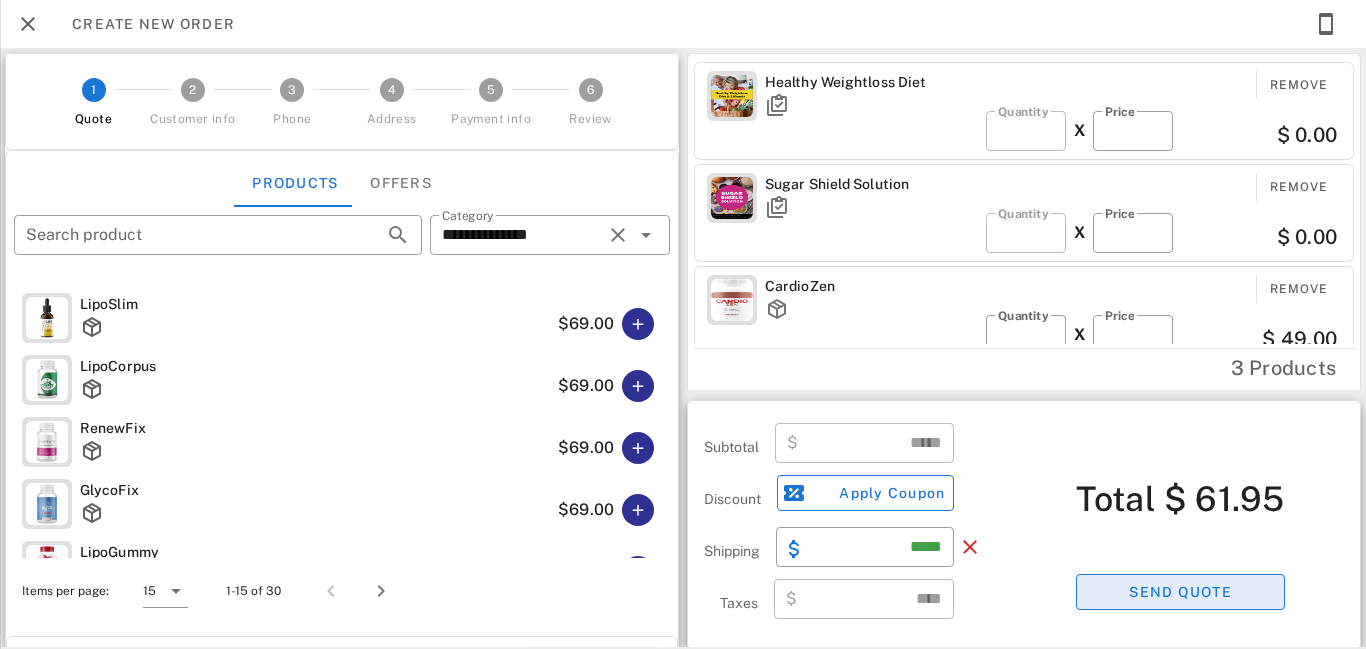 click on "Send quote" at bounding box center (1180, 592) 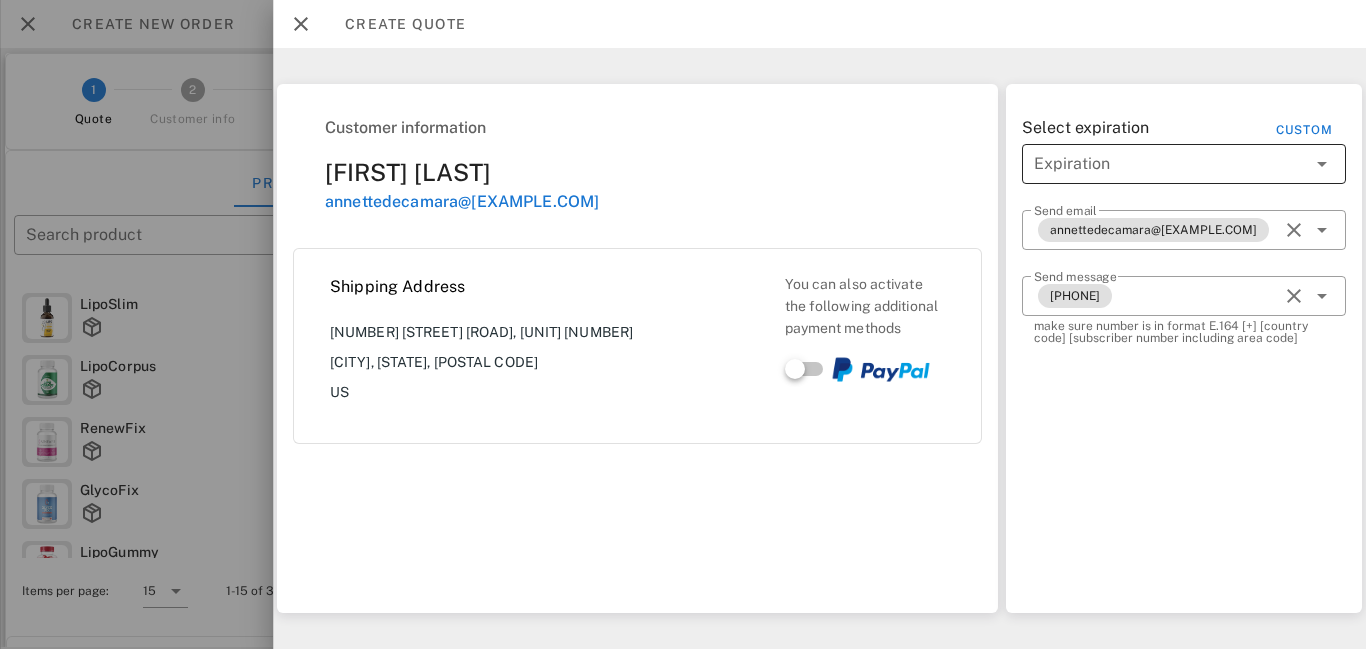 click at bounding box center [1322, 164] 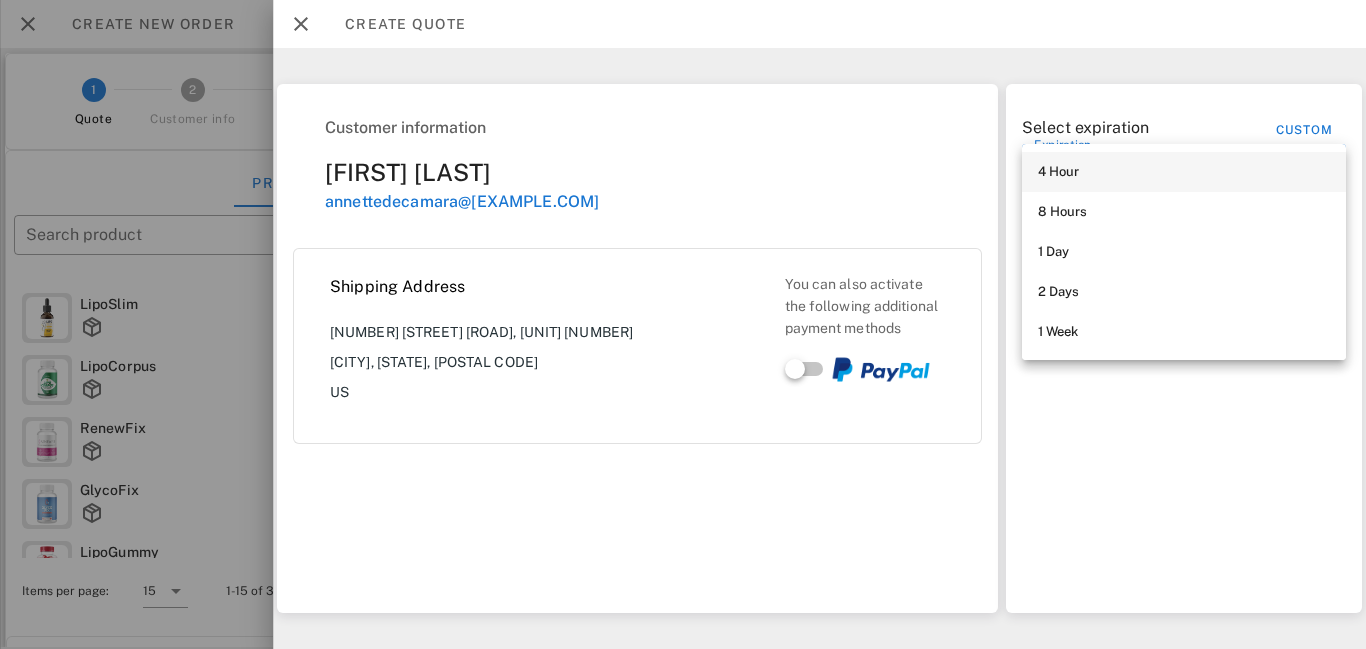 click on "4 Hour" at bounding box center [1184, 172] 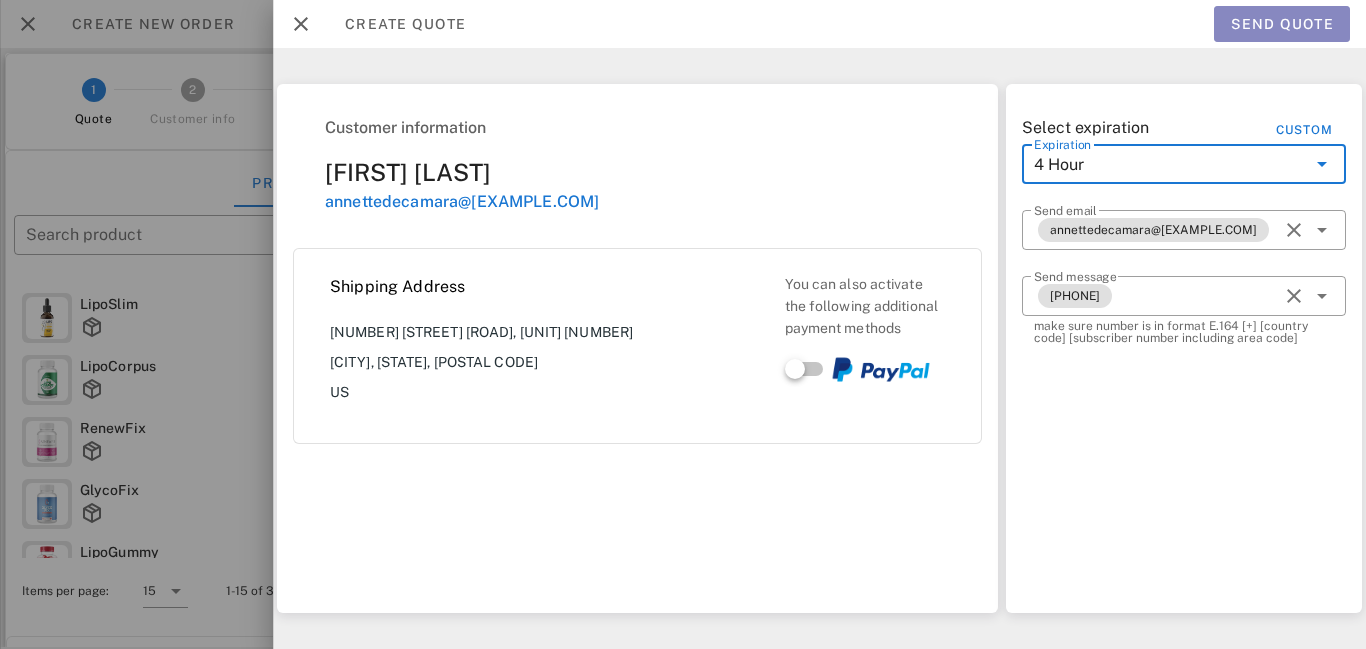 click on "Send quote" at bounding box center [1282, 24] 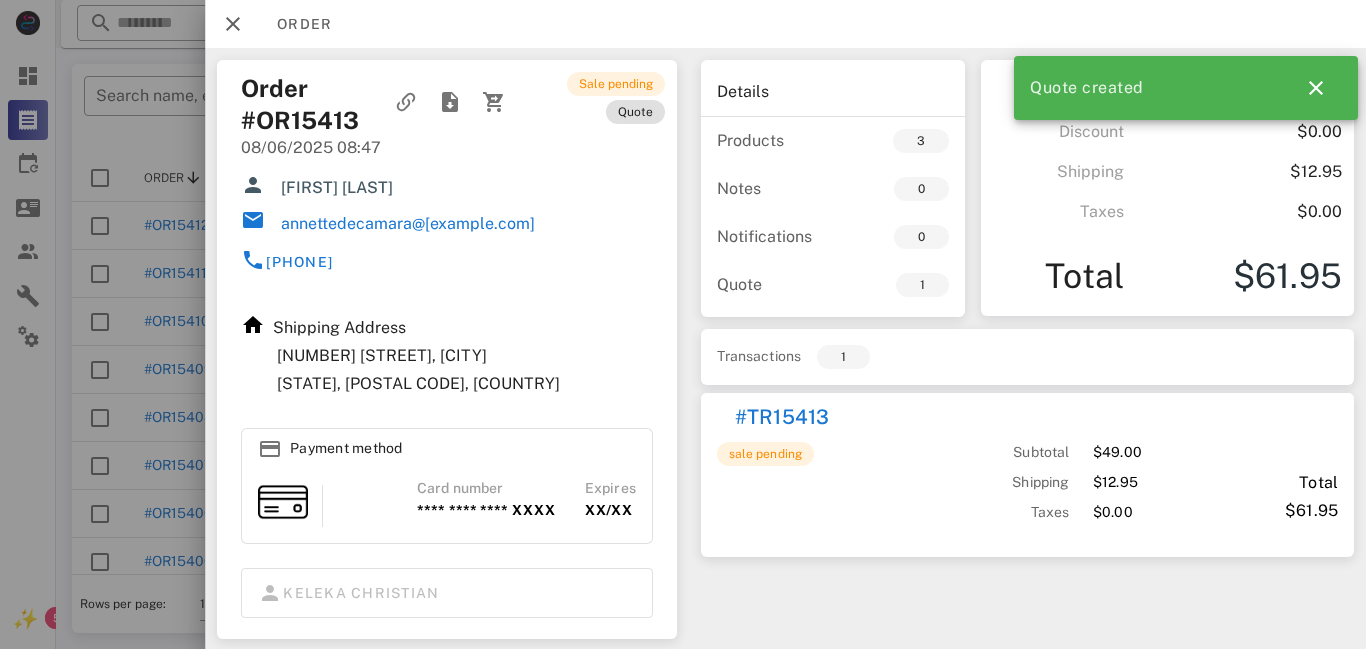 click on "Details Products  3  Notes  0  Notifications  0  Quote  1   Subtotal  $49.00  Discount  $0.00  Shipping  $12.95  Taxes  $0.00  Total  $61.95 Transactions  1  #TR15413  sale pending Subtotal Shipping  Taxes   $49.00   $12.95   $0.00   Total   $61.95" at bounding box center [1027, 349] 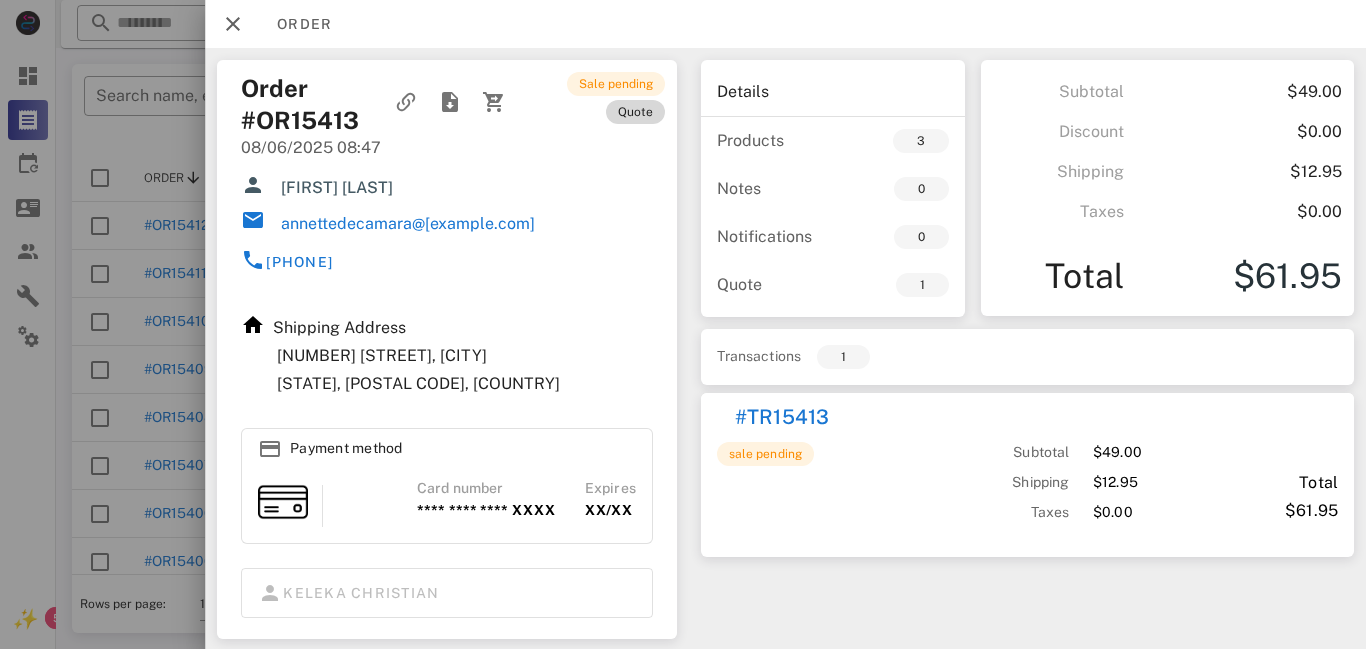 click on "quote" at bounding box center (635, 112) 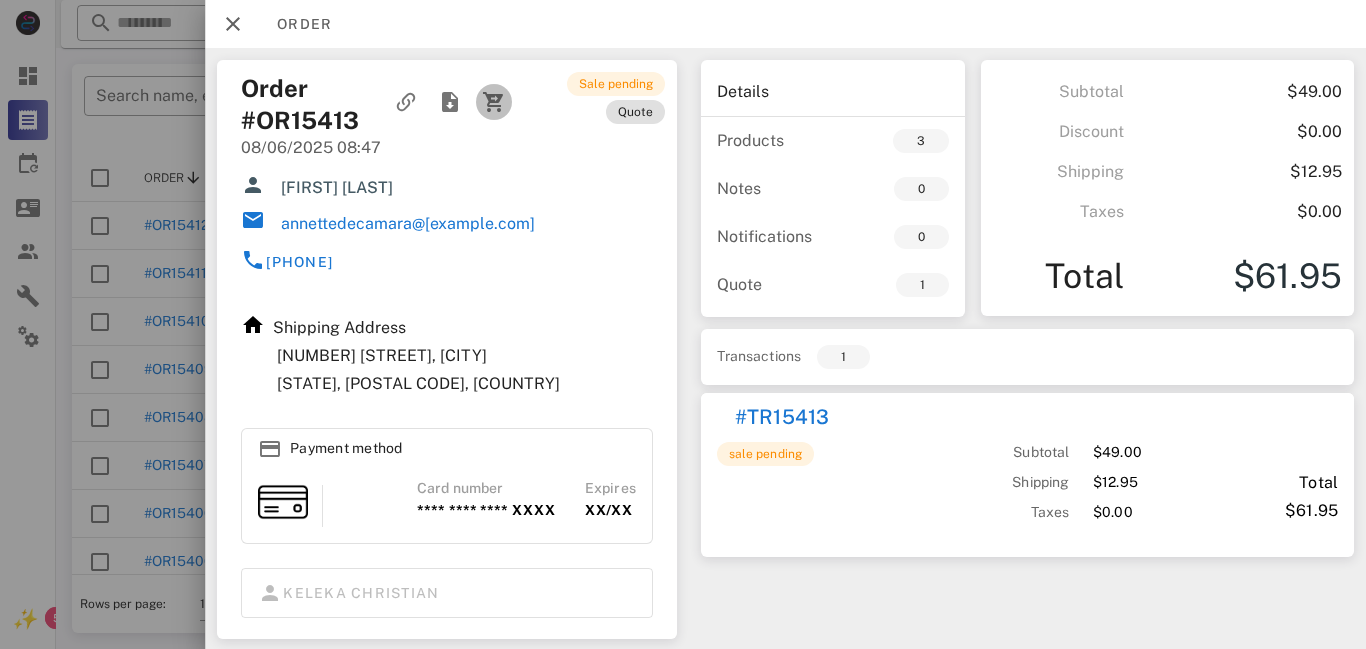 click at bounding box center [493, 102] 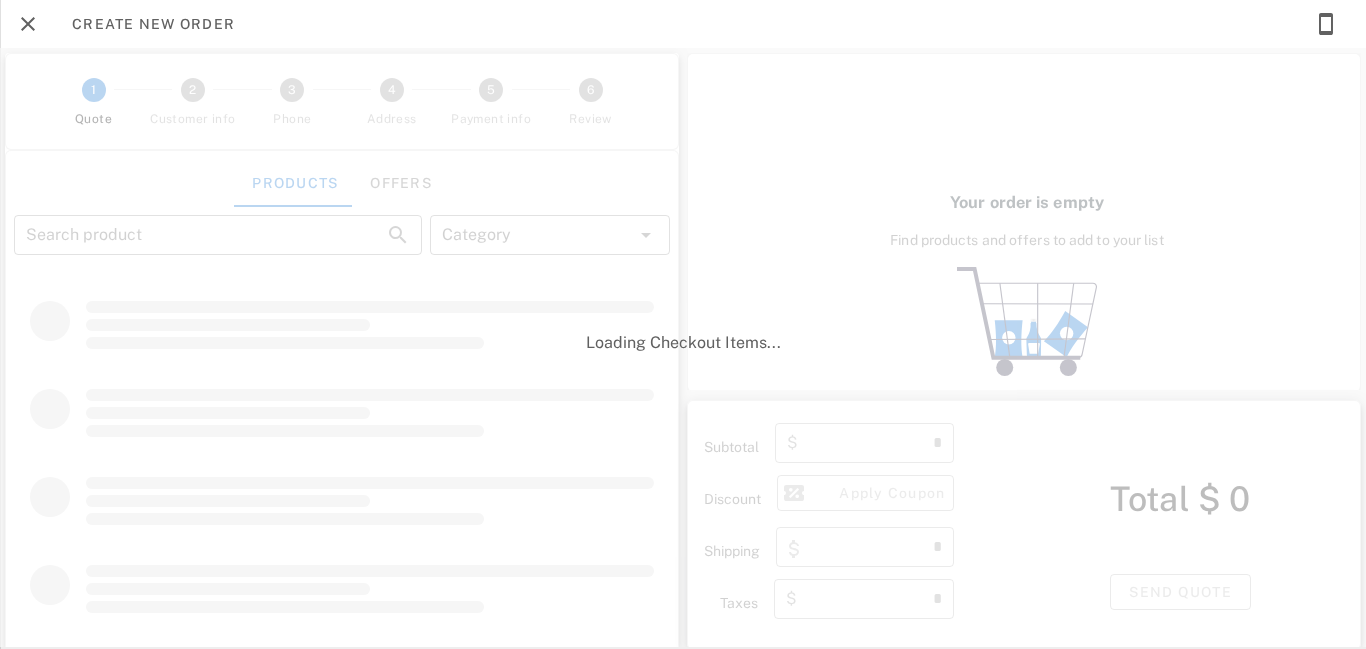 type on "**********" 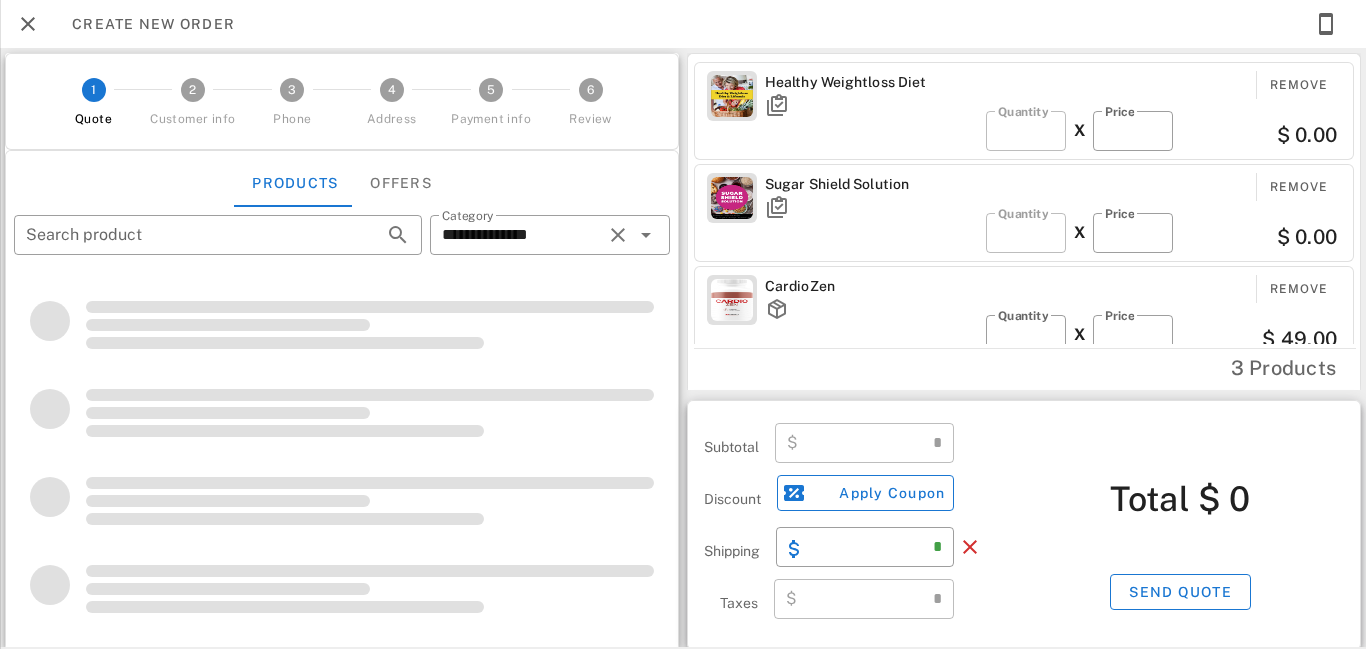 type on "*****" 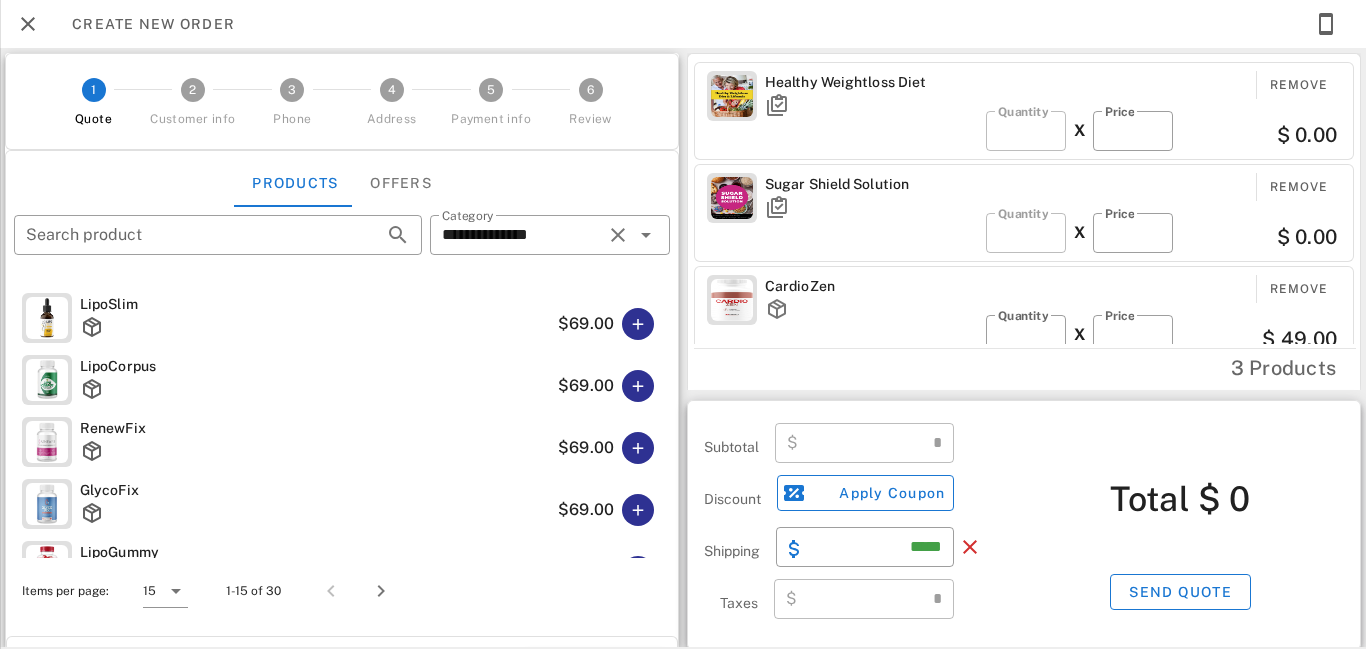 type on "*****" 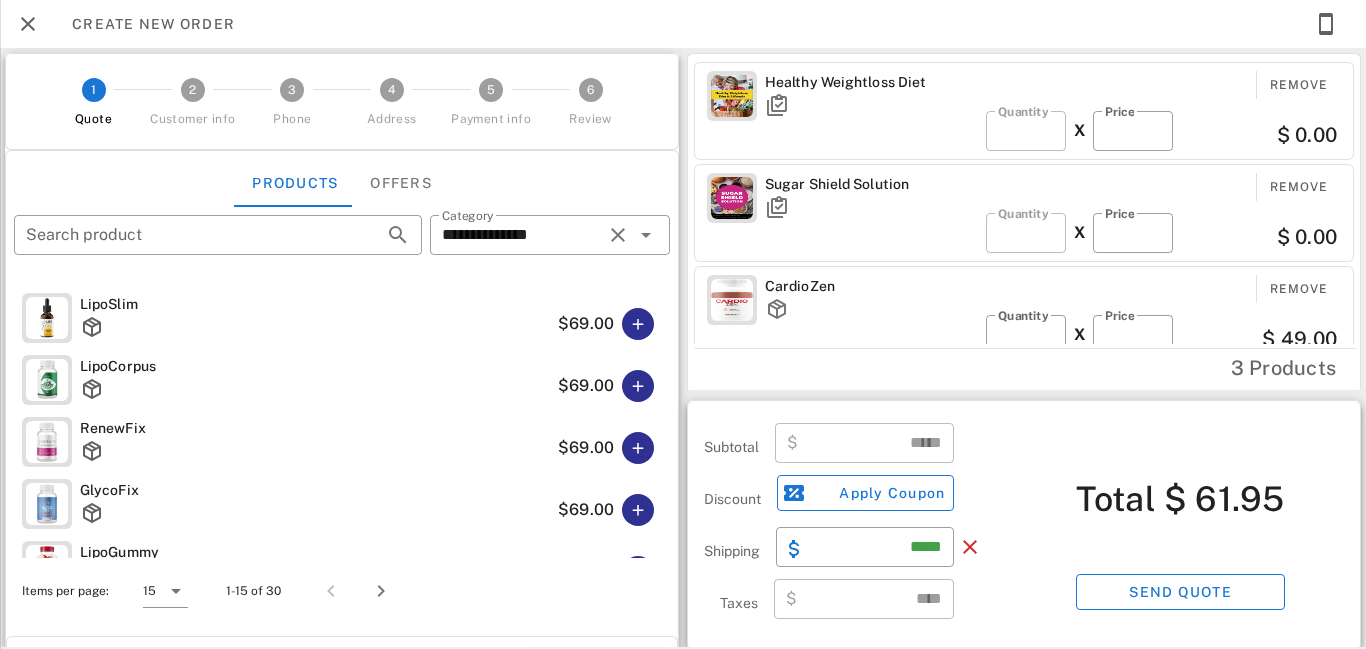 scroll, scrollTop: 24, scrollLeft: 0, axis: vertical 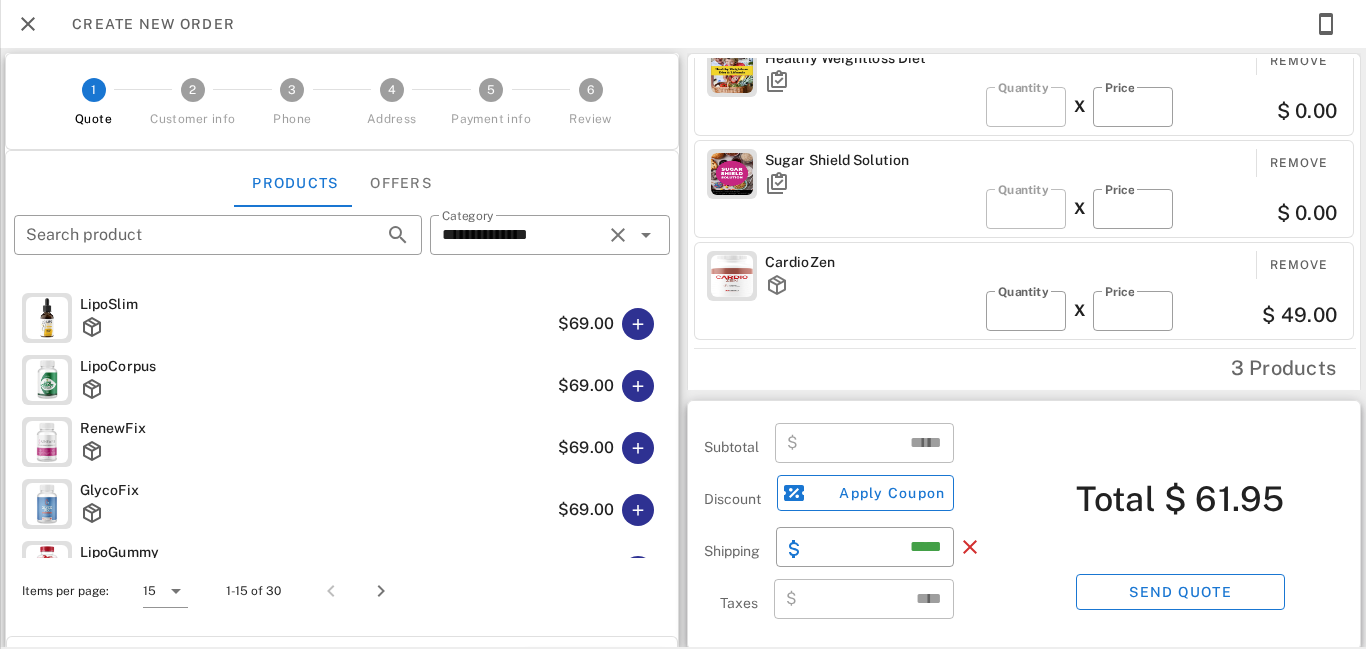 drag, startPoint x: 1354, startPoint y: 253, endPoint x: 1360, endPoint y: 343, distance: 90.199776 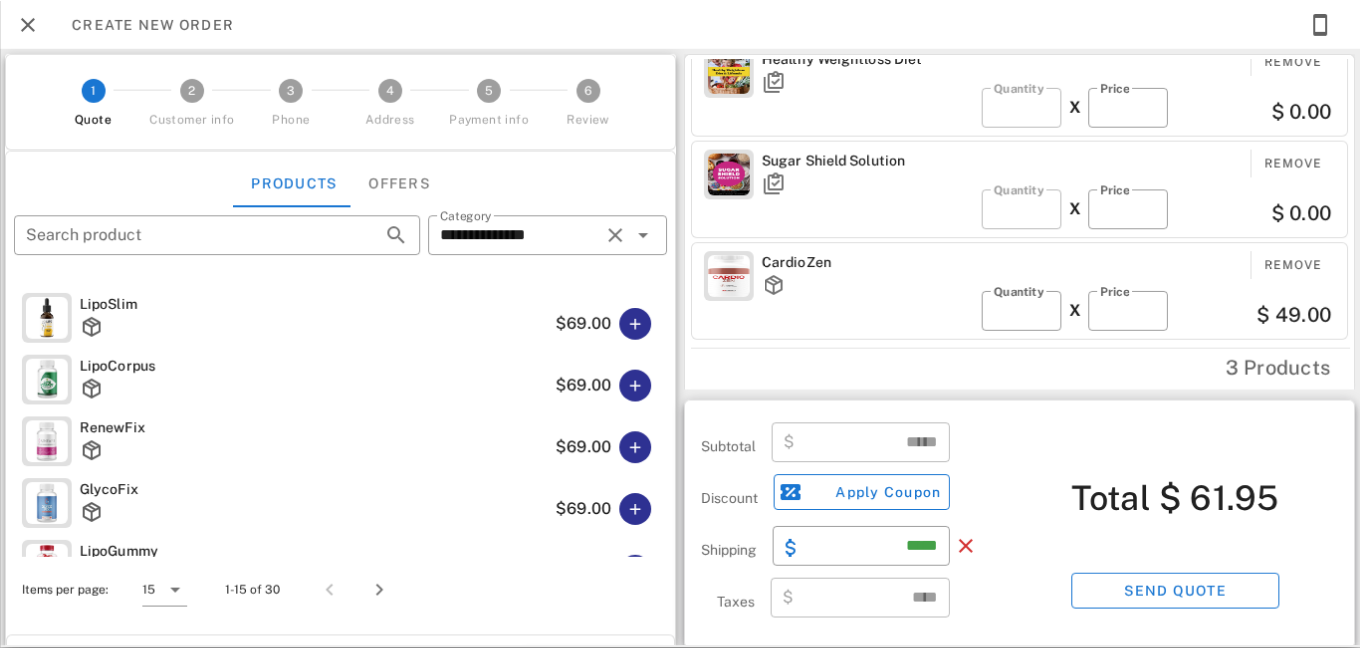 scroll, scrollTop: 0, scrollLeft: 0, axis: both 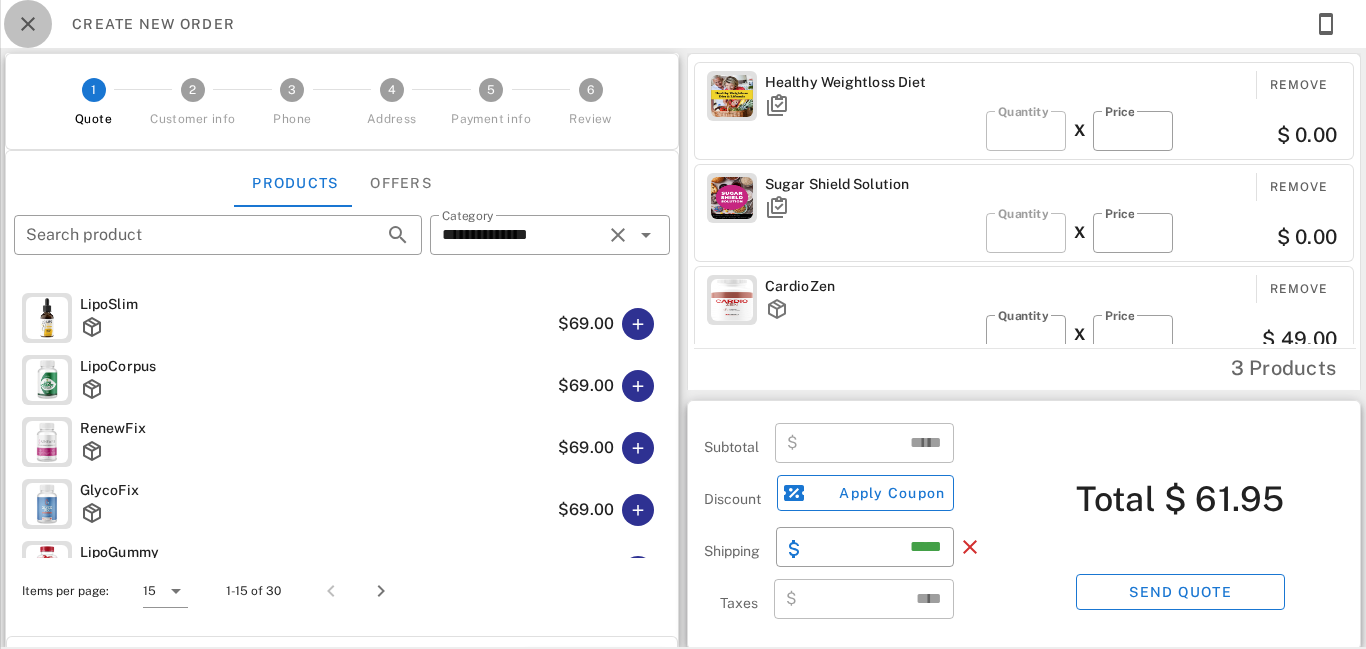 click at bounding box center [28, 24] 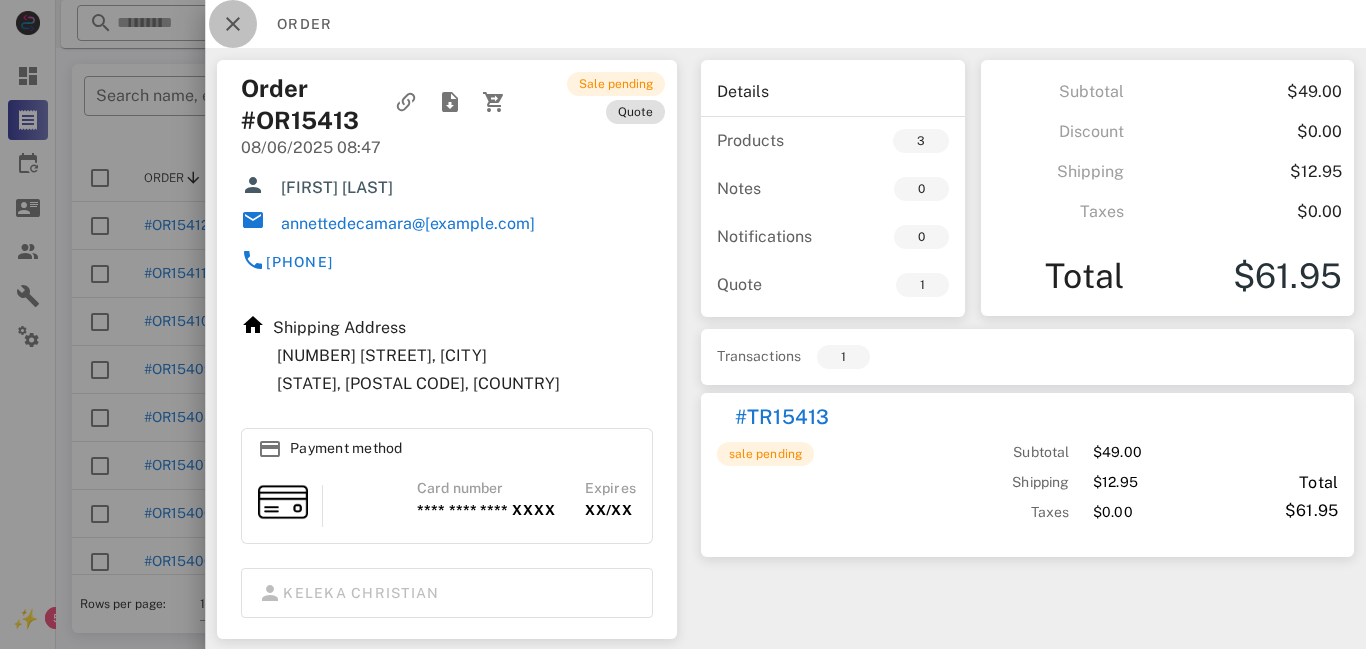 click at bounding box center [233, 24] 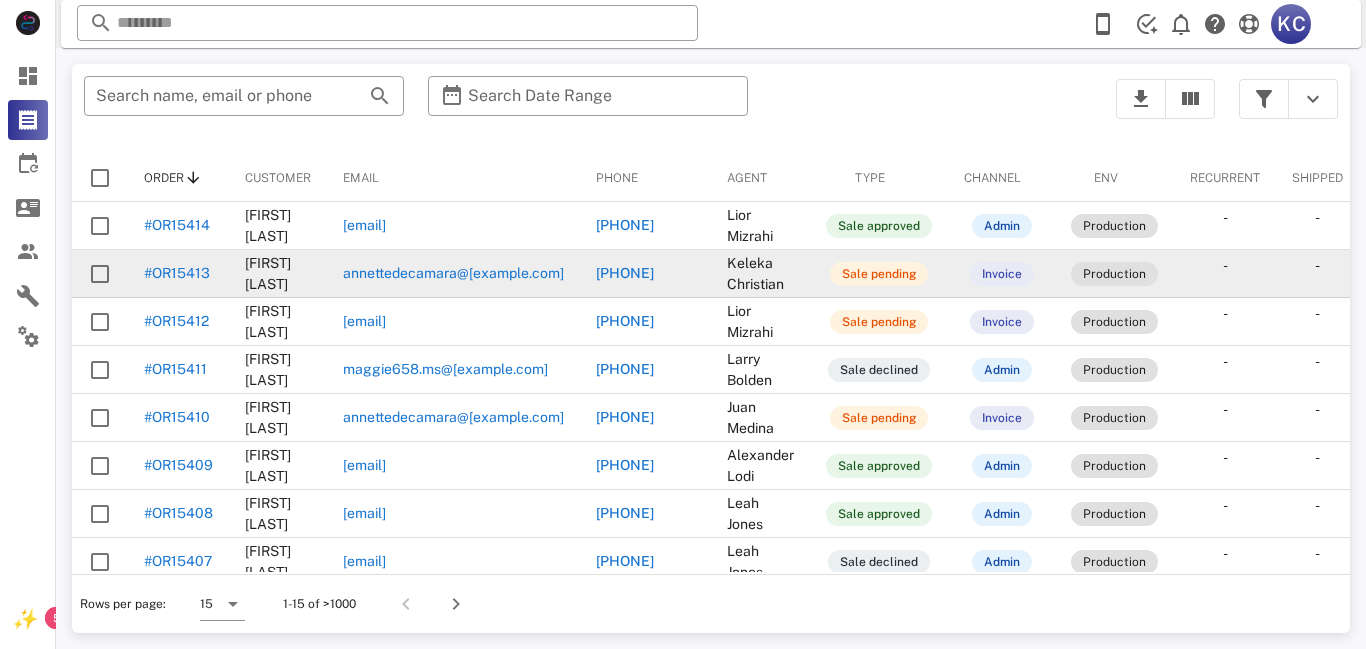 click on "#OR15413" at bounding box center [177, 273] 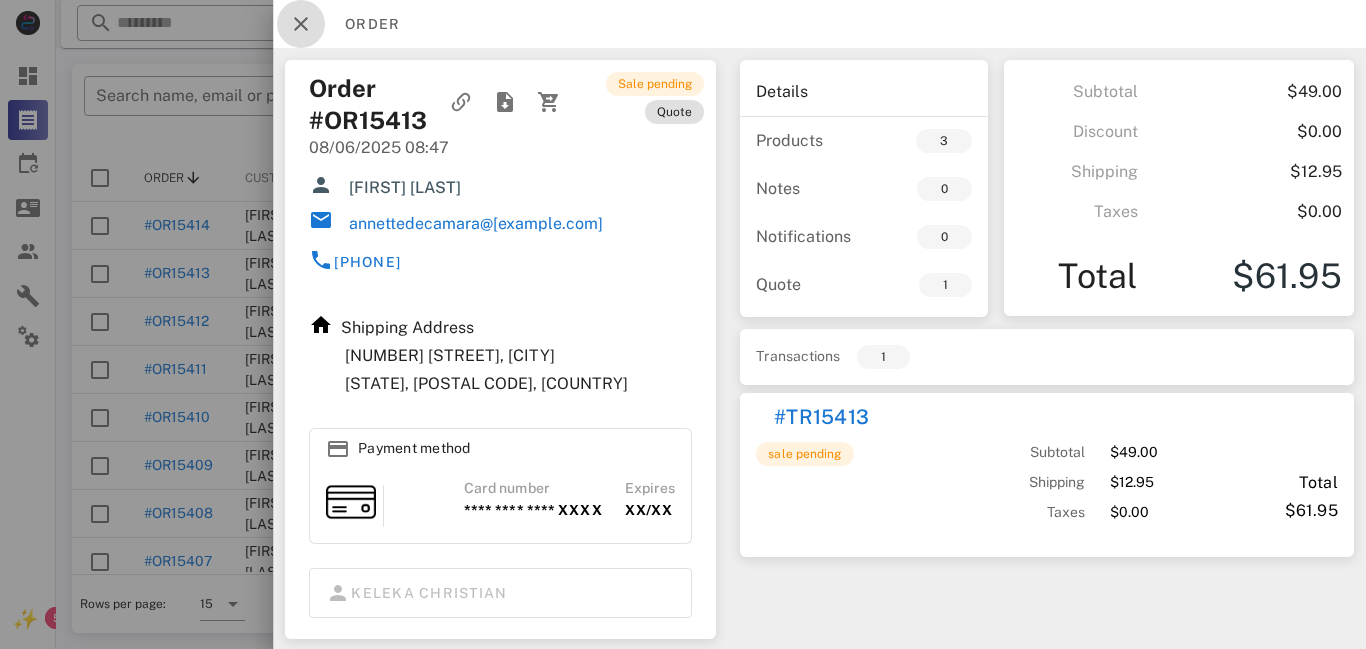 click at bounding box center [301, 24] 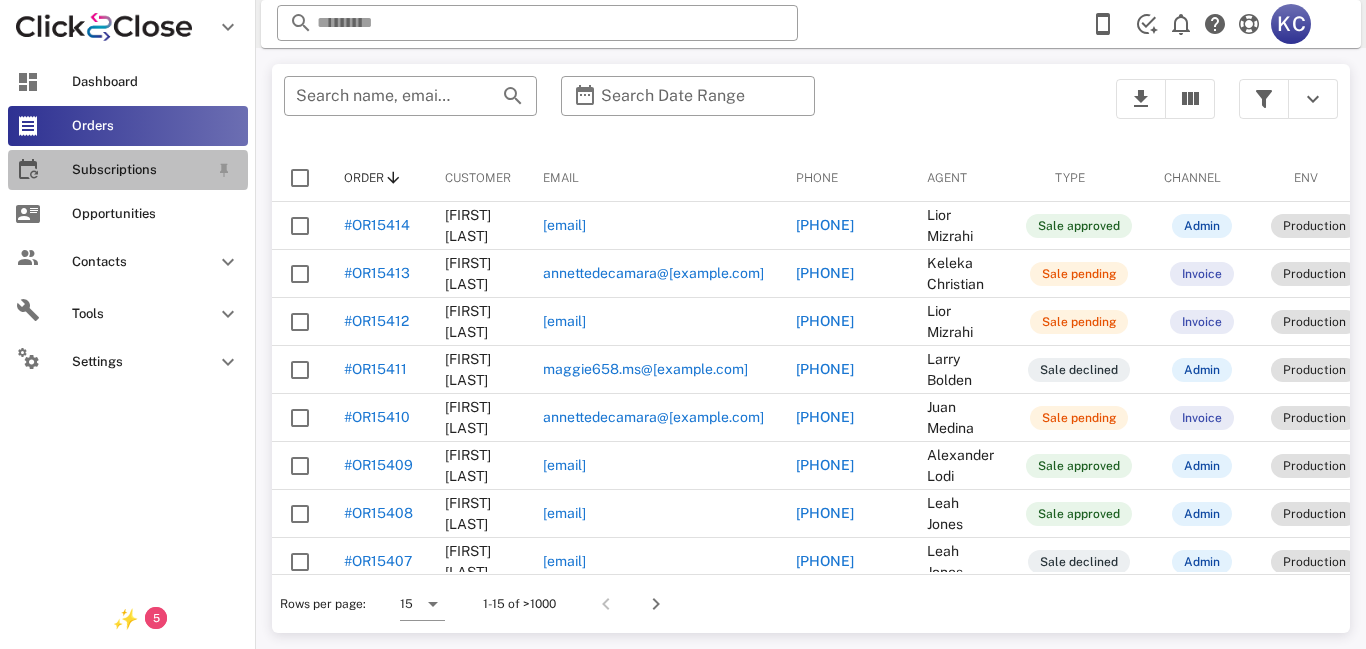 click on "Subscriptions" at bounding box center (128, 170) 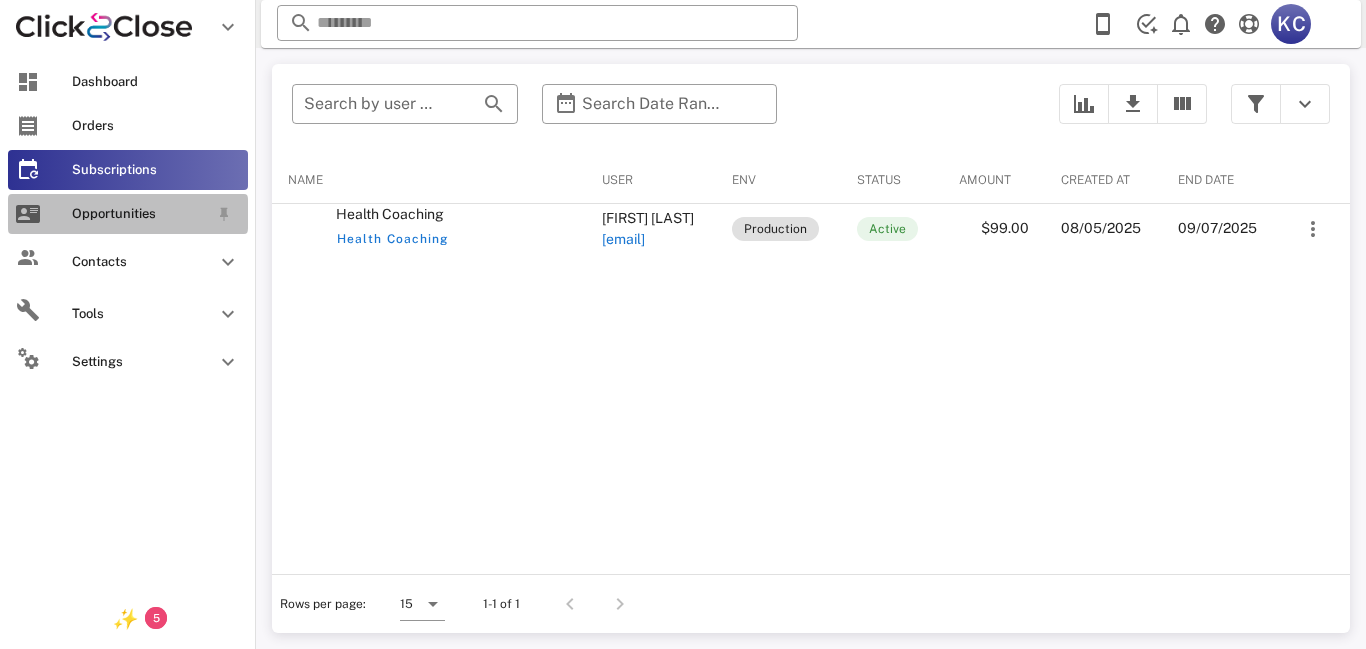 click on "Opportunities" at bounding box center (140, 214) 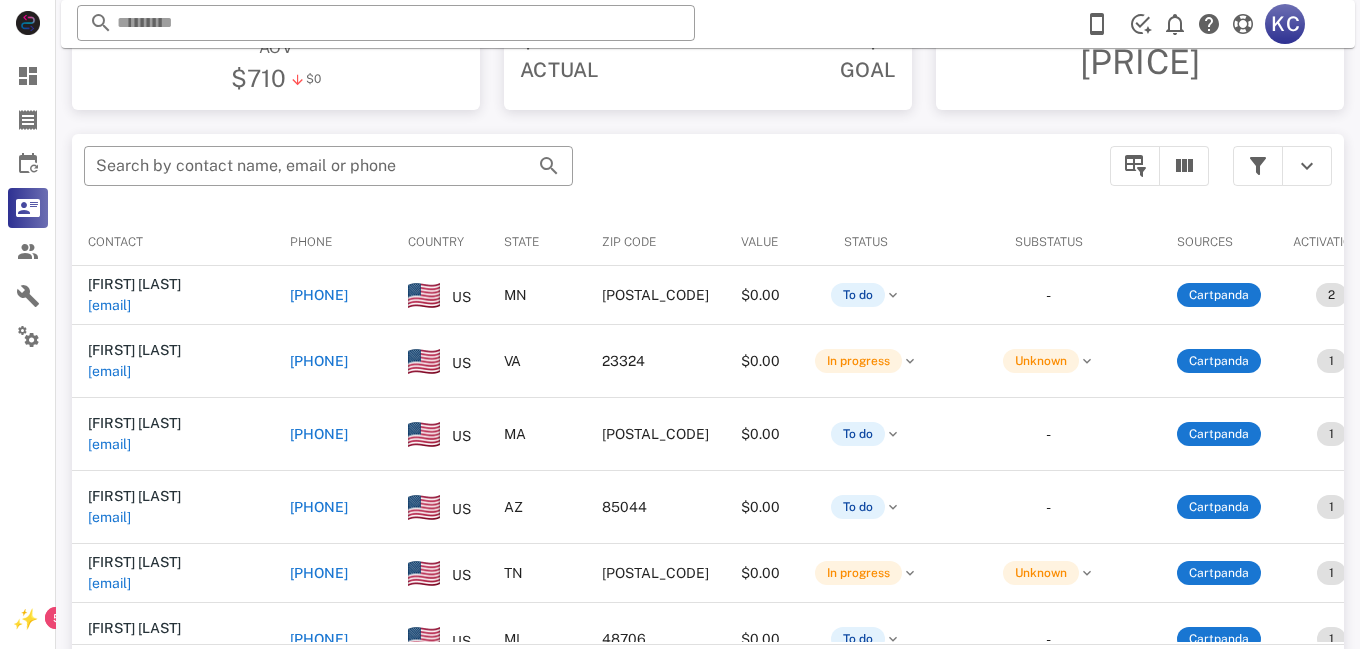 scroll, scrollTop: 380, scrollLeft: 0, axis: vertical 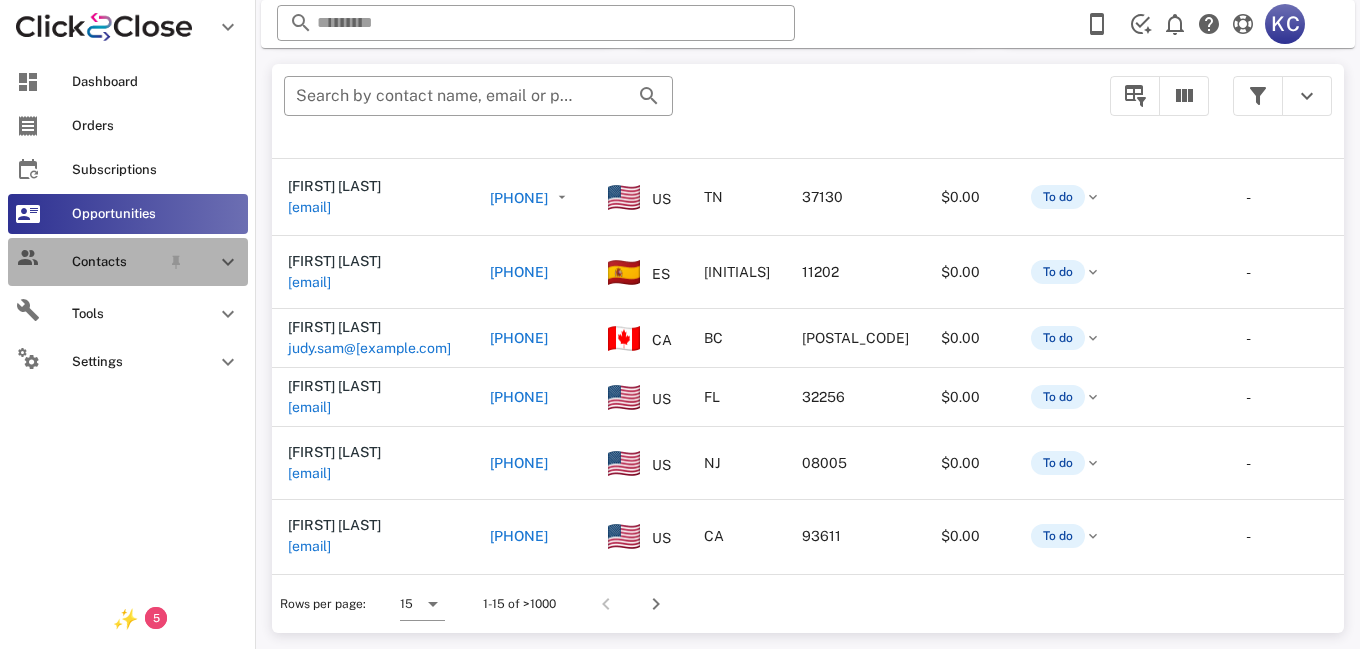 click at bounding box center (28, 258) 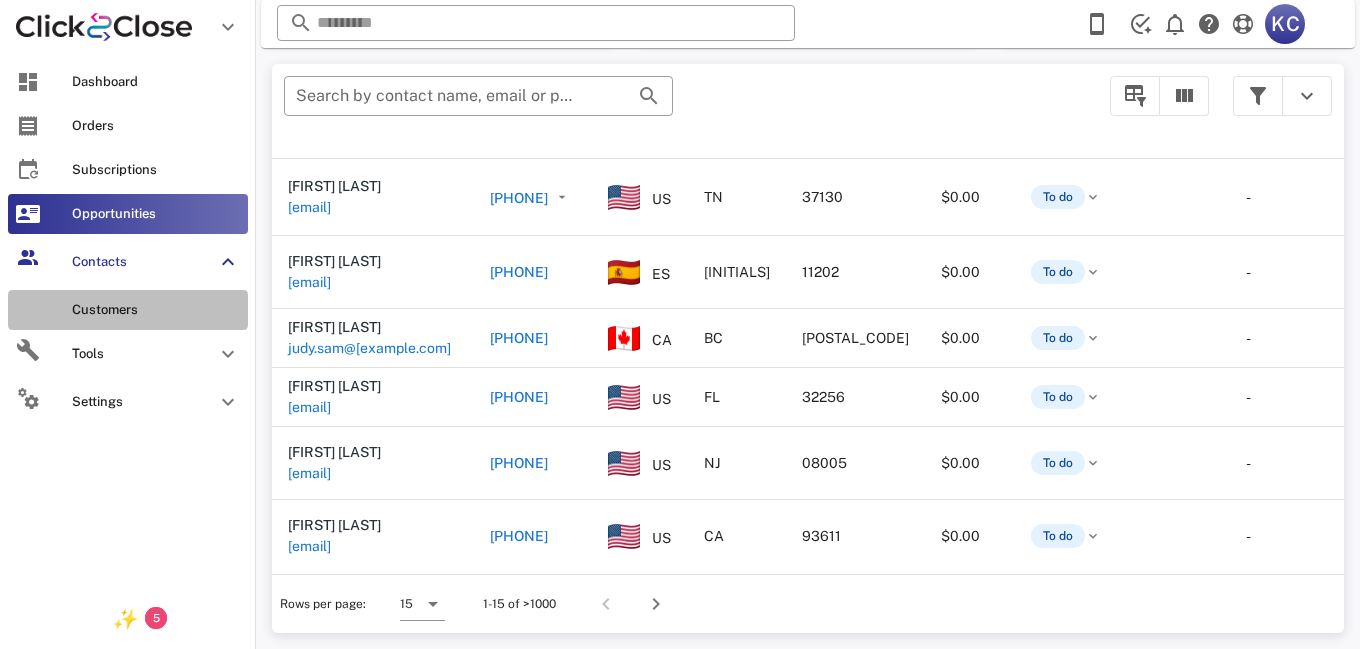 click on "Customers" at bounding box center [156, 310] 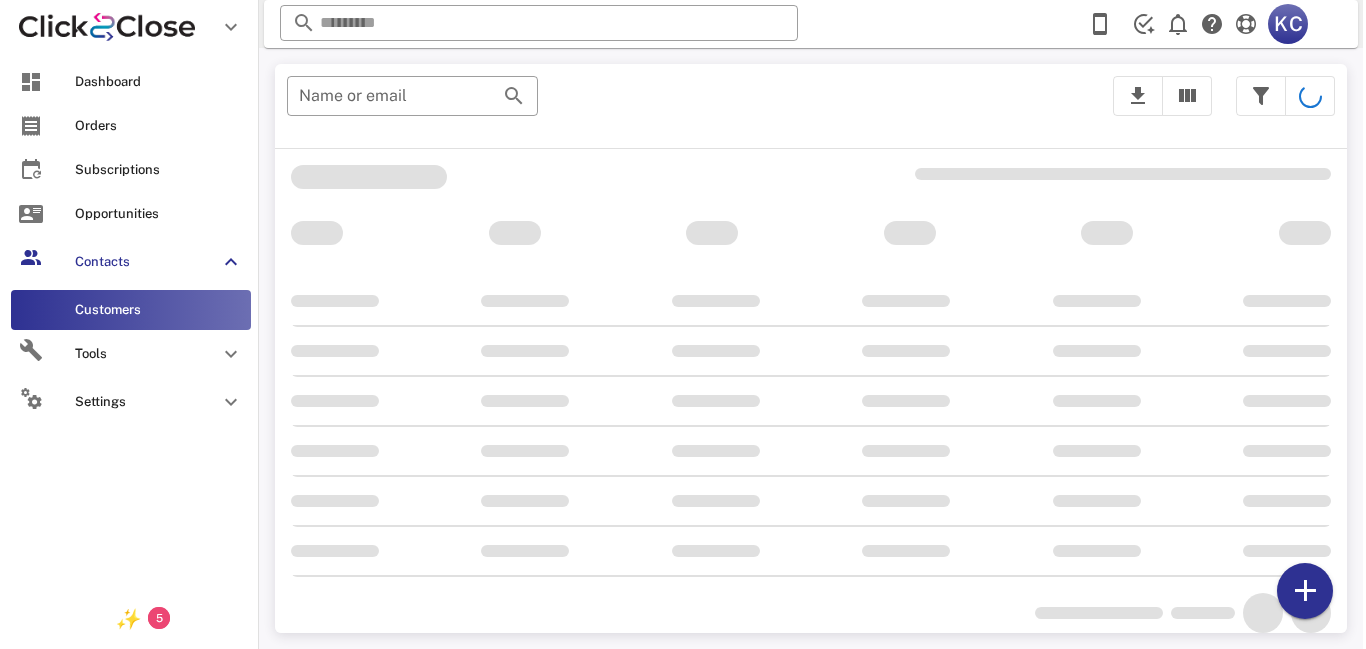 scroll, scrollTop: 0, scrollLeft: 0, axis: both 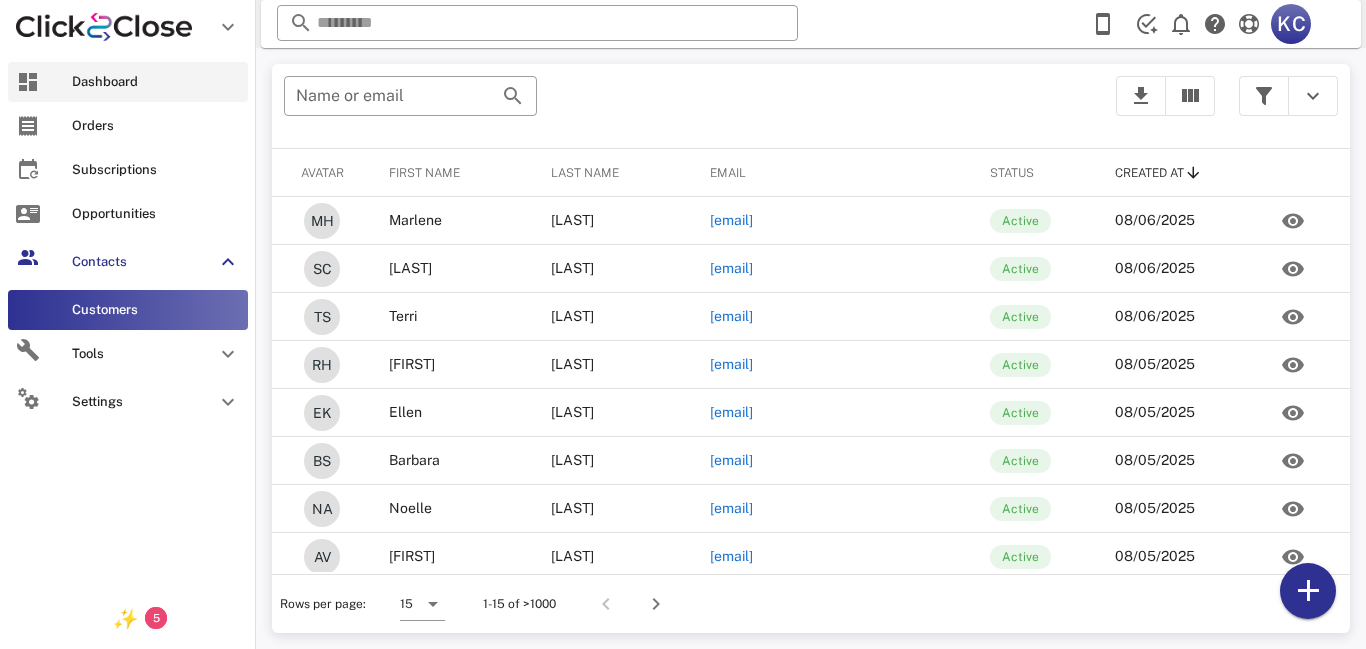 click on "Dashboard" at bounding box center (156, 82) 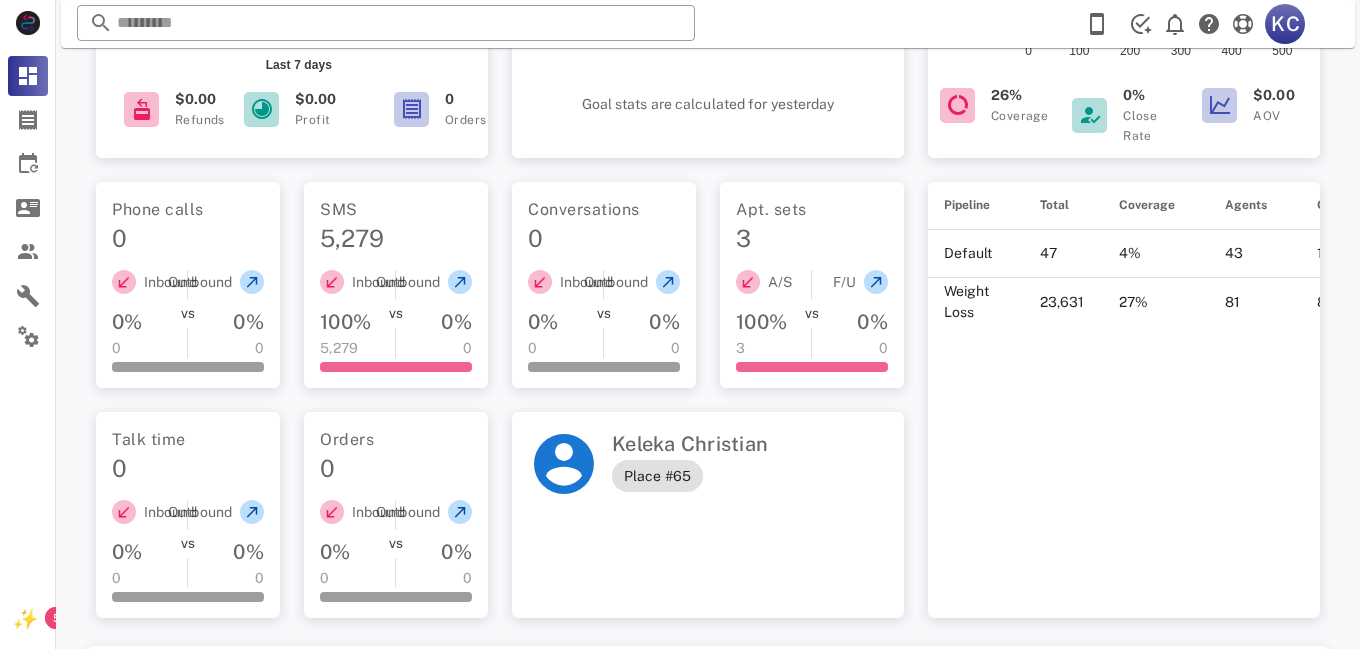 scroll, scrollTop: 424, scrollLeft: 0, axis: vertical 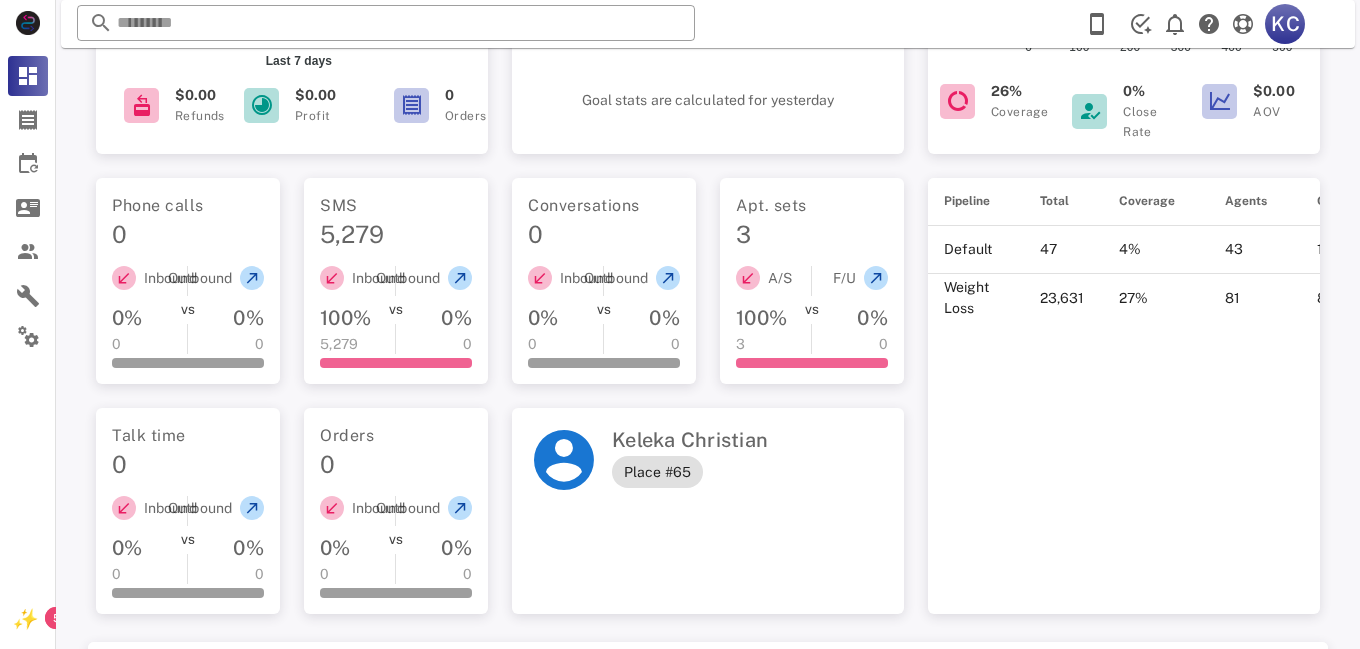 click at bounding box center (748, 278) 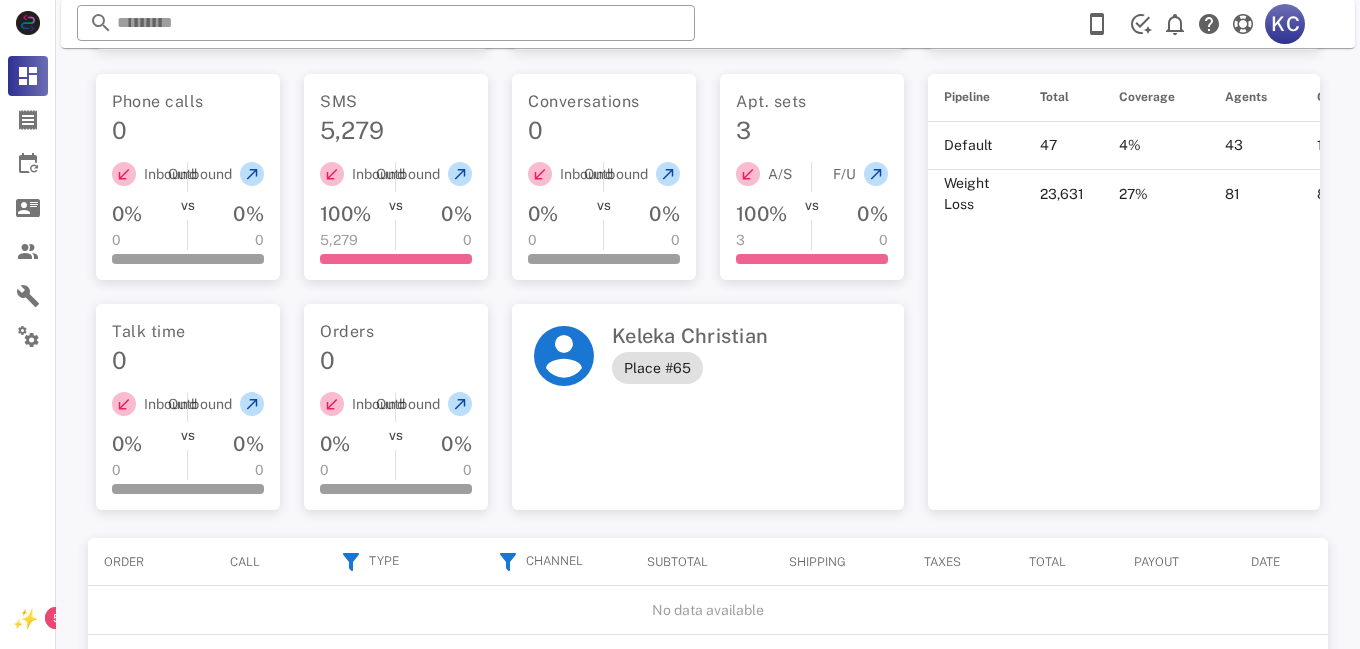 scroll, scrollTop: 604, scrollLeft: 0, axis: vertical 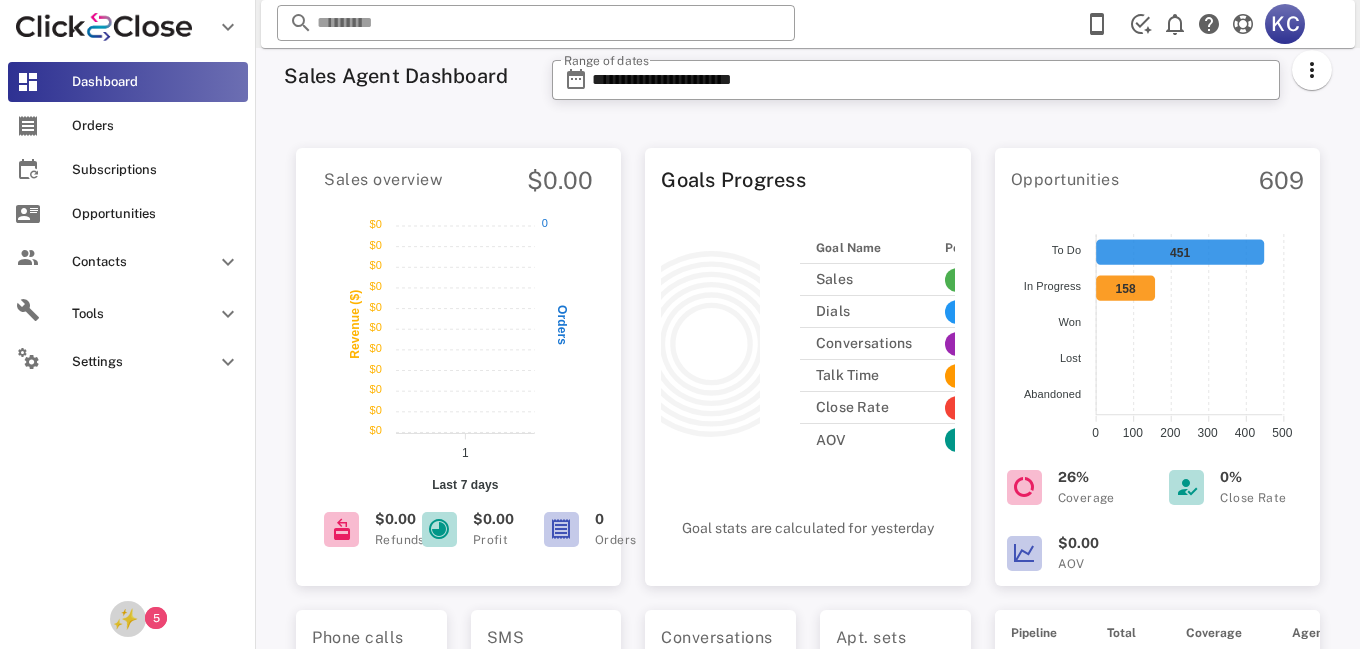 click on "5" at bounding box center [156, 618] 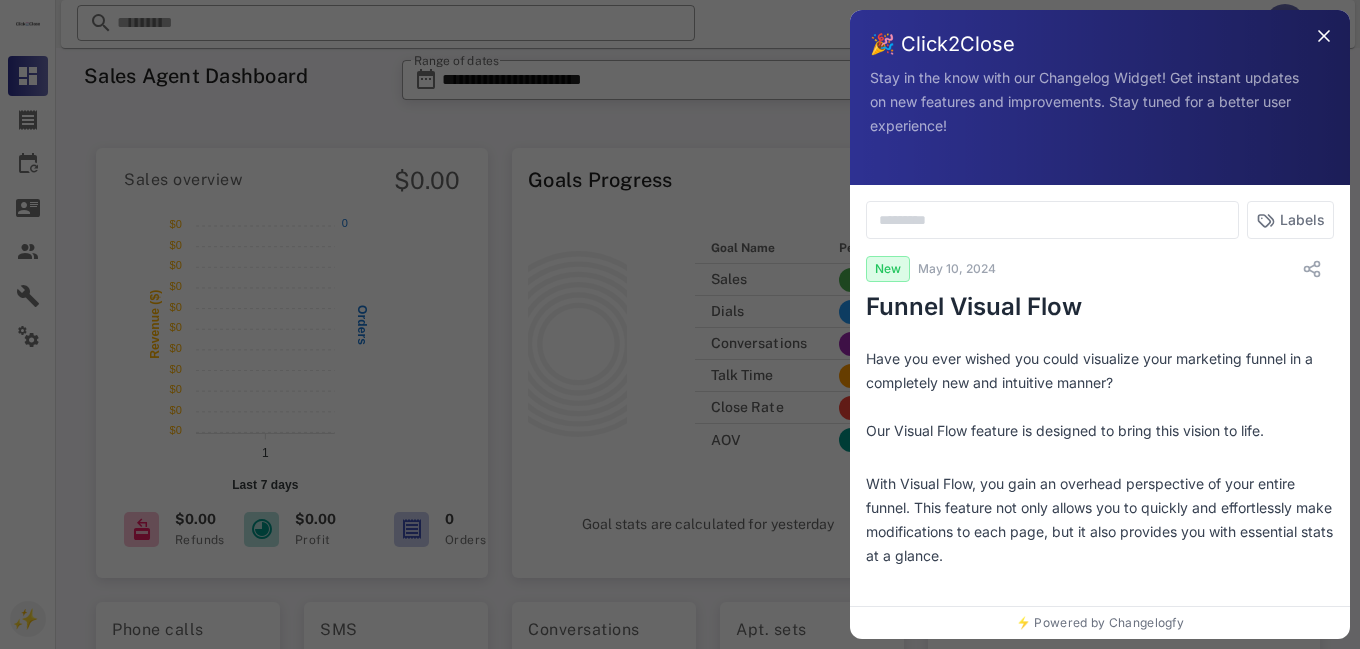 scroll, scrollTop: 0, scrollLeft: 0, axis: both 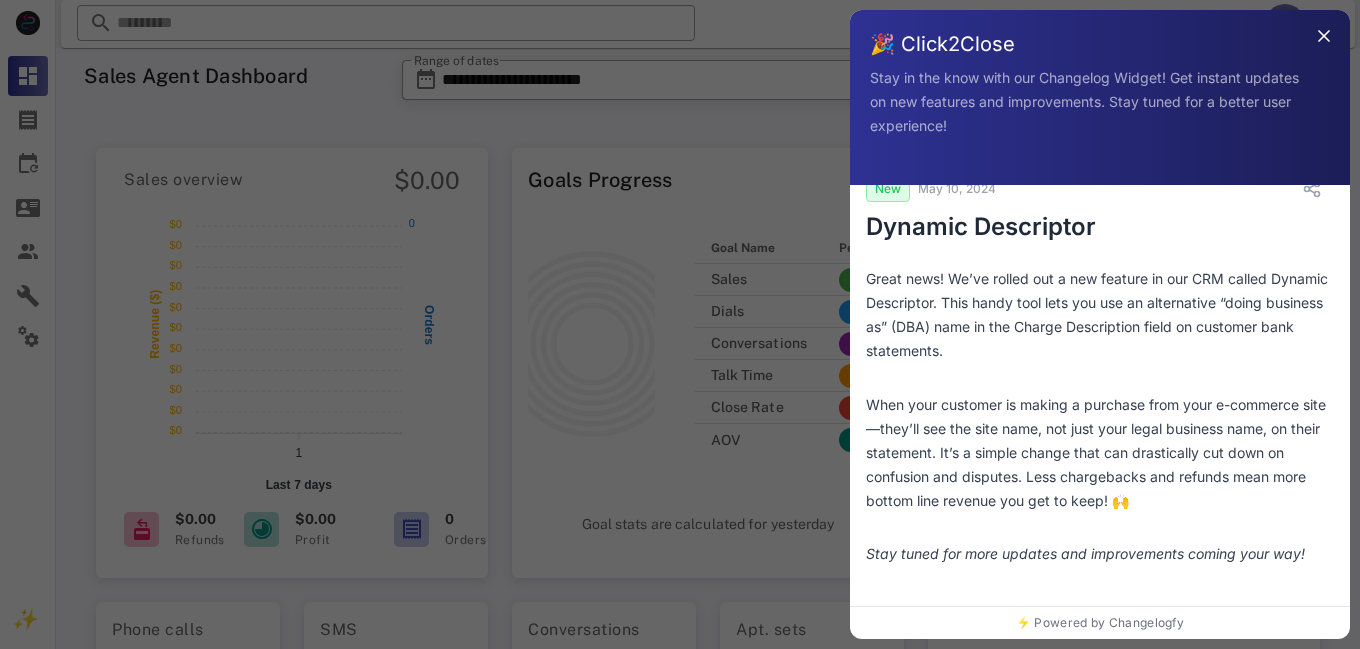 drag, startPoint x: 1349, startPoint y: 215, endPoint x: 1352, endPoint y: 378, distance: 163.0276 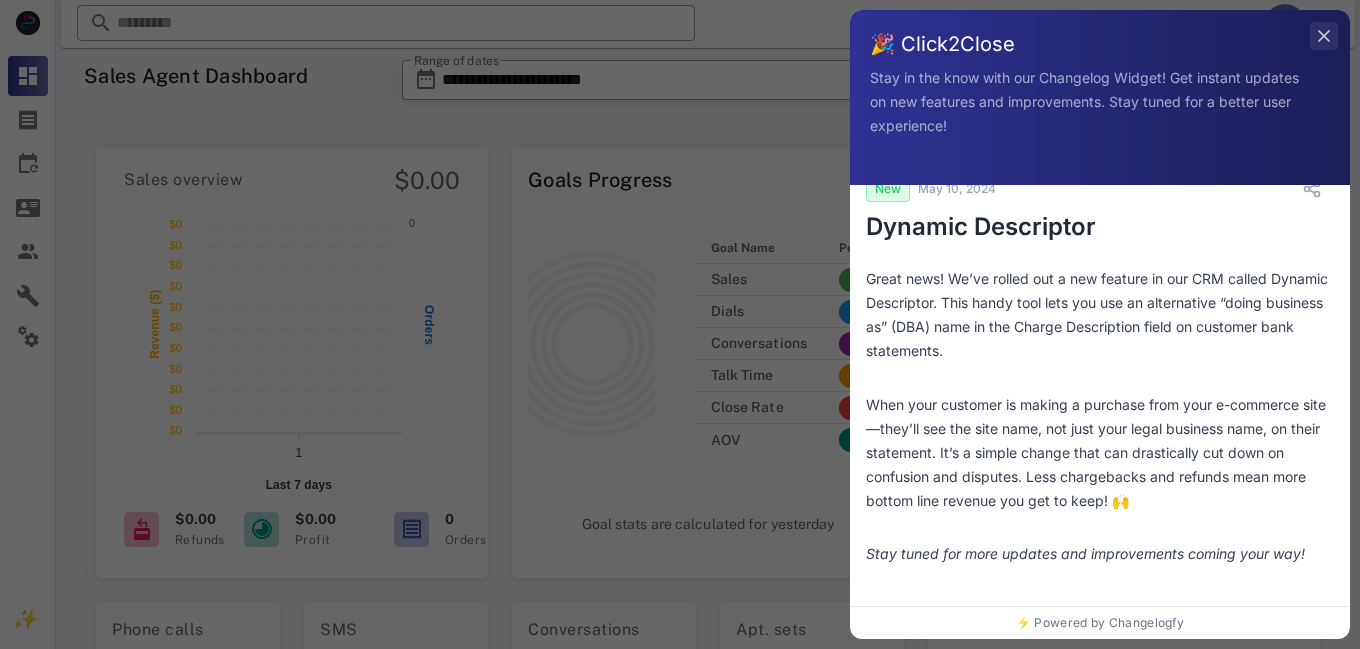 click 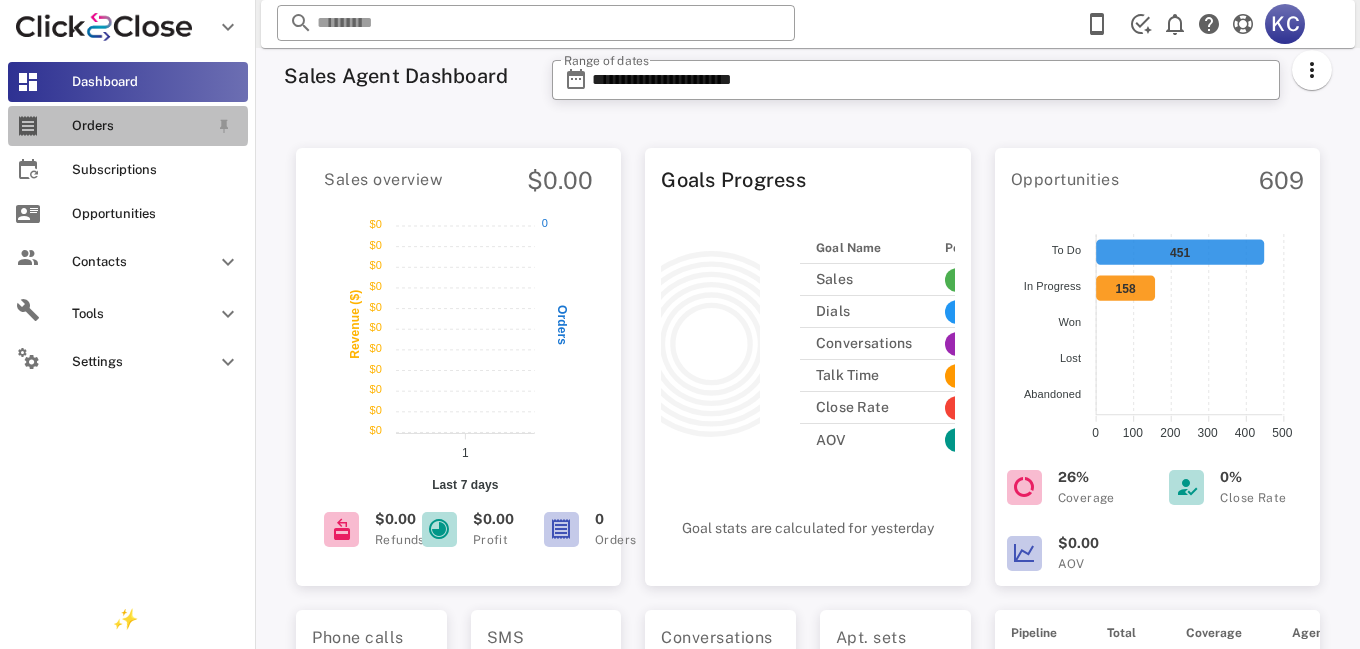 click on "Orders" at bounding box center [140, 126] 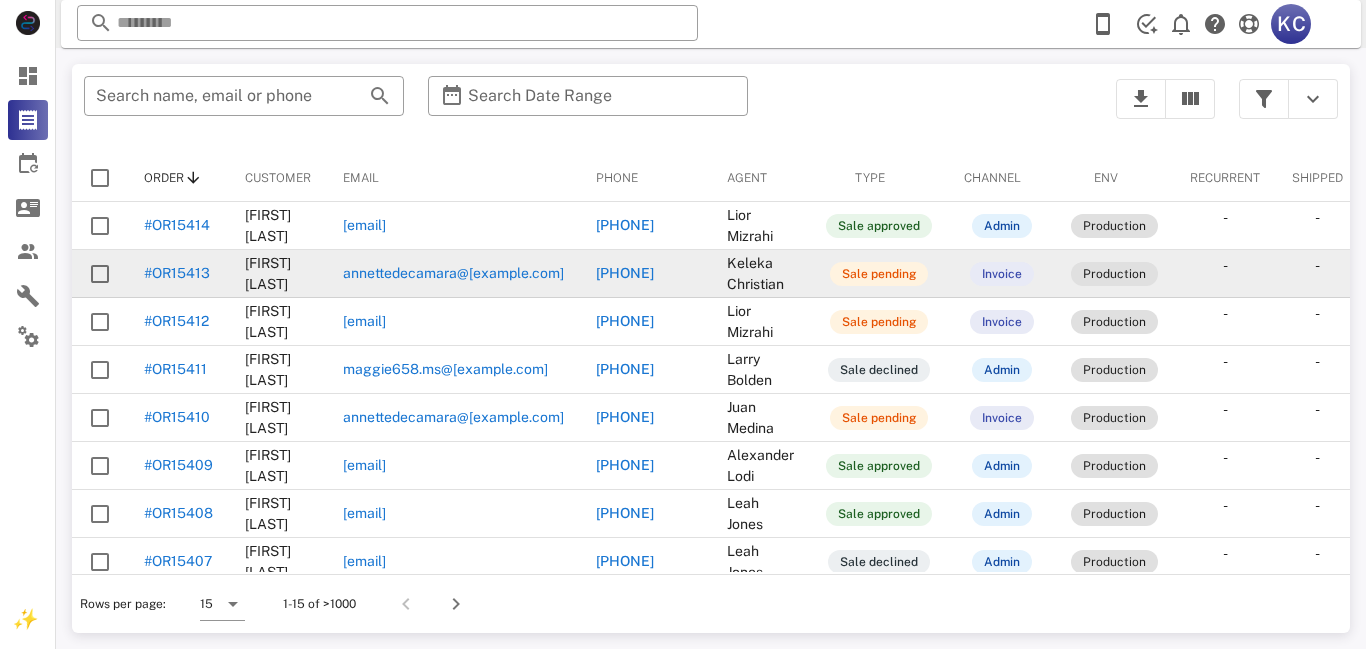 click on "#OR15413" at bounding box center [177, 273] 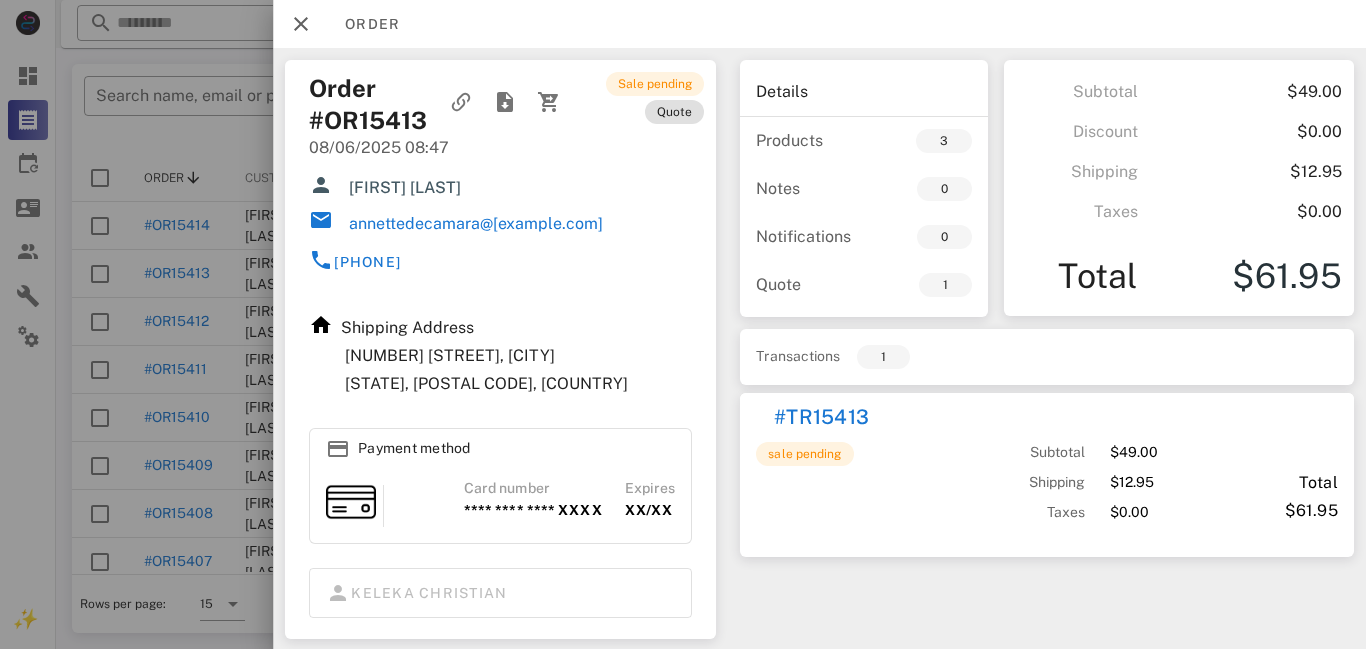 click on "annettedecamara@[EXAMPLE.COM]" at bounding box center [476, 224] 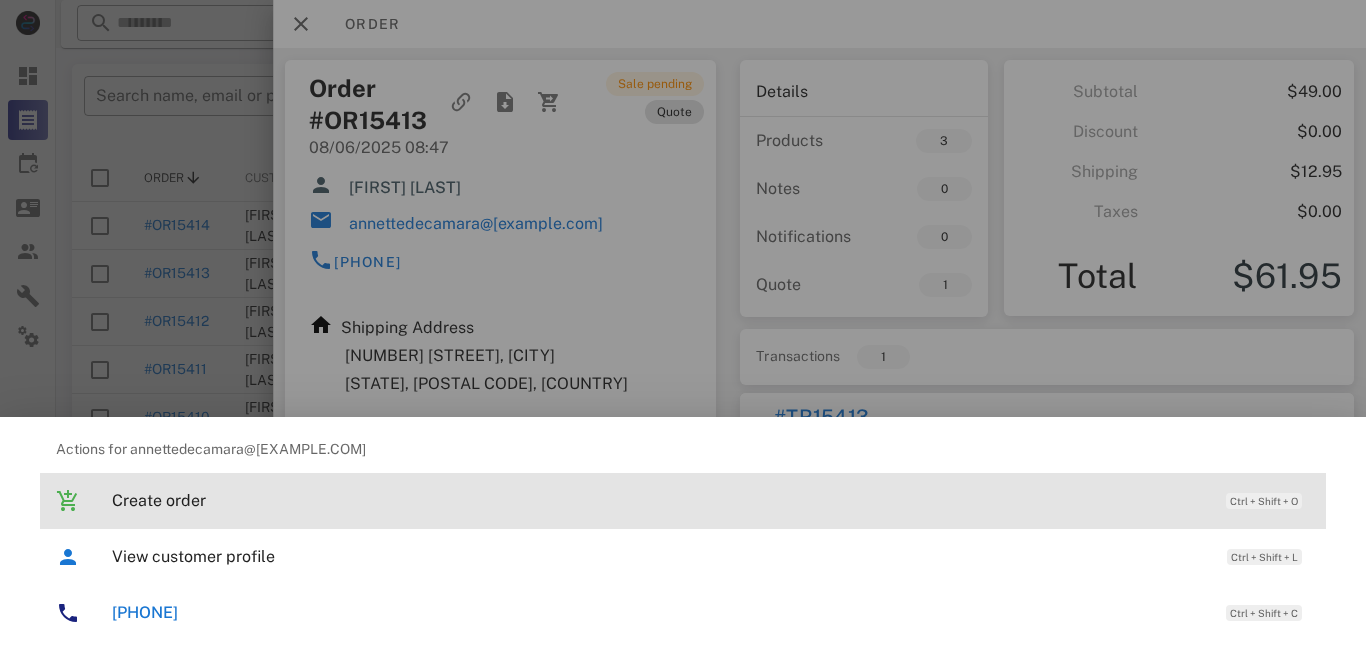 click on "Create order" at bounding box center [659, 500] 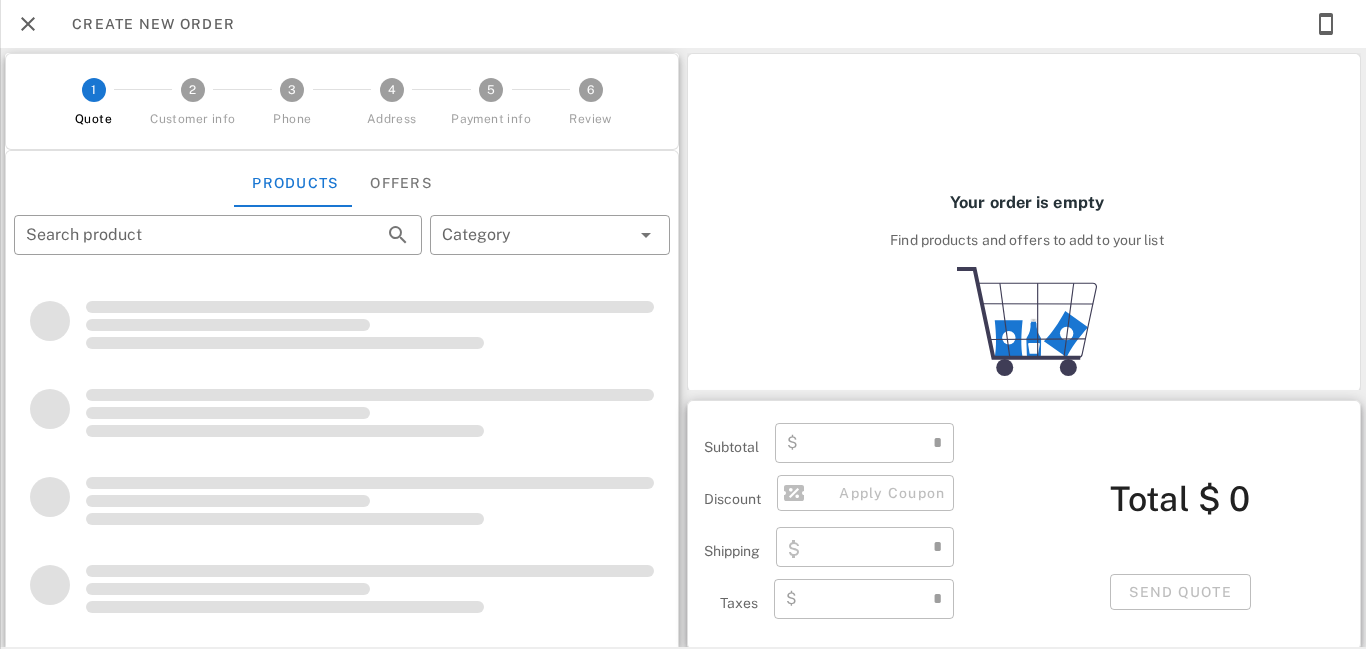 type on "**********" 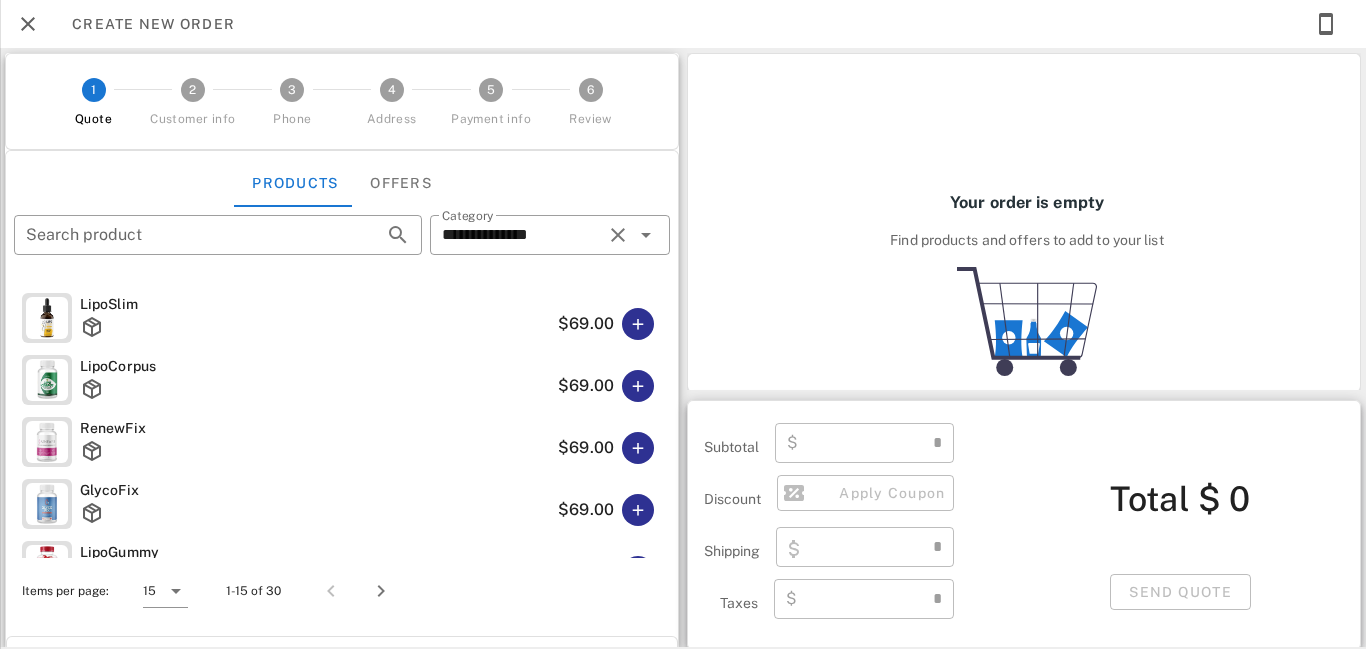 type on "****" 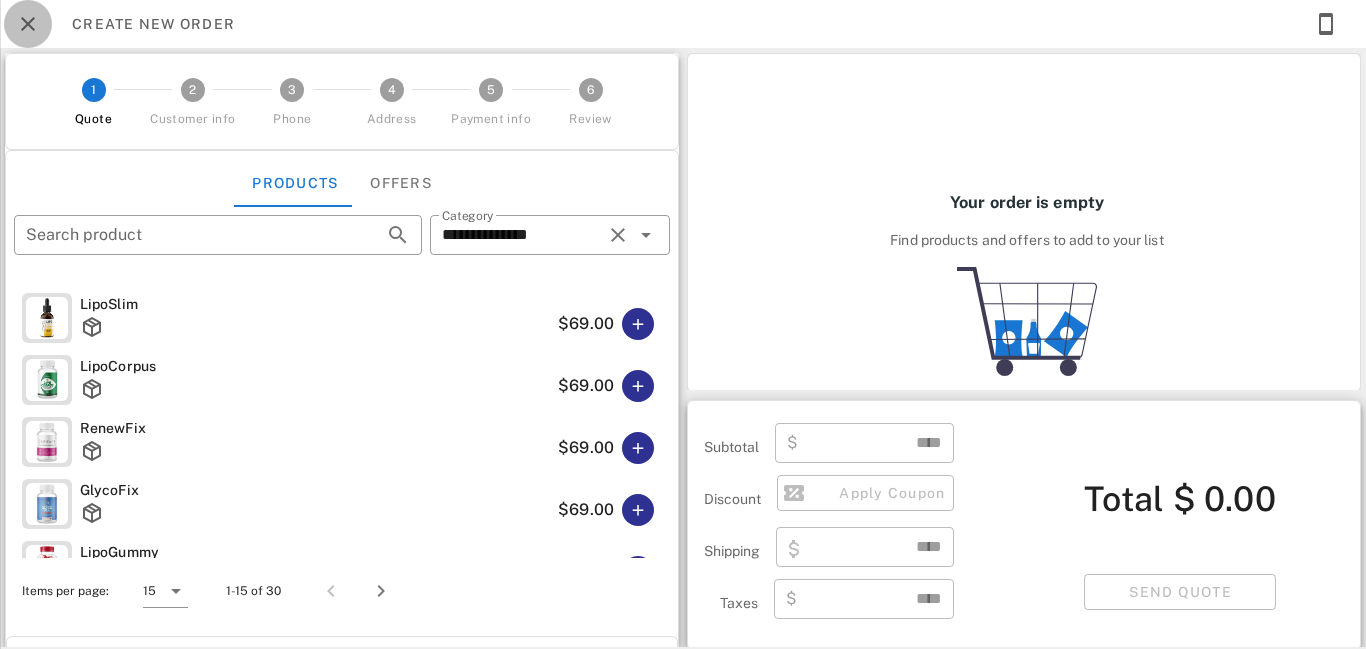 click at bounding box center (28, 24) 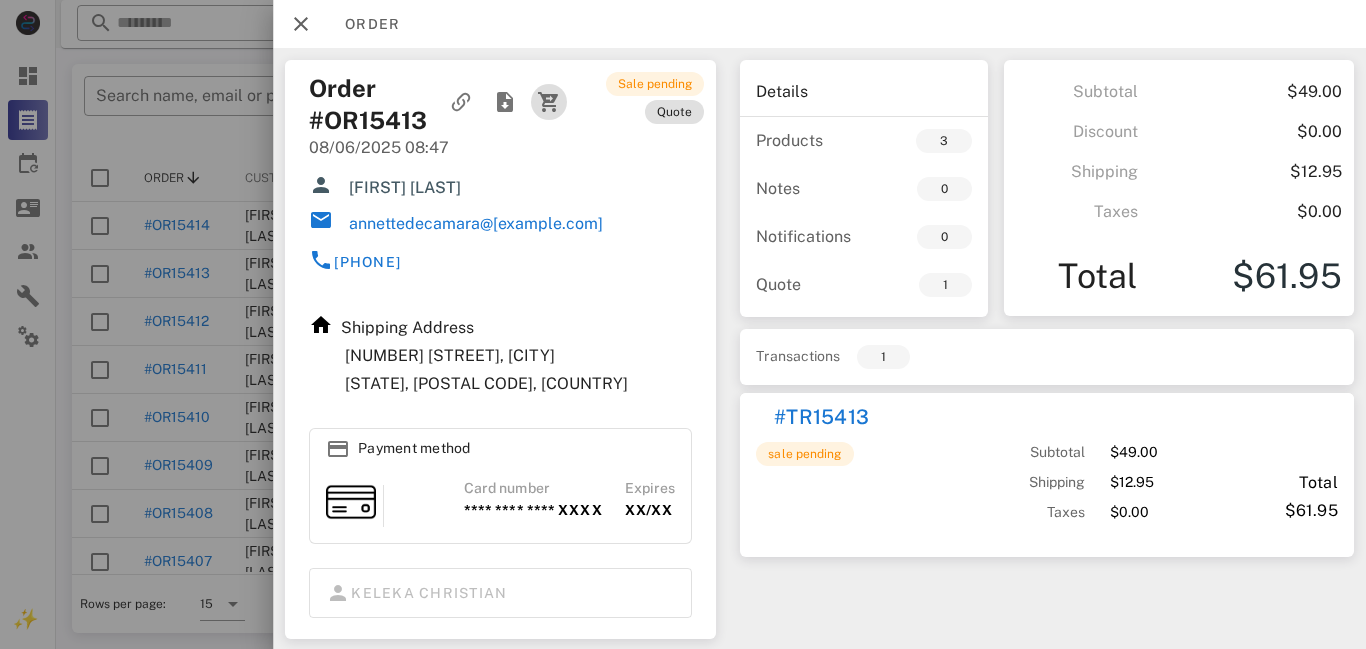 click at bounding box center [549, 102] 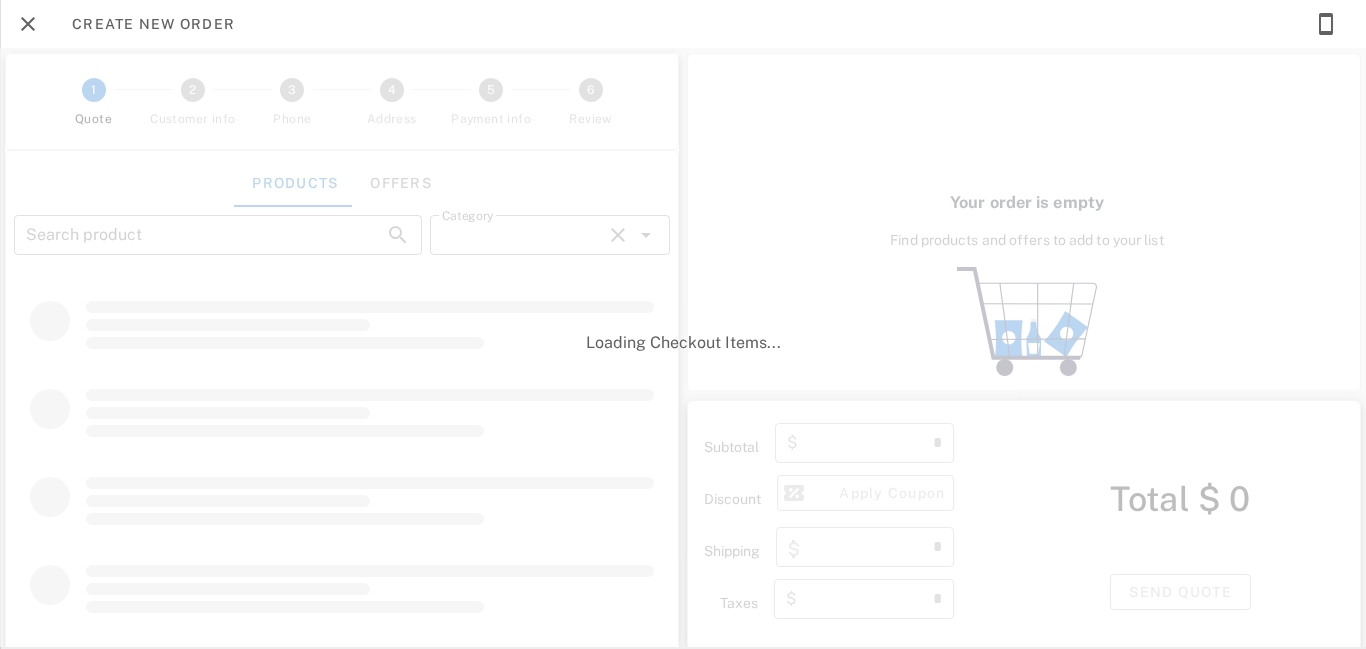 type on "**********" 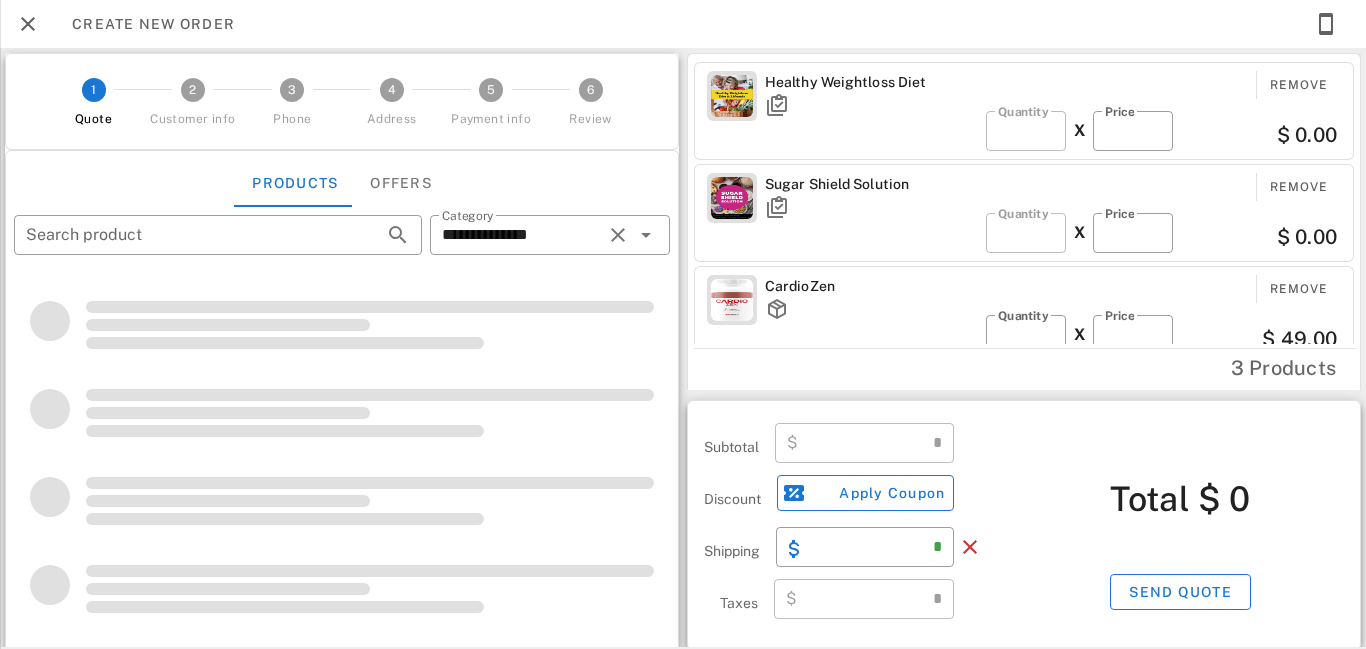 type on "*****" 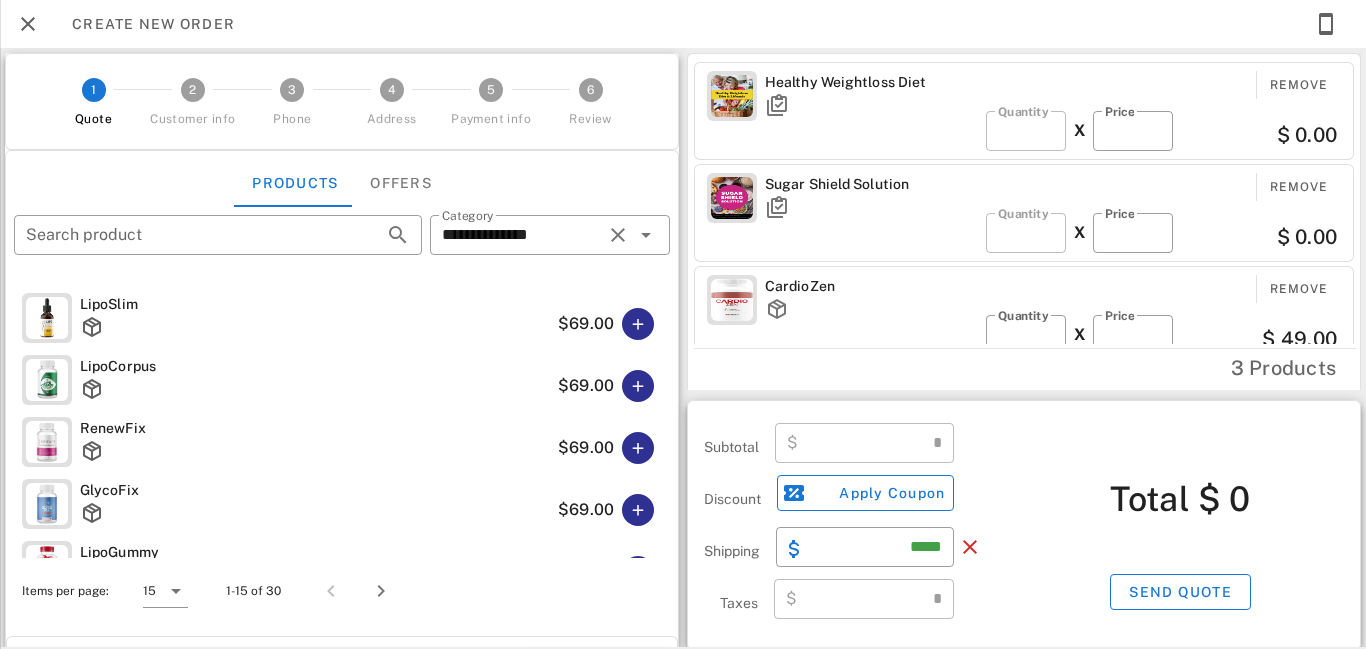 type on "*****" 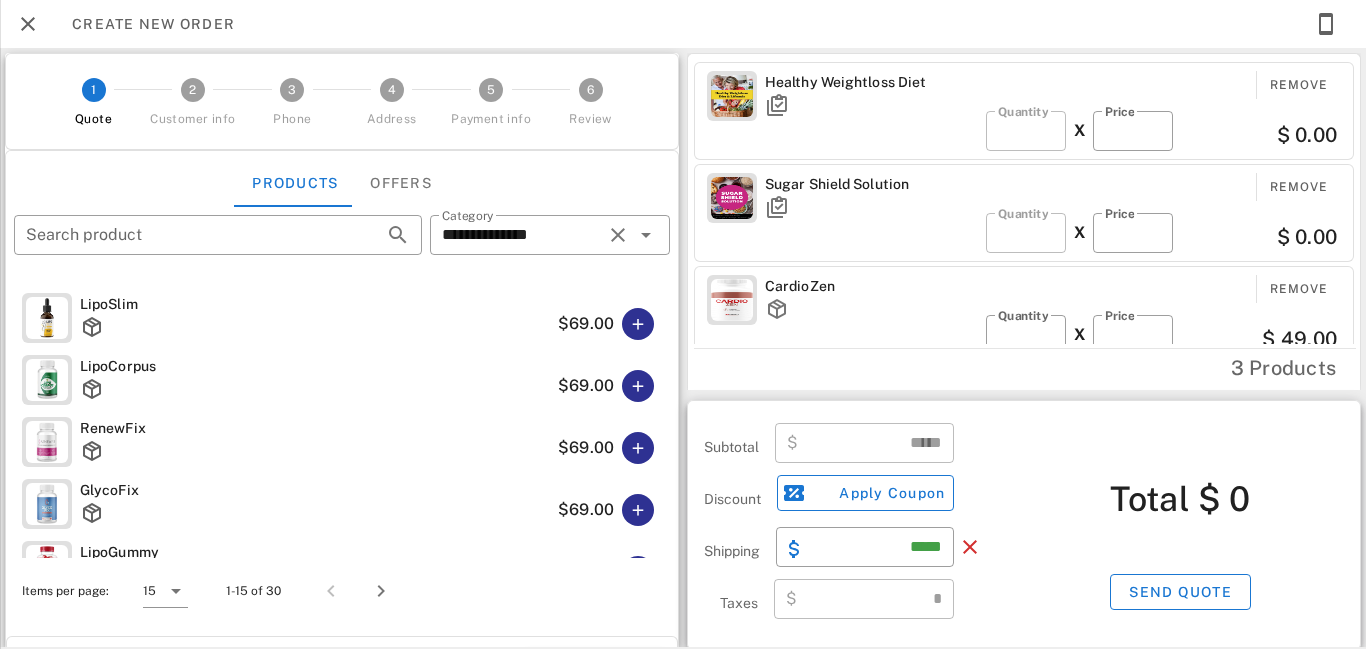type on "****" 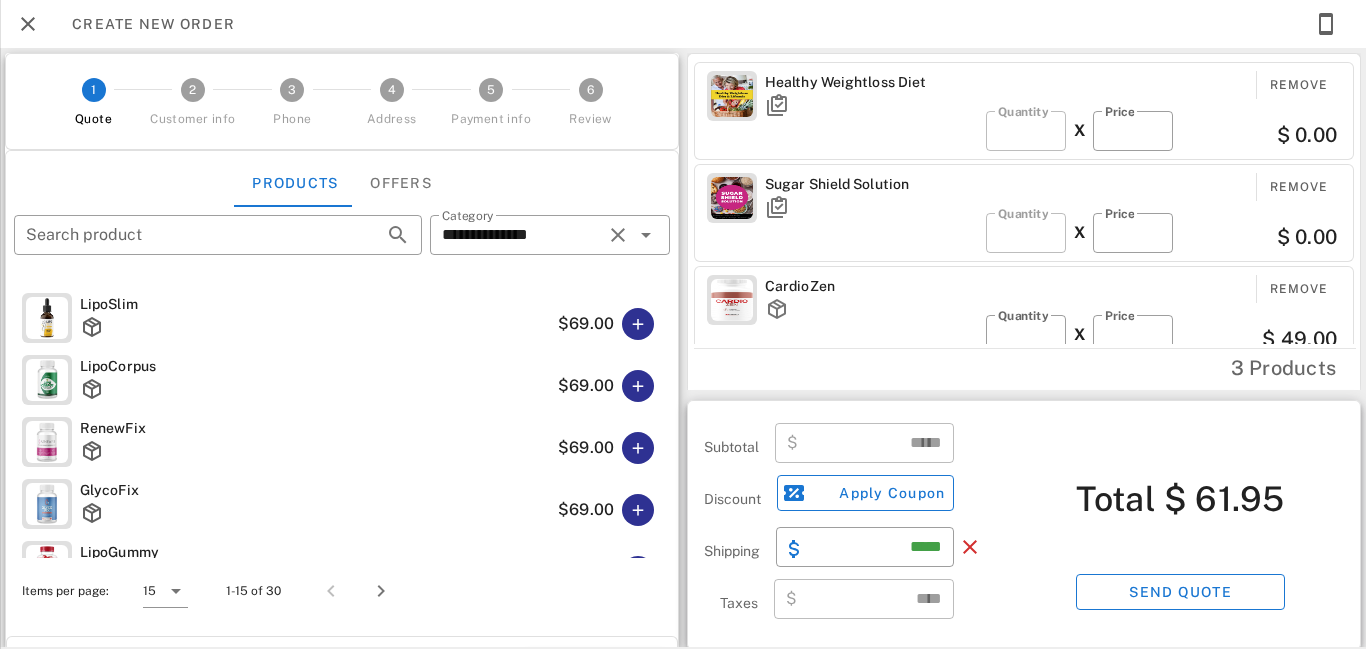 scroll, scrollTop: 24, scrollLeft: 0, axis: vertical 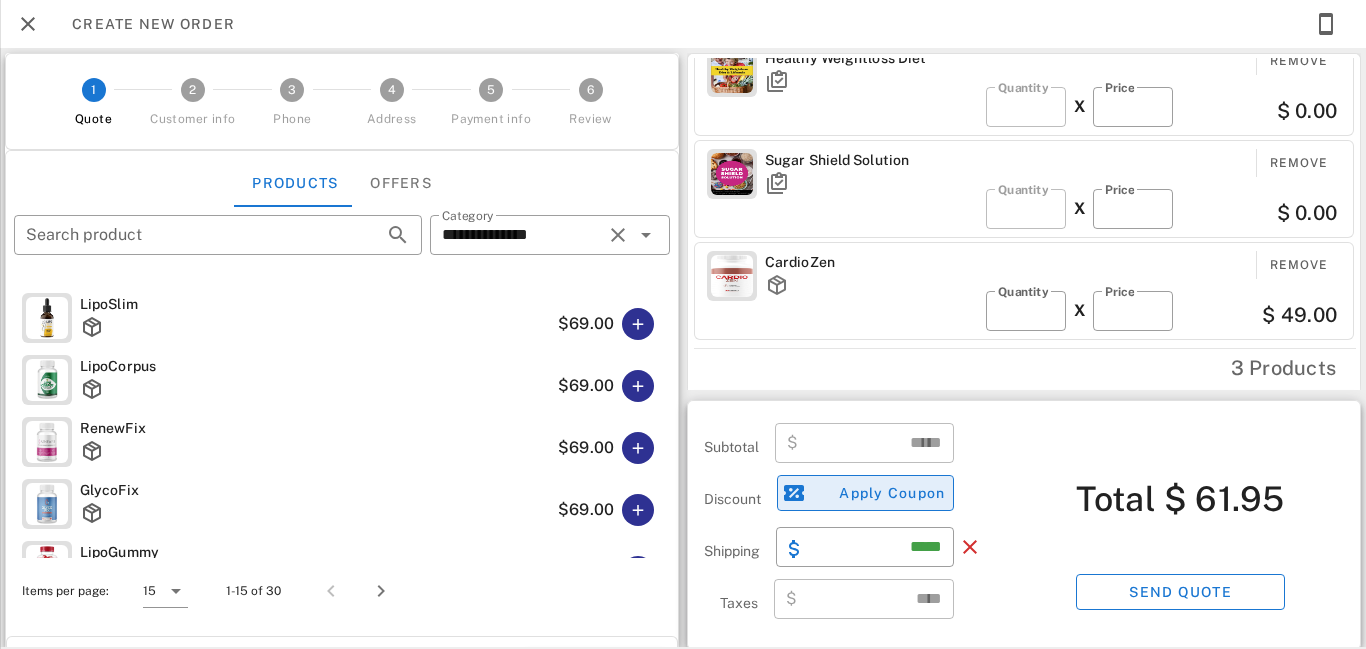 click on "Apply Coupon" at bounding box center (893, 493) 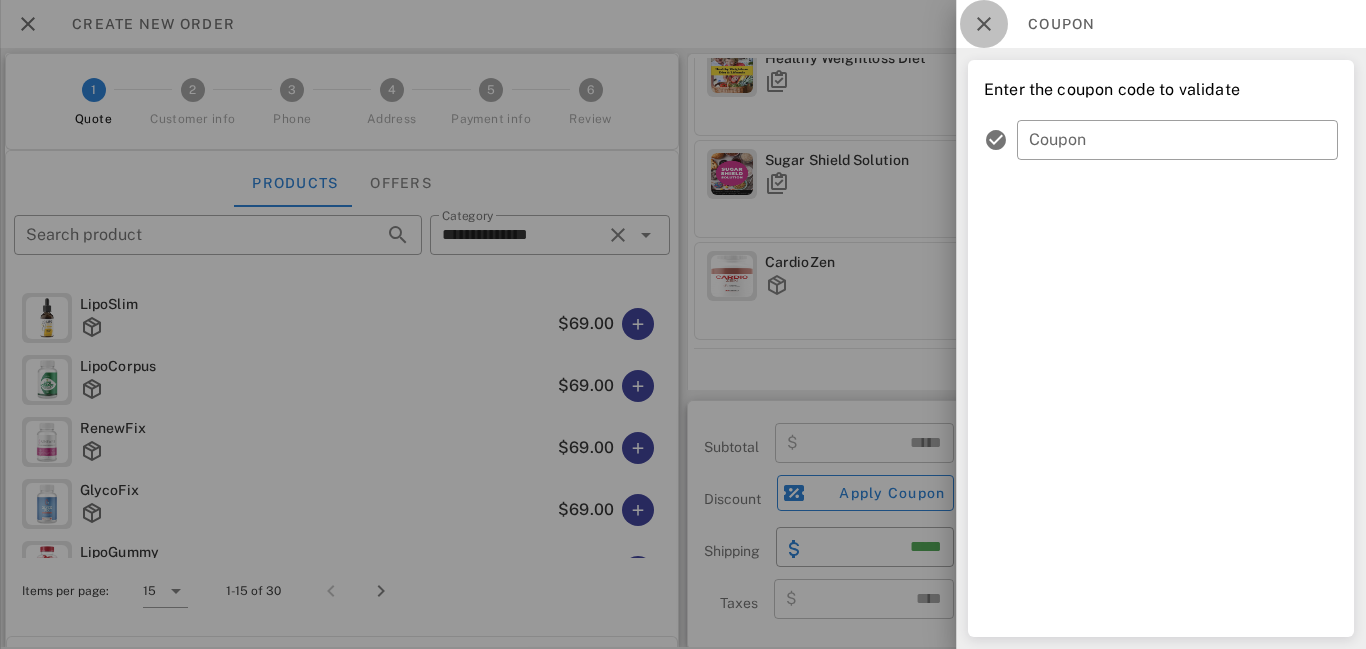 click at bounding box center (984, 24) 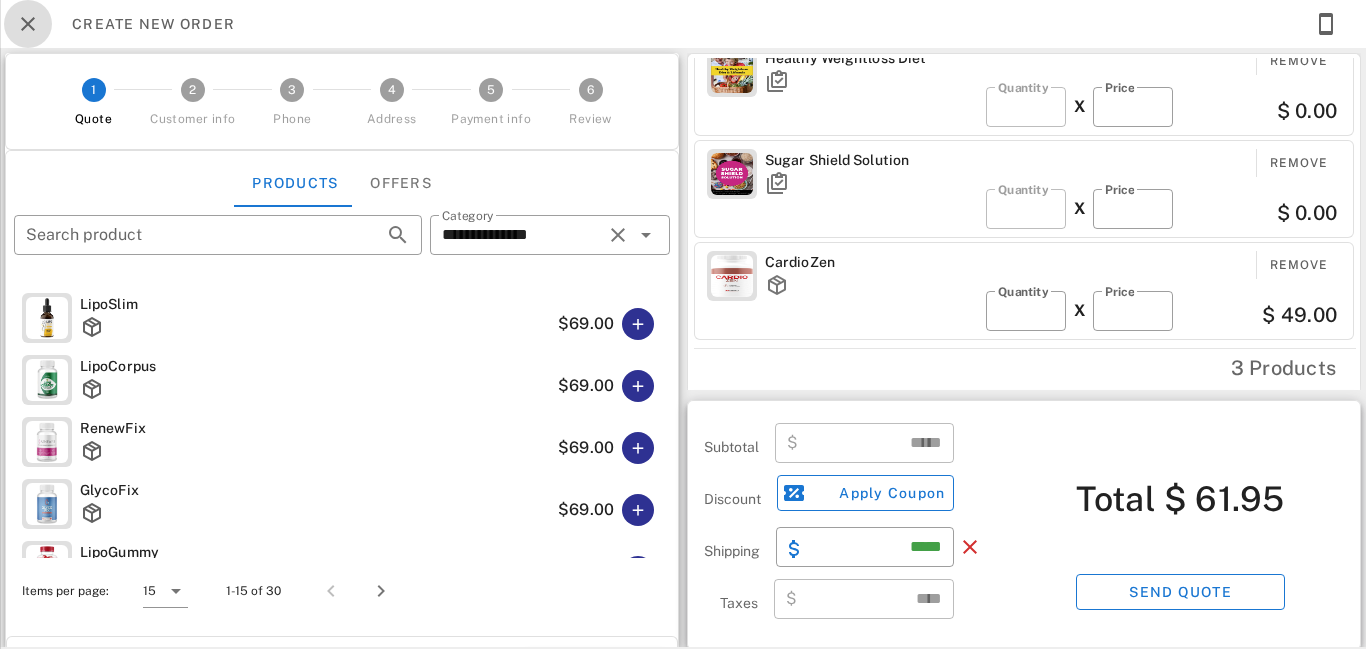 click at bounding box center (28, 24) 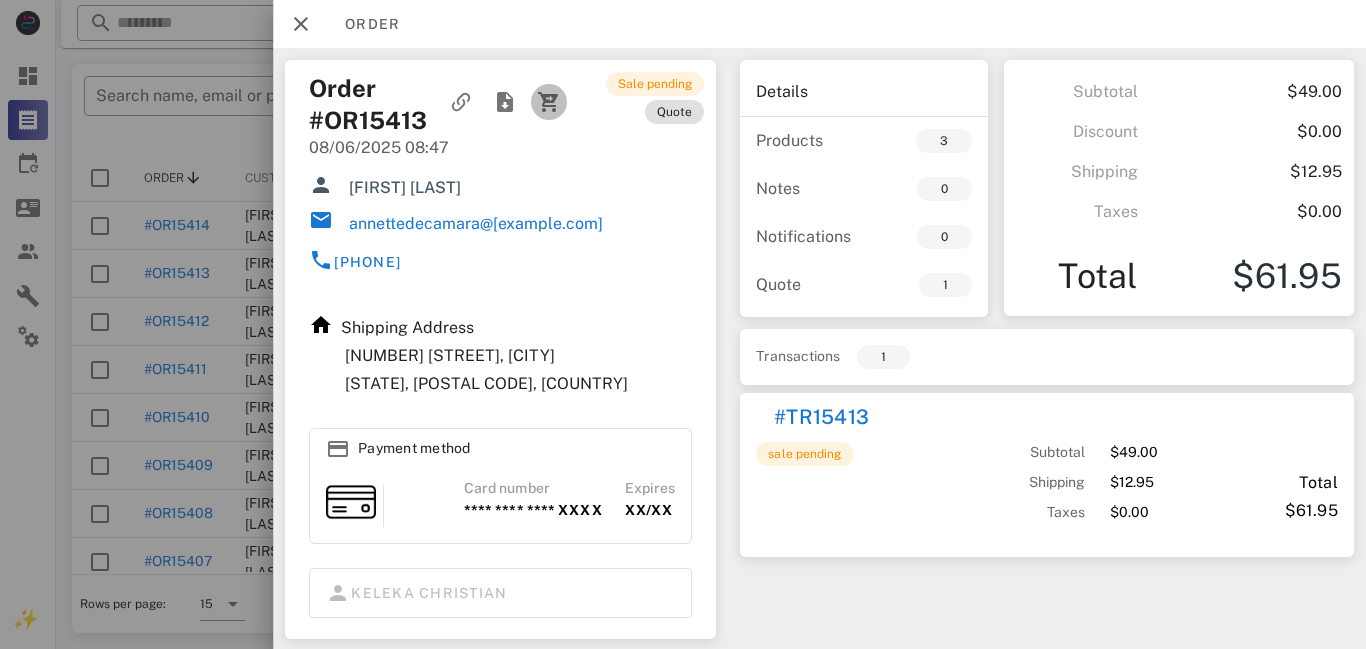 click at bounding box center (549, 102) 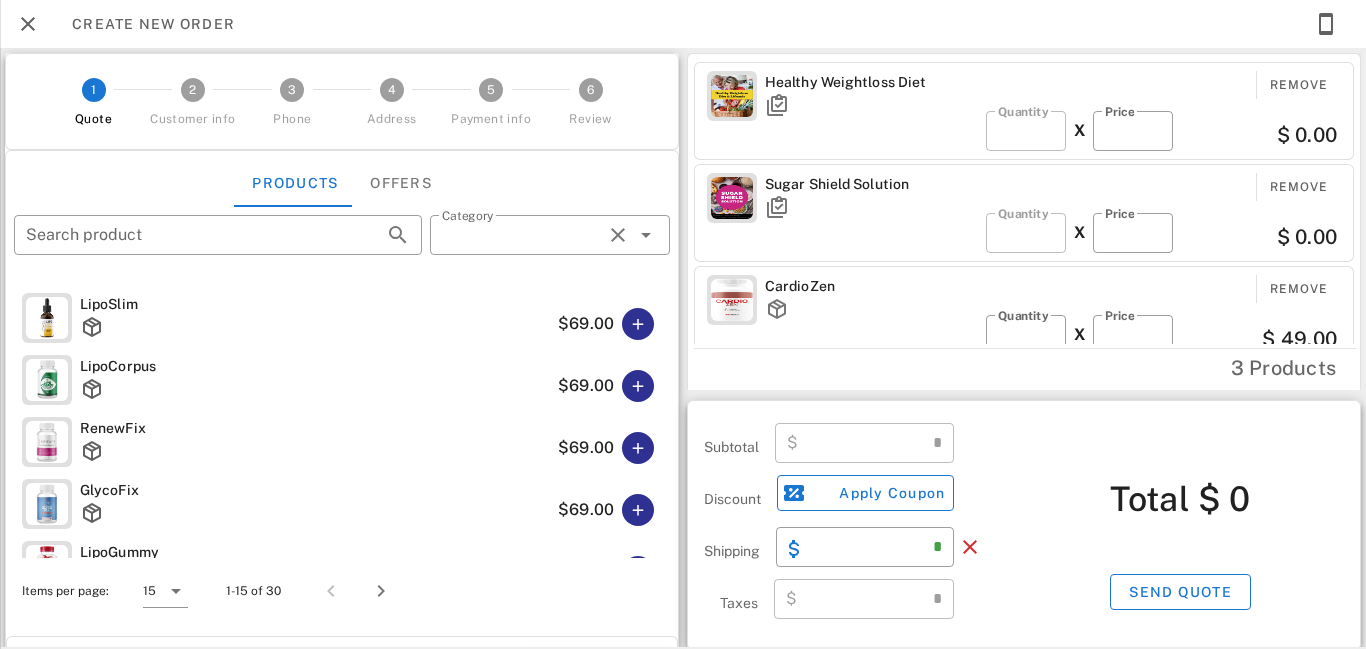 type on "**********" 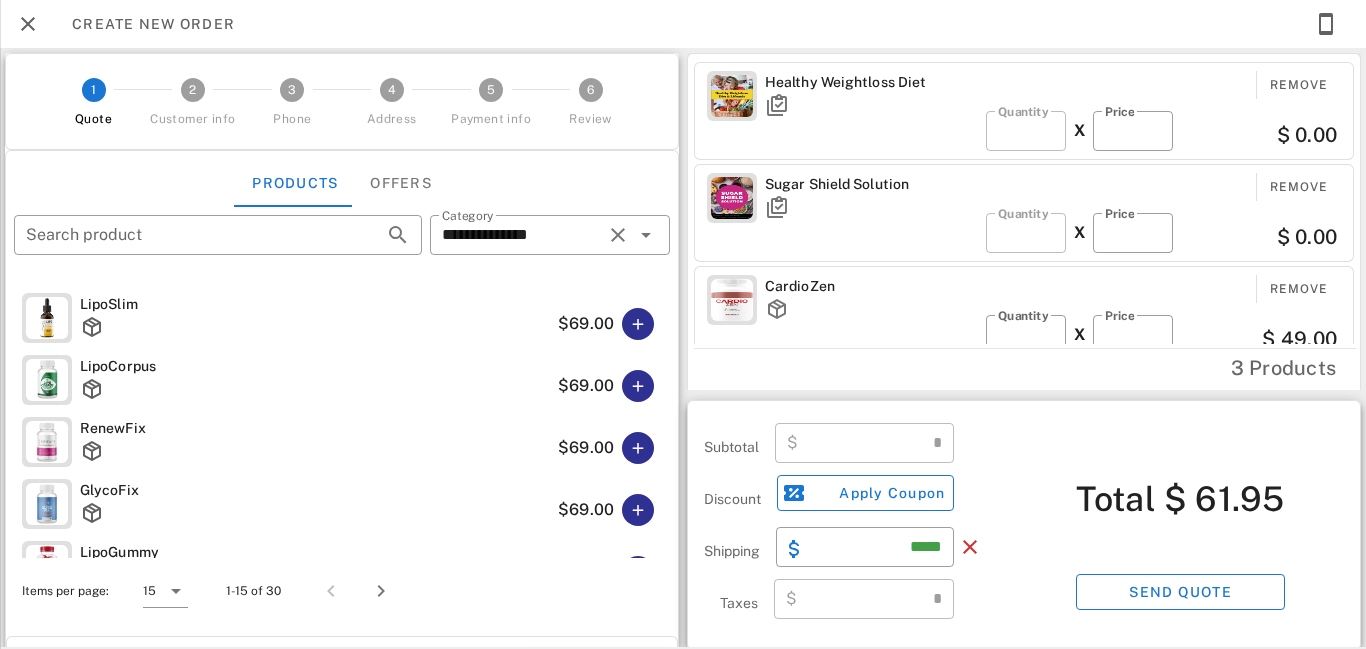 type on "*****" 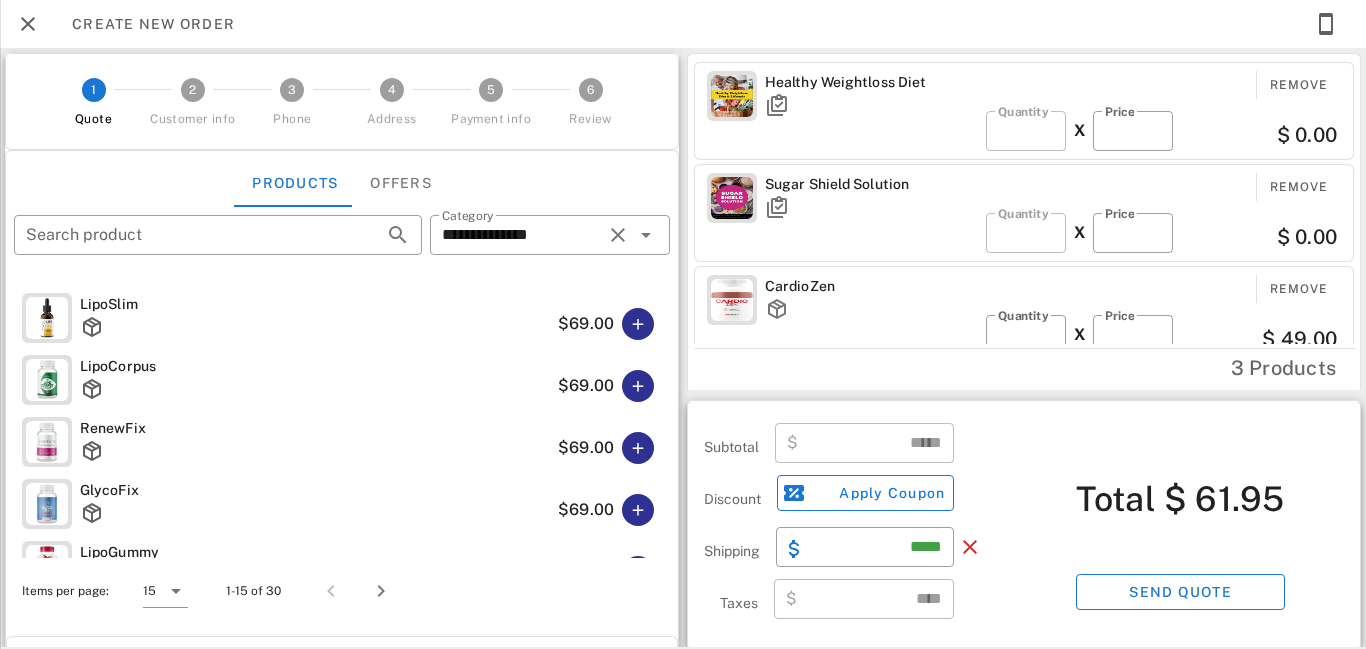 scroll, scrollTop: 24, scrollLeft: 0, axis: vertical 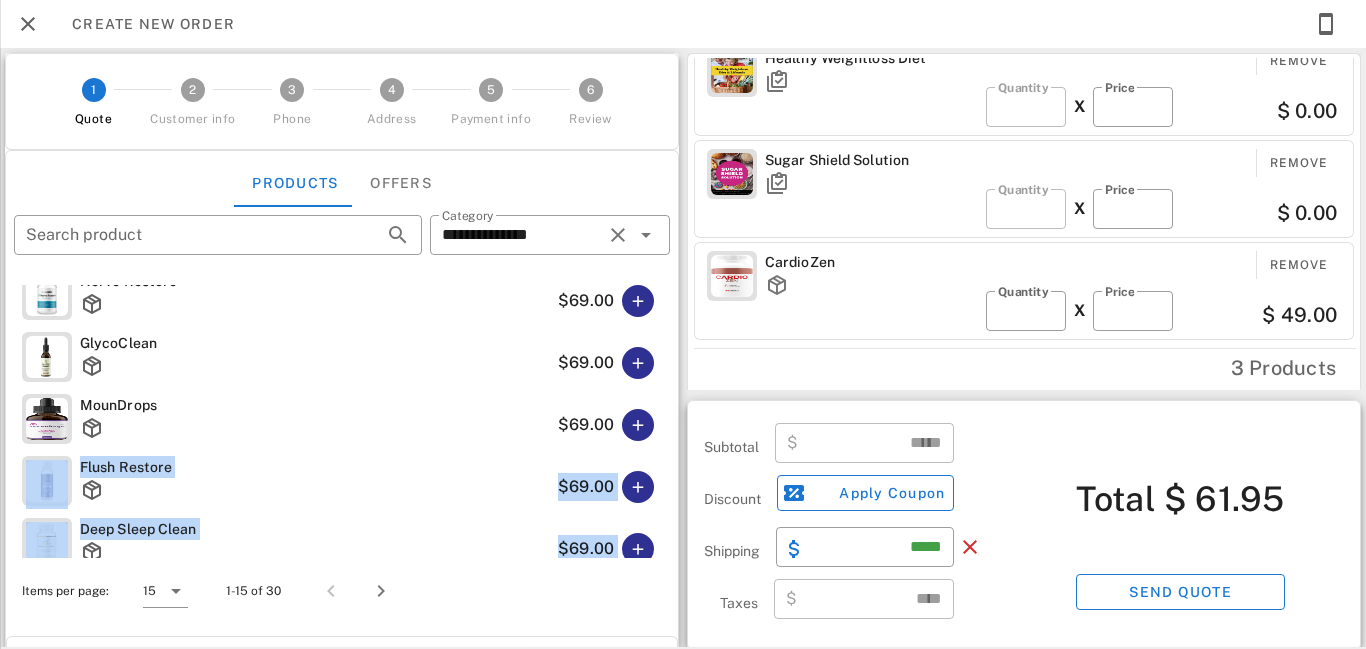 drag, startPoint x: 665, startPoint y: 314, endPoint x: 651, endPoint y: 536, distance: 222.44101 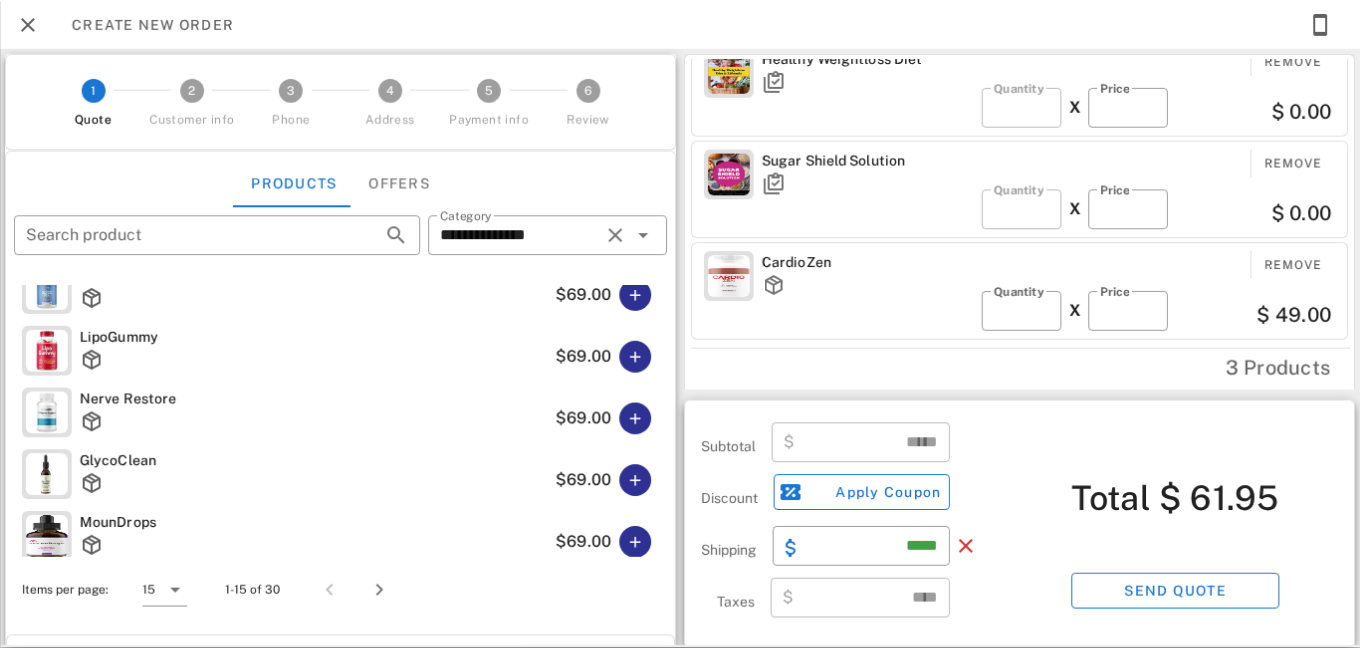 scroll, scrollTop: 0, scrollLeft: 0, axis: both 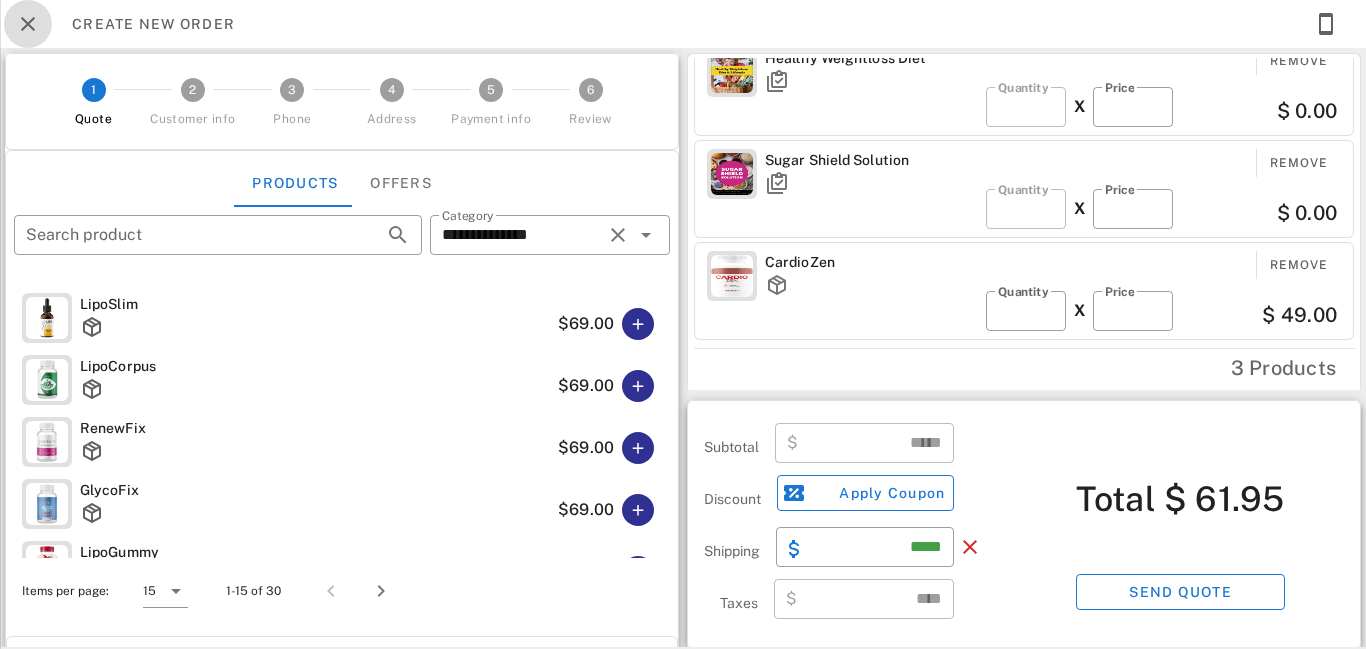 click at bounding box center (28, 24) 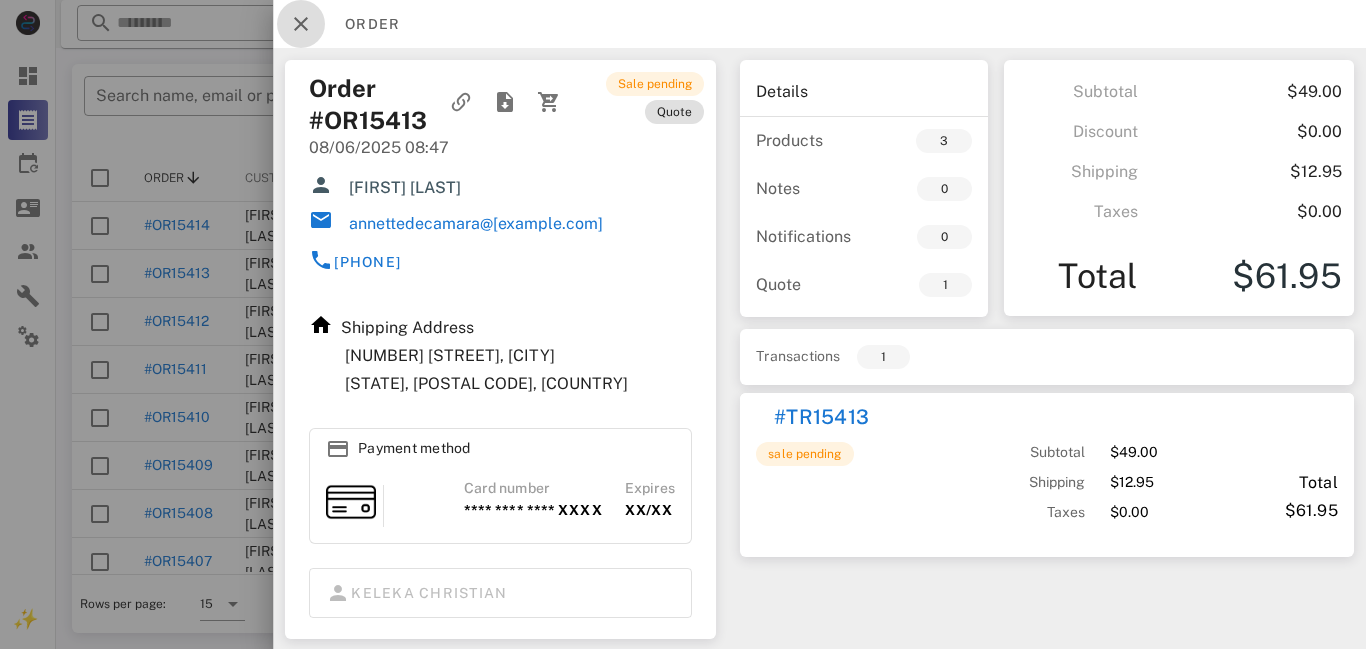 click at bounding box center (301, 24) 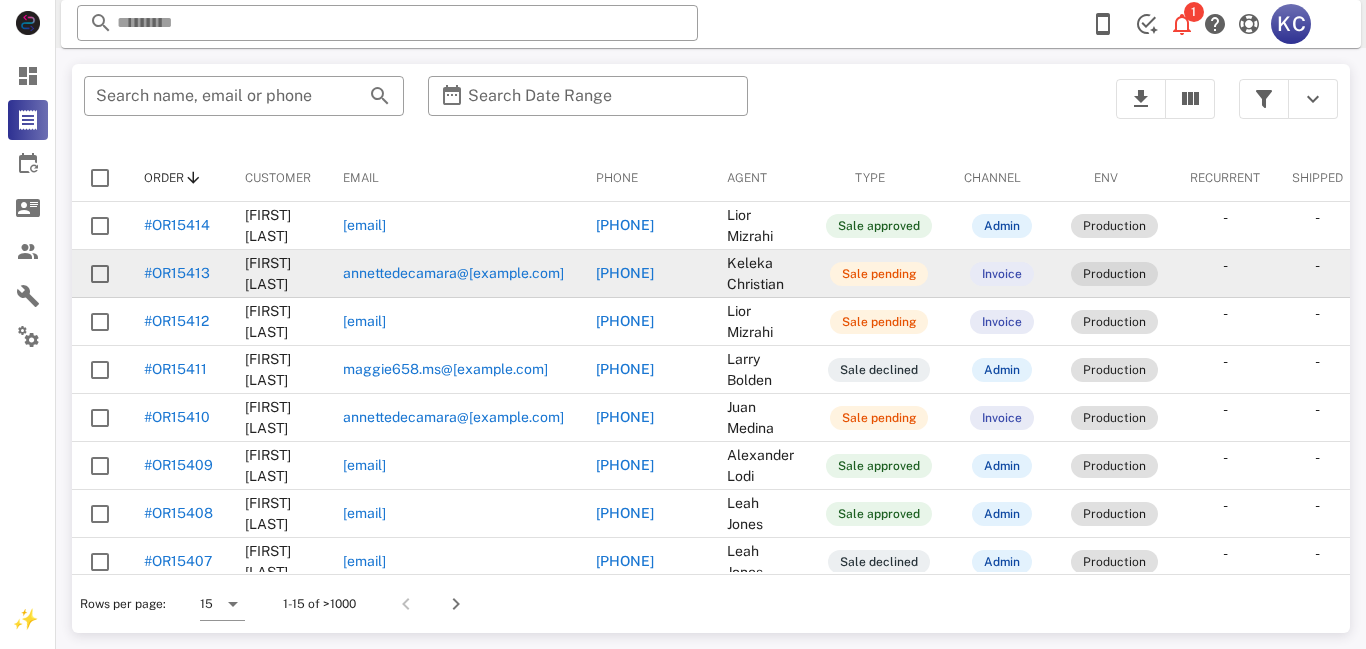 click on "Production" at bounding box center [1114, 274] 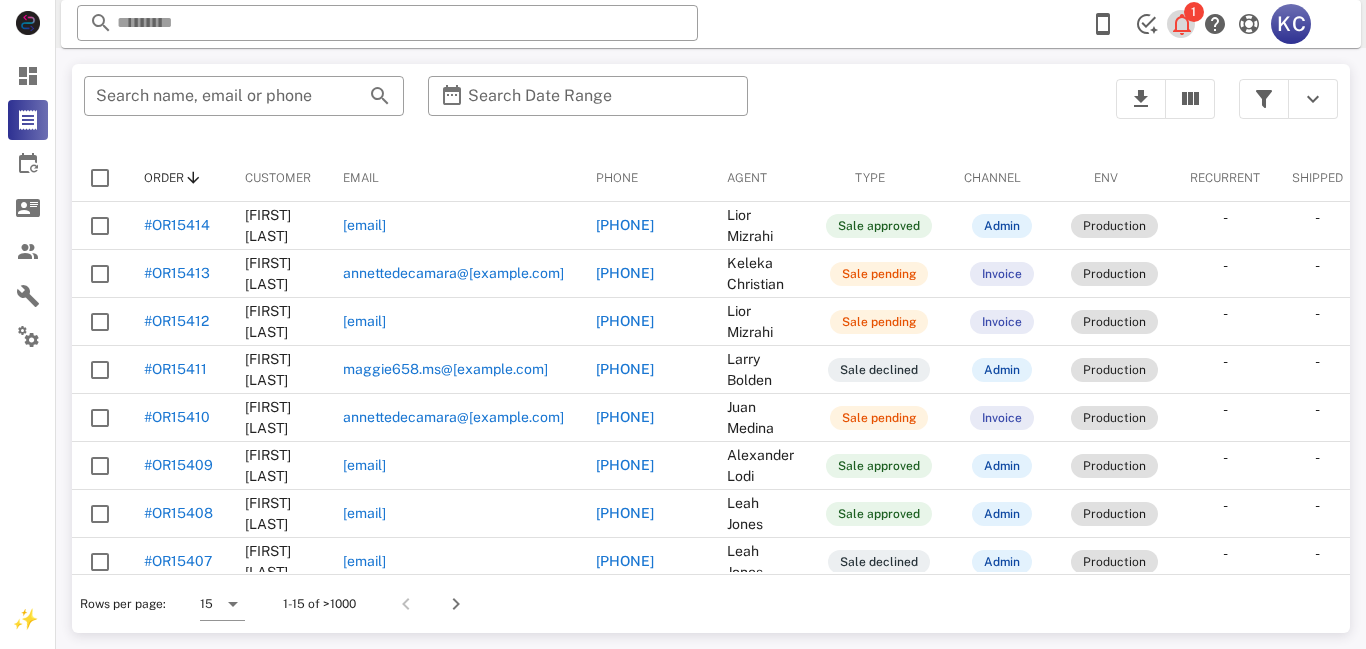 click on "1" at bounding box center (1194, 12) 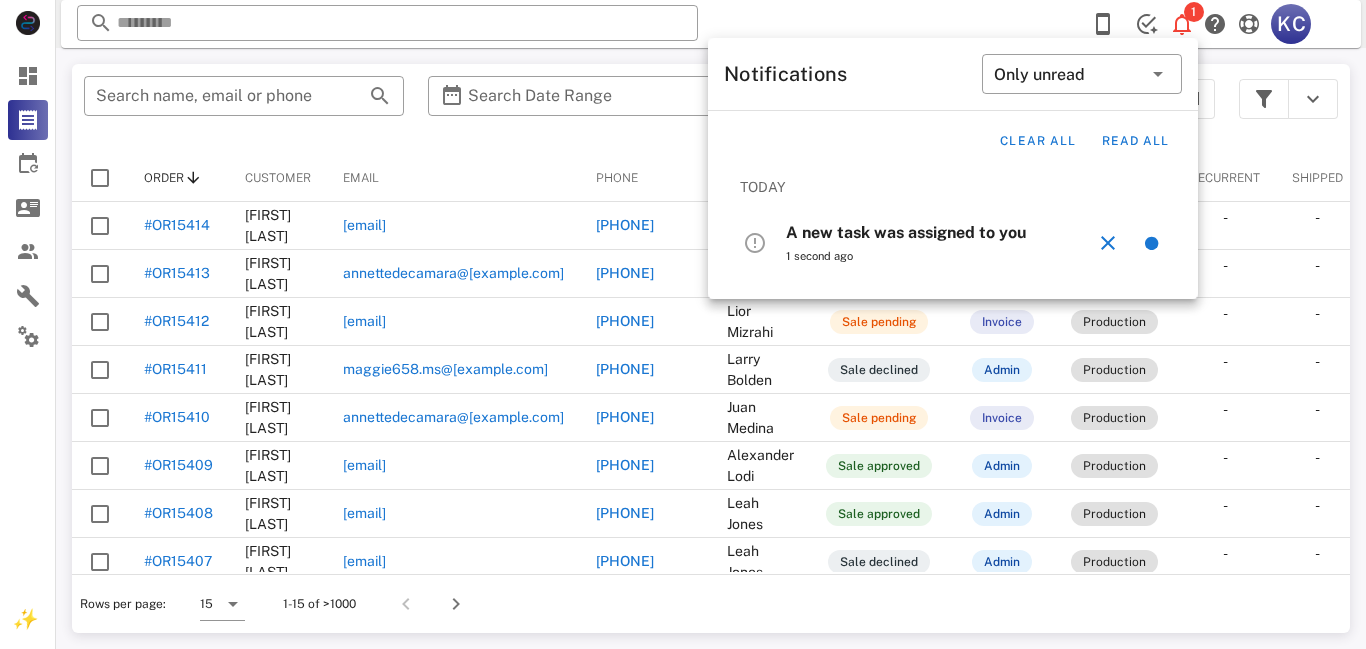 click on "A new task was assigned to you" at bounding box center [906, 232] 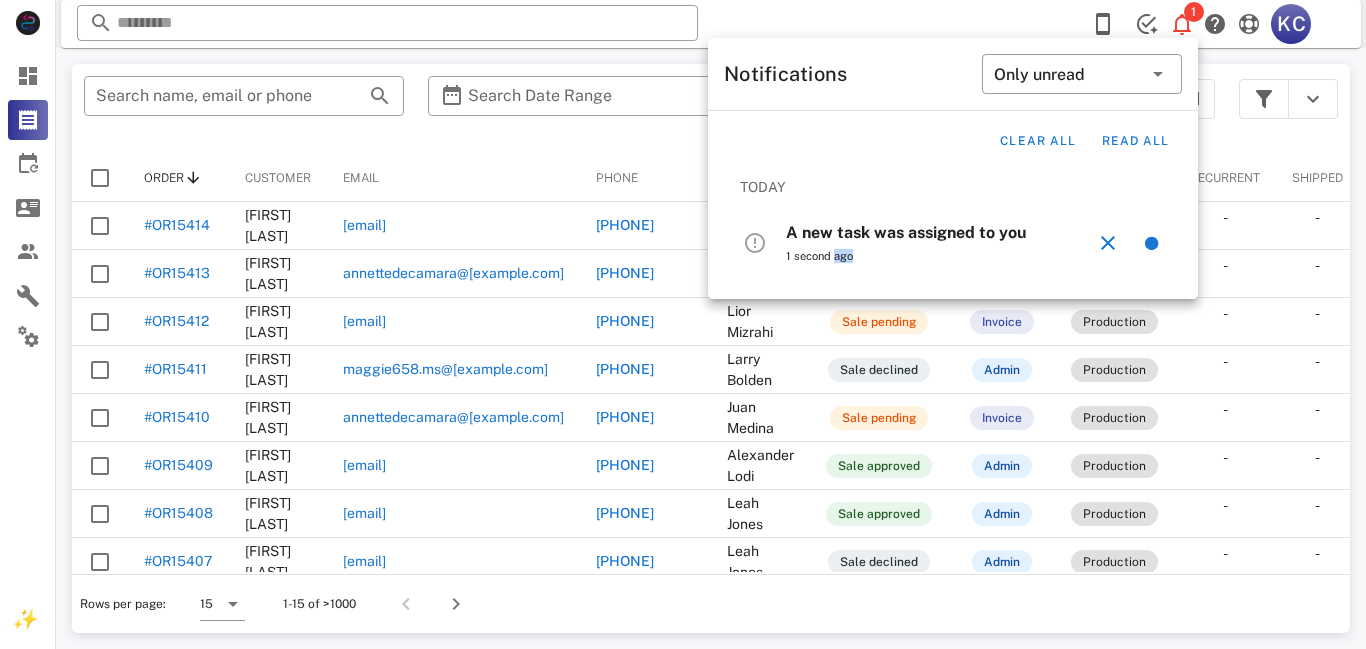 click on "1 second ago" at bounding box center (940, 256) 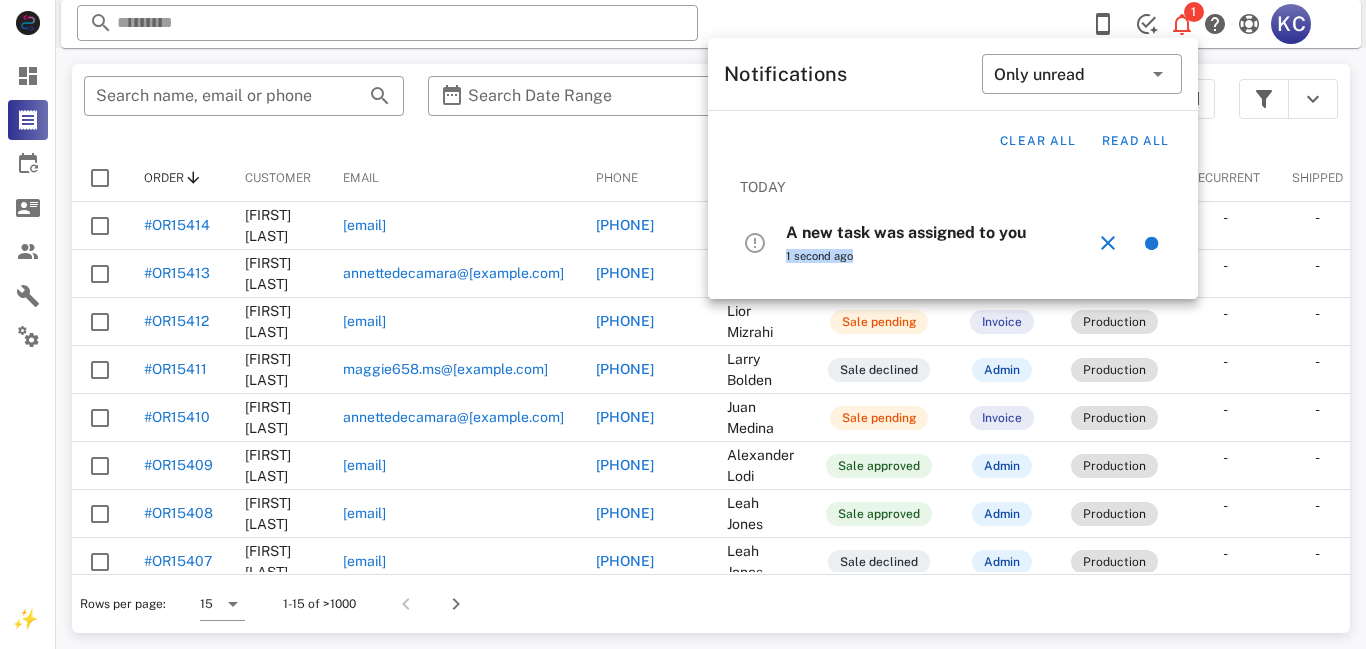 click on "1 second ago" at bounding box center (940, 256) 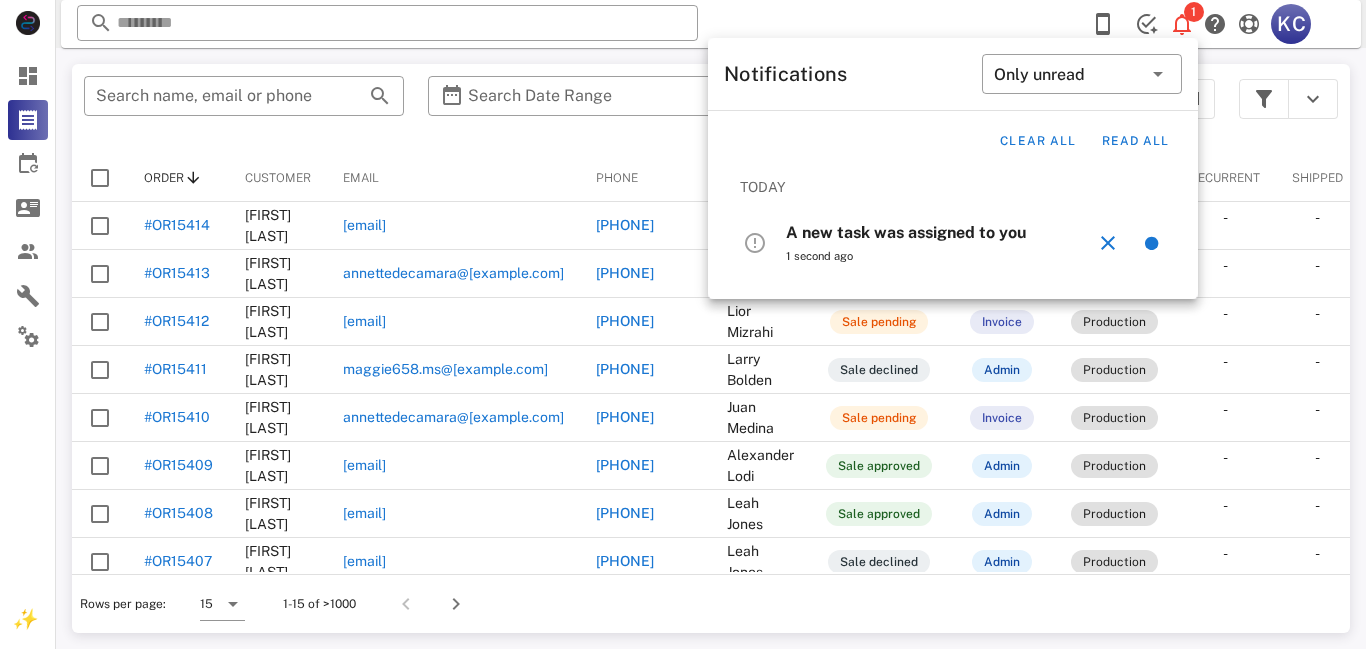 click on "A new task was assigned to you" at bounding box center (906, 232) 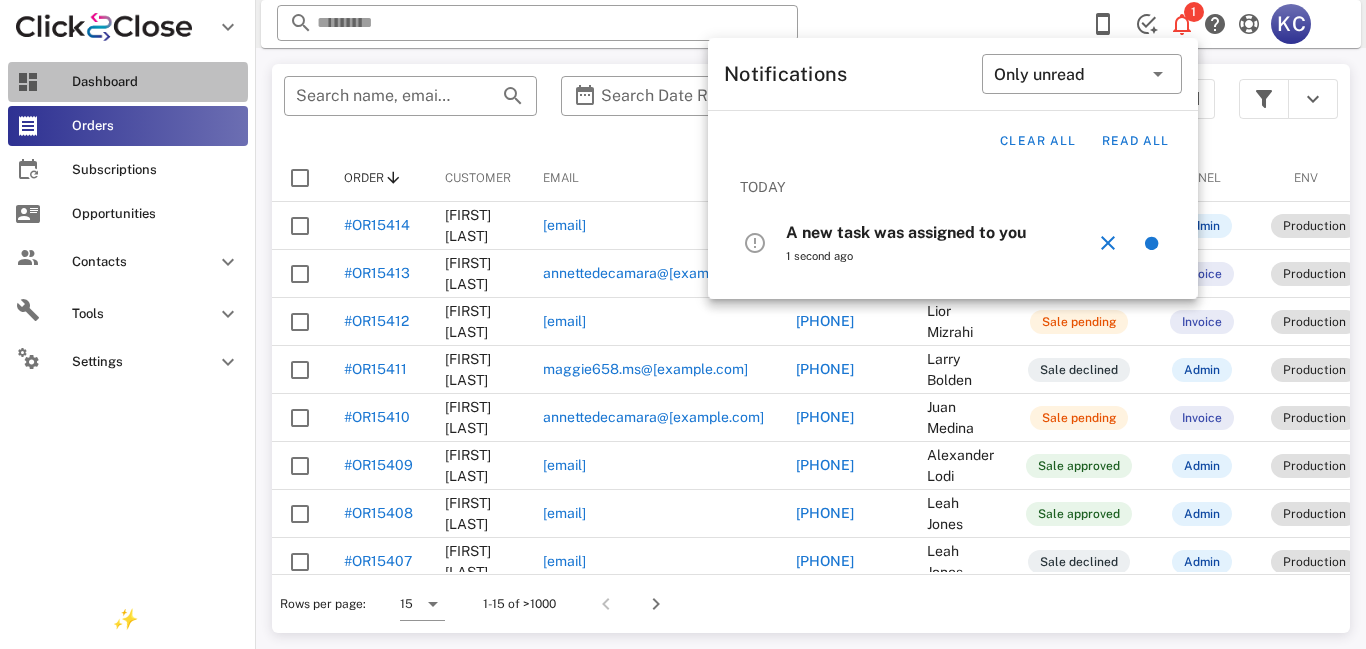 click on "Dashboard" at bounding box center [156, 82] 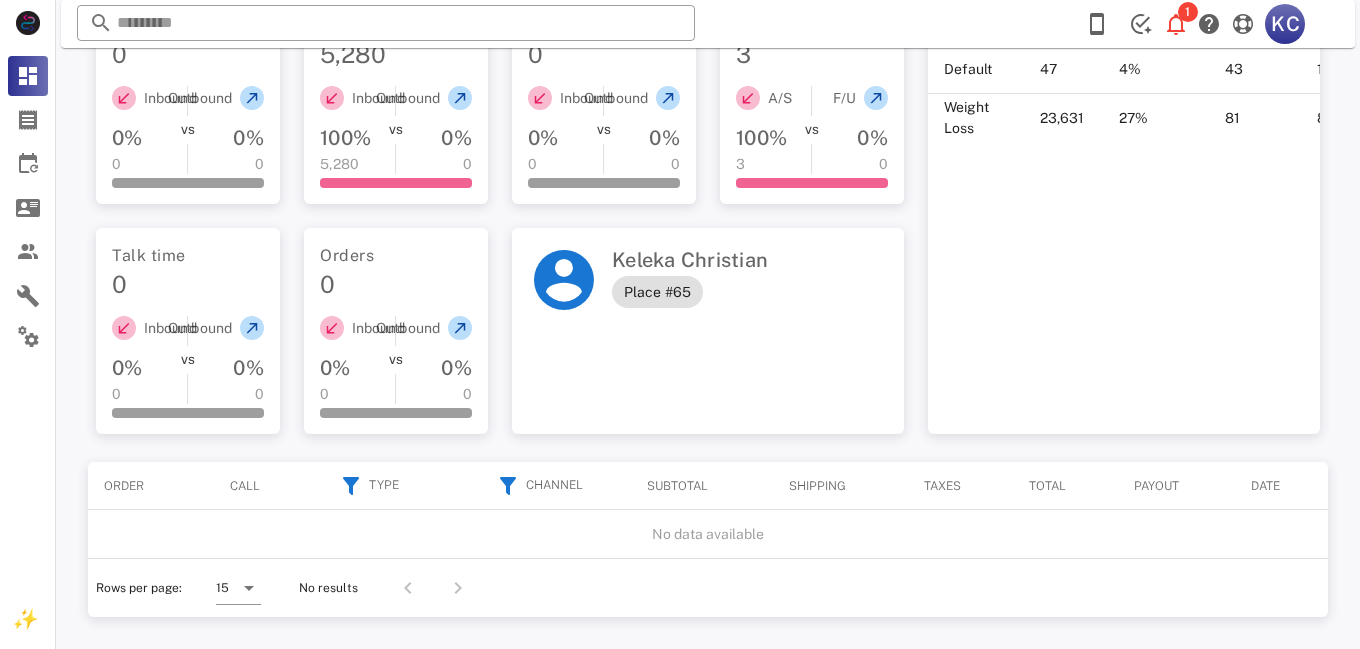 scroll, scrollTop: 380, scrollLeft: 0, axis: vertical 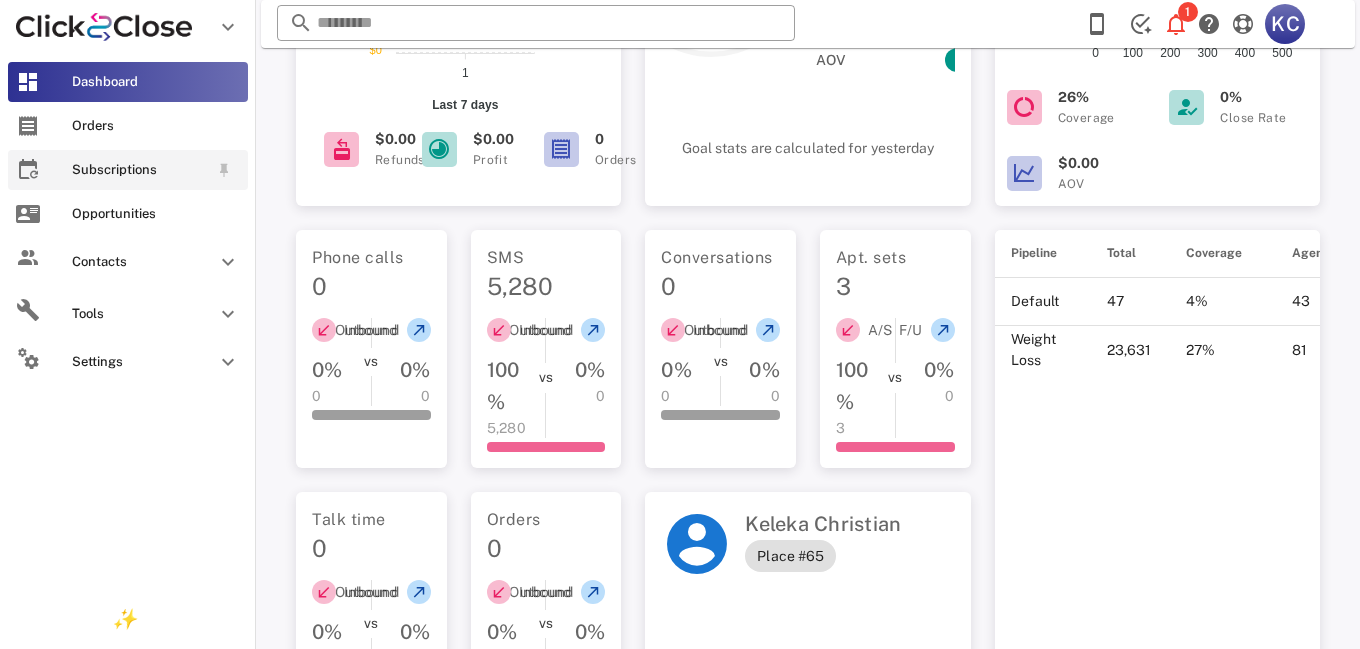 click at bounding box center (28, 170) 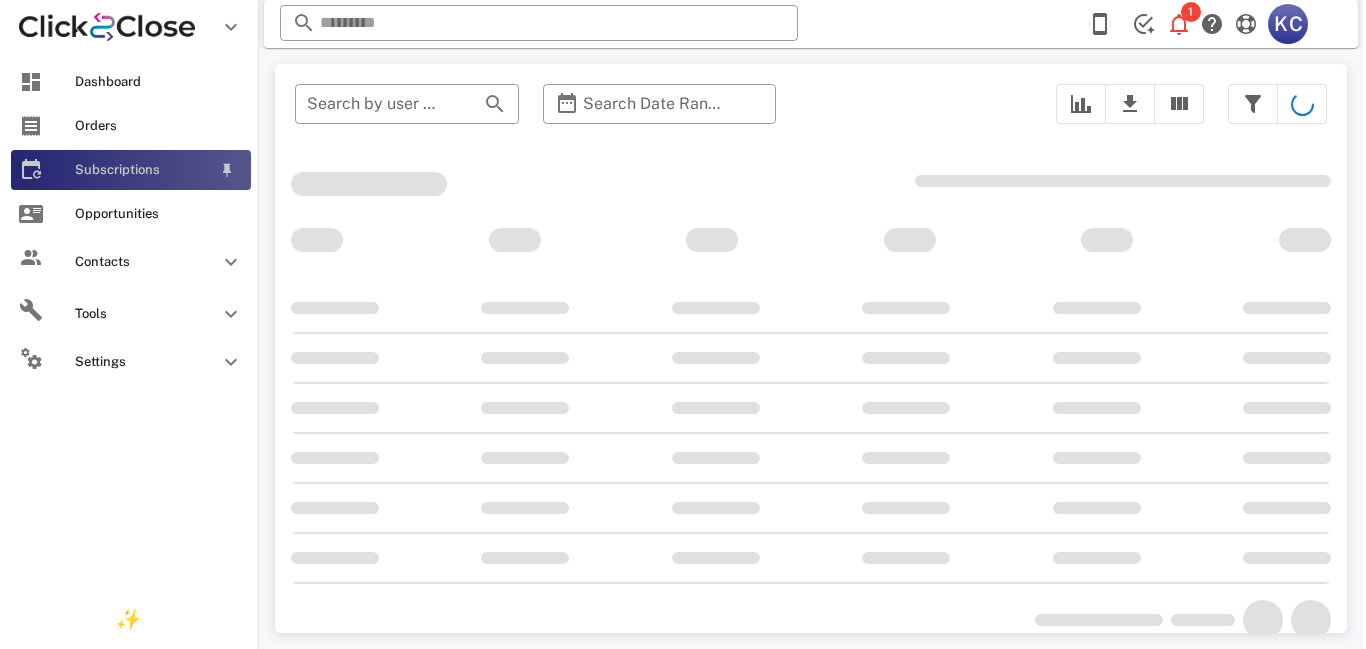 scroll, scrollTop: 0, scrollLeft: 0, axis: both 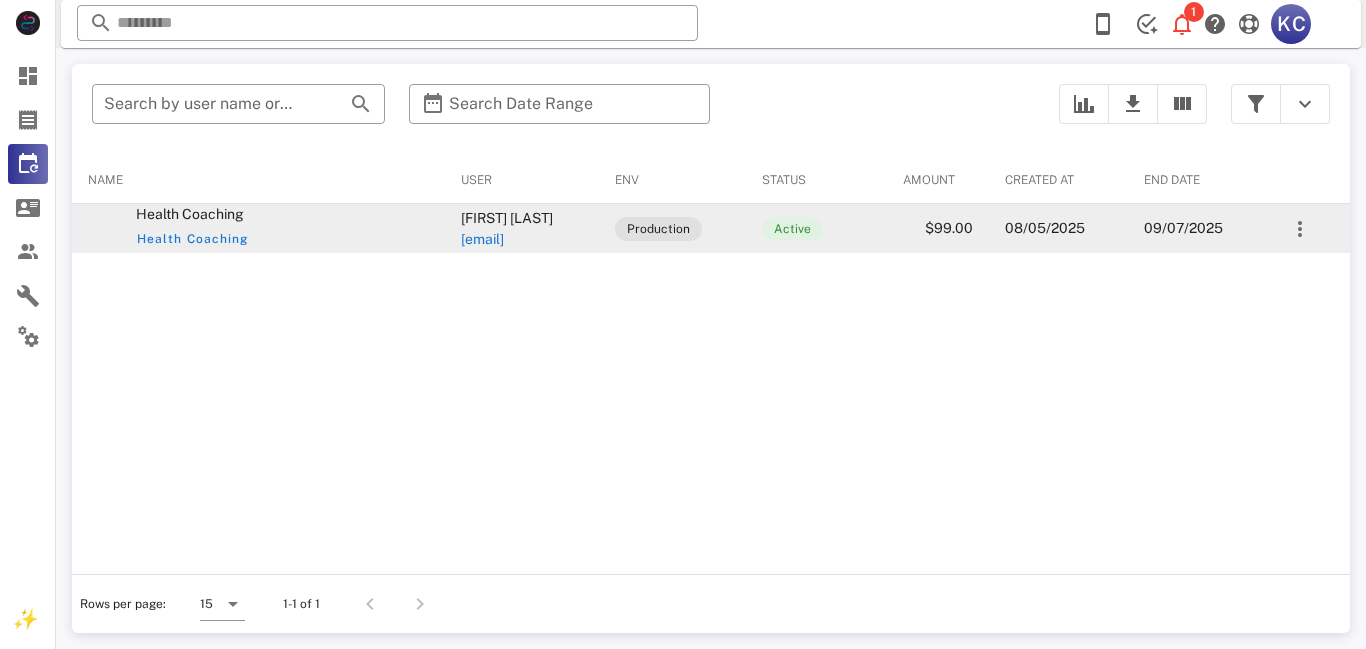 click on "Active" at bounding box center (792, 229) 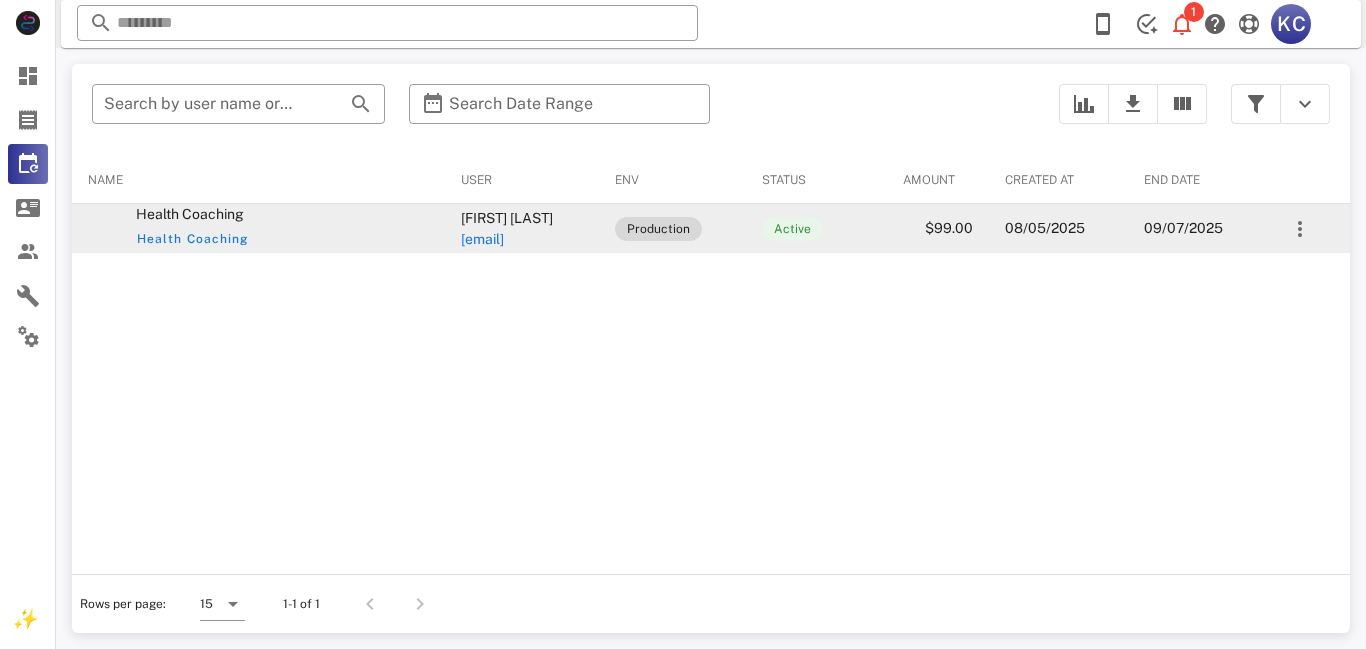 click on "Production" at bounding box center (658, 229) 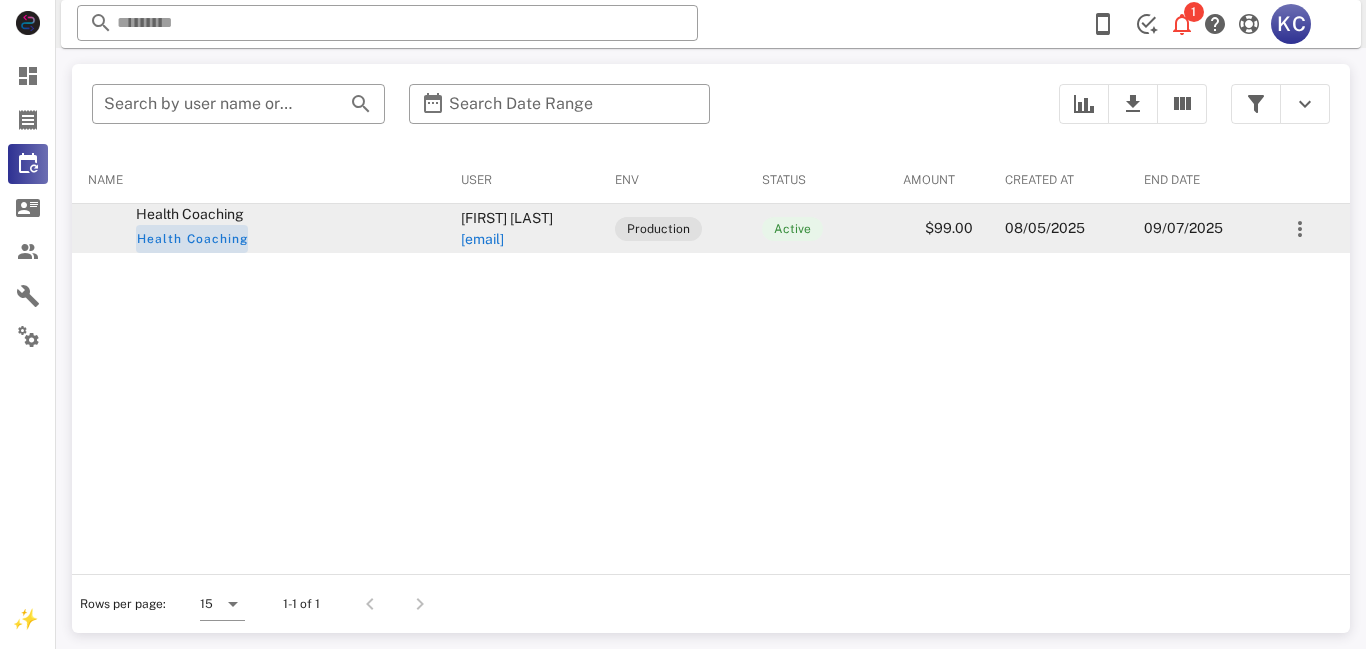 click on "Health Coaching" at bounding box center [192, 239] 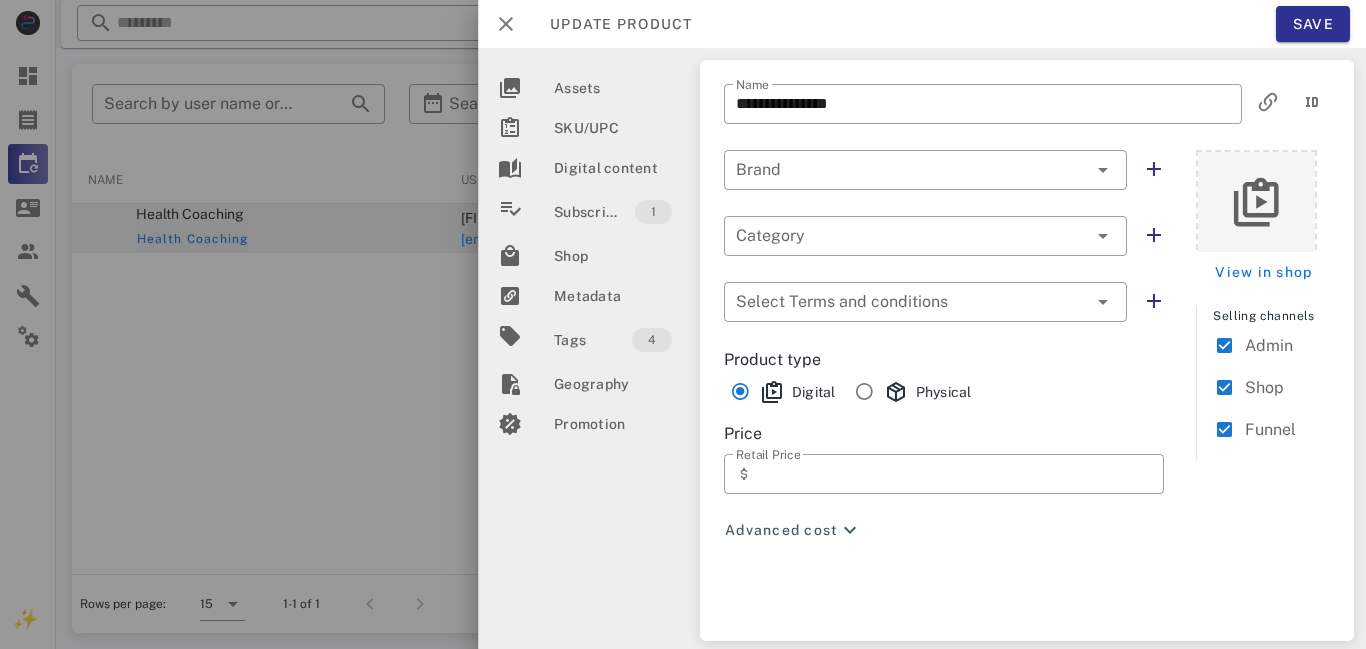 type on "********" 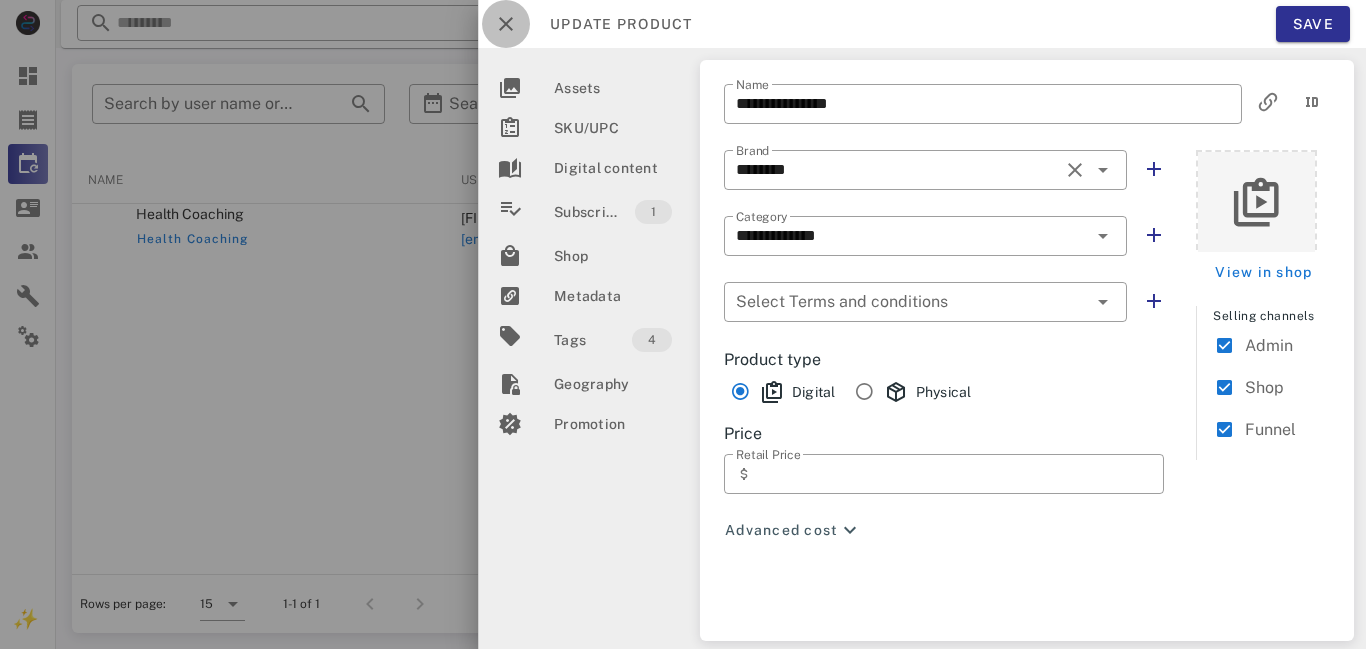 click at bounding box center [506, 24] 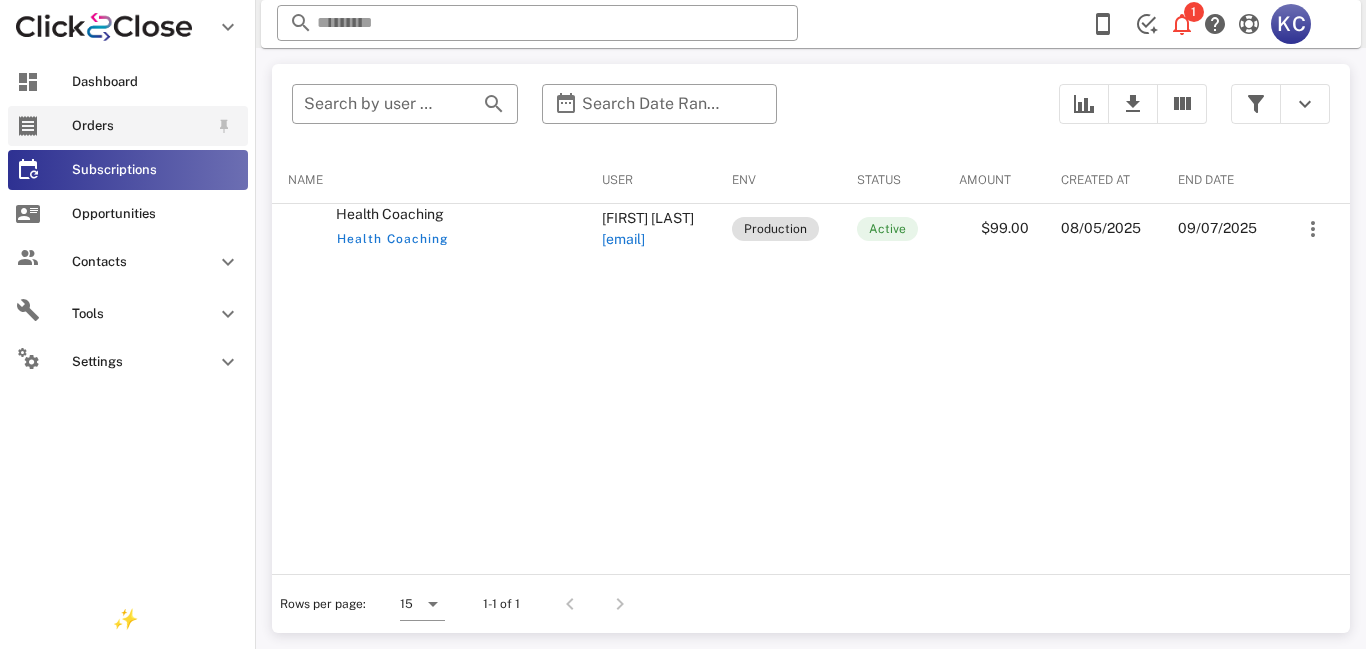 click on "Orders" at bounding box center [140, 126] 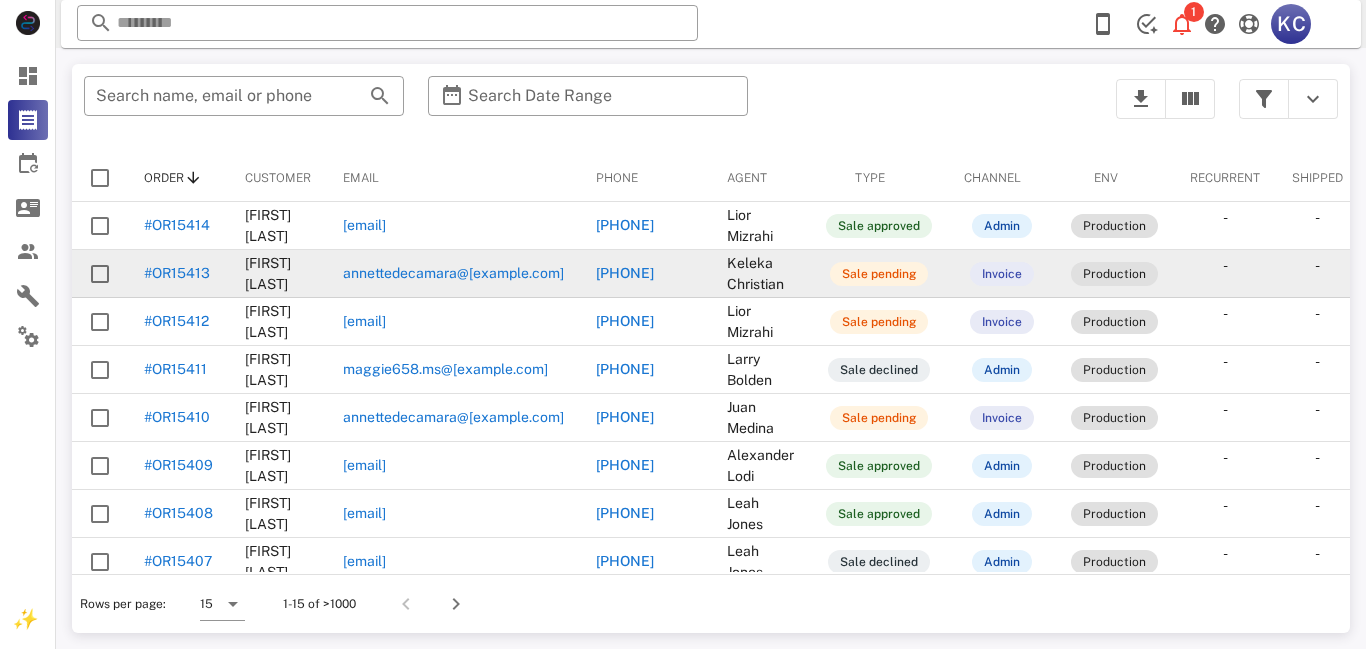 click at bounding box center [100, 274] 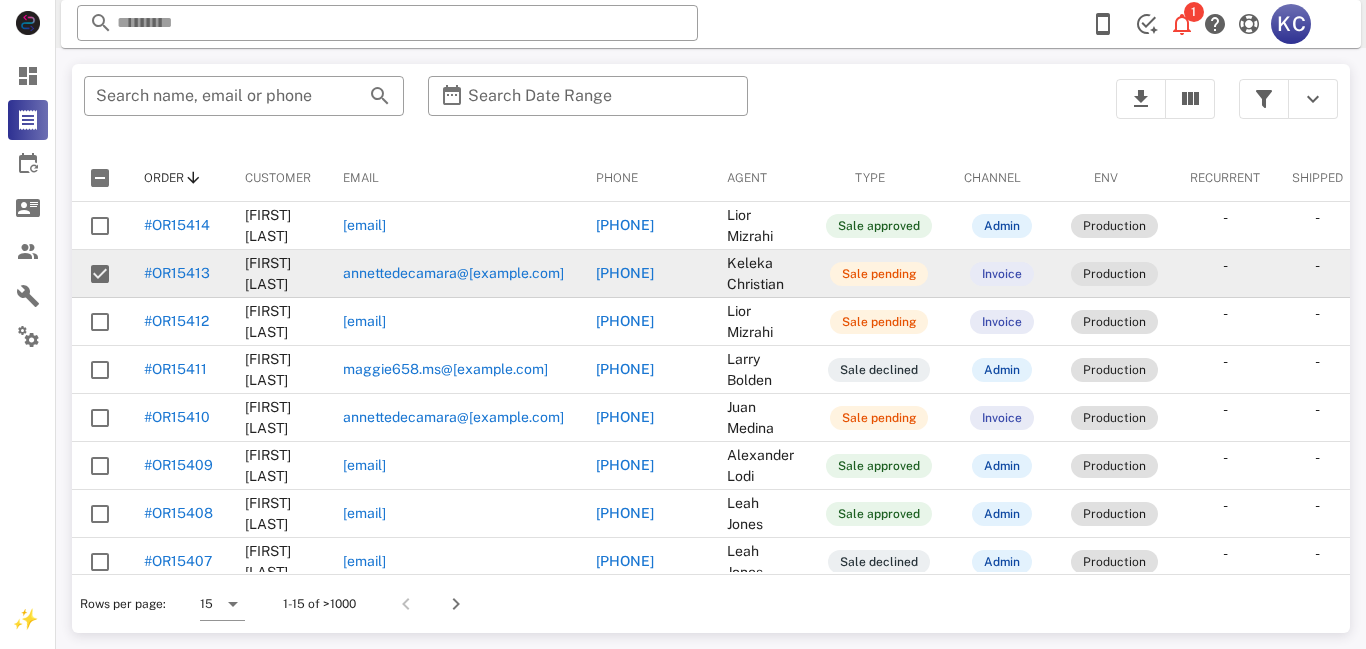 click on "#OR15413" at bounding box center [177, 273] 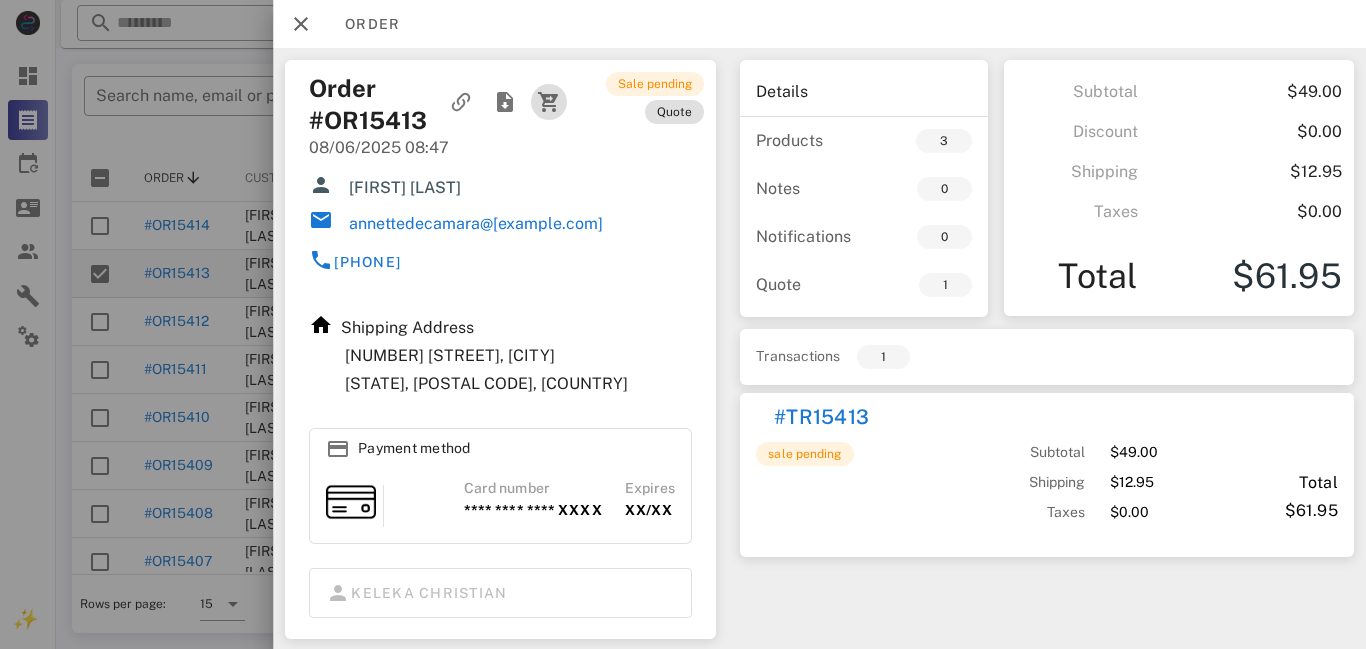 click at bounding box center [549, 102] 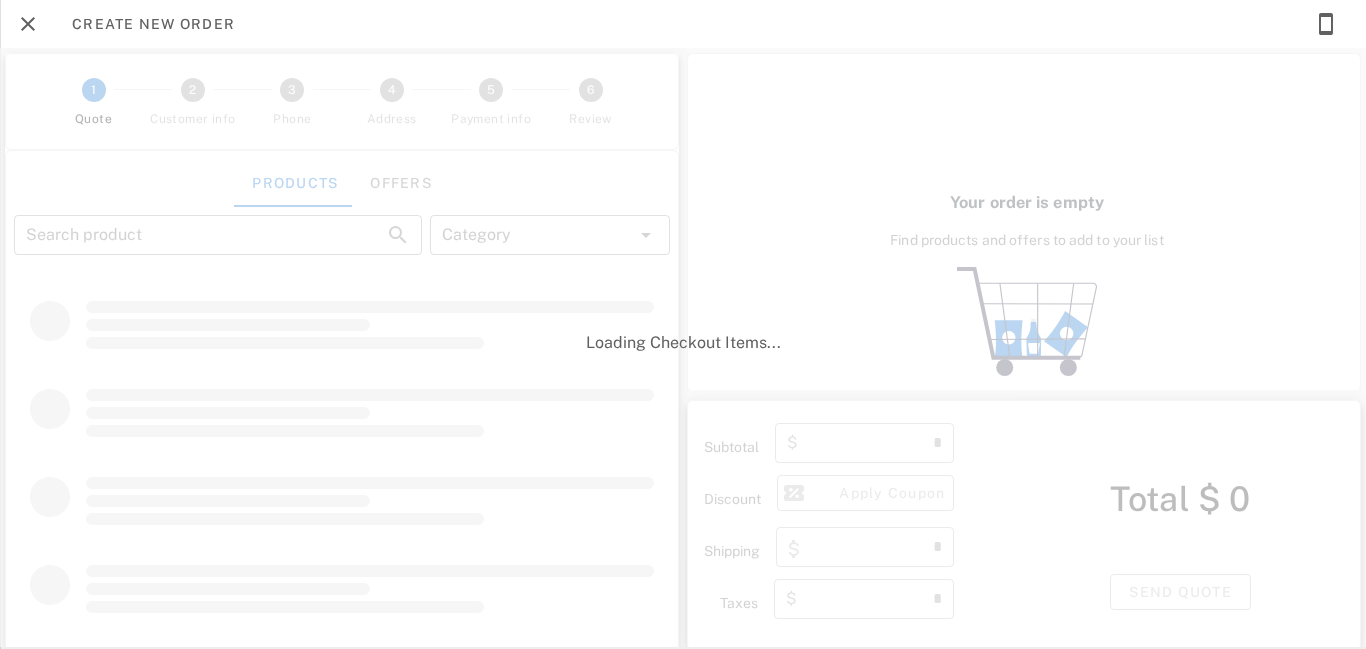 type on "**********" 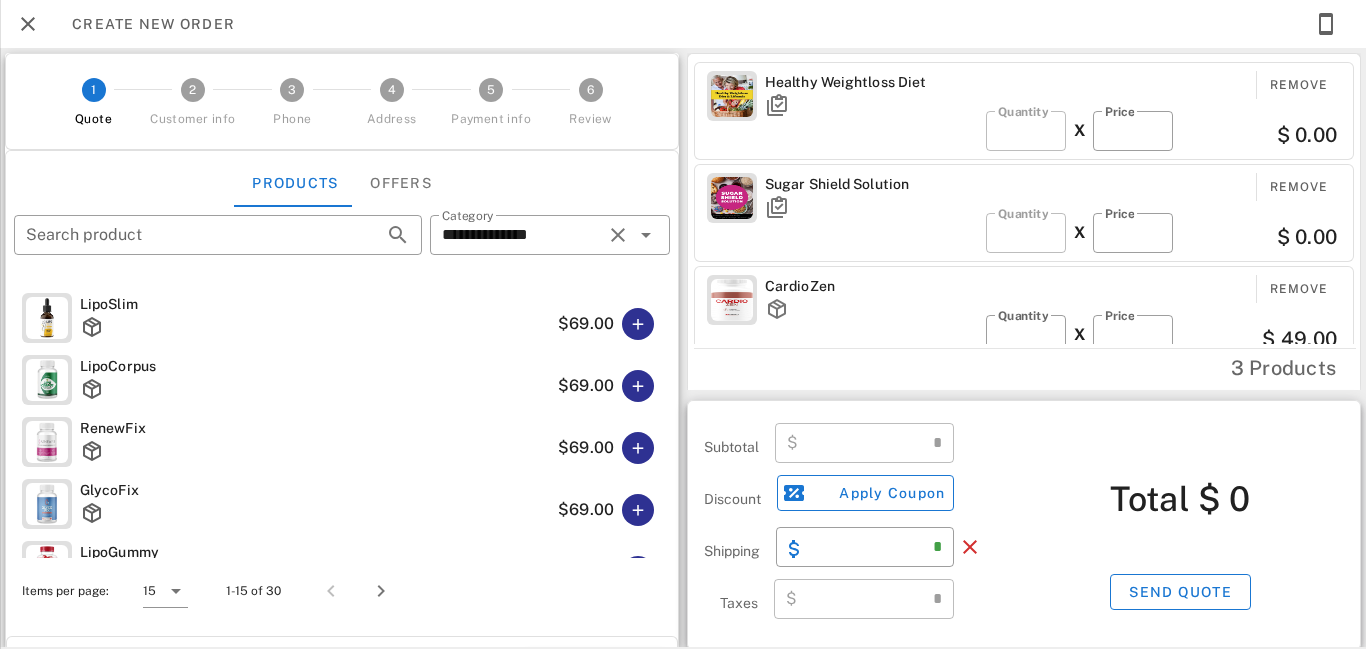 type on "*****" 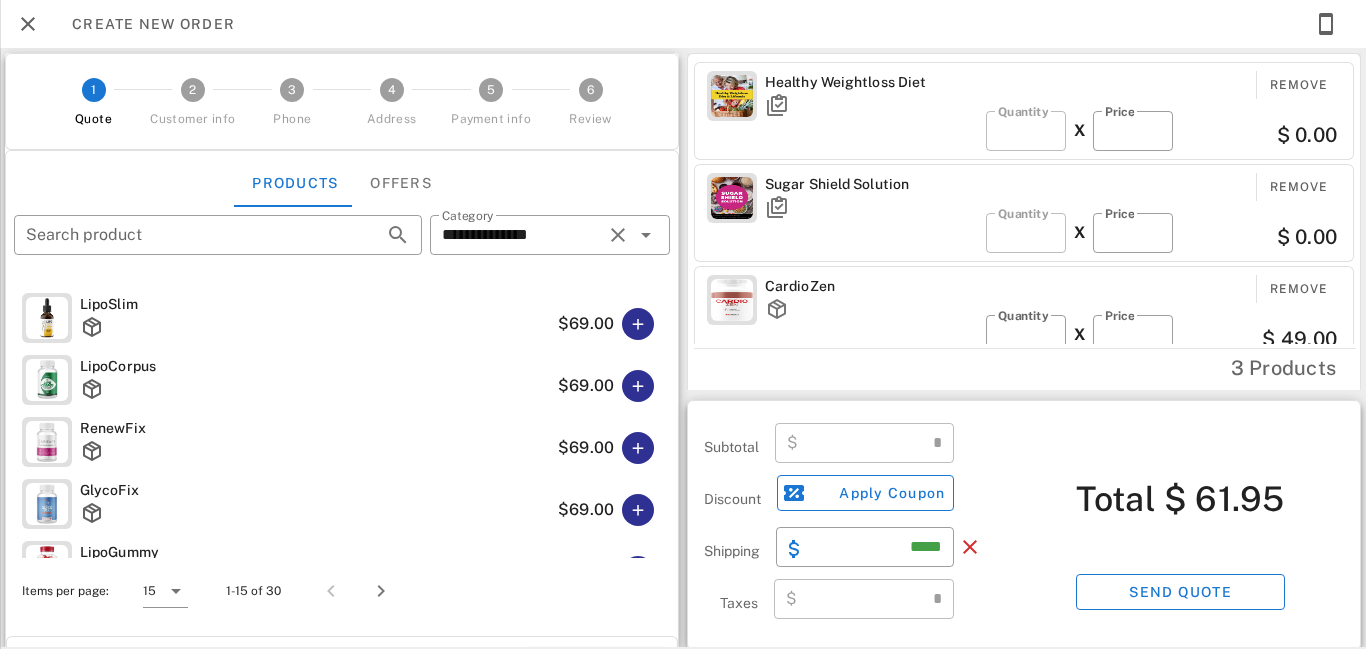 type on "*****" 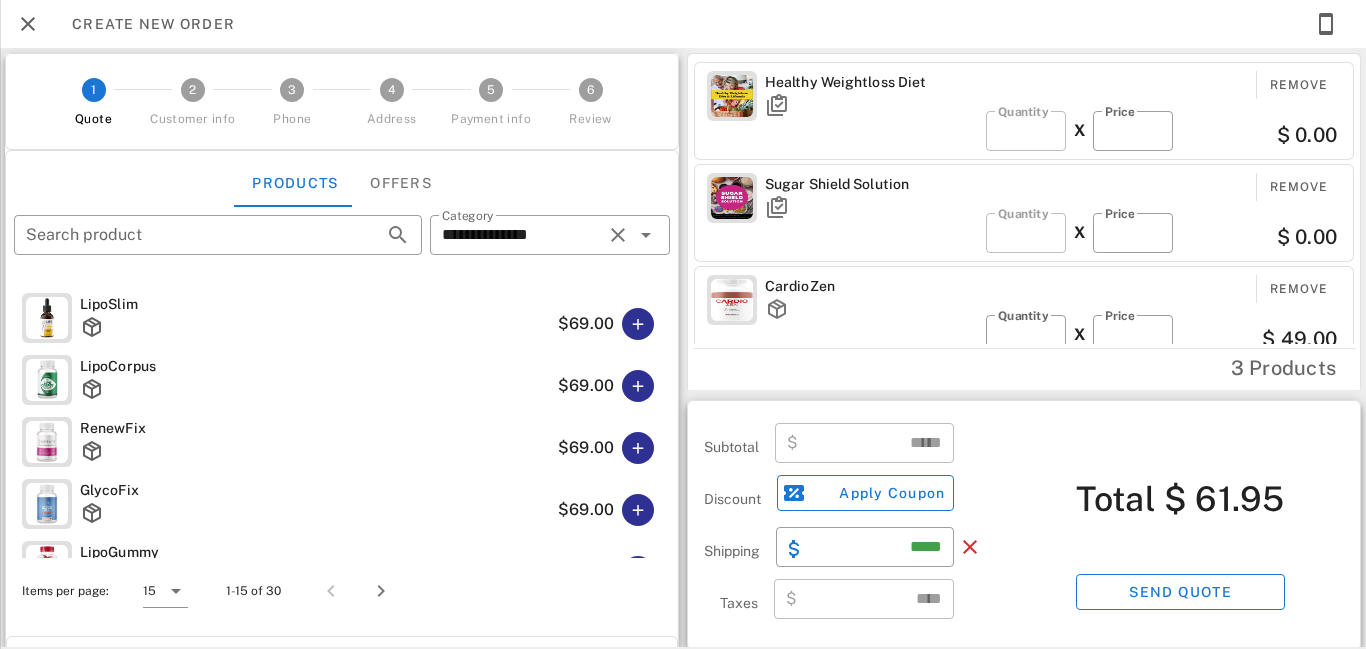 scroll, scrollTop: 24, scrollLeft: 0, axis: vertical 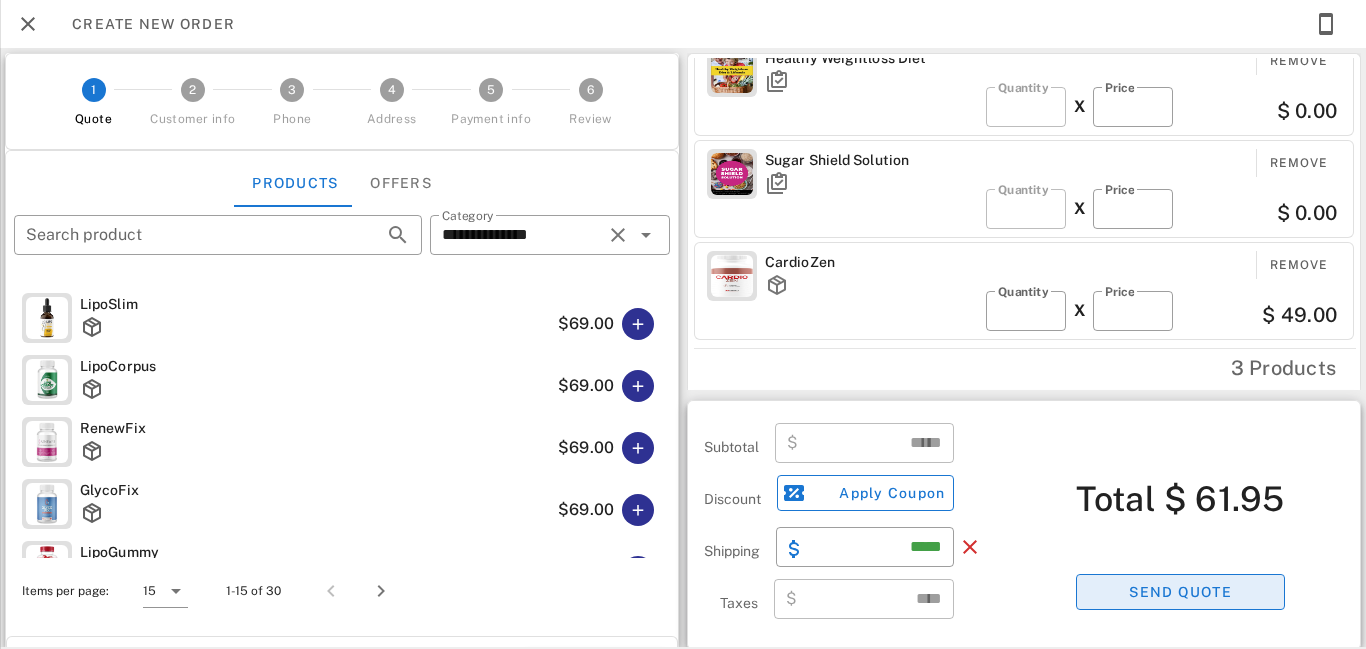 click on "Send quote" at bounding box center [1180, 592] 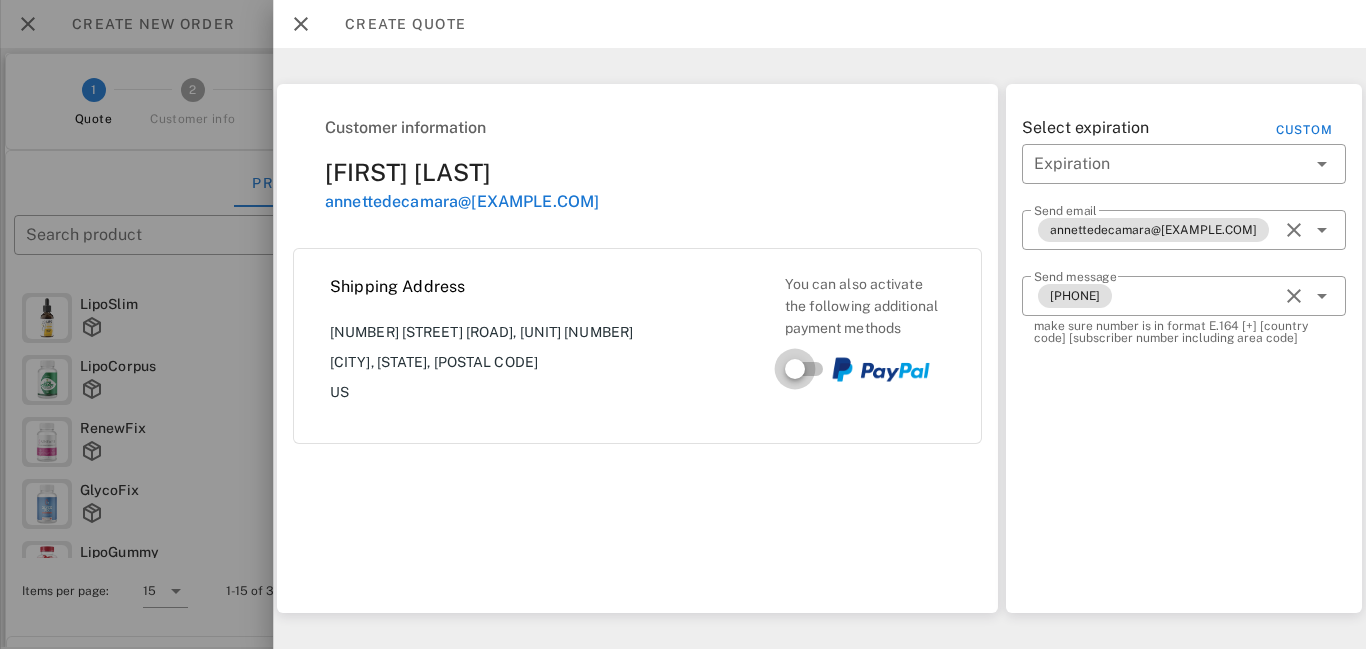 click at bounding box center [795, 369] 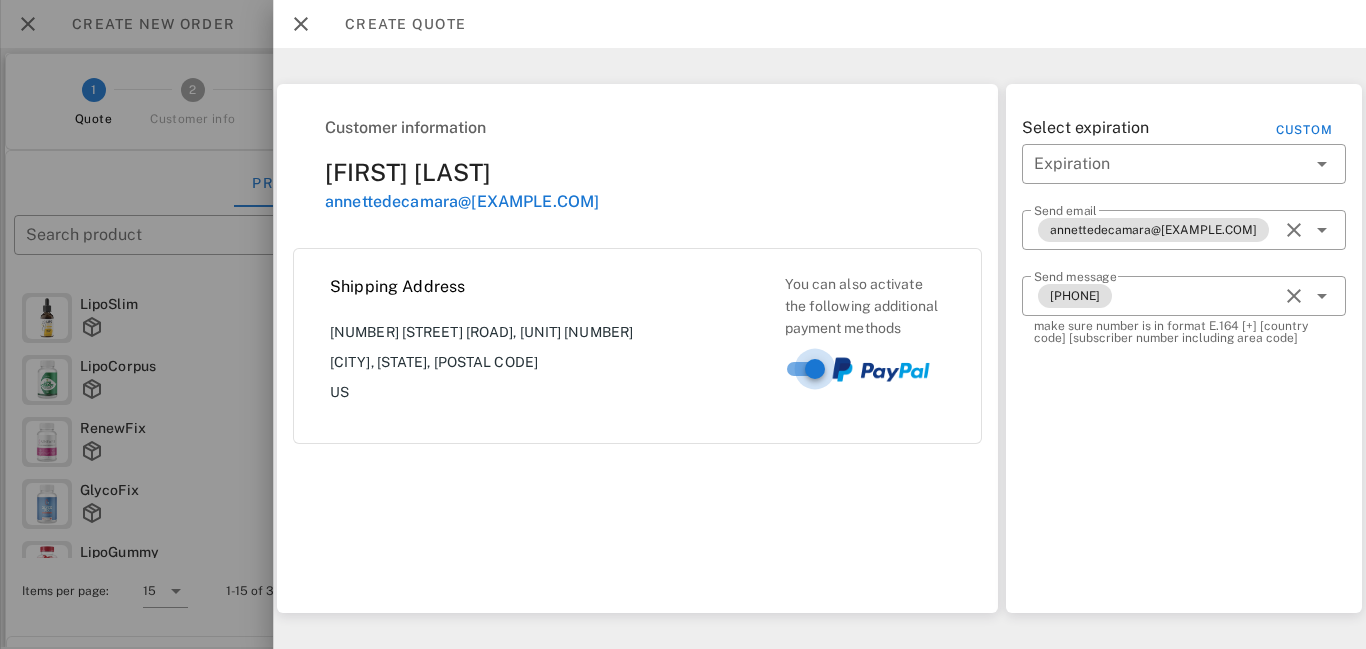 click at bounding box center (815, 369) 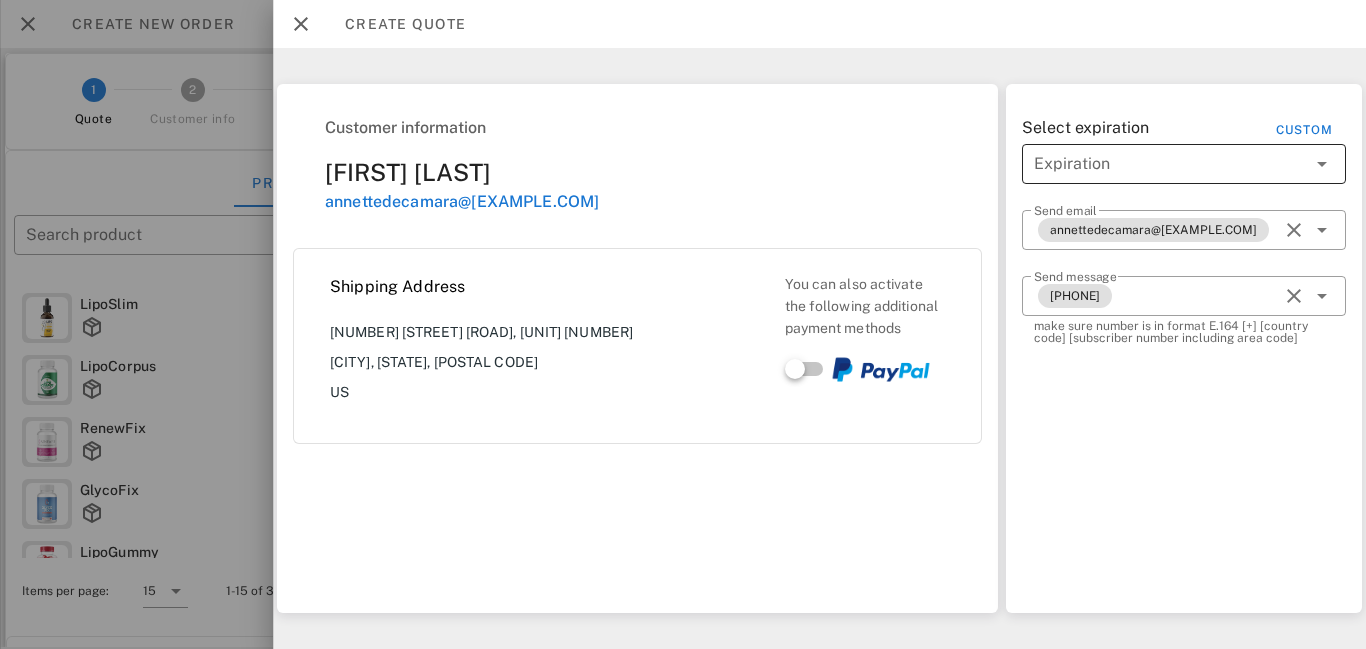 click at bounding box center (1322, 164) 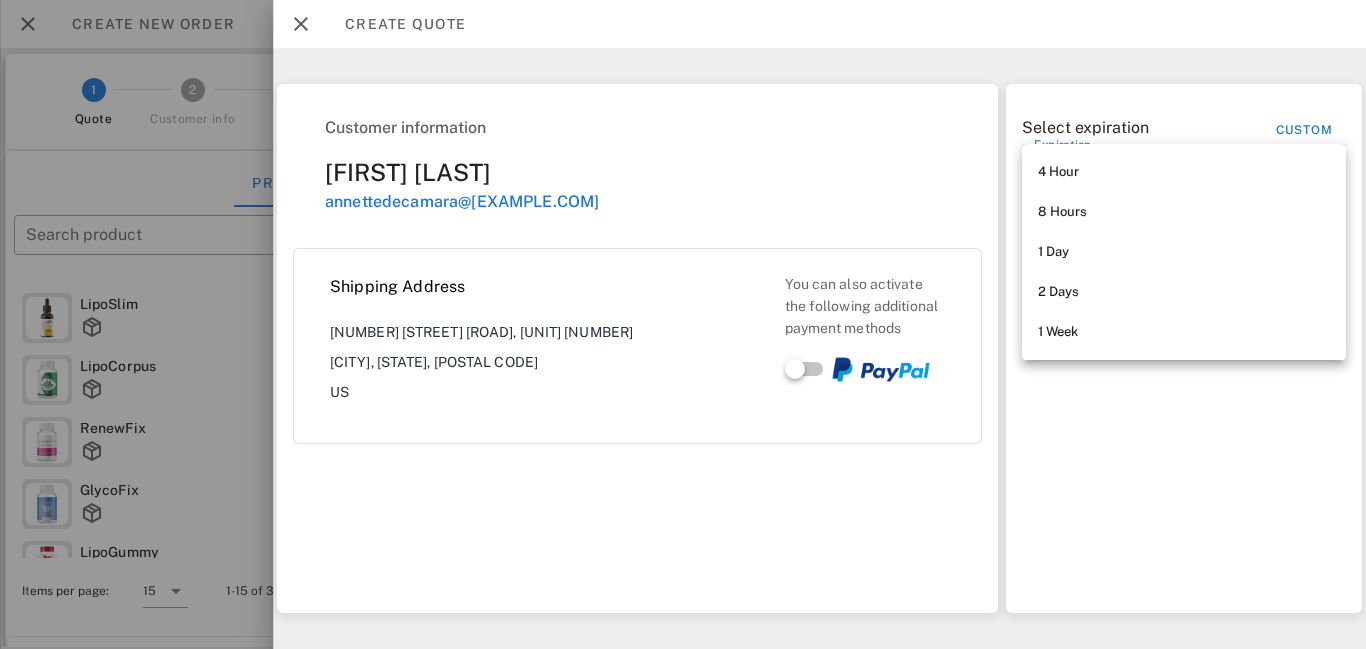 click on "Select expiration  Custom  ​ Expiration ​ Send email [EMAIL] ​ Send message [PHONE] make sure number is in format E.164 [+] [country code] [subscriber number including area code]" at bounding box center (1184, 348) 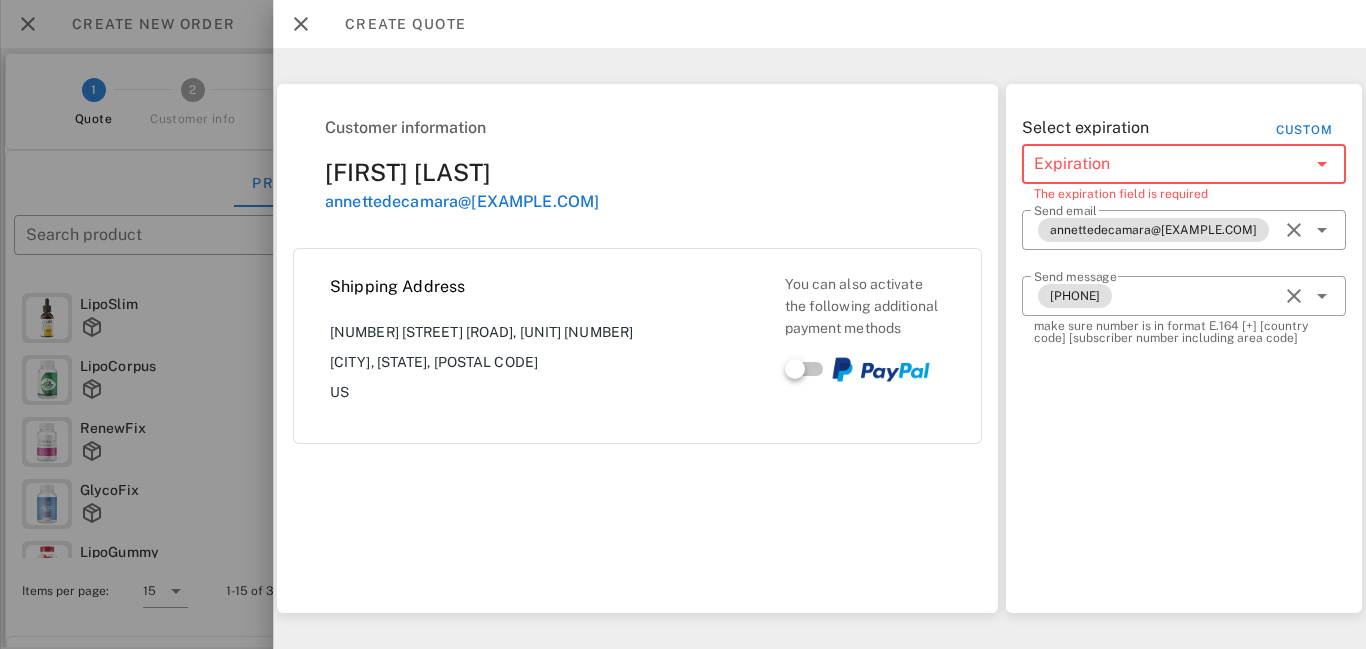click at bounding box center [1170, 164] 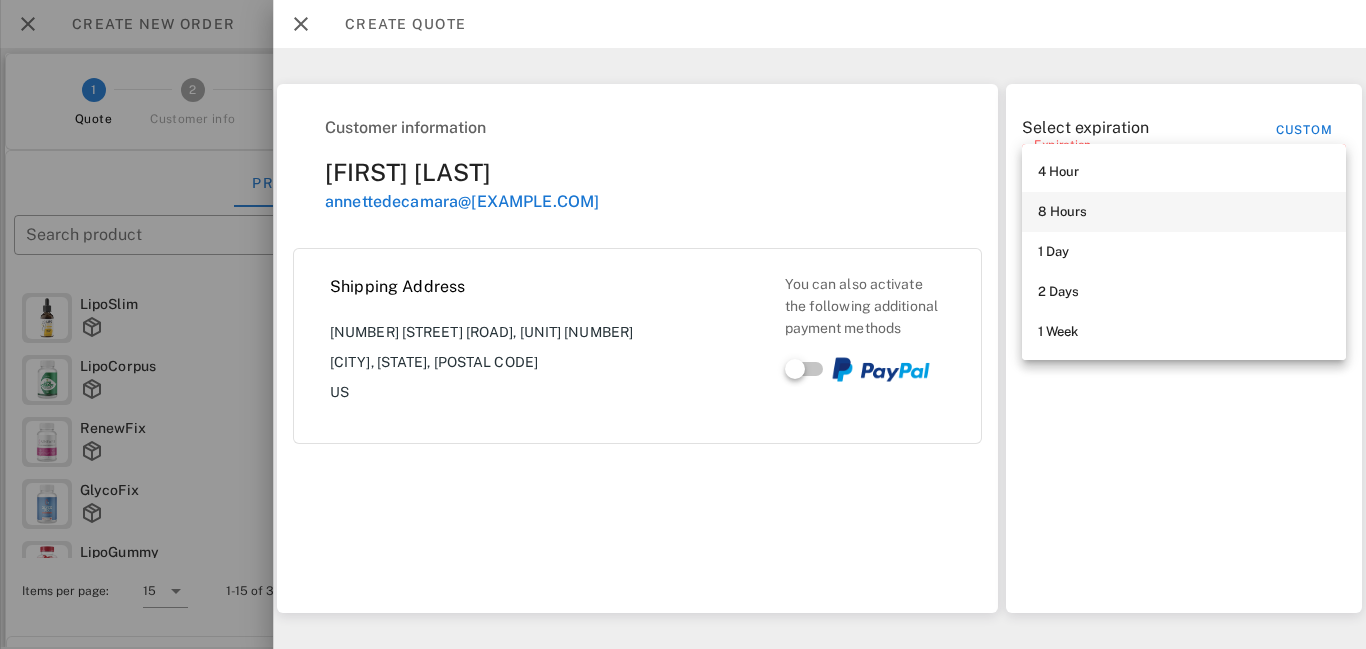 click on "8 Hours" at bounding box center [1184, 212] 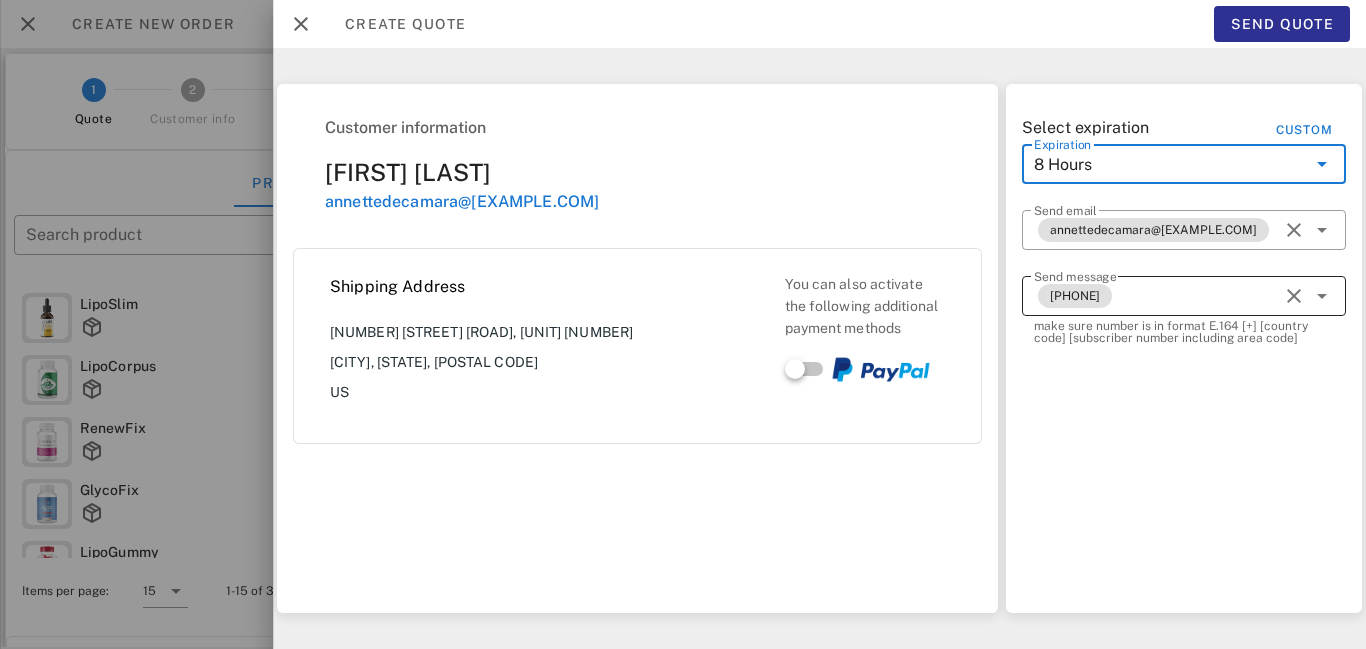 click on "[PHONE]" at bounding box center (1156, 296) 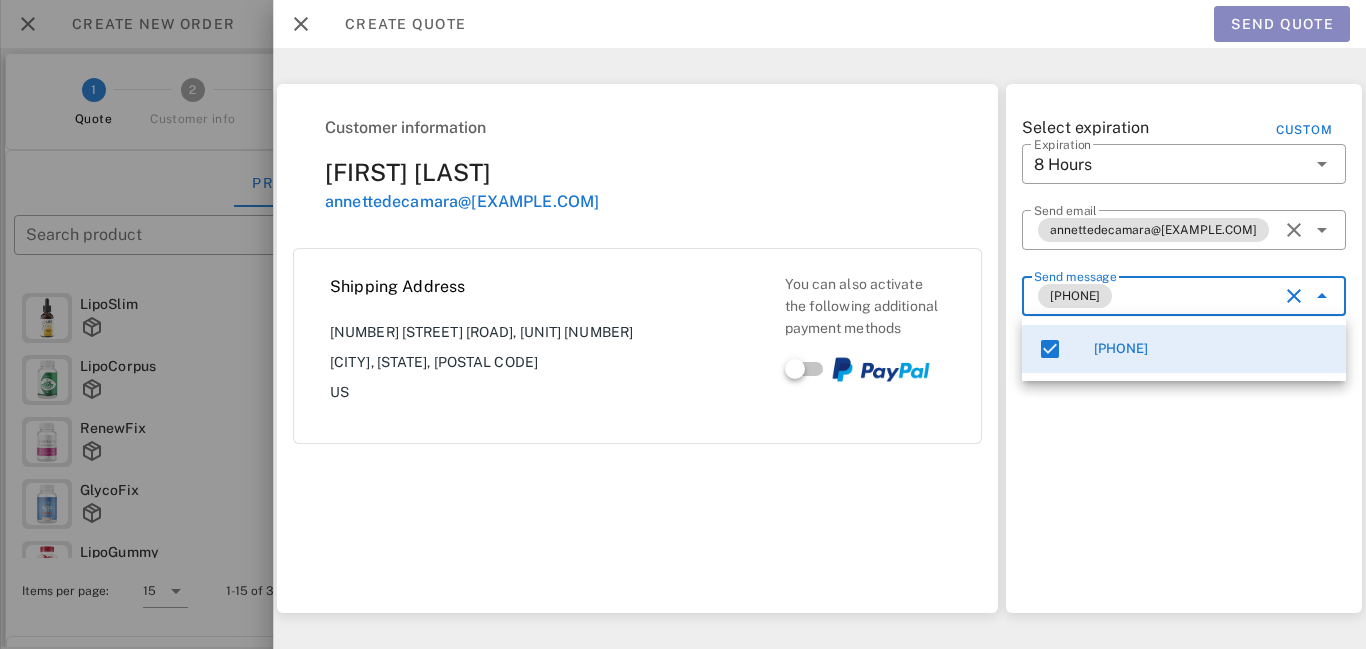 click on "Send quote" at bounding box center [1282, 24] 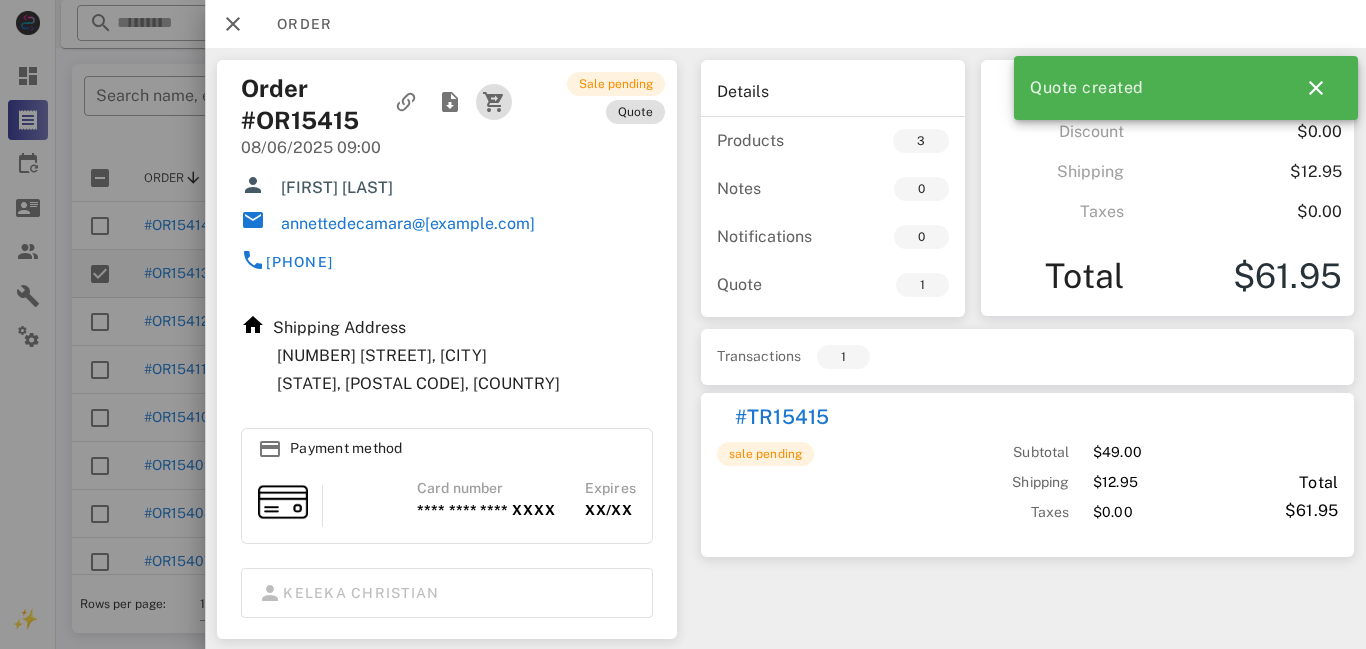 click at bounding box center [493, 102] 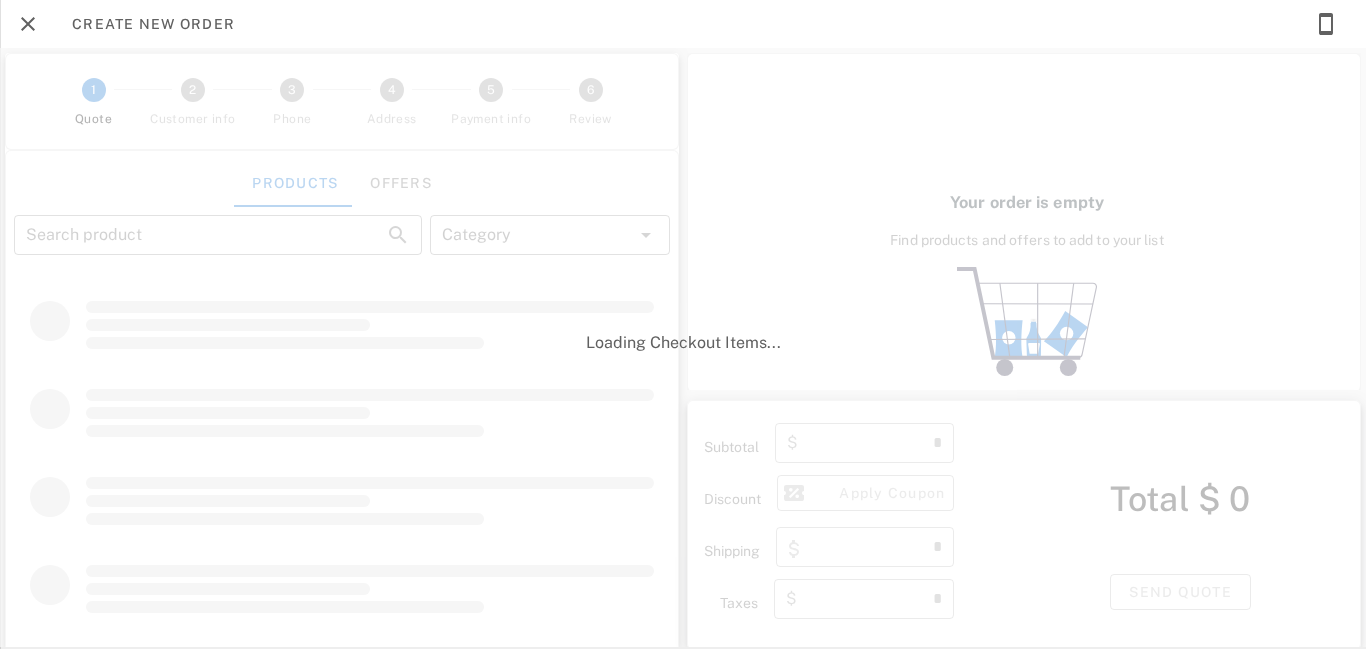 type on "**********" 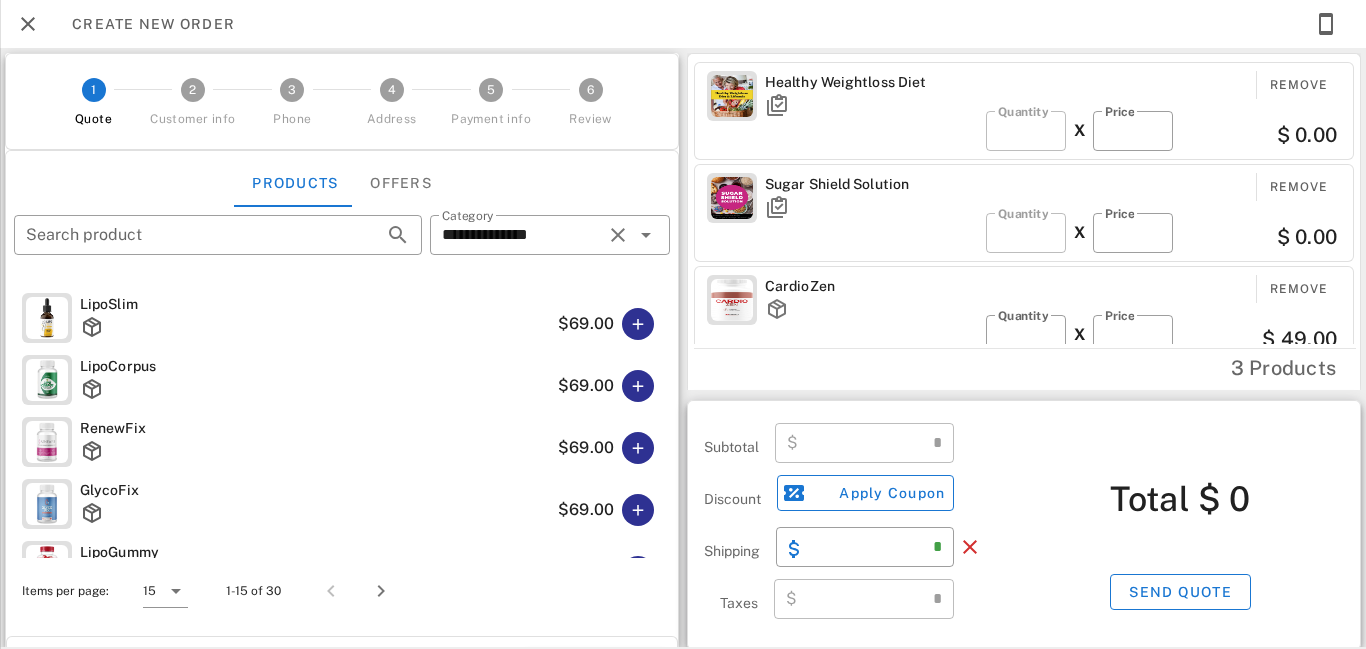type on "*****" 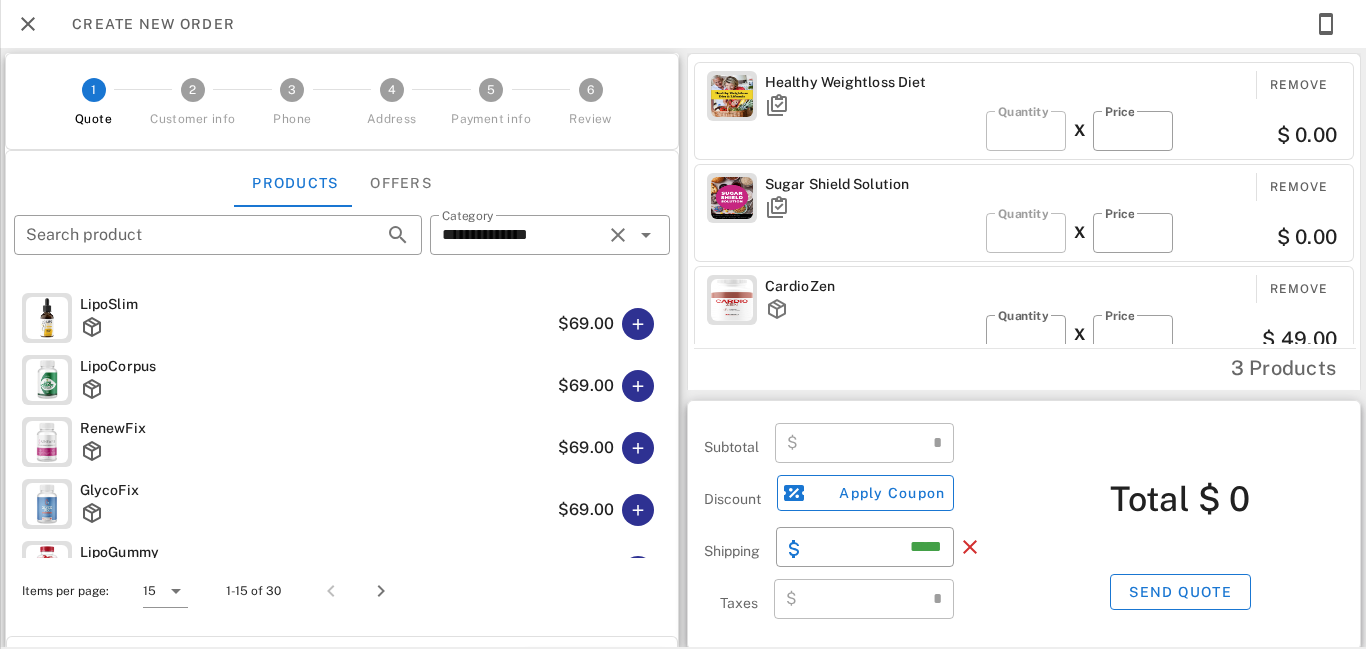 type on "*****" 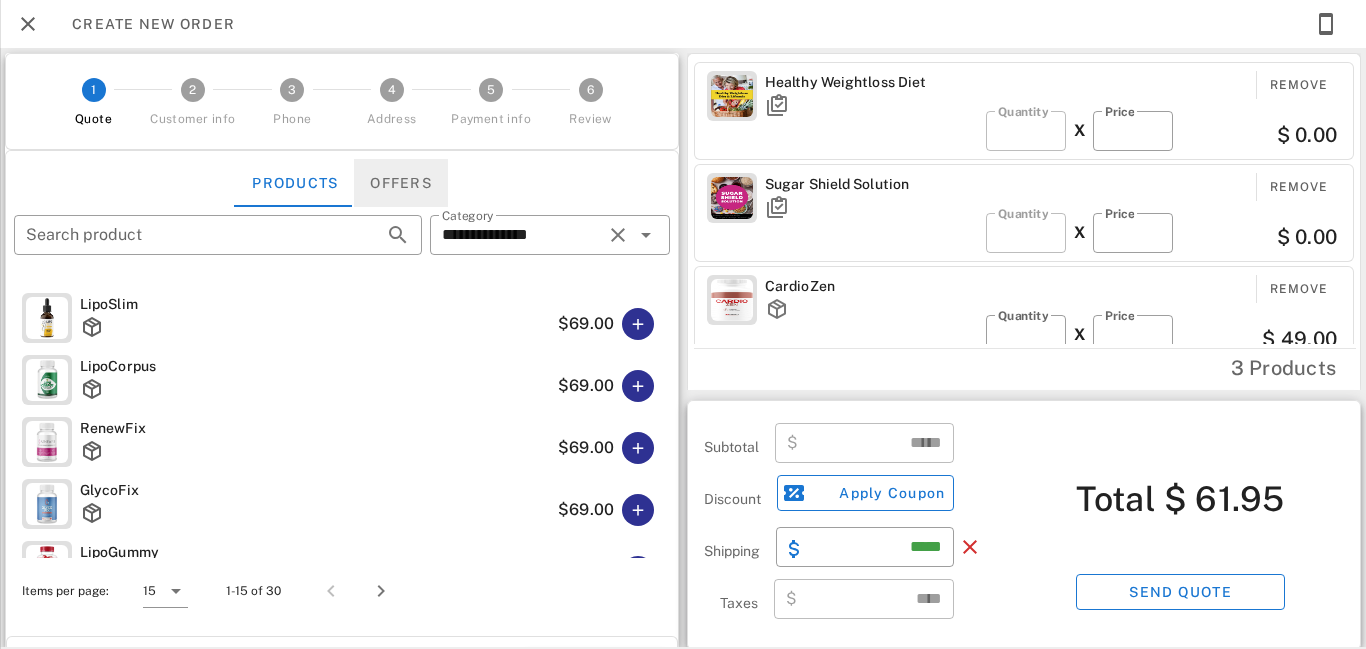 click on "Offers" at bounding box center (401, 183) 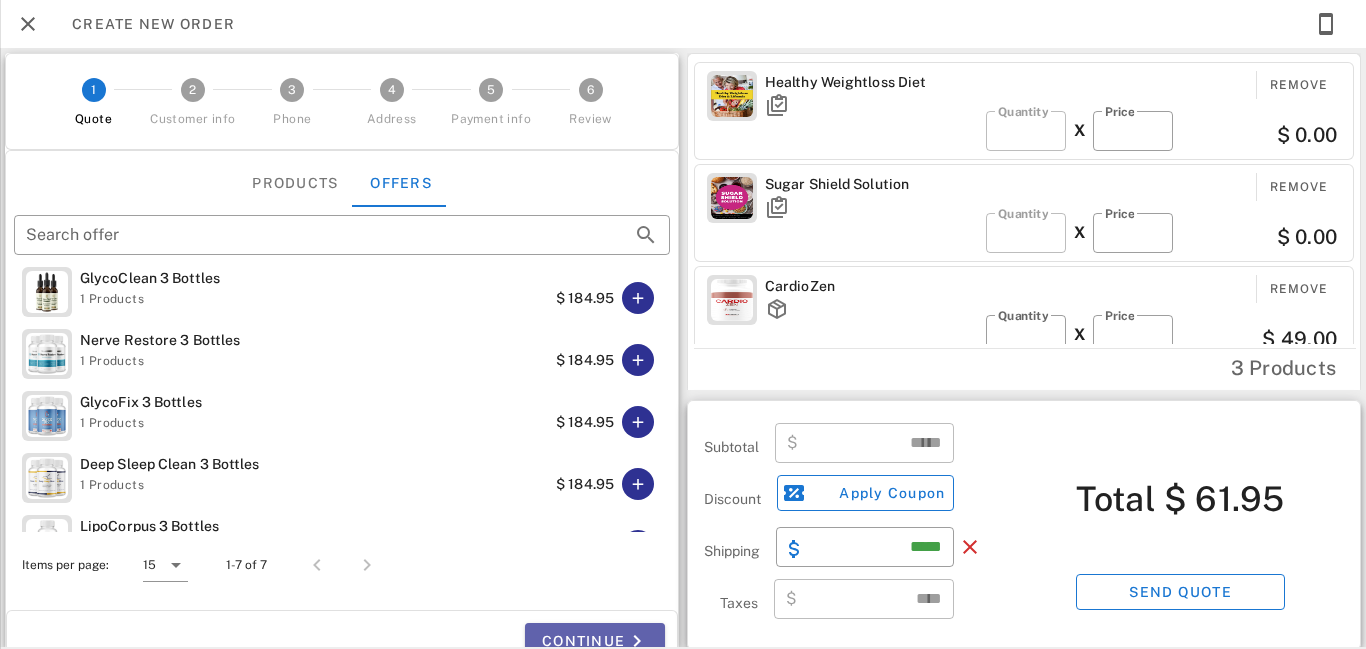 click on "Continue" at bounding box center [595, 641] 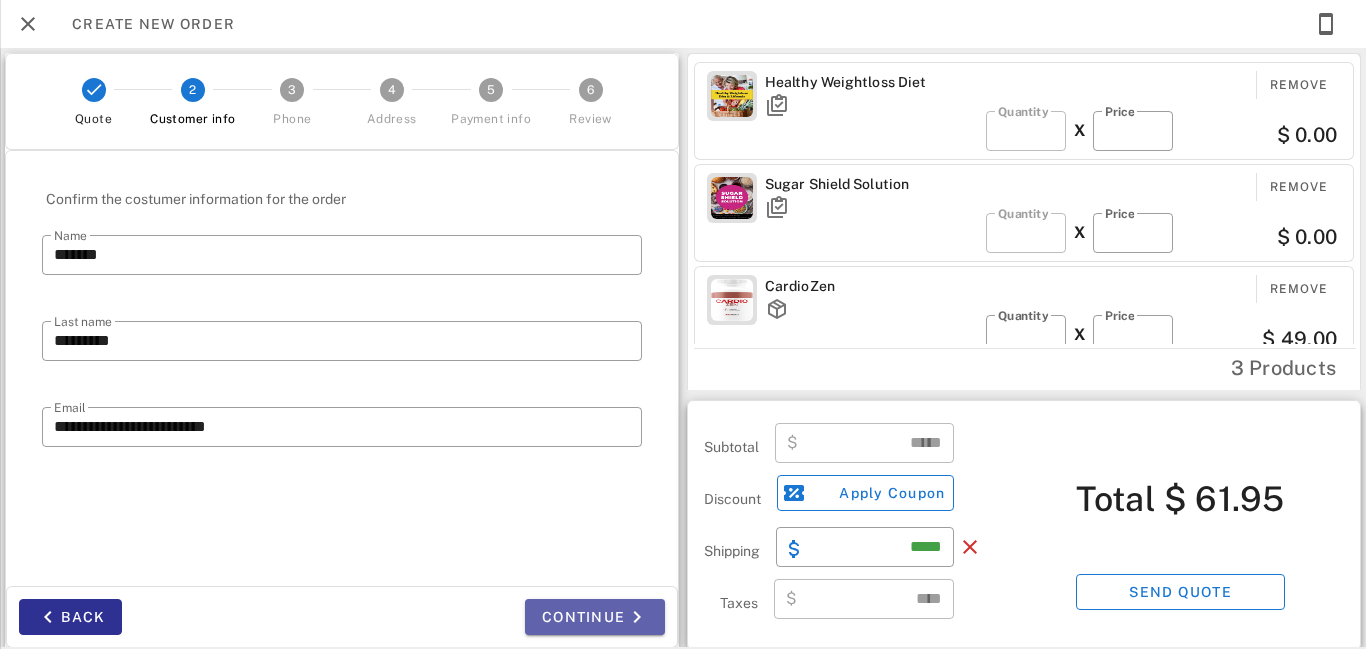 click on "Continue" at bounding box center [595, 617] 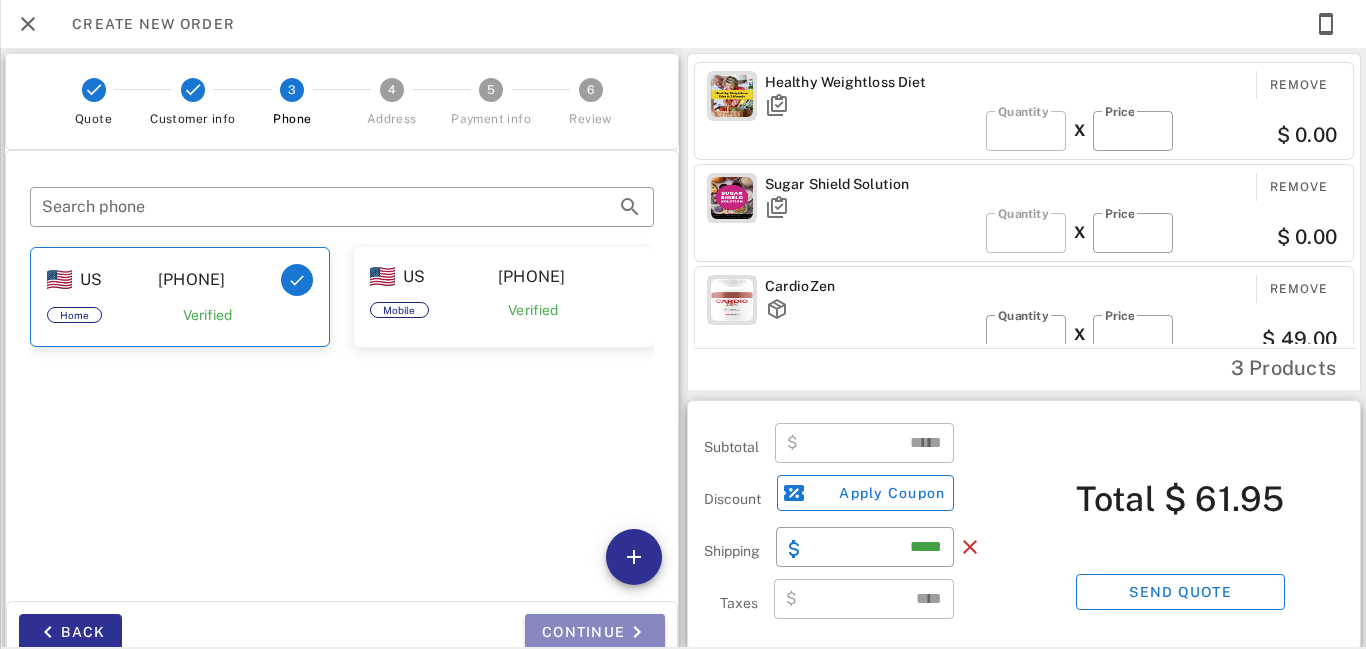 click on "Continue" at bounding box center (595, 632) 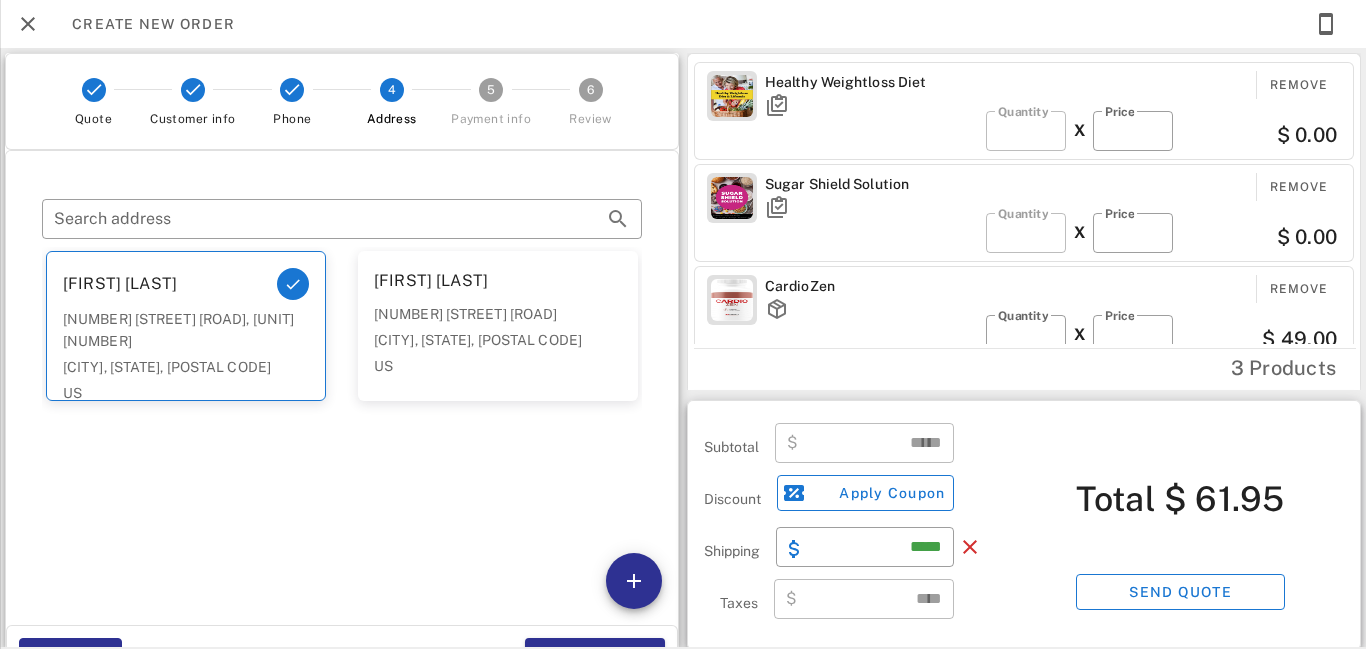 drag, startPoint x: 1353, startPoint y: 133, endPoint x: 1357, endPoint y: 180, distance: 47.169907 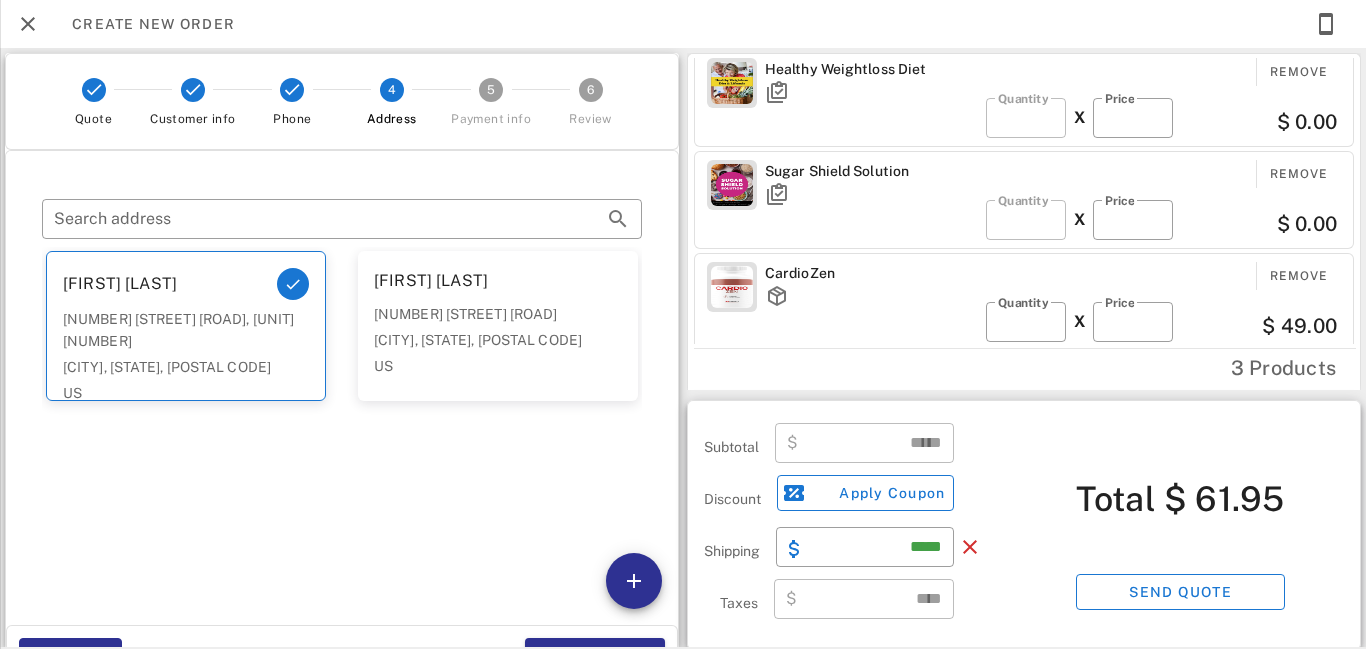scroll, scrollTop: 24, scrollLeft: 0, axis: vertical 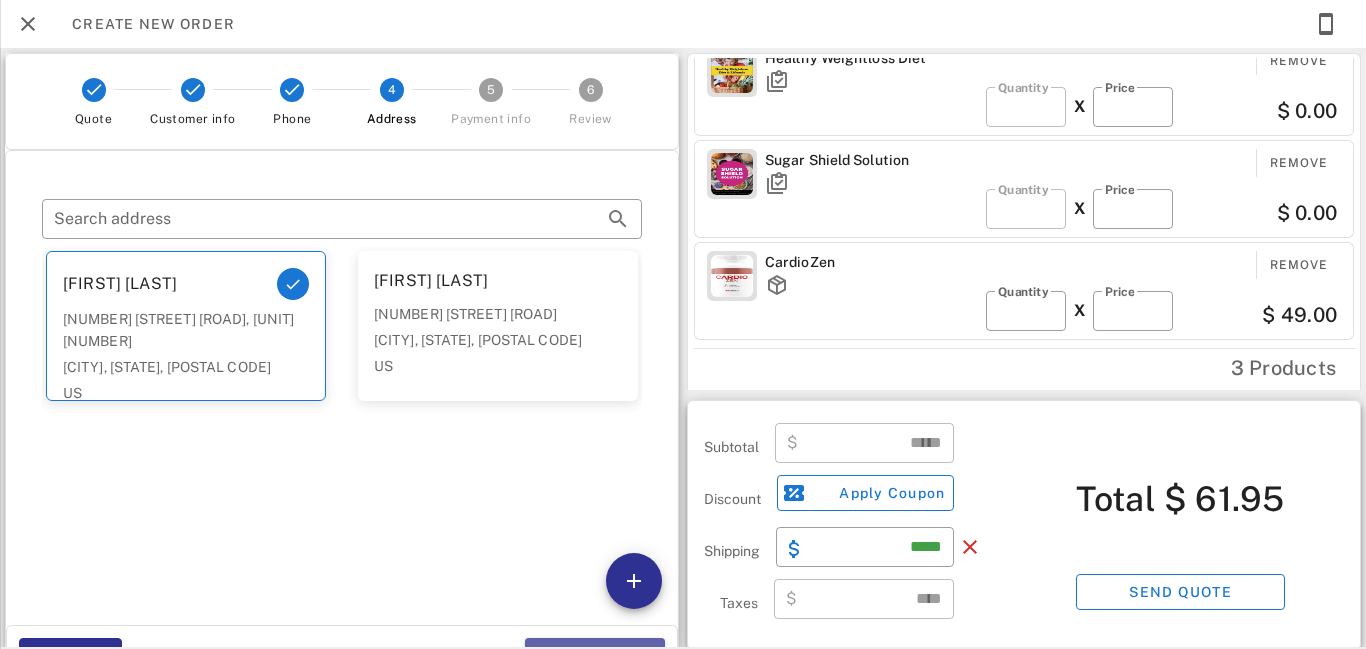 click on "Continue" at bounding box center (595, 656) 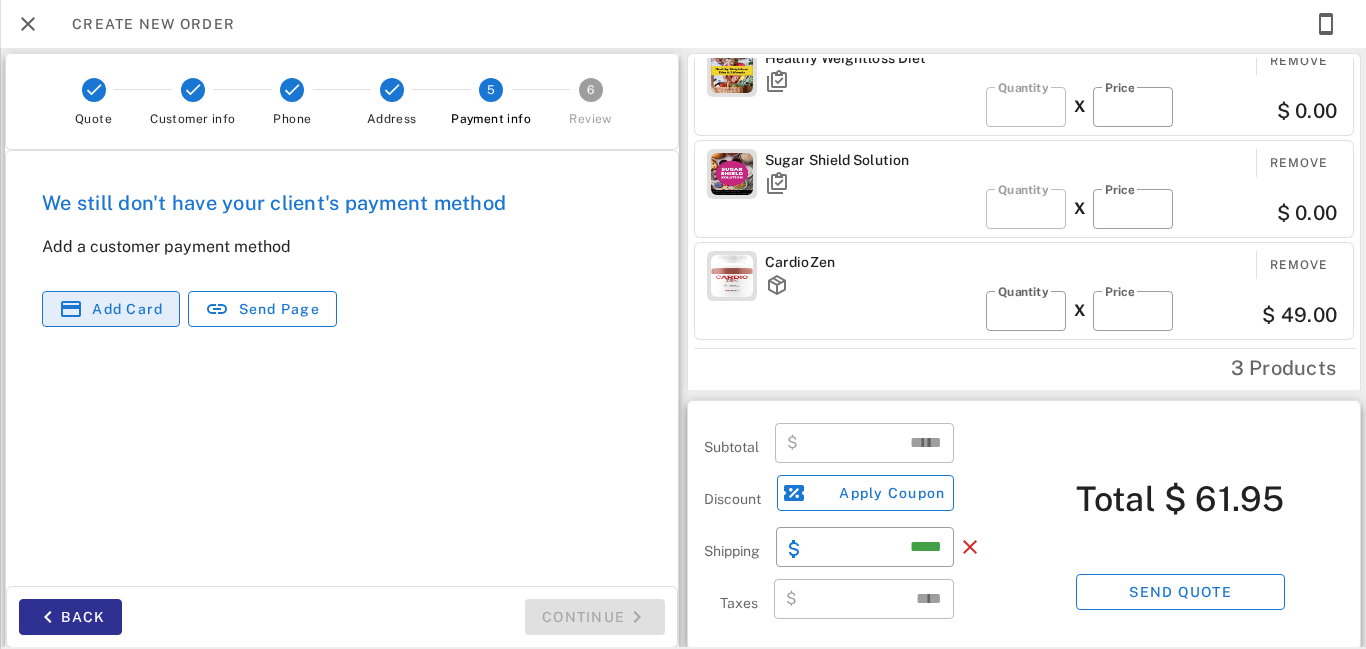 click on "Add card" at bounding box center (127, 309) 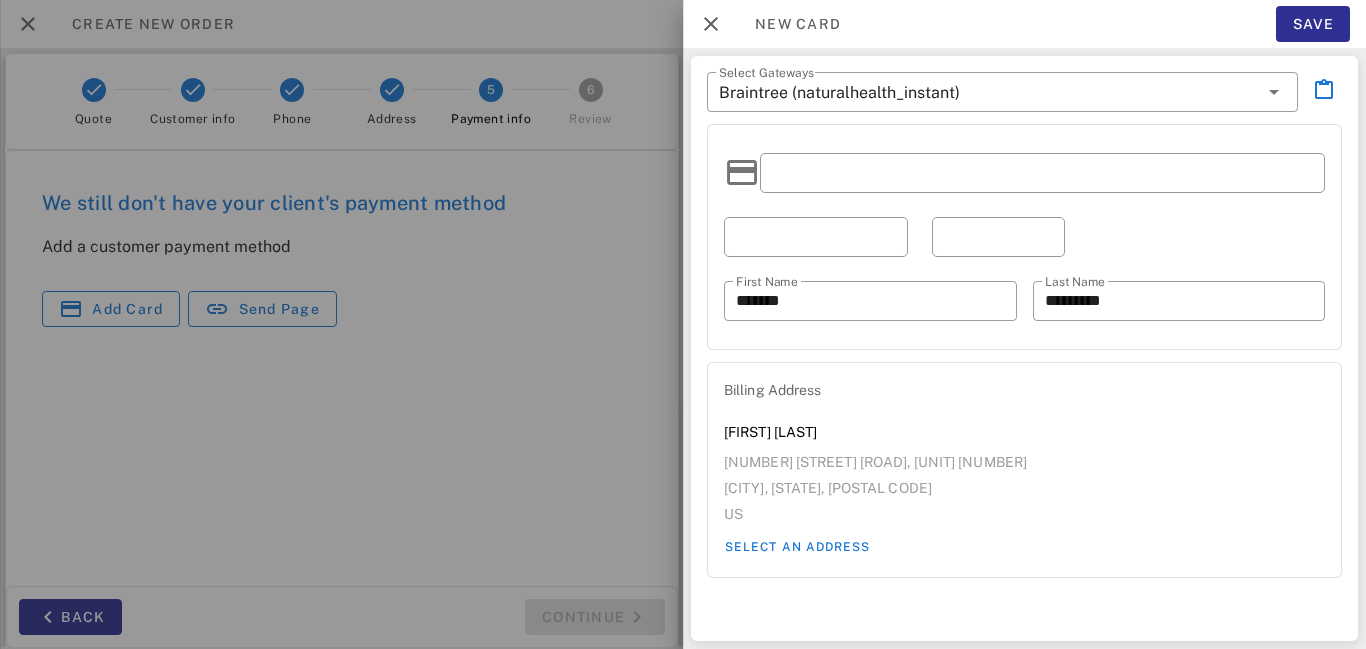 click at bounding box center (683, 324) 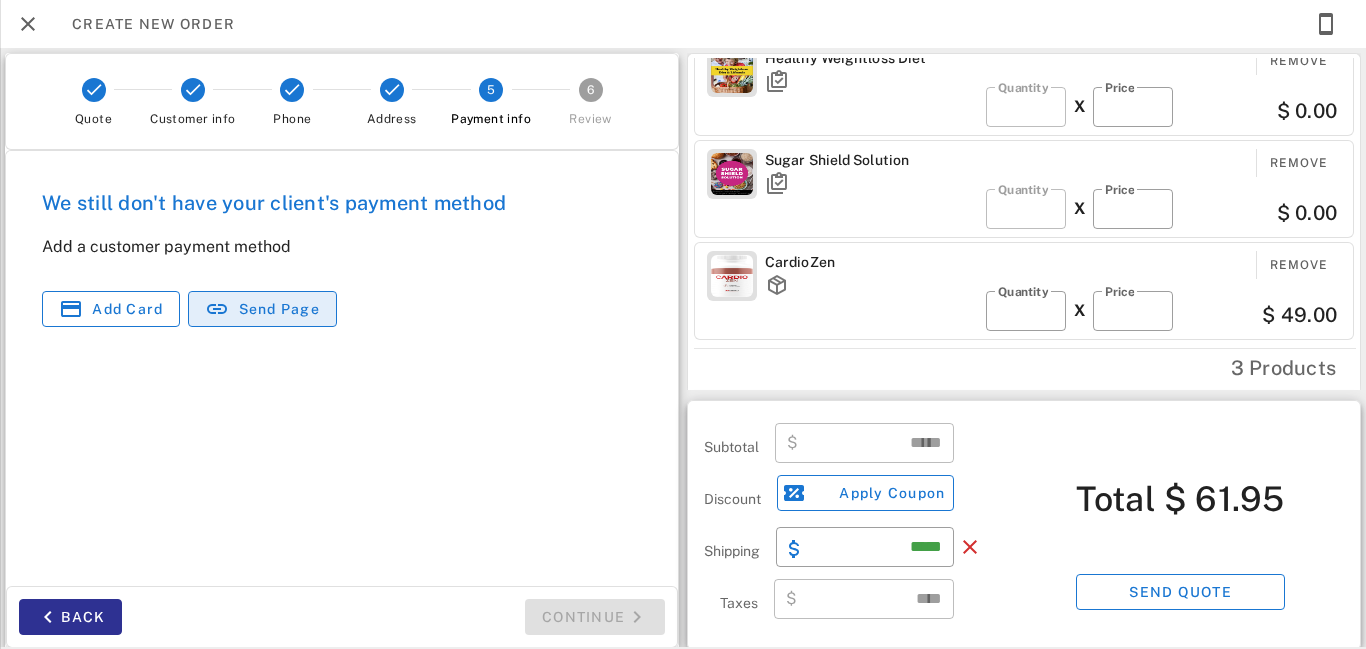 click on "Send Page" at bounding box center (278, 309) 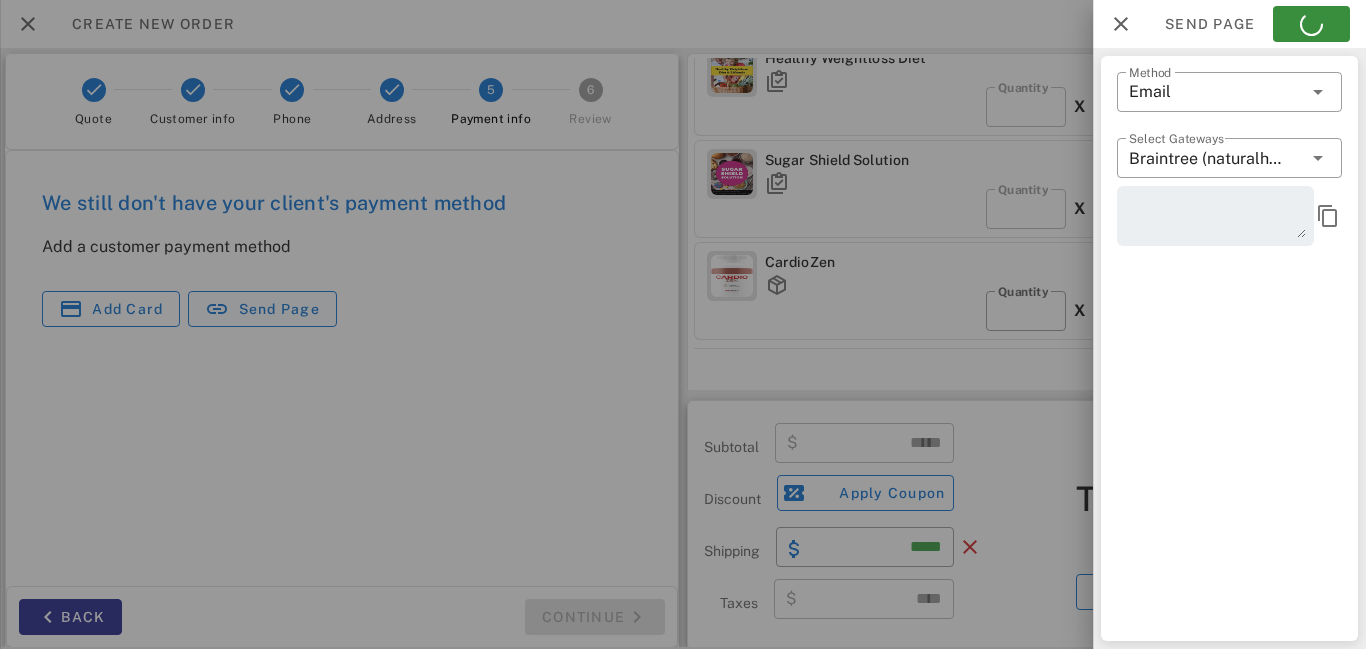 type on "**********" 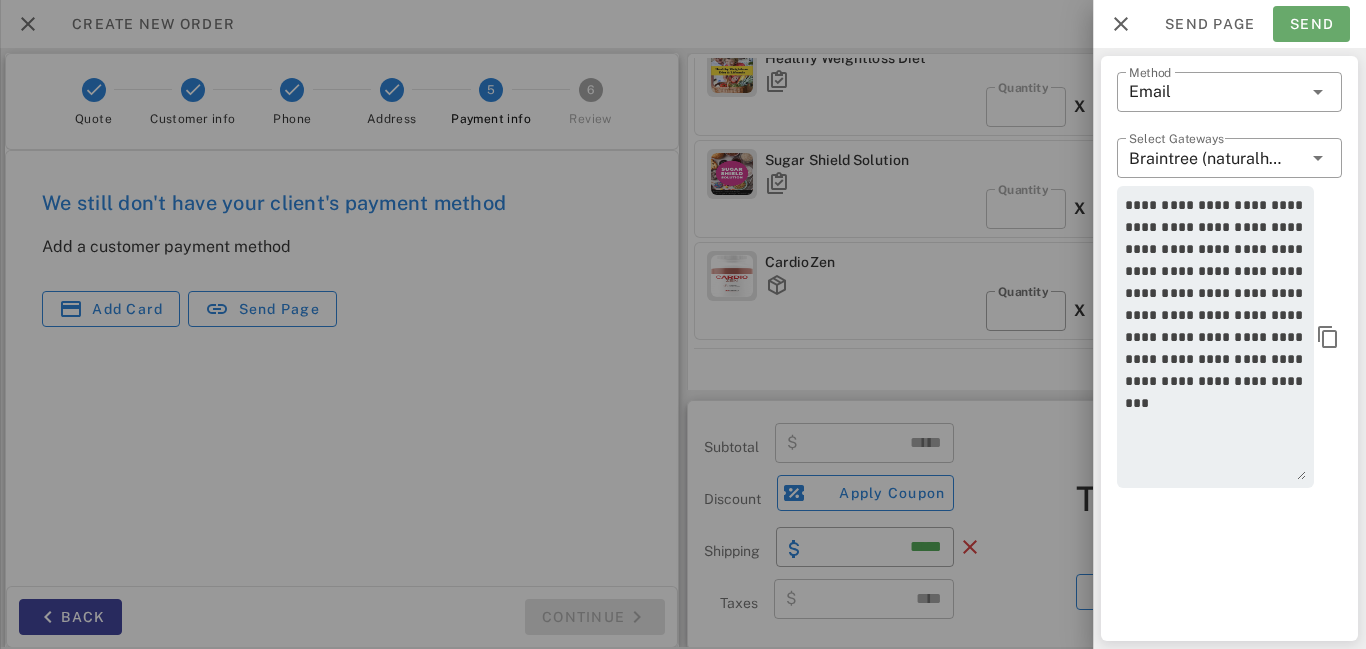 click on "Send" at bounding box center (1311, 24) 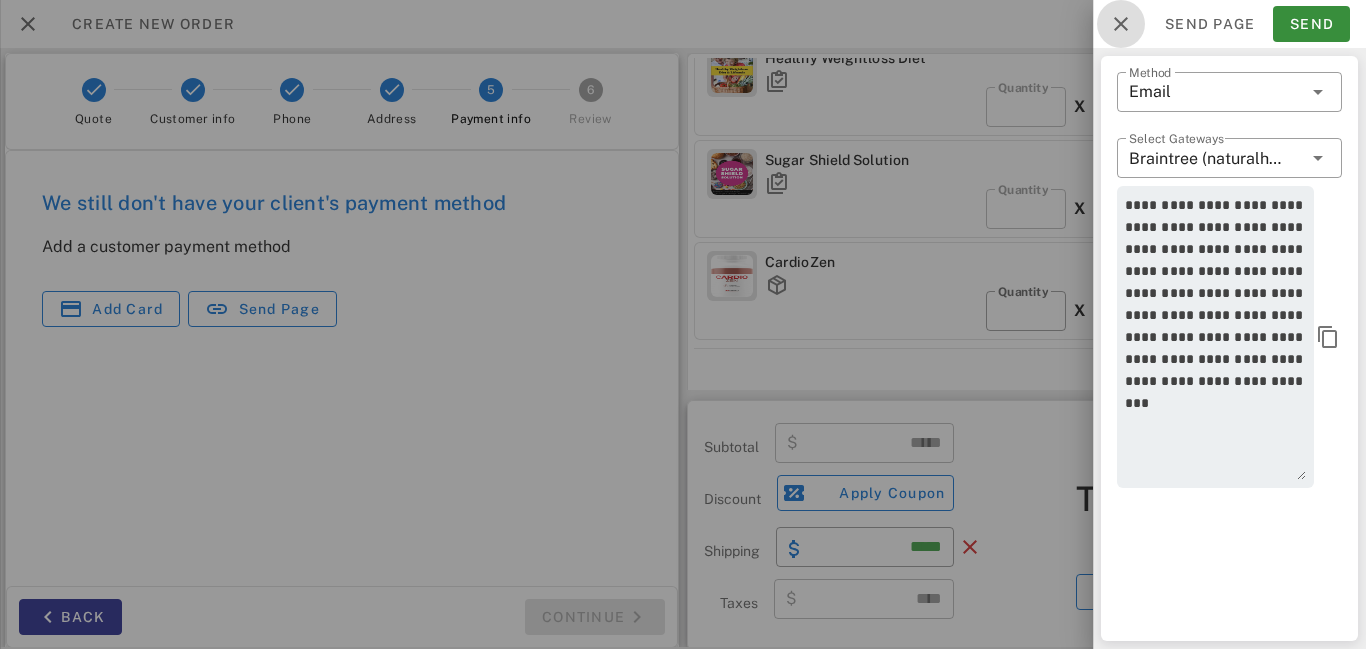 click at bounding box center [1121, 24] 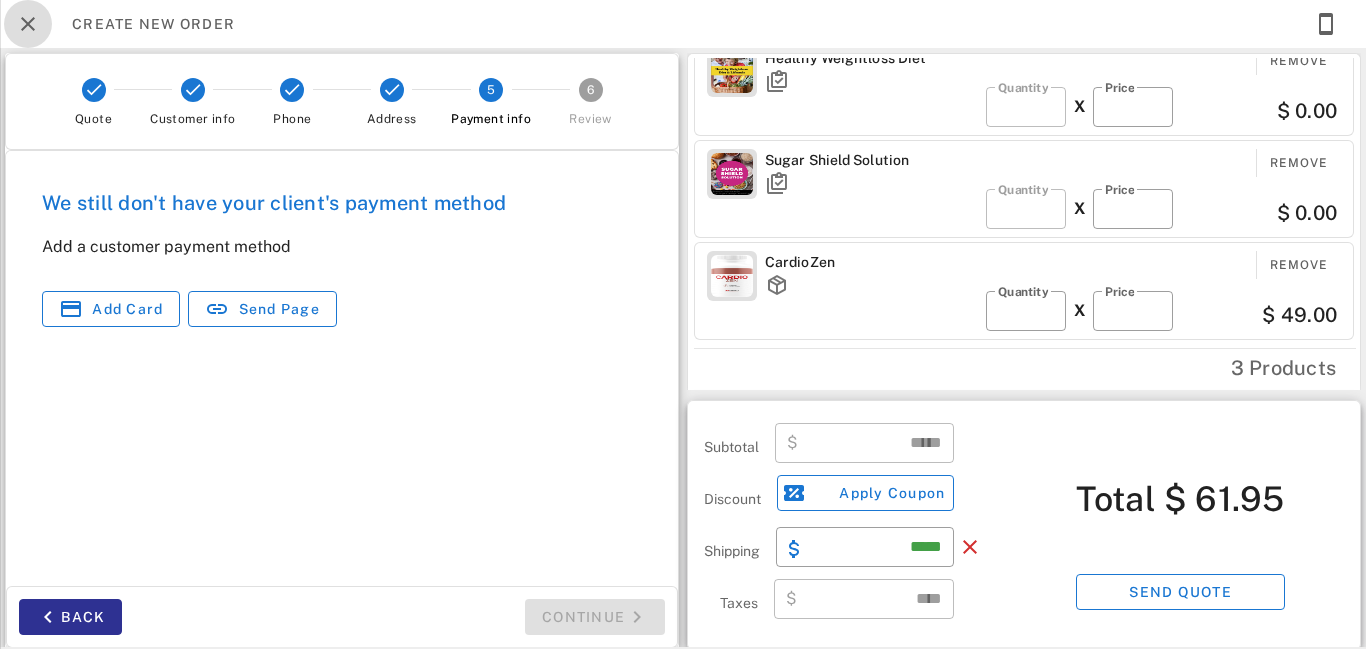 click at bounding box center (28, 24) 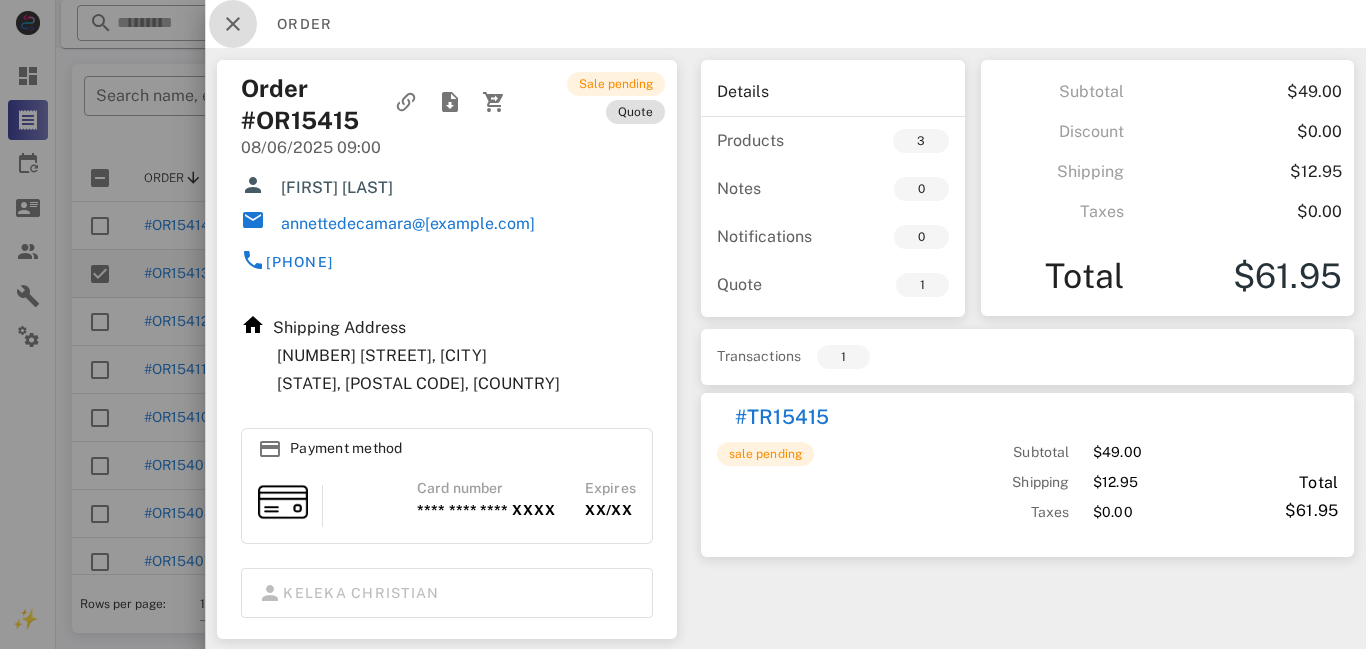 click at bounding box center [233, 24] 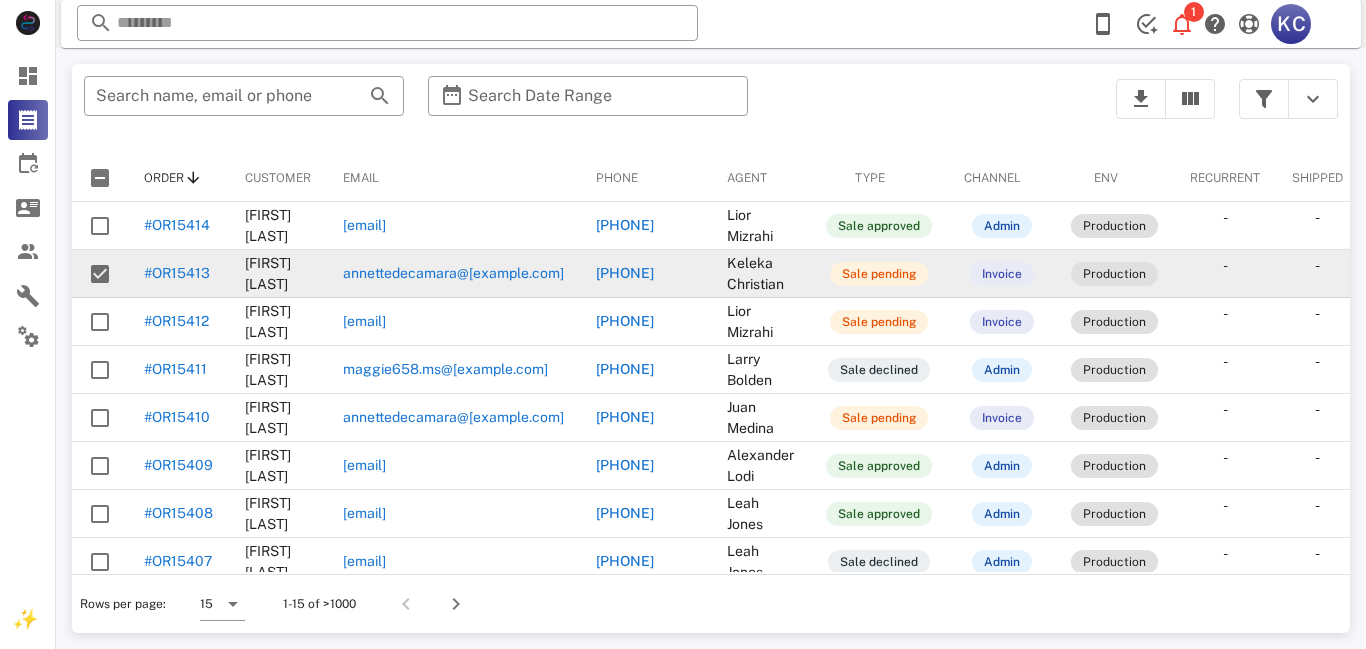 click on "#OR15413" at bounding box center (177, 273) 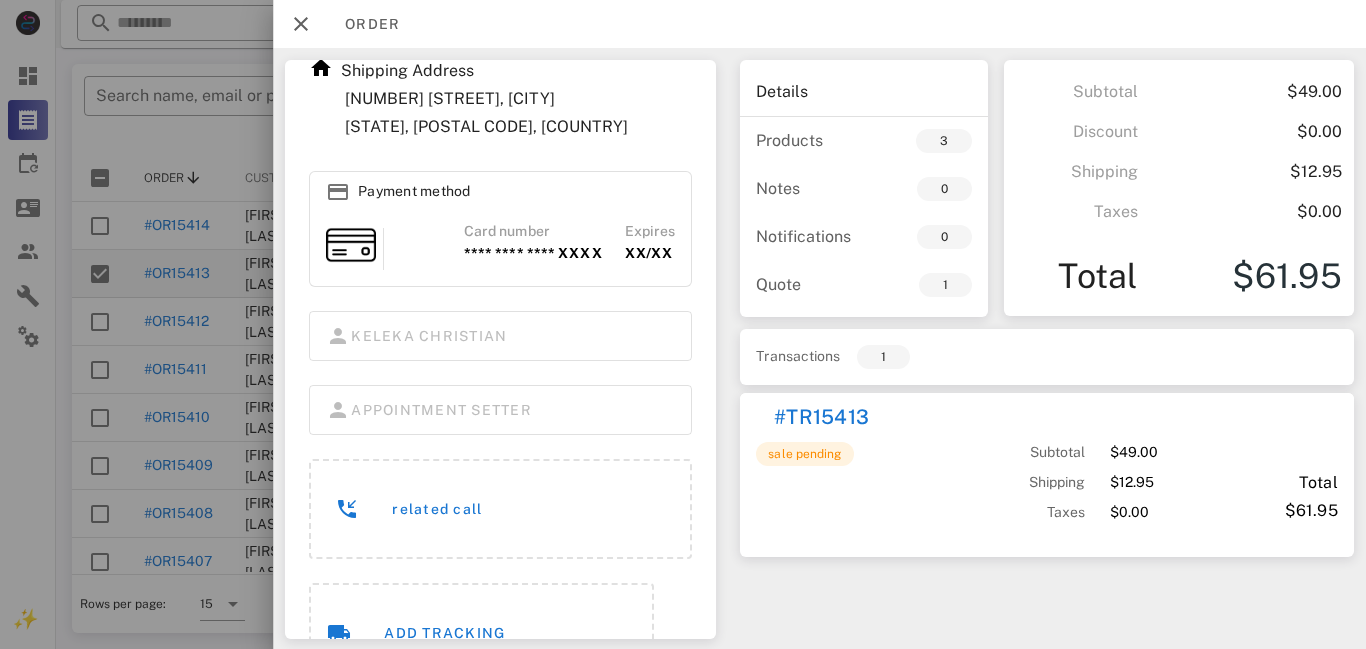 scroll, scrollTop: 259, scrollLeft: 0, axis: vertical 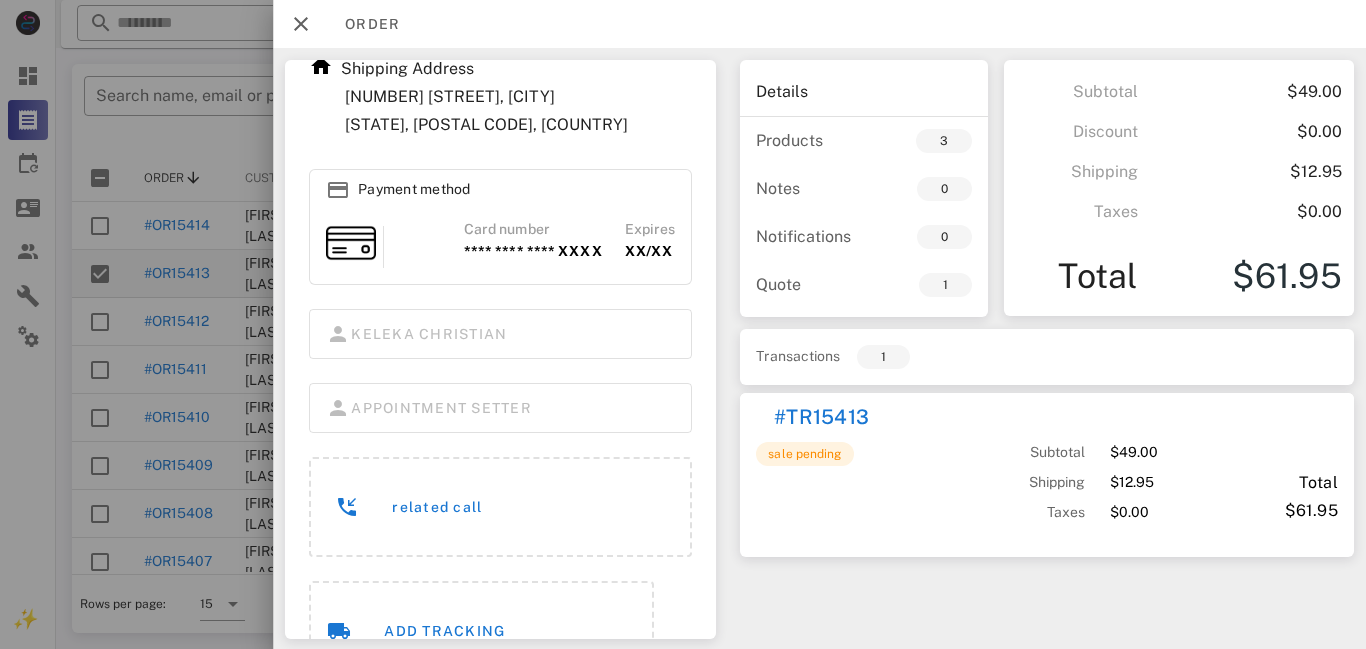drag, startPoint x: 710, startPoint y: 492, endPoint x: 713, endPoint y: 553, distance: 61.073727 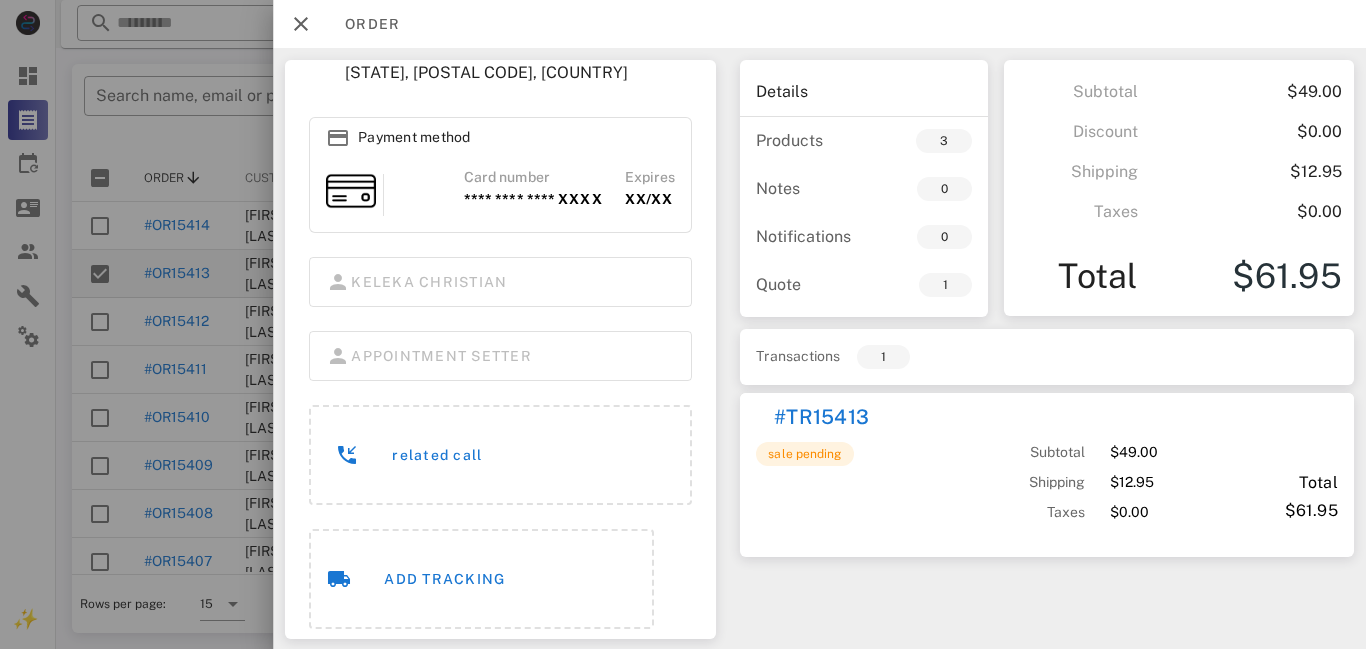scroll, scrollTop: 313, scrollLeft: 0, axis: vertical 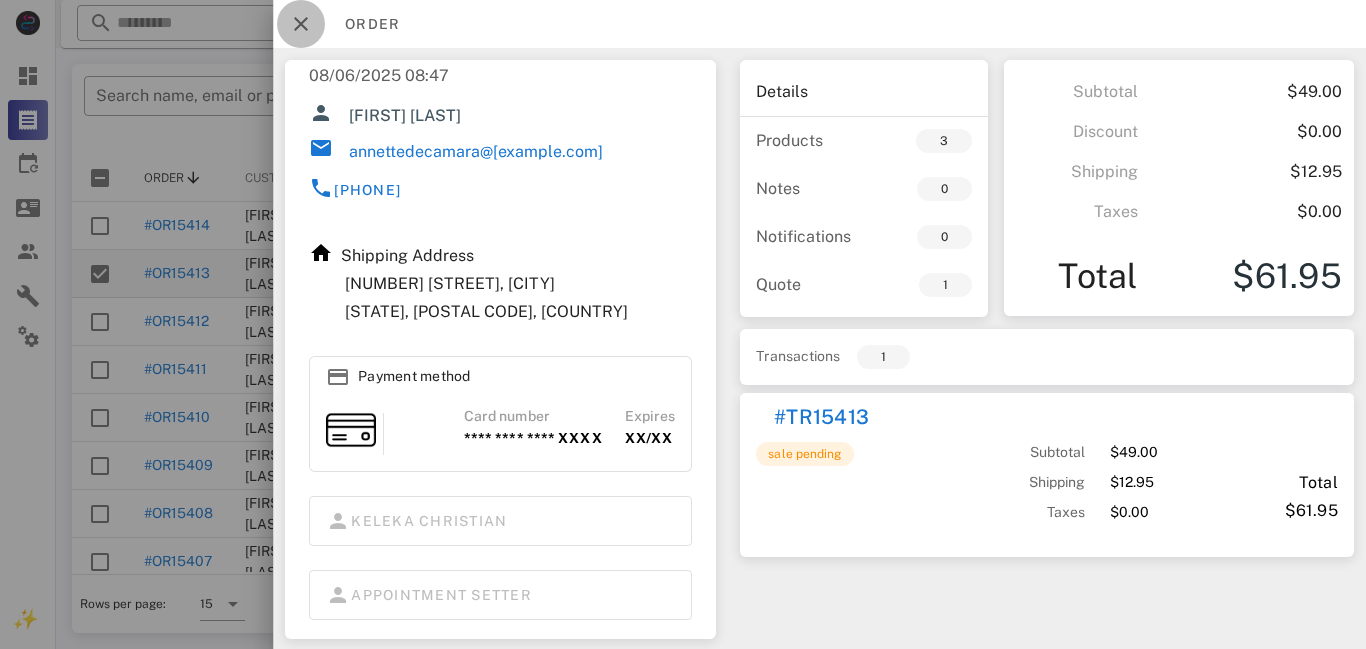 click at bounding box center (301, 24) 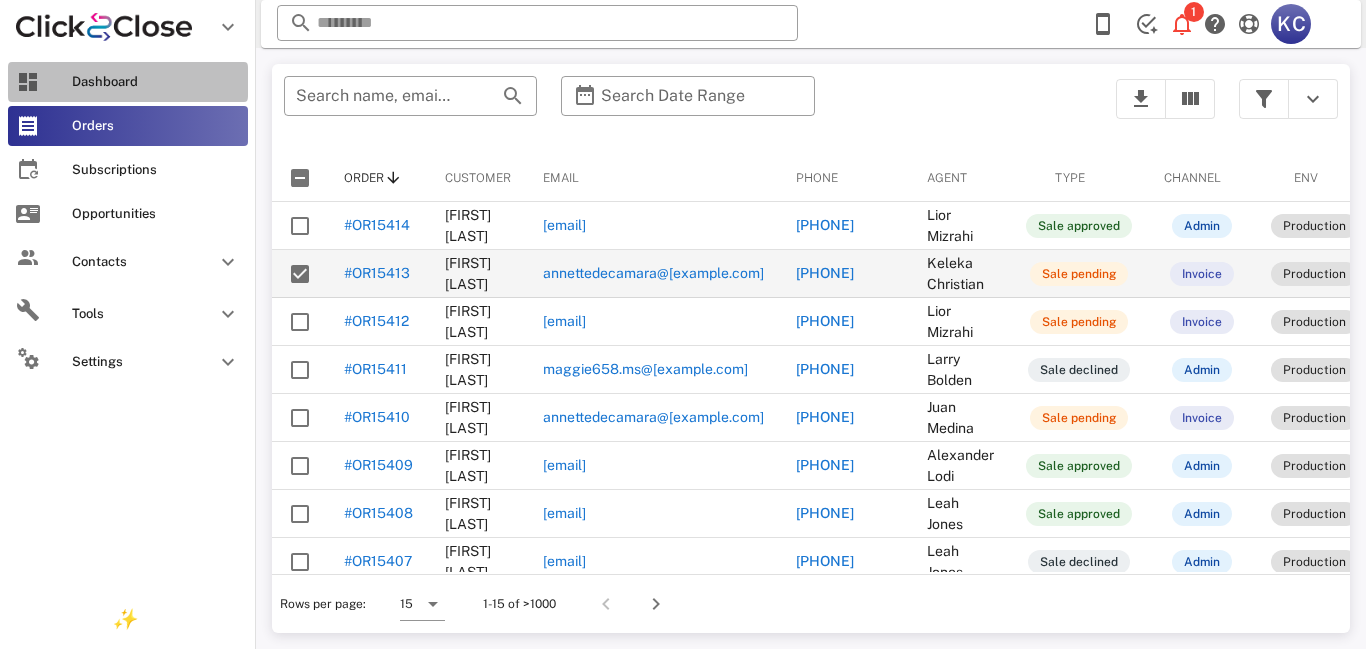 click on "Dashboard" at bounding box center (156, 82) 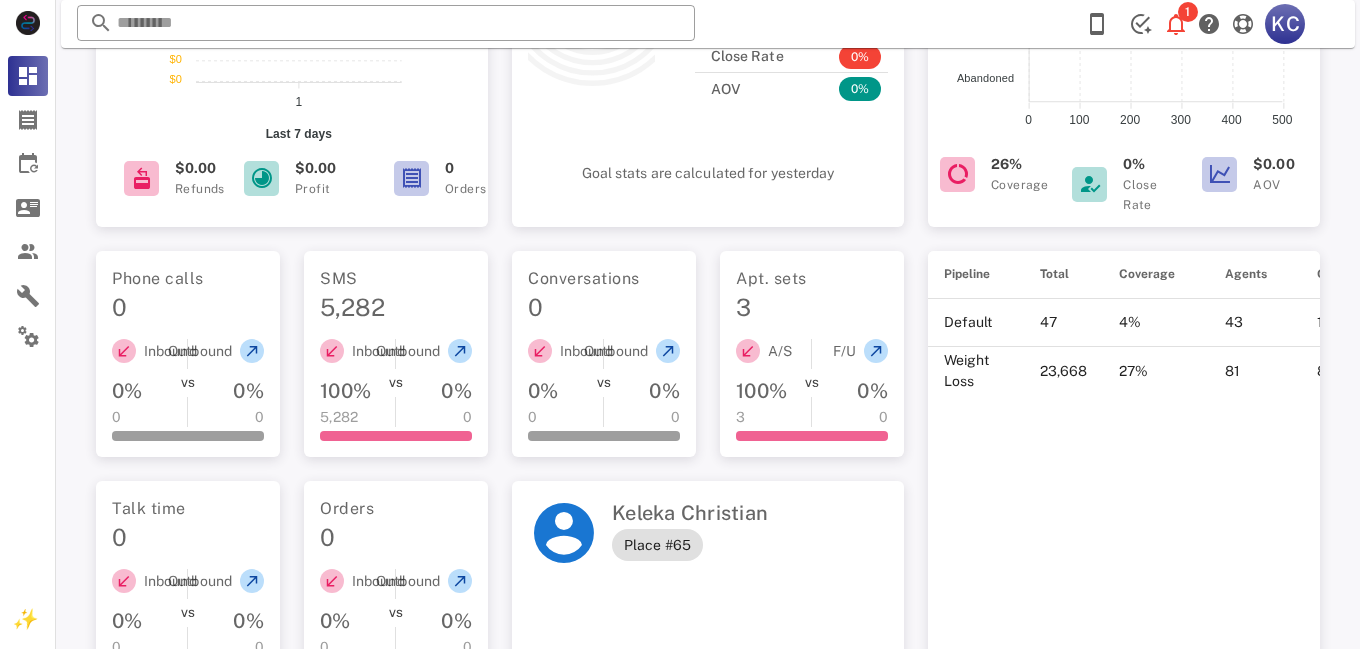 scroll, scrollTop: 353, scrollLeft: 0, axis: vertical 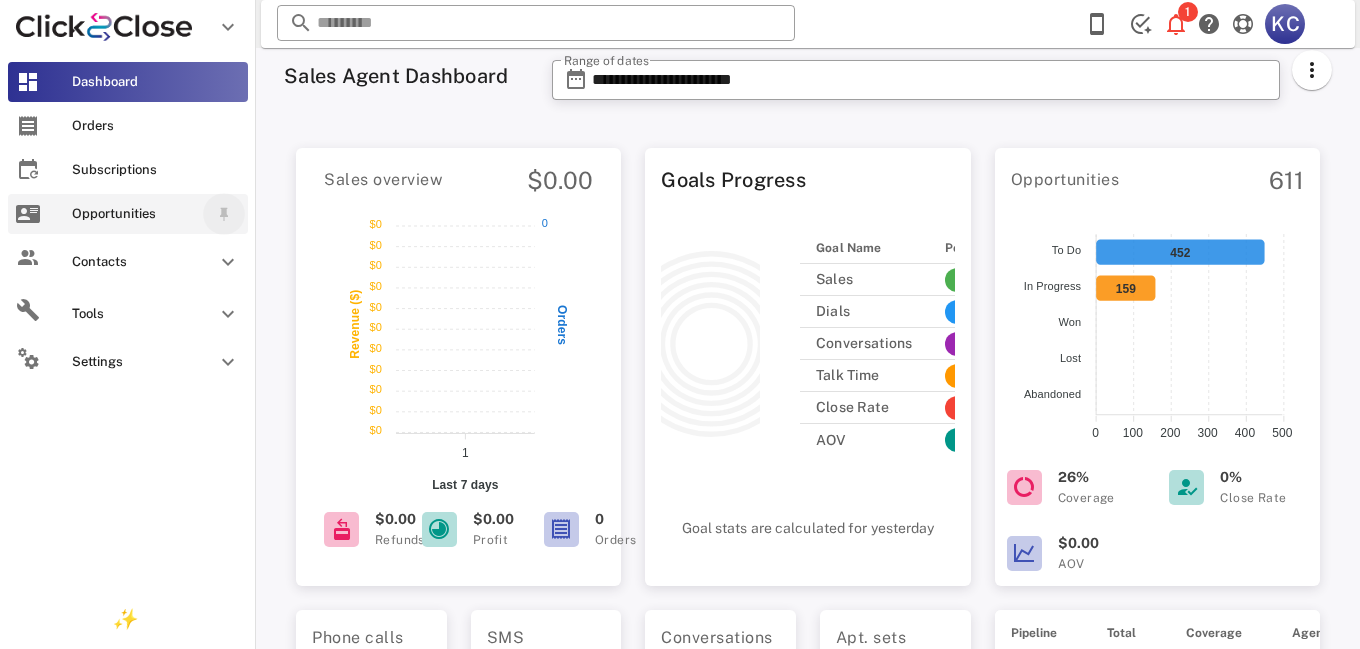 click at bounding box center [224, 214] 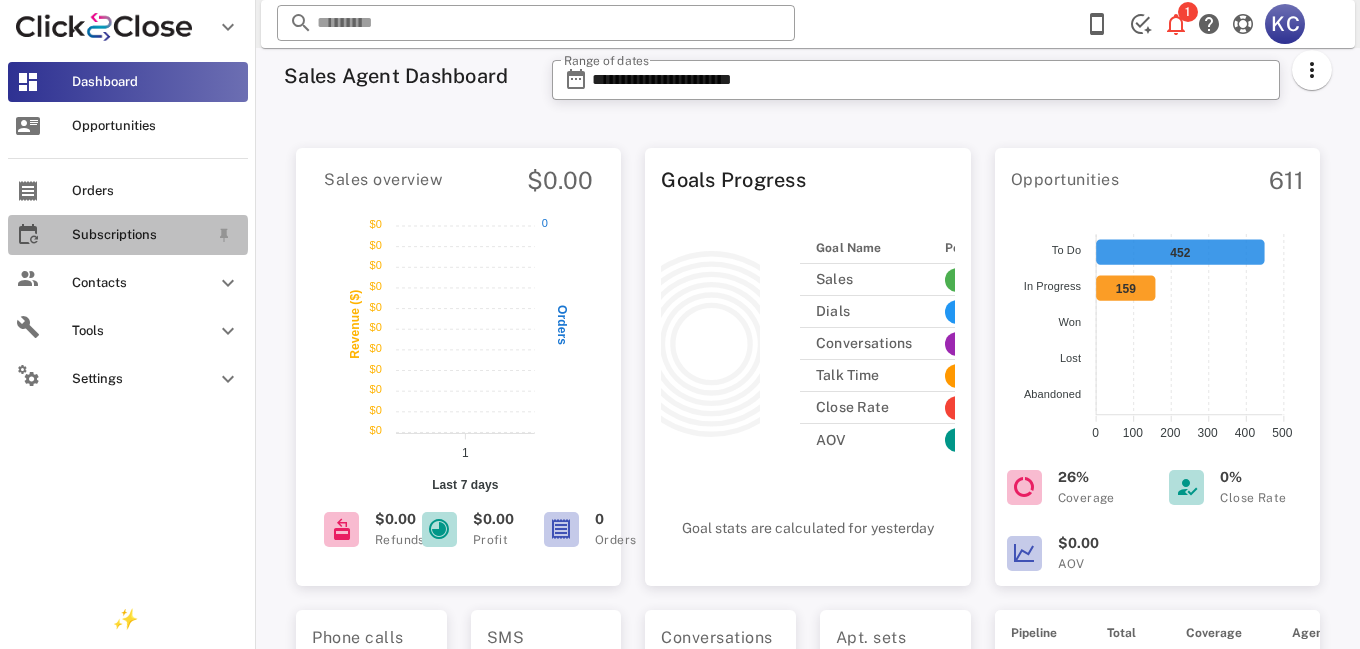 click on "Subscriptions" at bounding box center [140, 235] 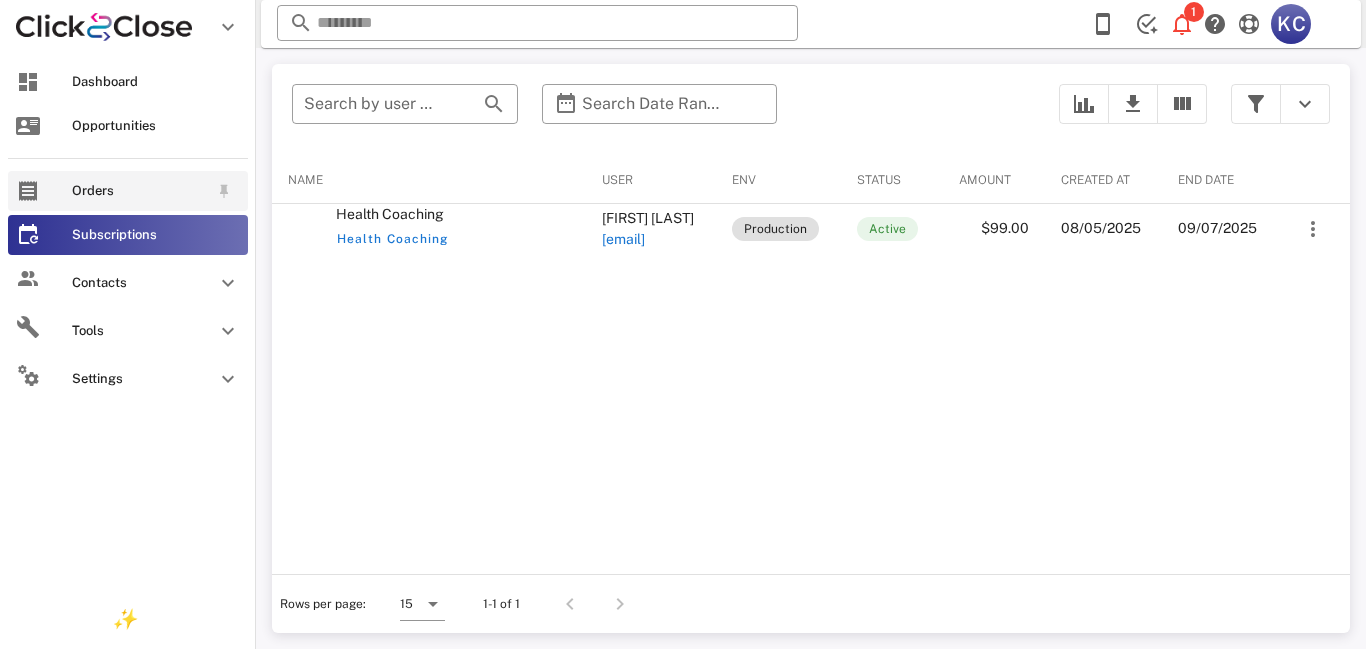 click on "Orders" at bounding box center (140, 191) 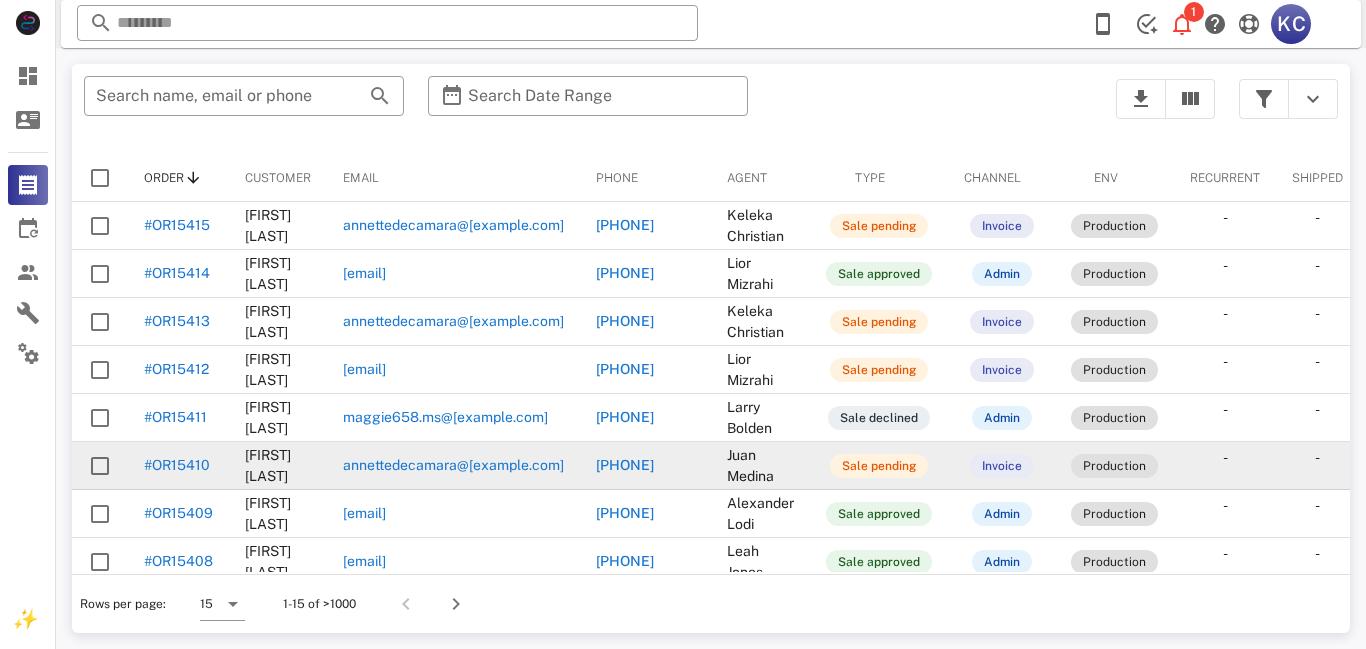 click on "#OR15410" at bounding box center (177, 465) 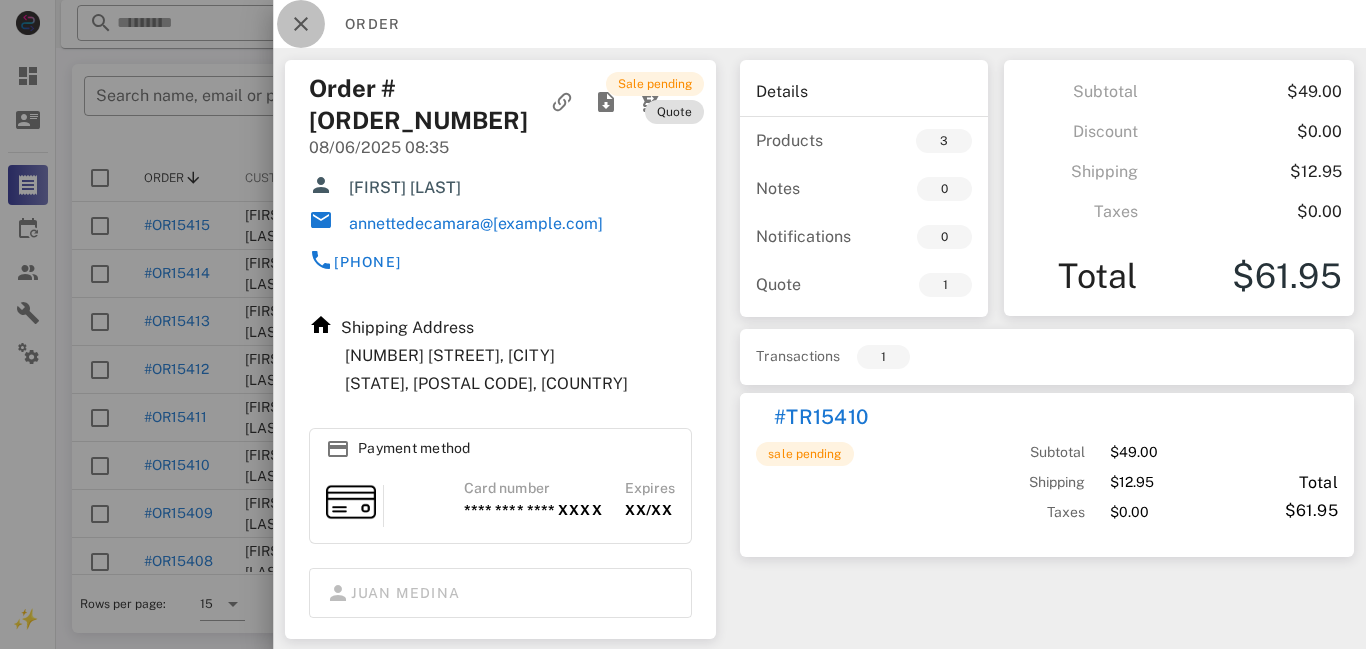 click at bounding box center (301, 24) 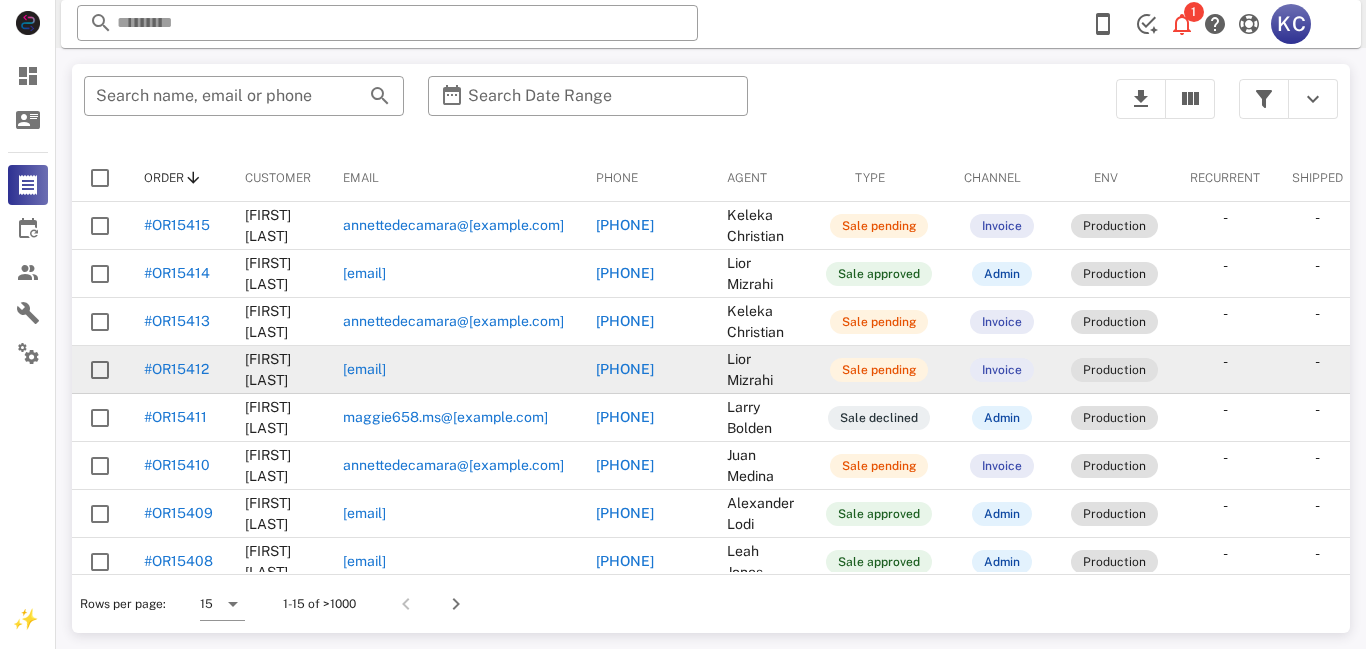 click on "#OR15412" at bounding box center [176, 369] 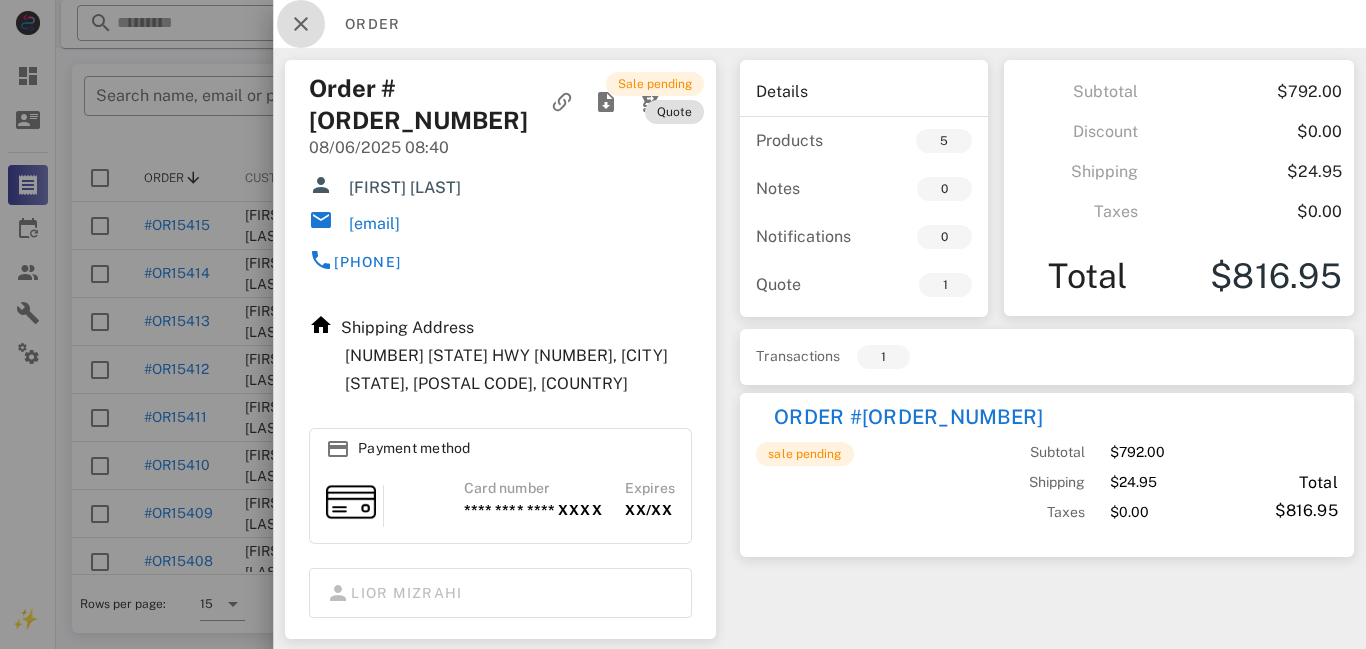 click at bounding box center [301, 24] 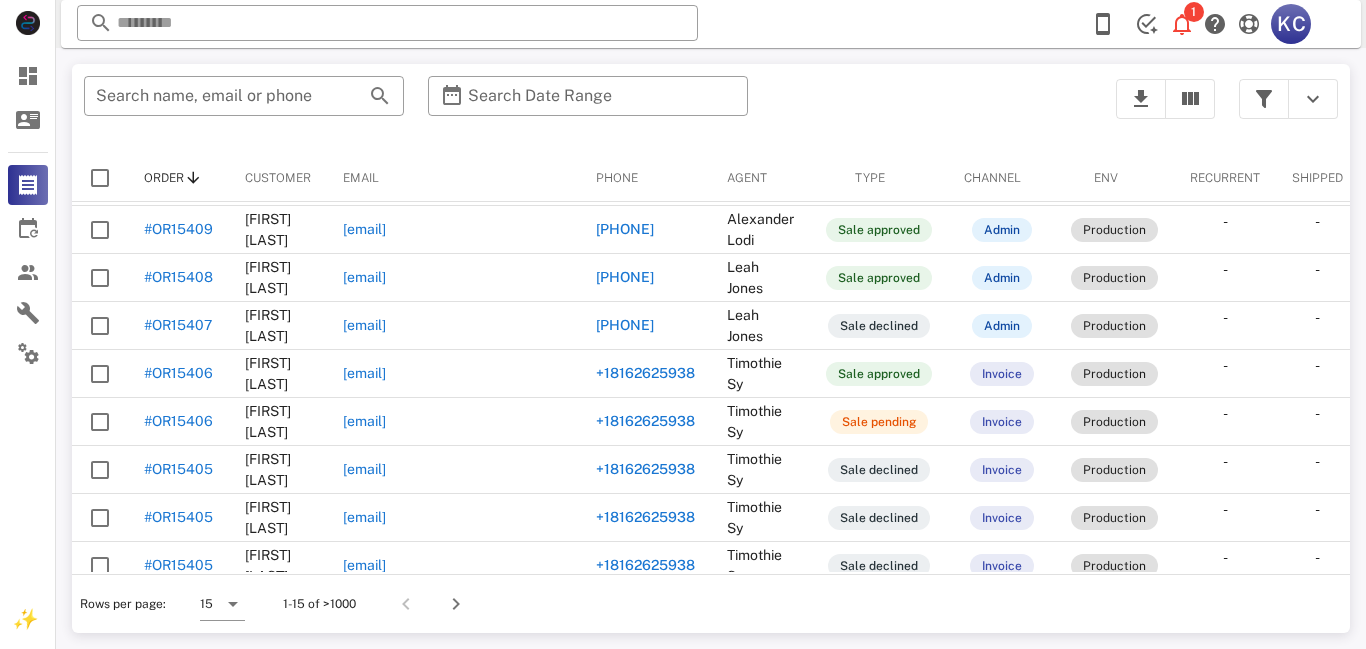 scroll, scrollTop: 288, scrollLeft: 0, axis: vertical 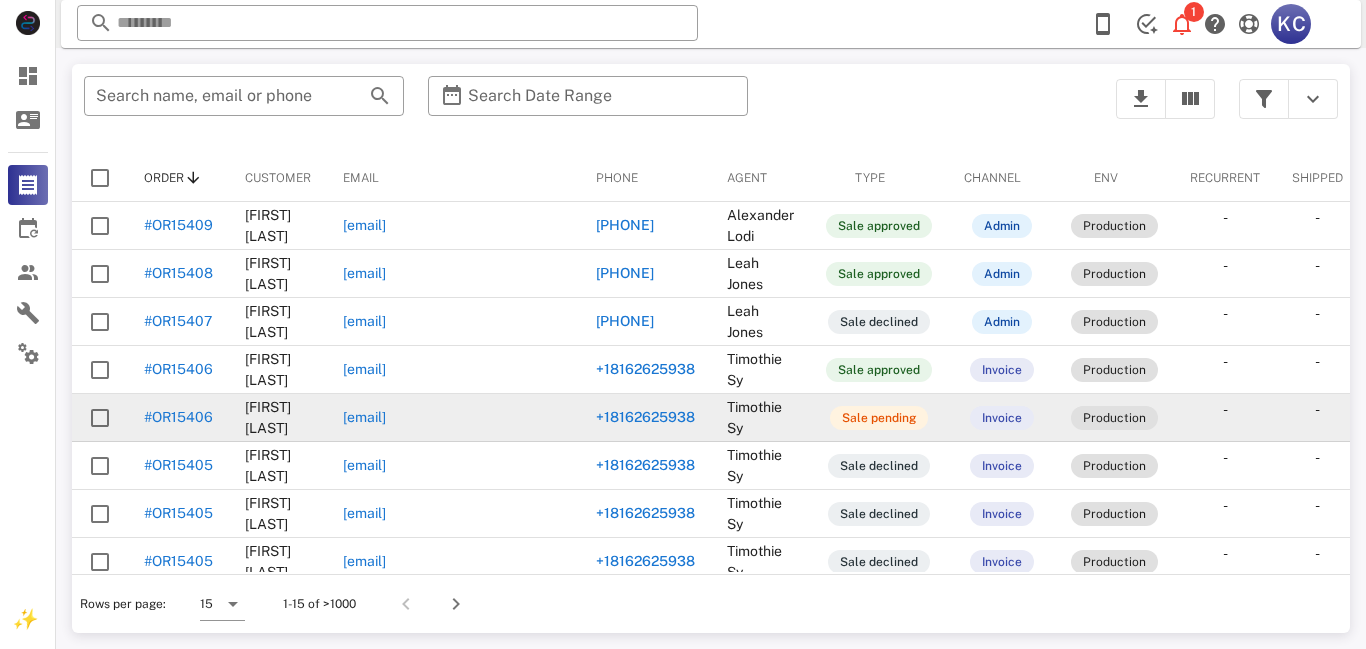 click on "#OR15406" at bounding box center (178, 417) 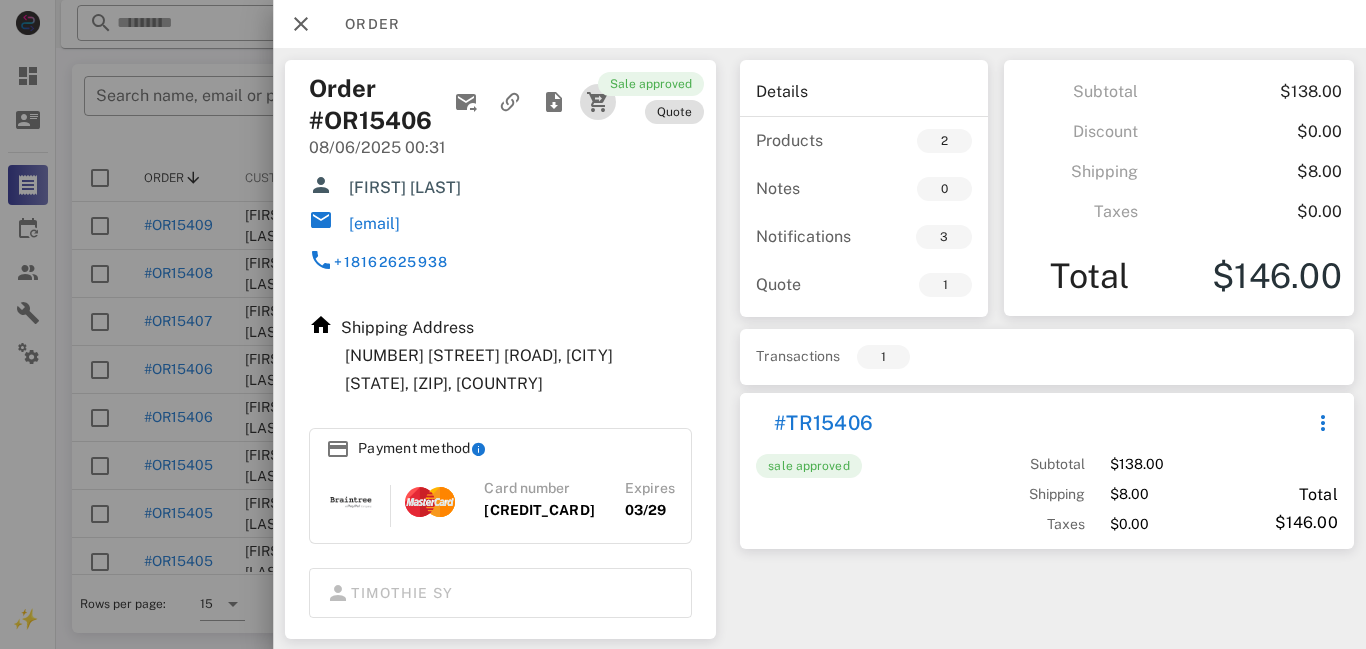 click at bounding box center (598, 102) 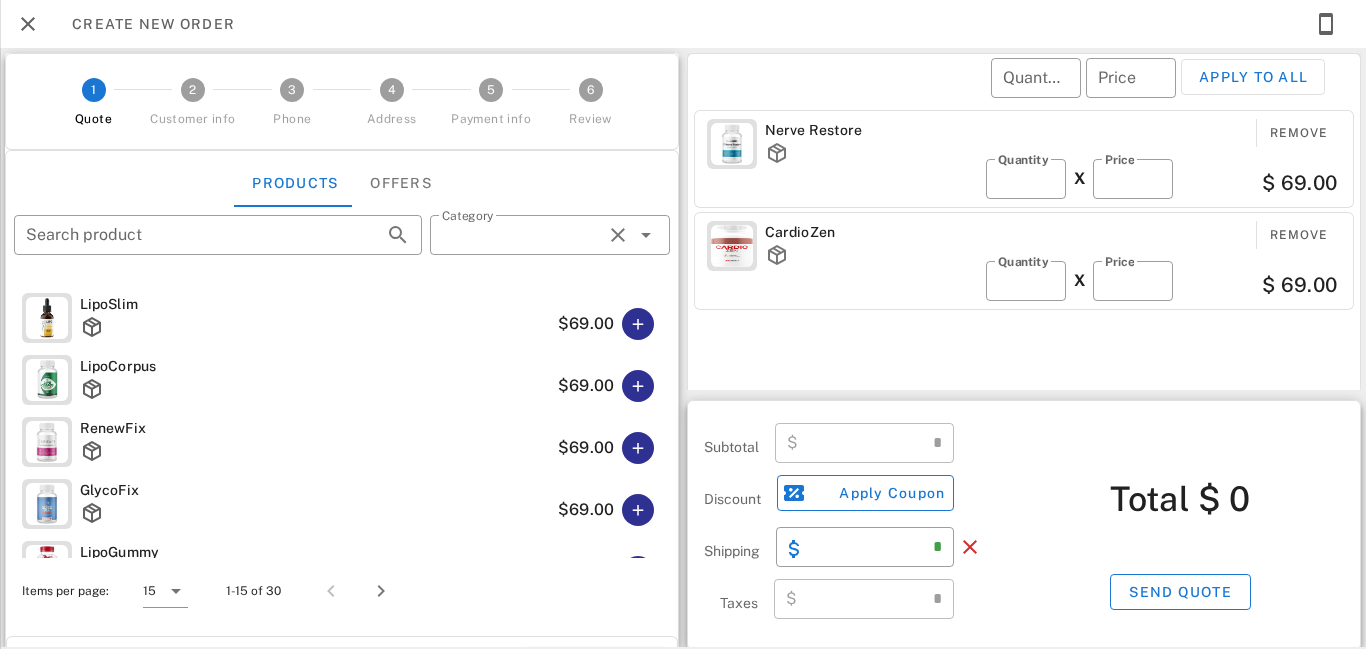 type on "**********" 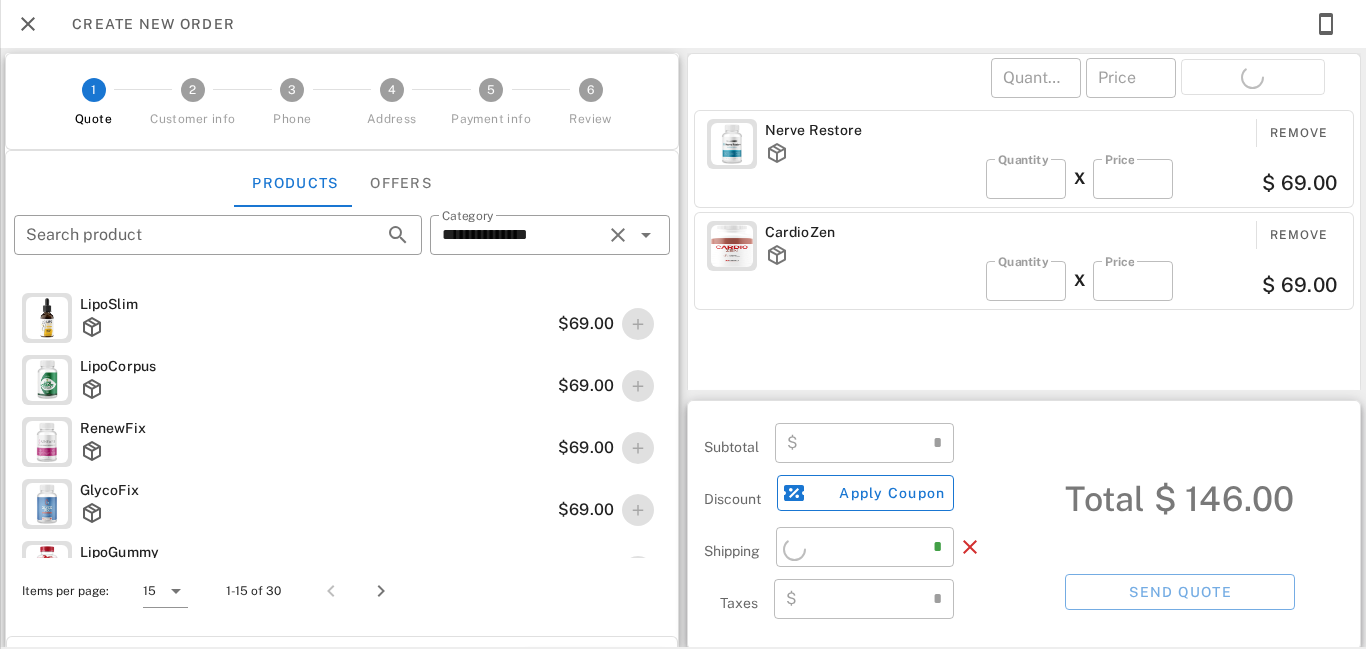 type on "******" 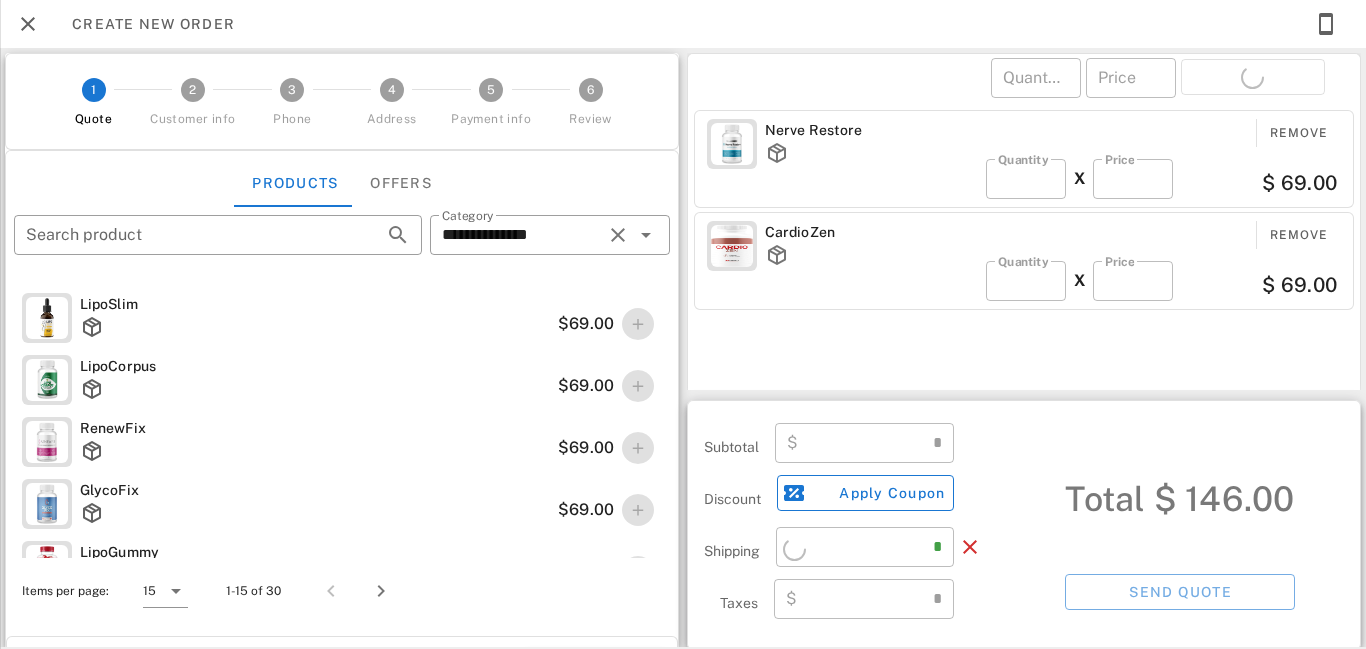 type on "****" 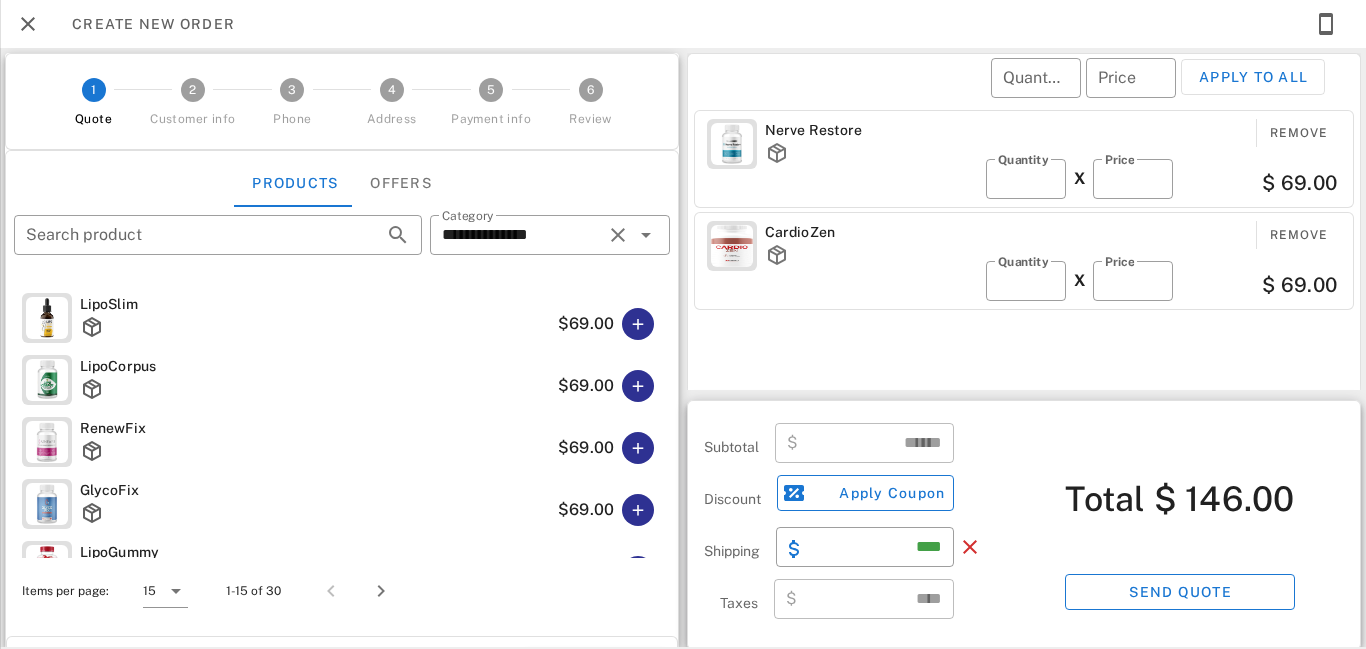 scroll, scrollTop: 7, scrollLeft: 0, axis: vertical 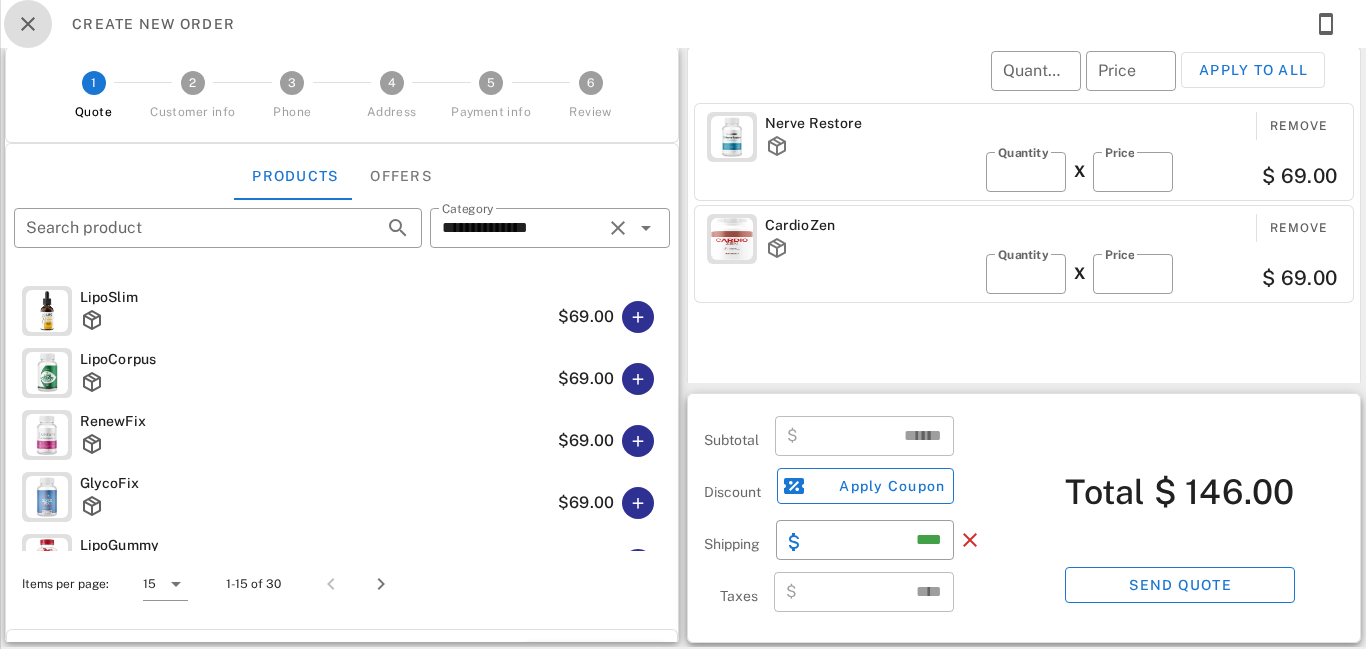 click at bounding box center [28, 24] 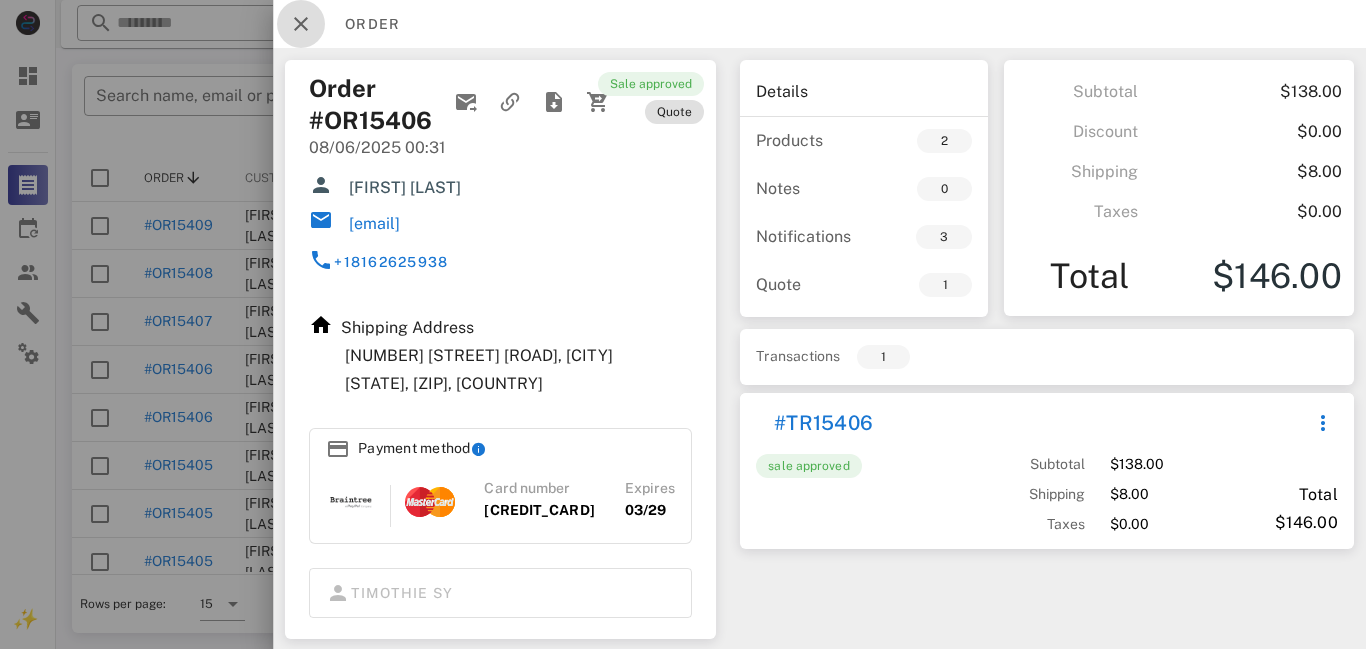 click at bounding box center [301, 24] 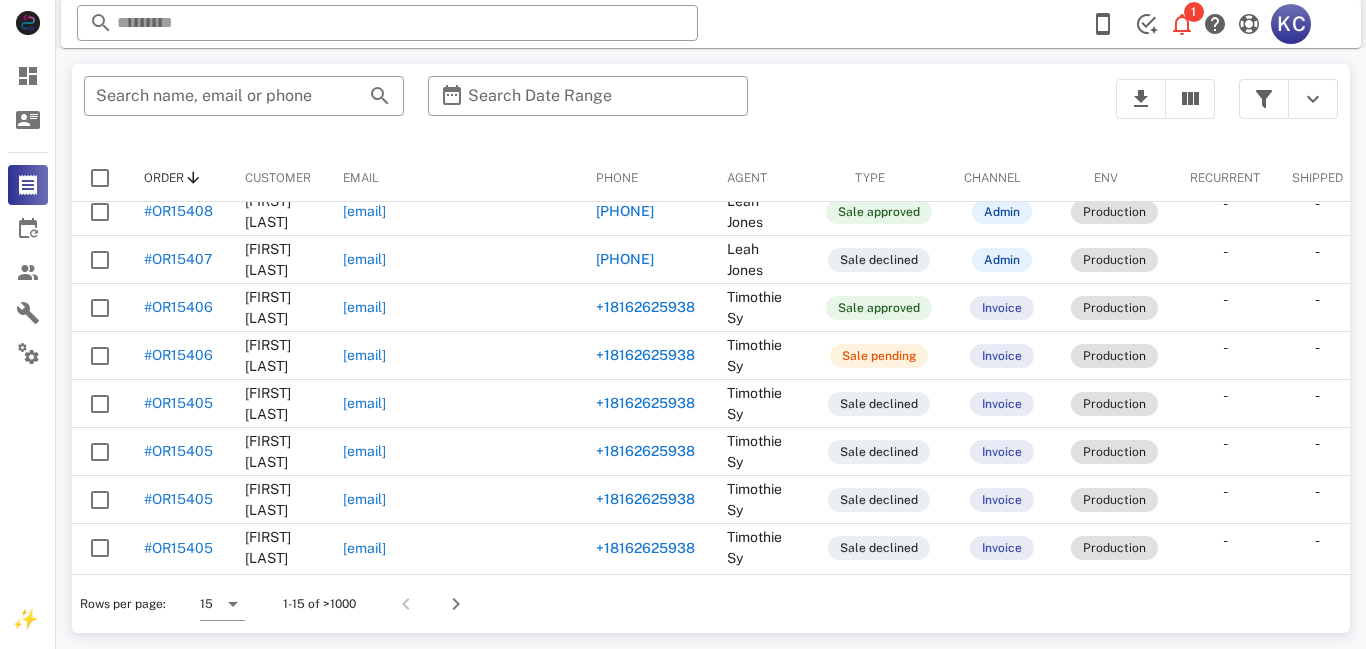 scroll, scrollTop: 420, scrollLeft: 0, axis: vertical 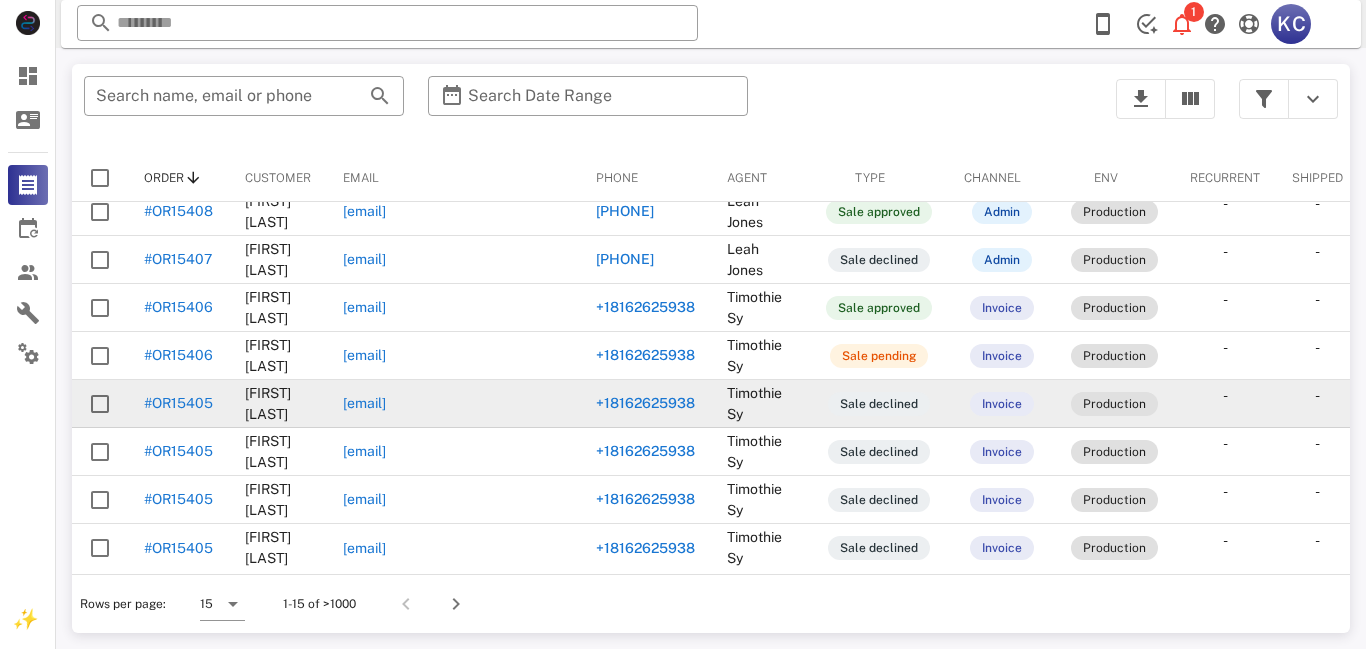 click on "#OR15405" at bounding box center [178, 403] 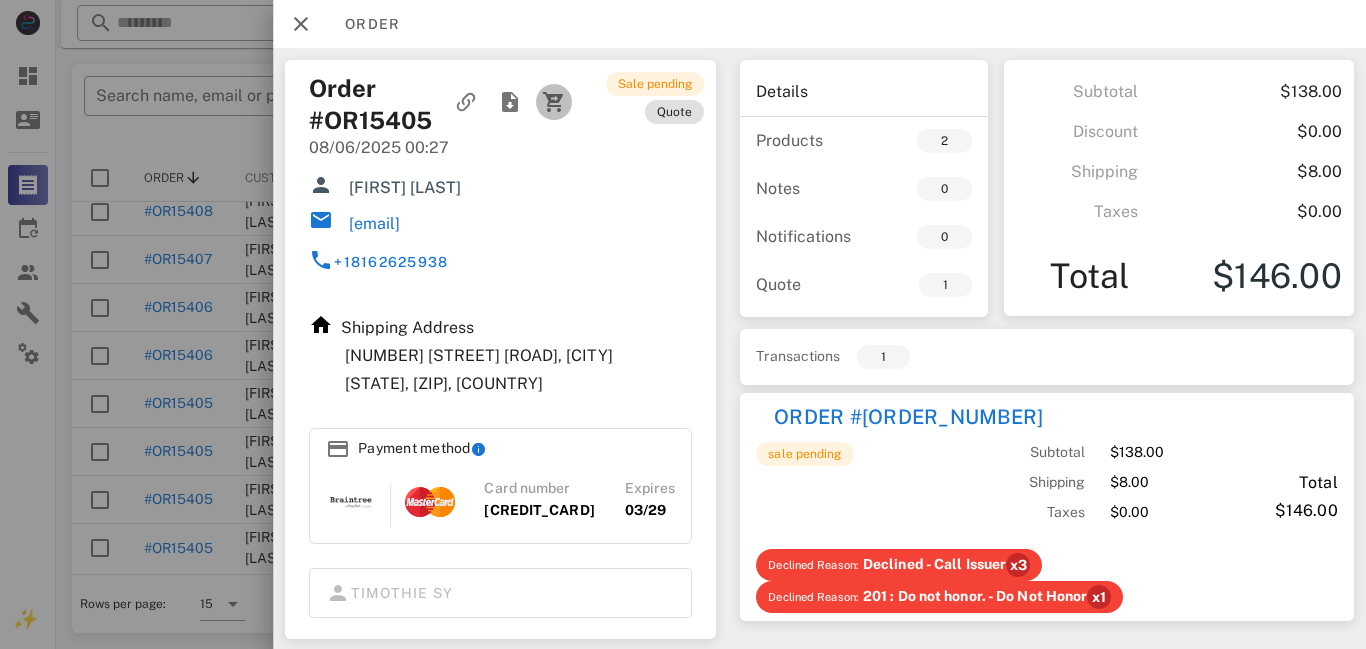 click at bounding box center [554, 102] 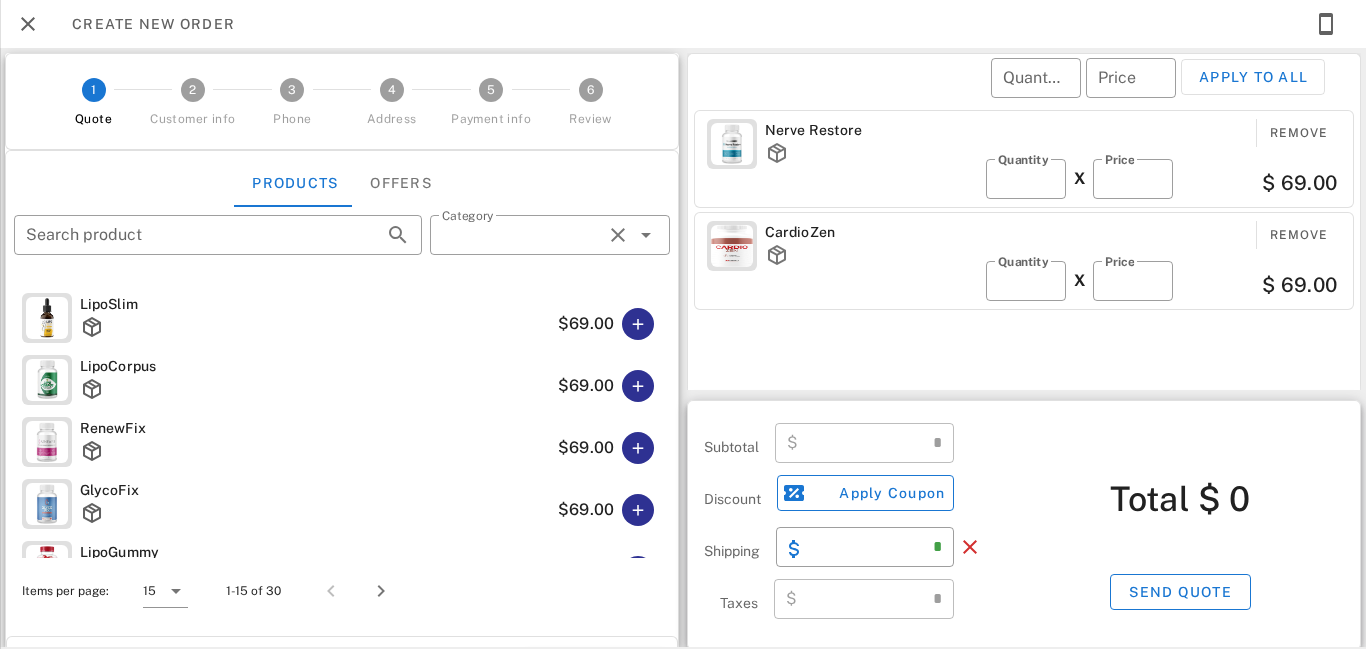 type on "**********" 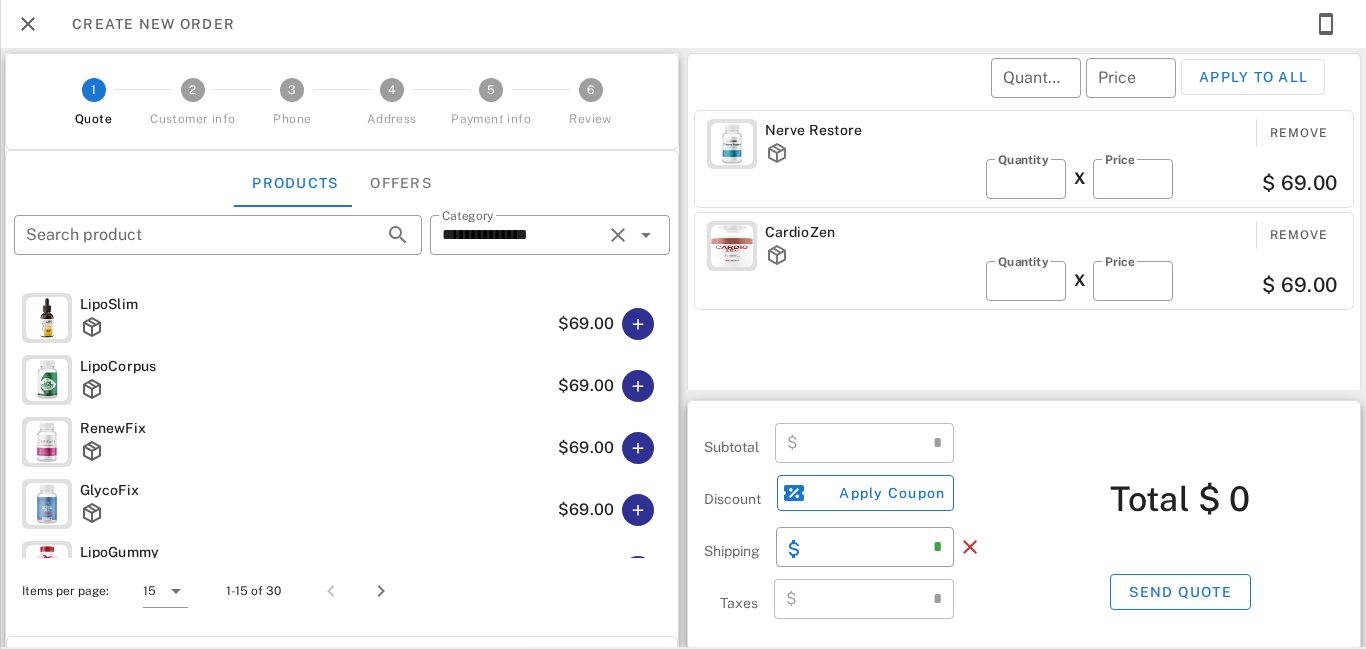 type on "******" 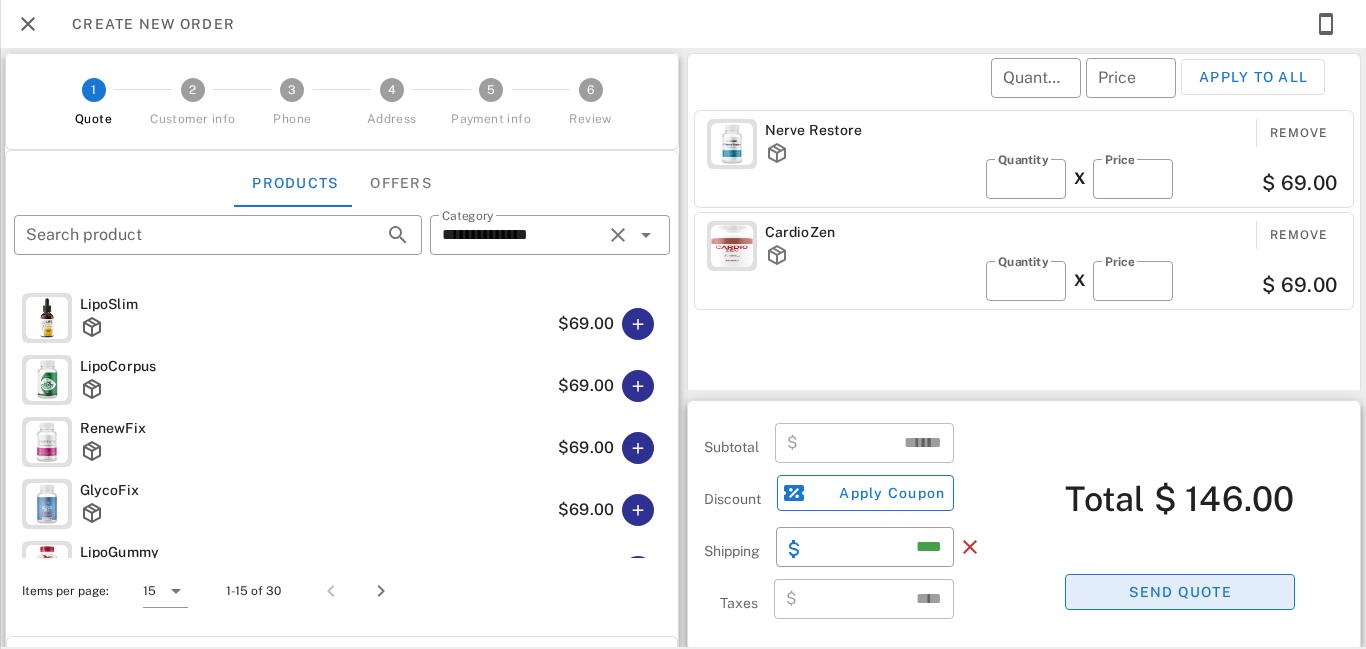 click on "Send quote" at bounding box center [1179, 592] 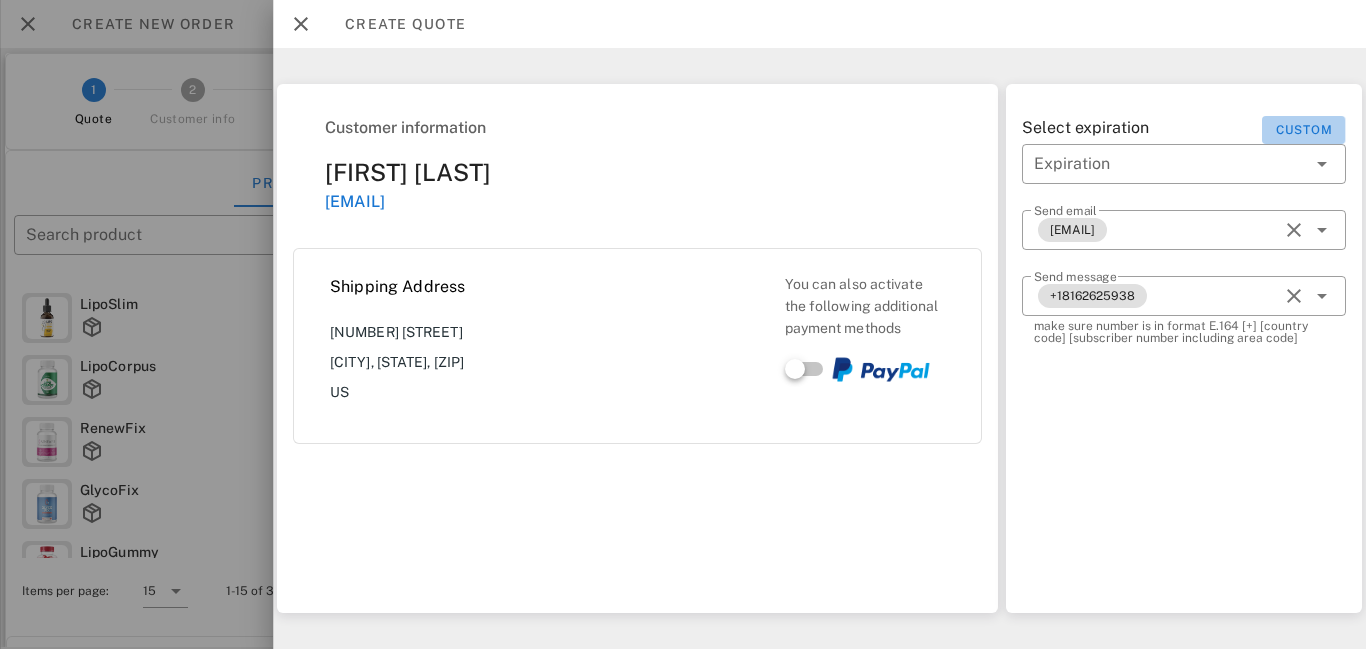 click on "Custom" at bounding box center [1304, 130] 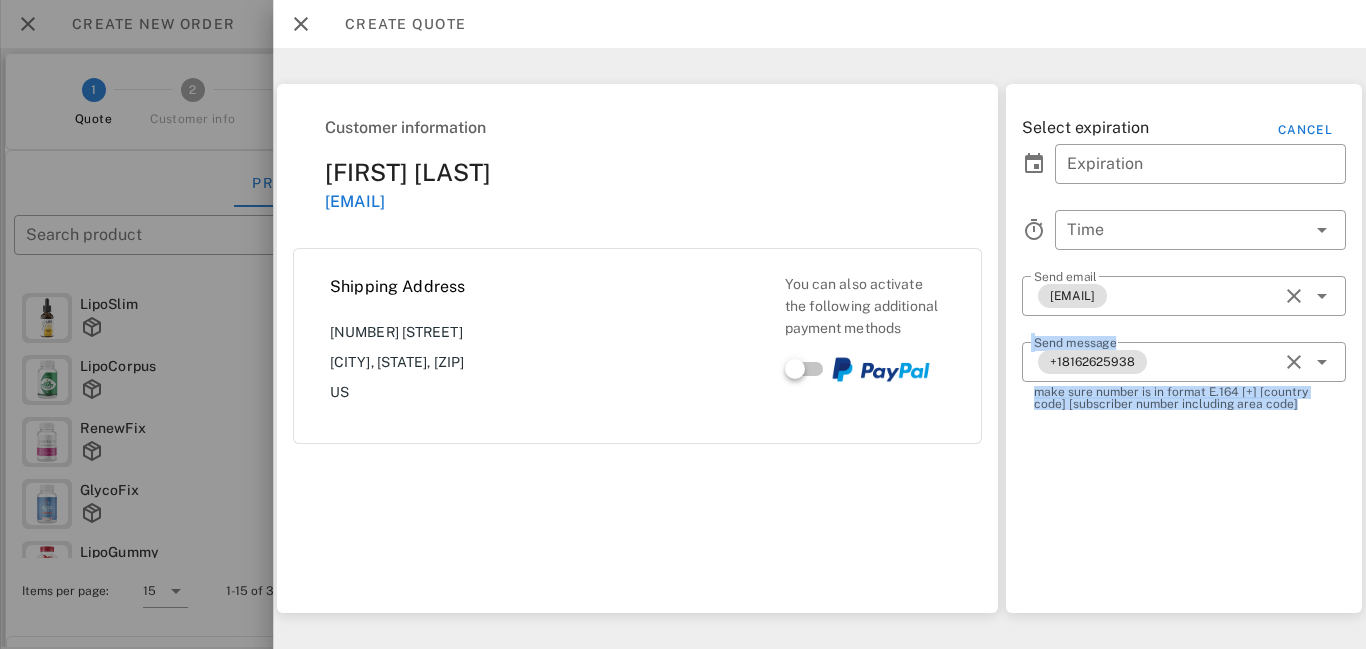 drag, startPoint x: 1365, startPoint y: 278, endPoint x: 1365, endPoint y: 532, distance: 254 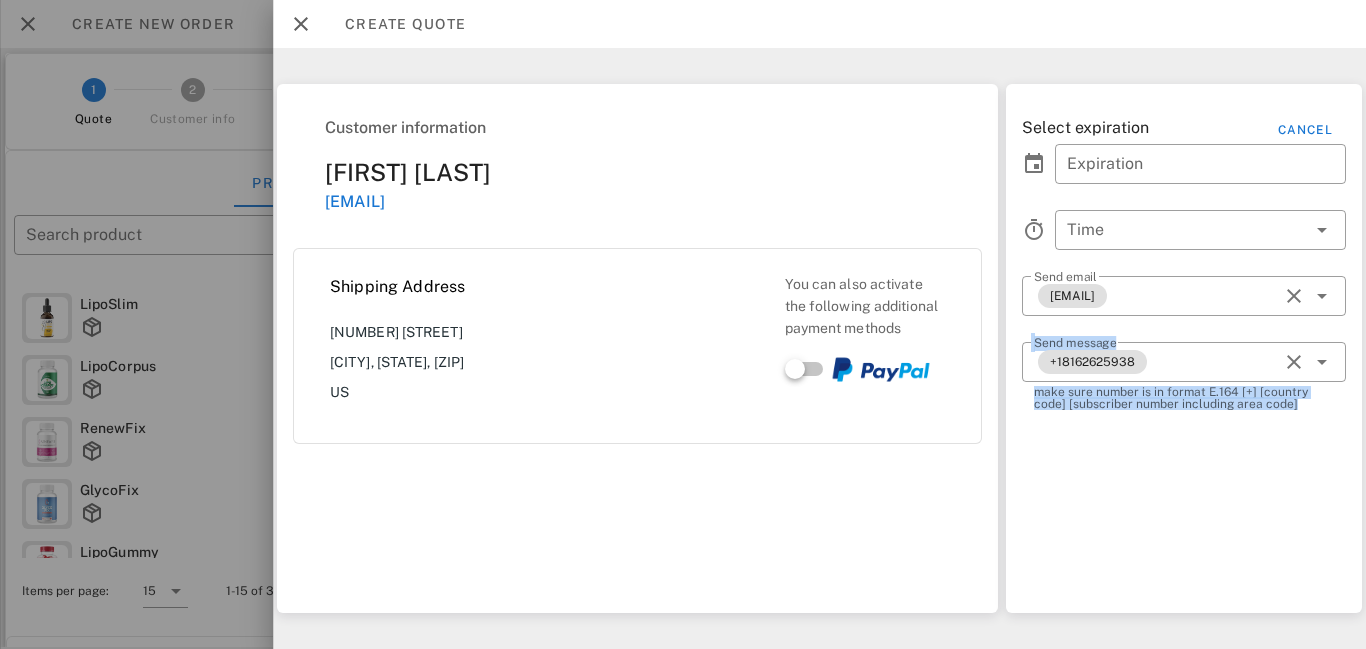 click on "Select expiration  Cancel  ​ Expiration ​ Time ​ Send email [EMAIL] ​ Send message [PHONE] make sure number is in format E.164 [+] [country code] [subscriber number including area code]" at bounding box center [1184, 348] 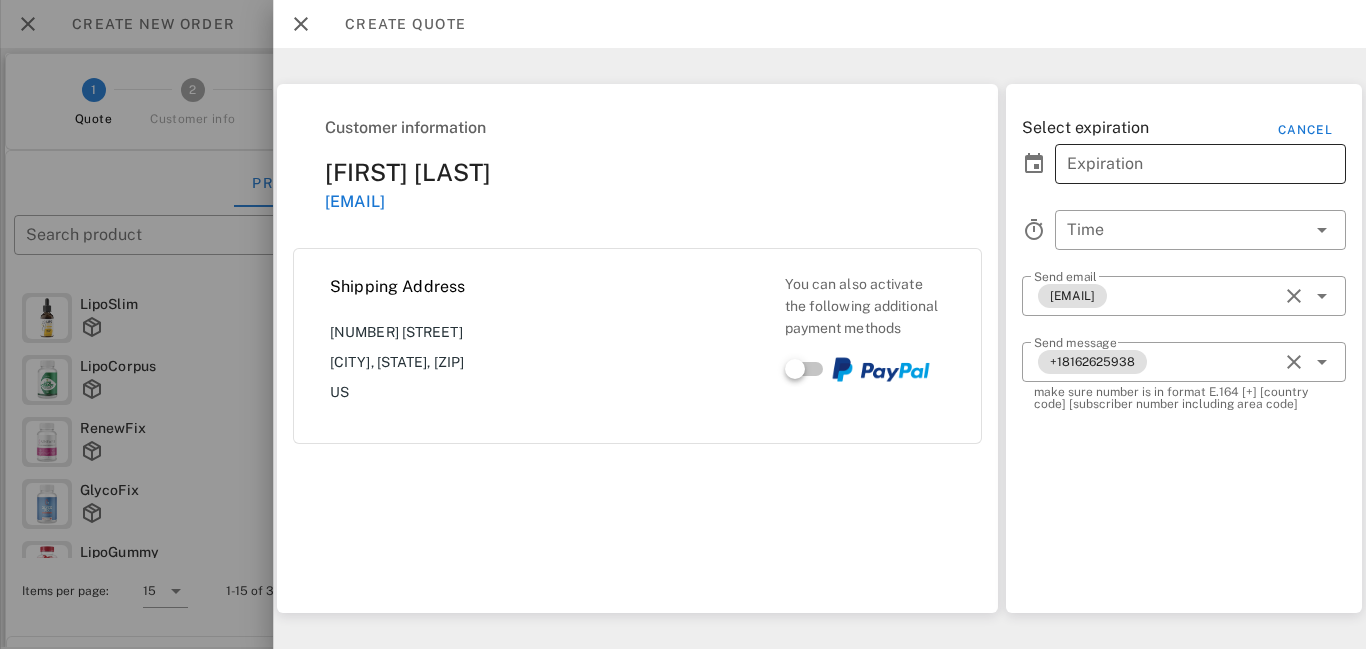 click on "Expiration" at bounding box center (1186, 164) 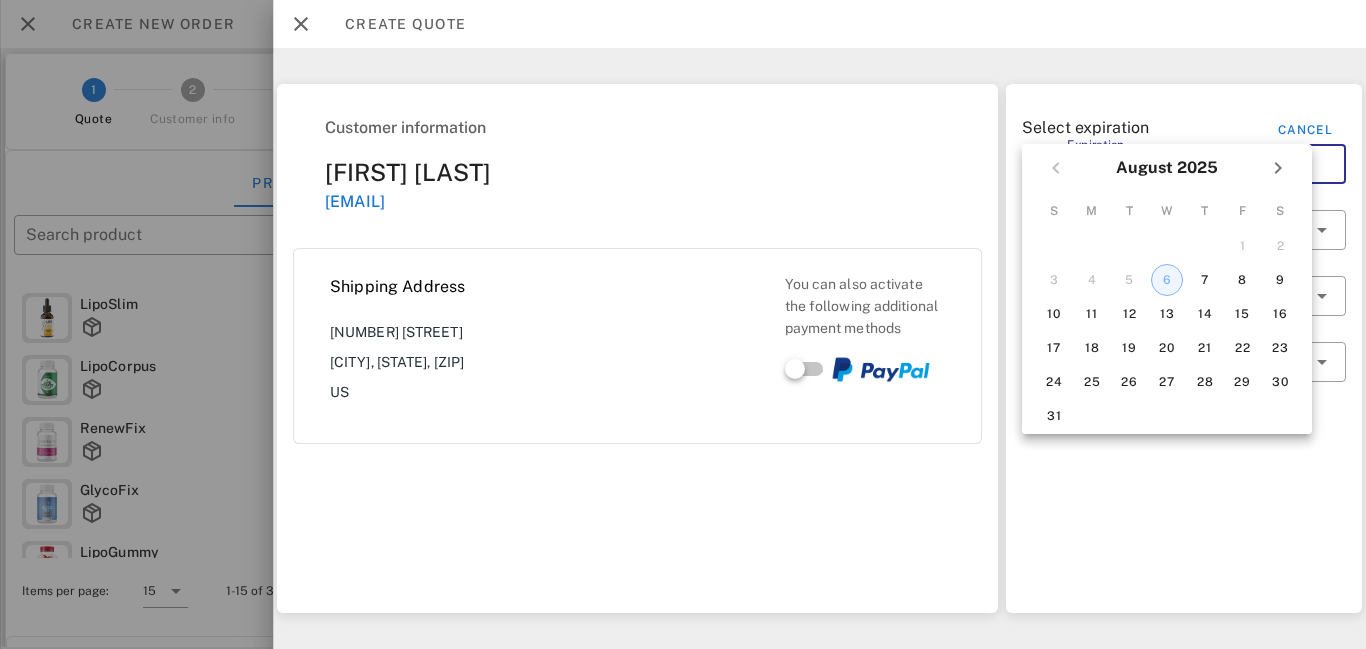 click on "6" at bounding box center [1167, 280] 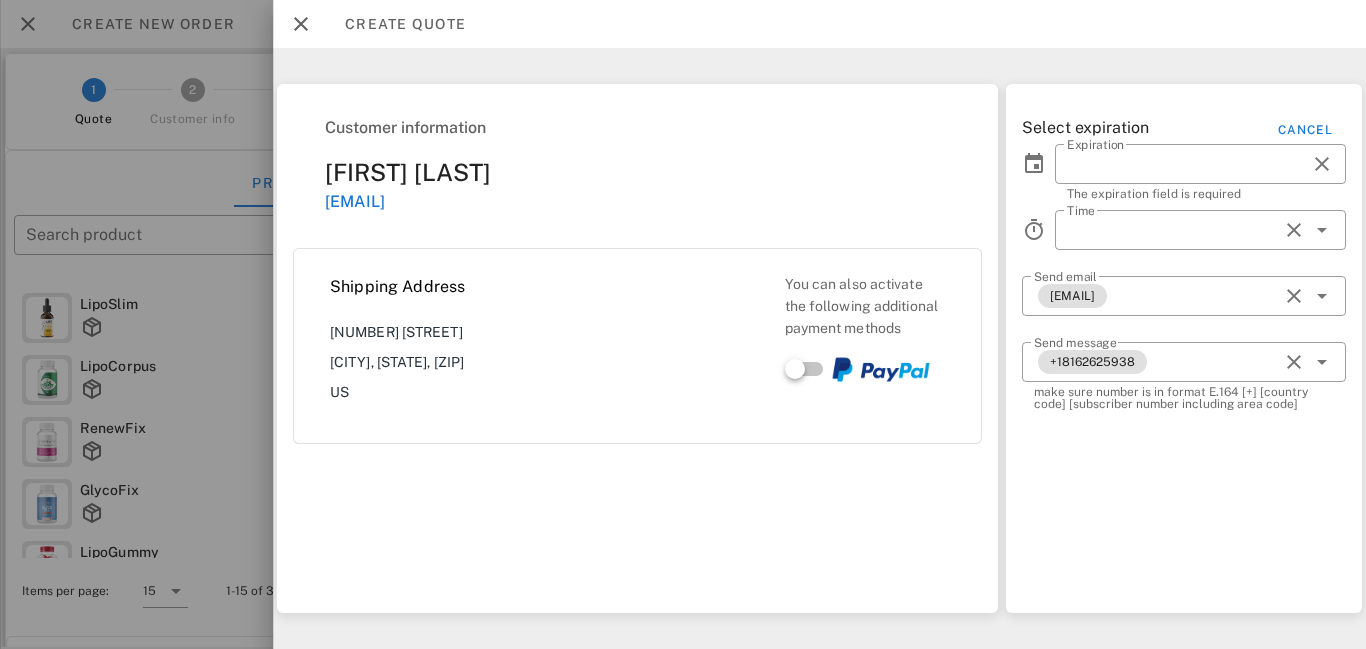 type on "**********" 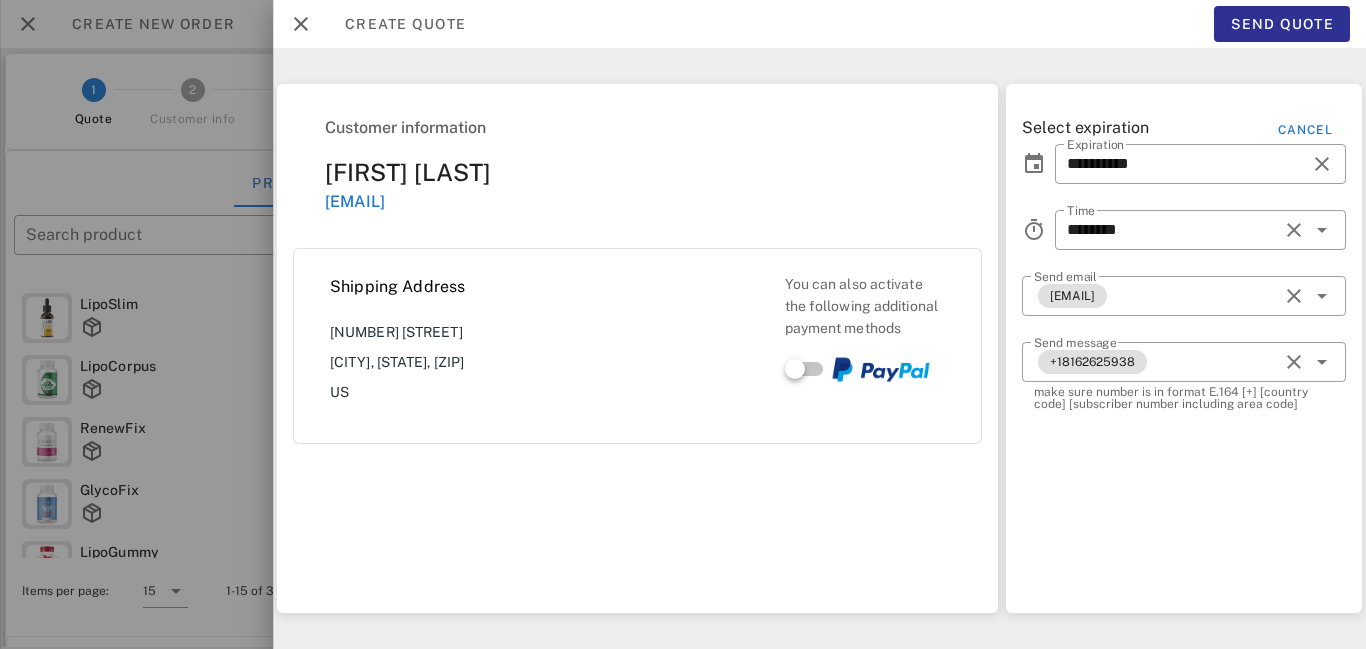 click on "Select expiration  Cancel  ​ Expiration [DATE] ​ Time [TIME] ​ Send email [EMAIL] ​ Send message [PHONE] make sure number is in format E.164 [+] [country code] [subscriber number including area code]" at bounding box center (1184, 348) 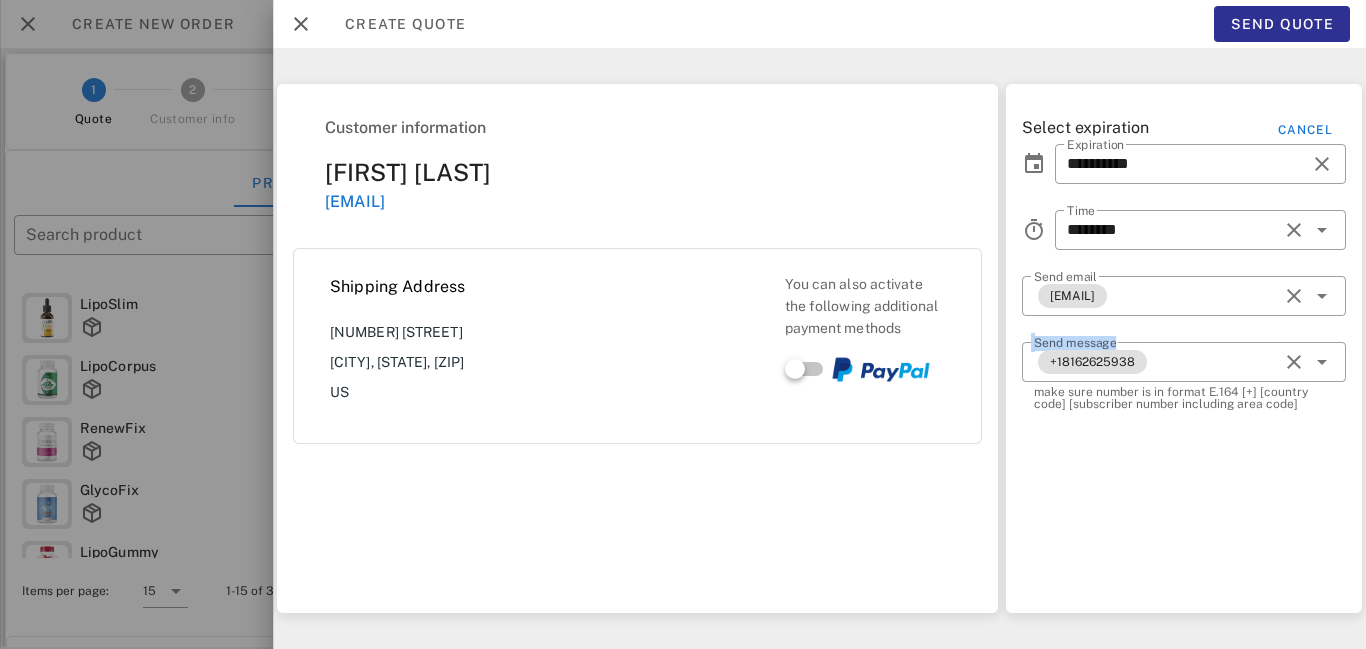 drag, startPoint x: 1365, startPoint y: 313, endPoint x: 1365, endPoint y: 347, distance: 34 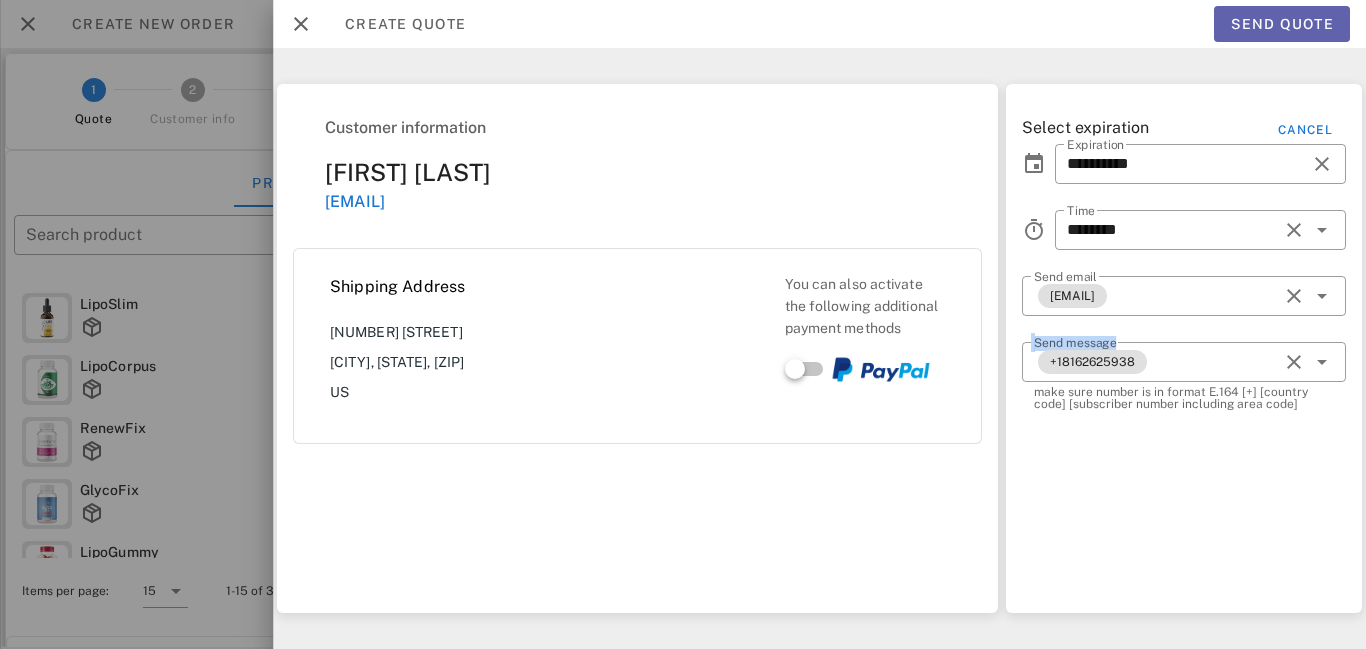 click on "Send quote" at bounding box center (1282, 24) 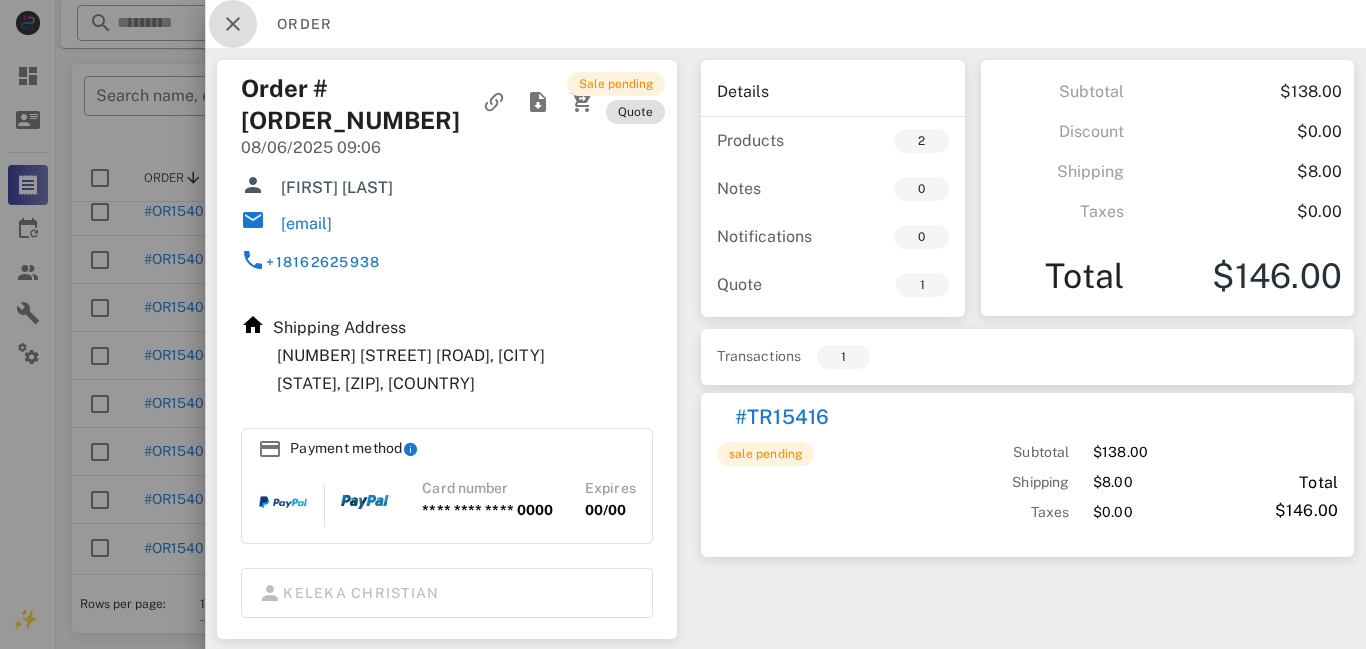 click at bounding box center (233, 24) 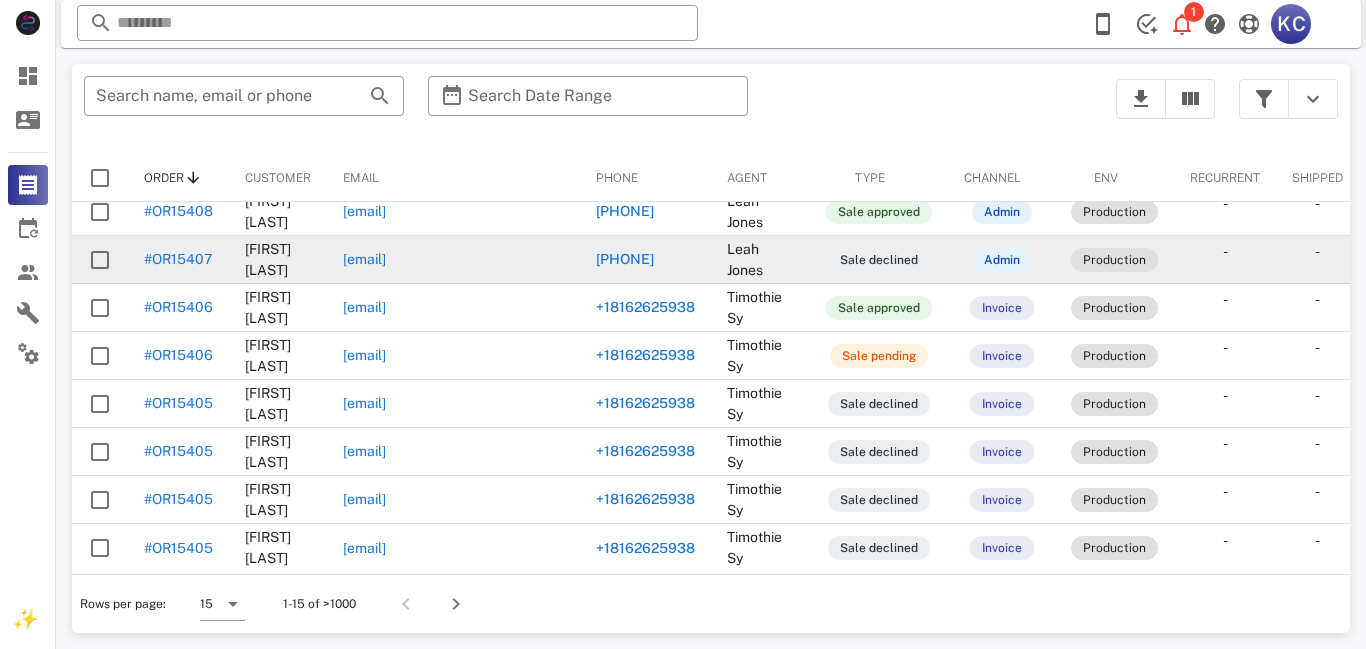 click on "#OR15407" at bounding box center (178, 259) 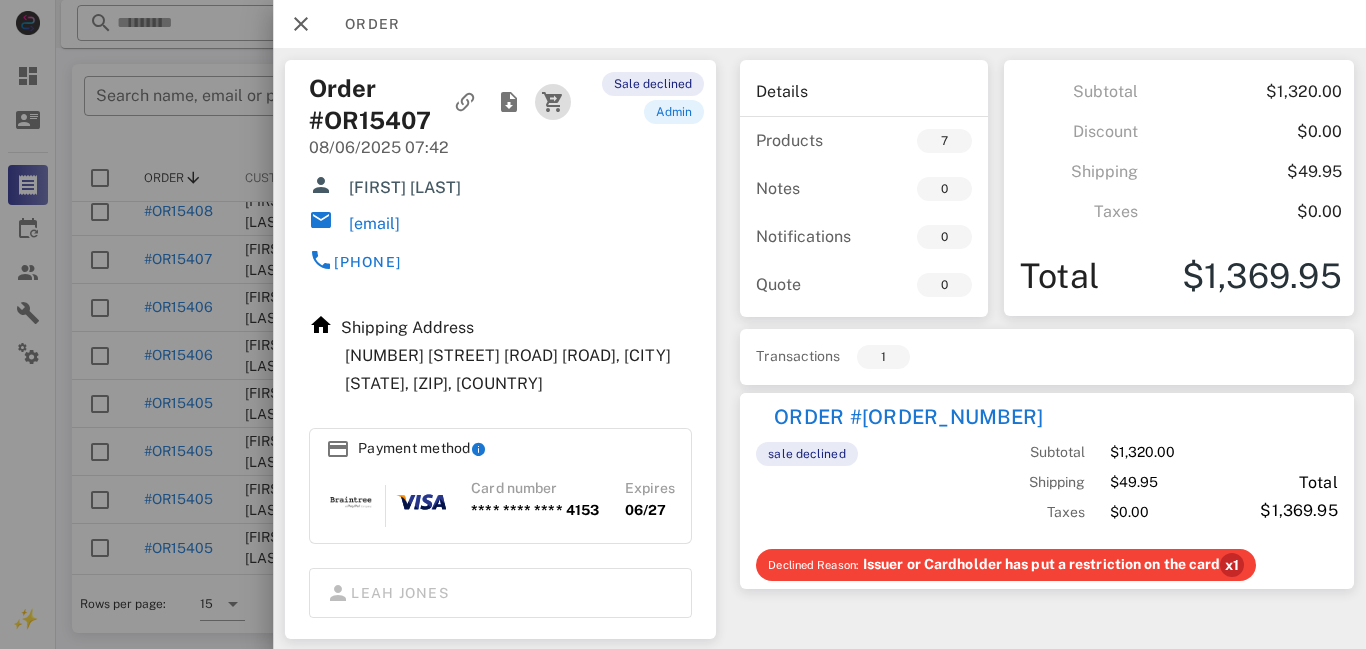 click at bounding box center (553, 102) 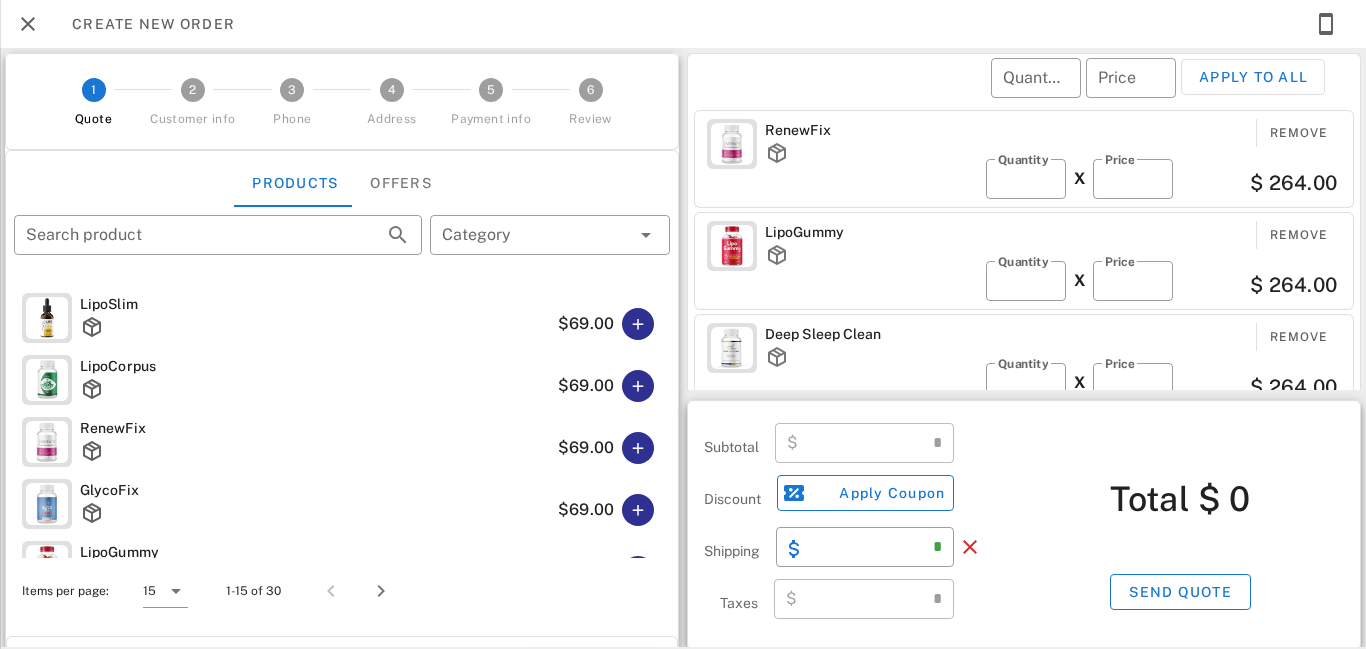 type on "*****" 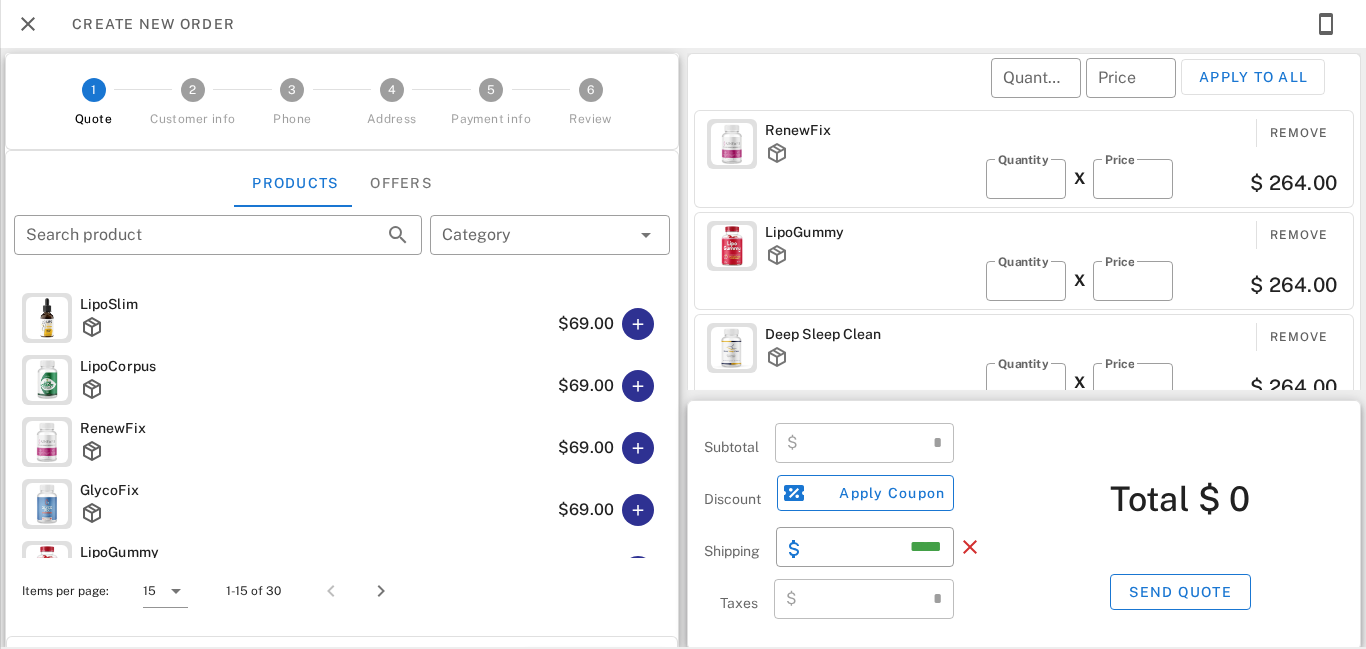 type on "**********" 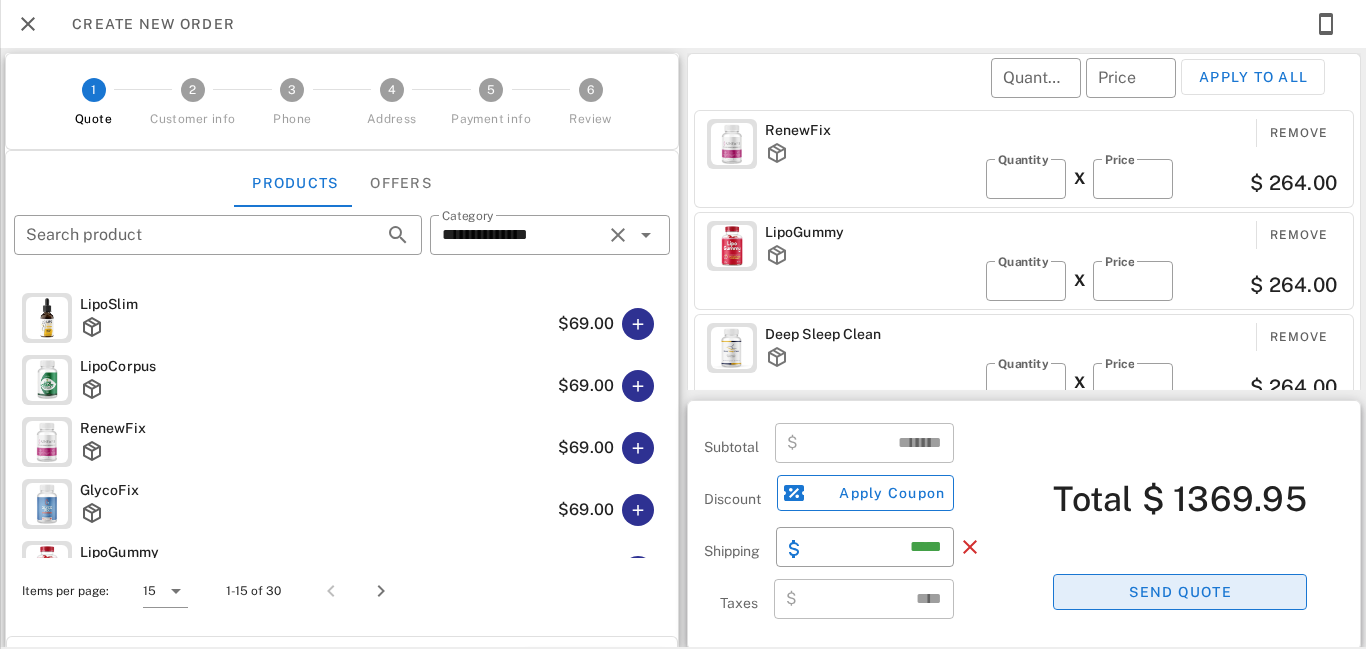 click on "Send quote" at bounding box center (1180, 592) 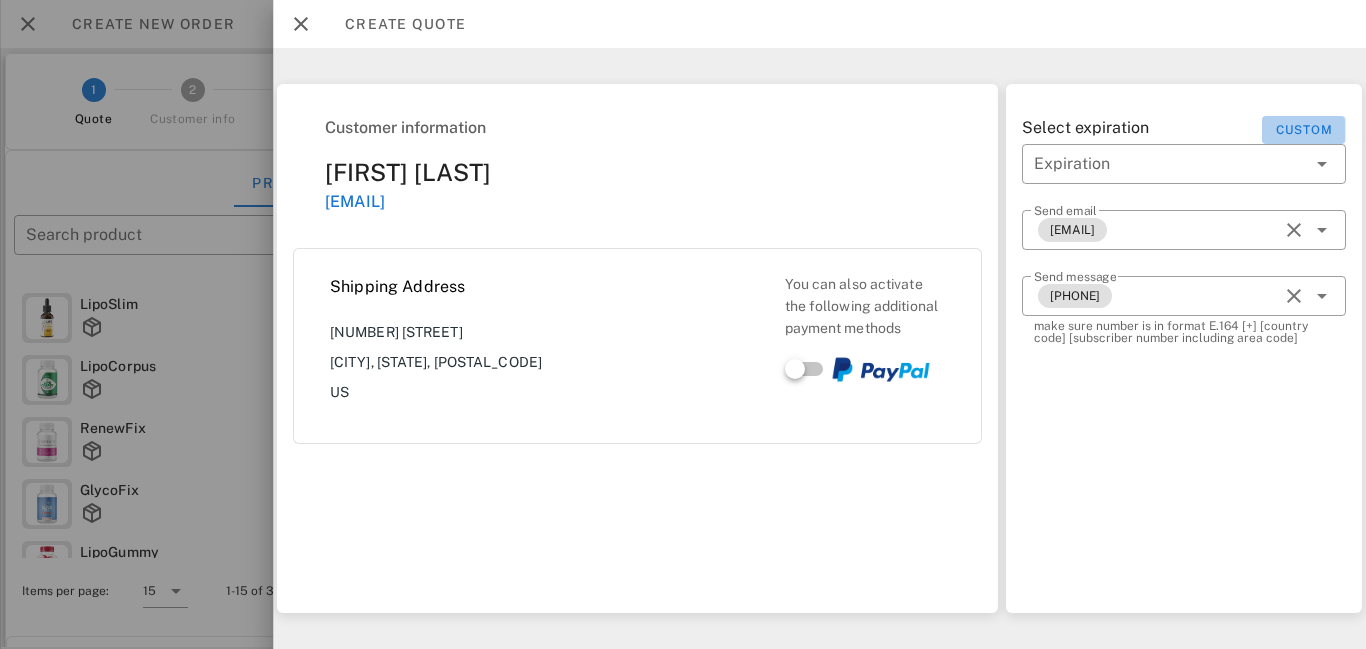 click on "Custom" at bounding box center [1304, 130] 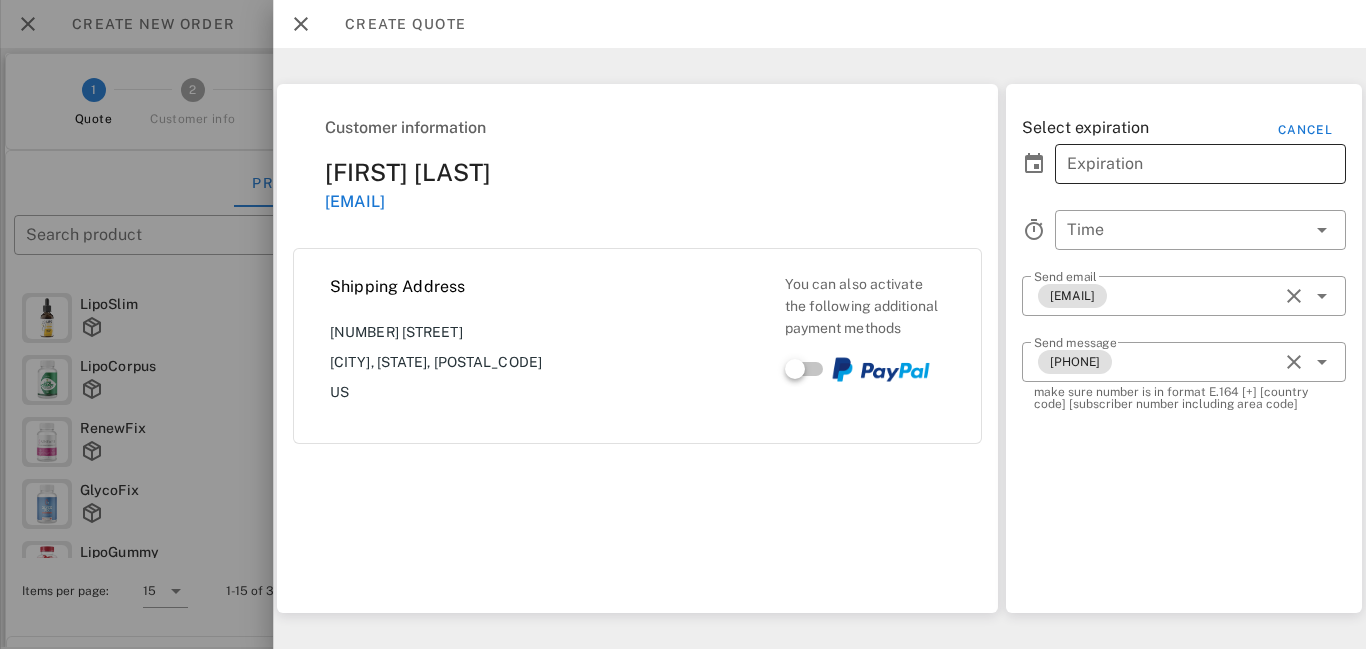 click on "Expiration" at bounding box center [1186, 164] 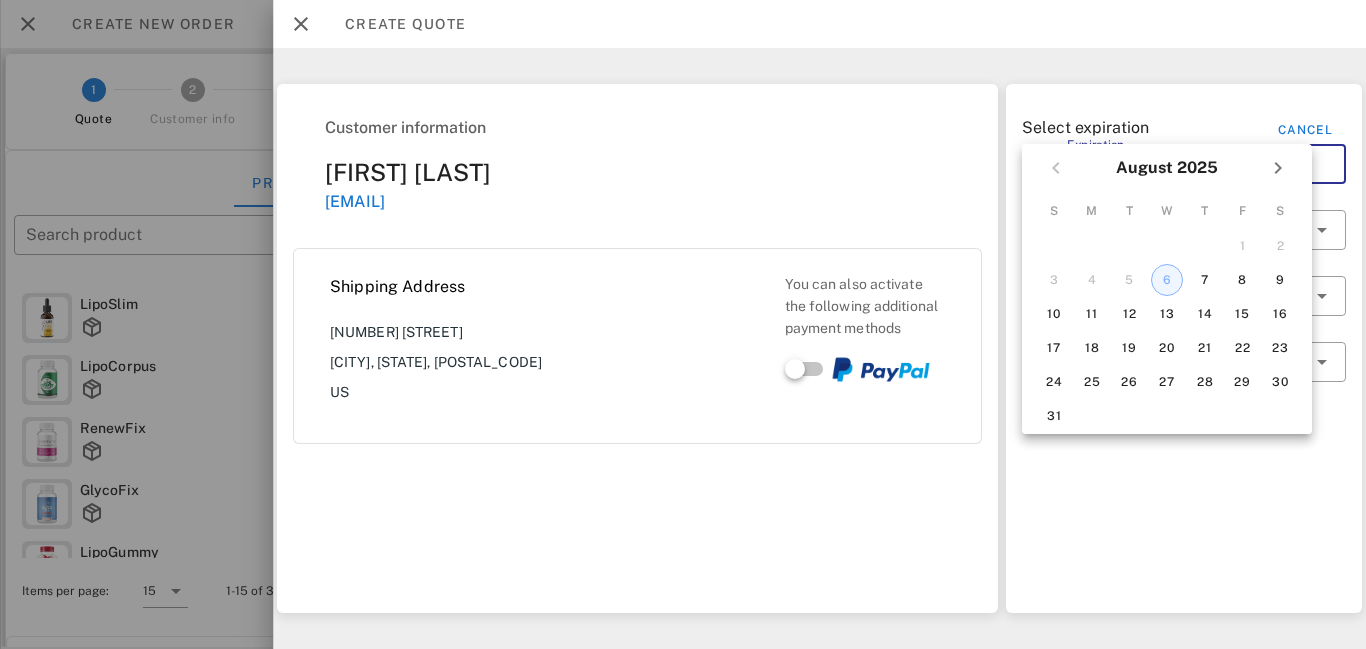 click on "6" at bounding box center [1167, 280] 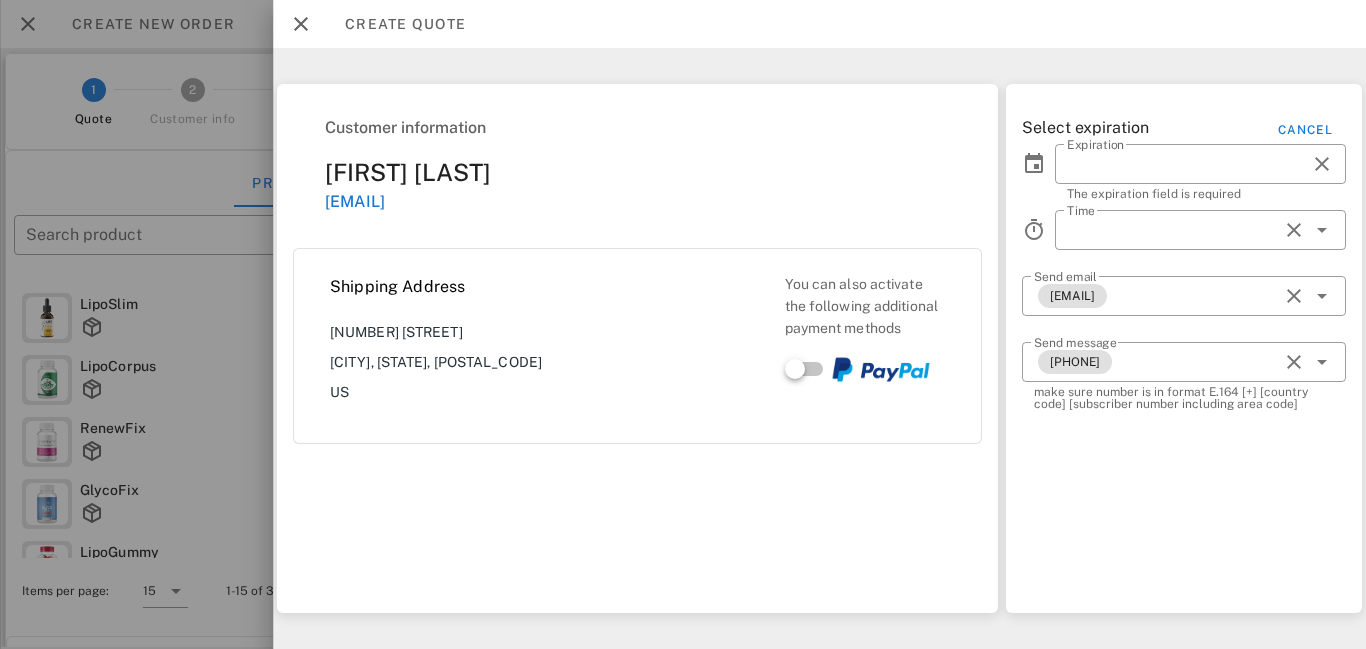 type on "**********" 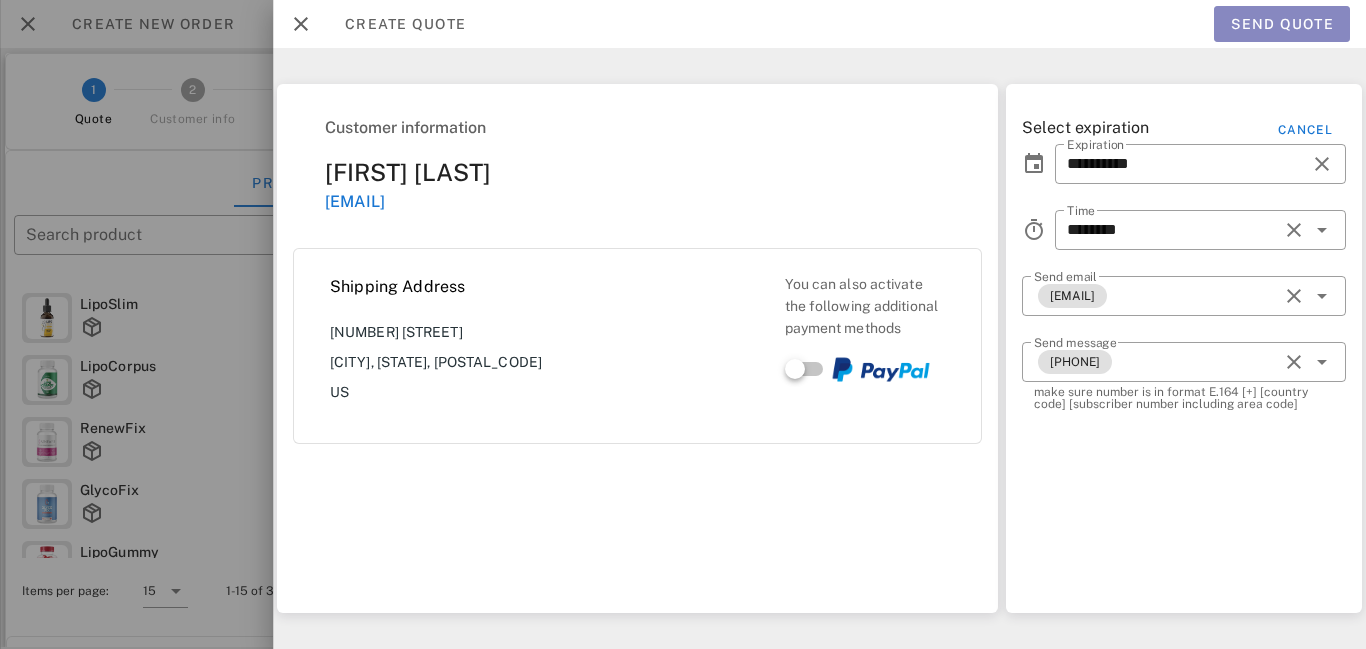 click on "Send quote" at bounding box center (1282, 24) 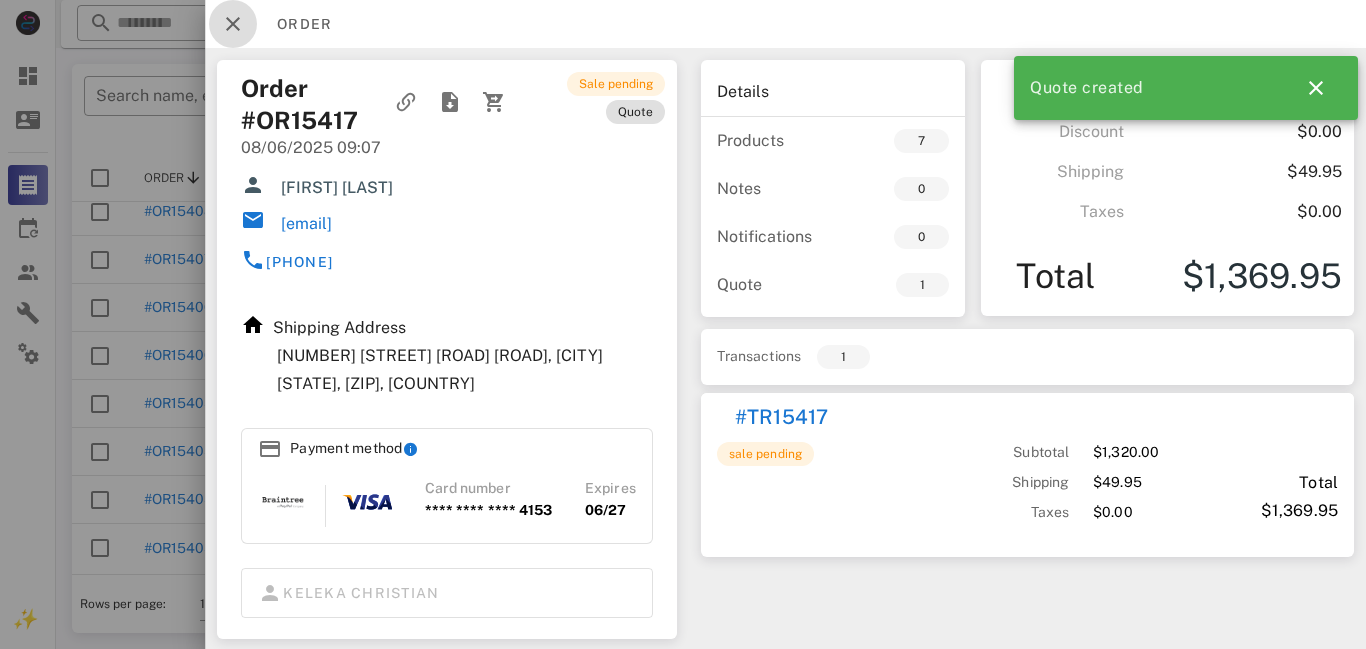 click at bounding box center (233, 24) 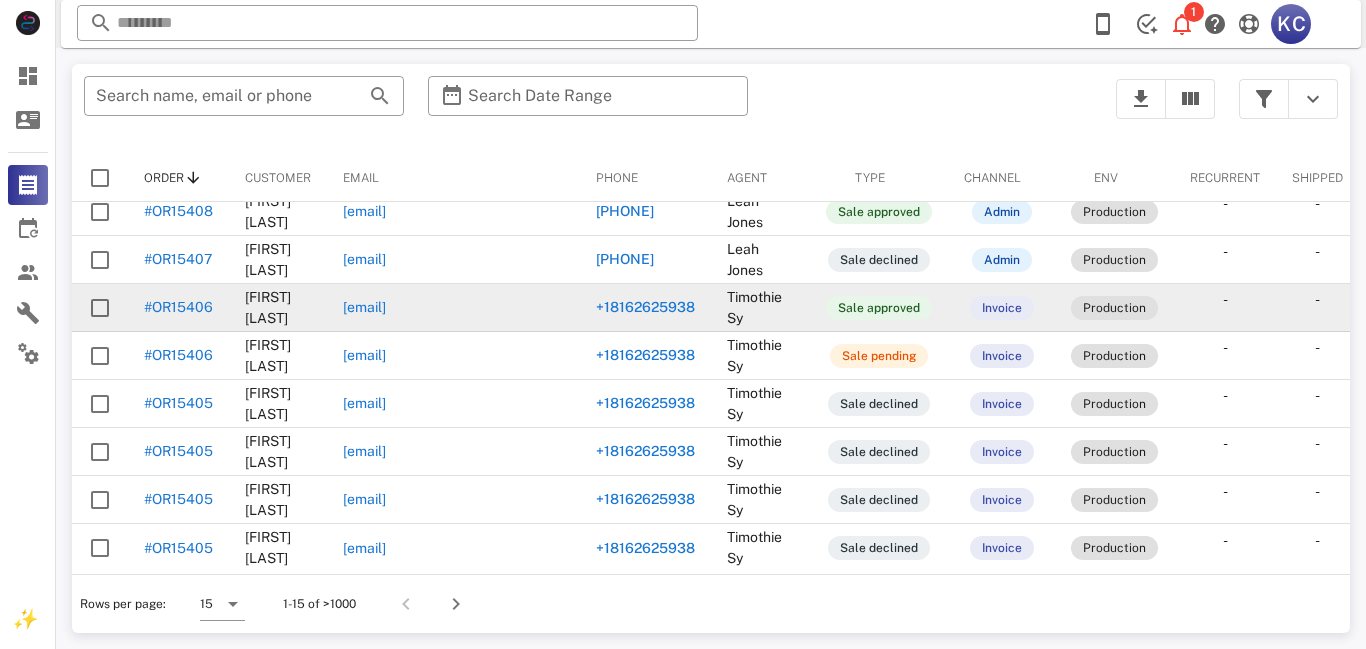click on "#OR15406" at bounding box center (178, 307) 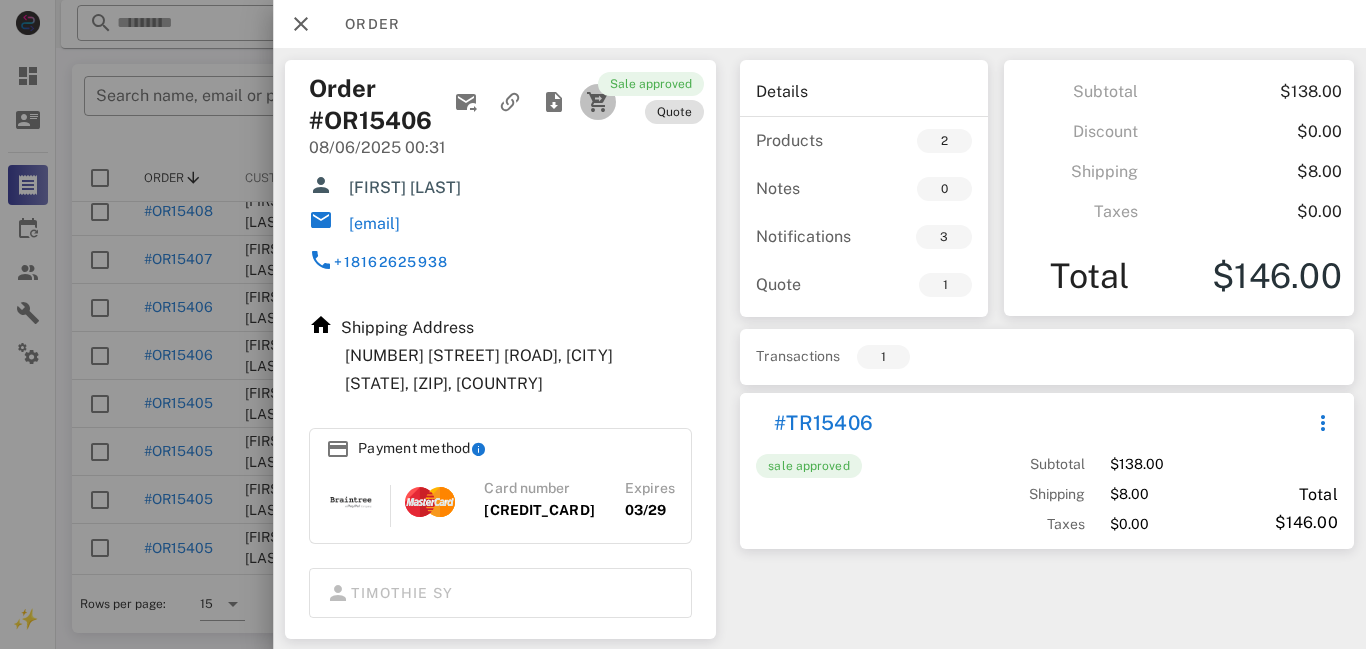 click at bounding box center (598, 102) 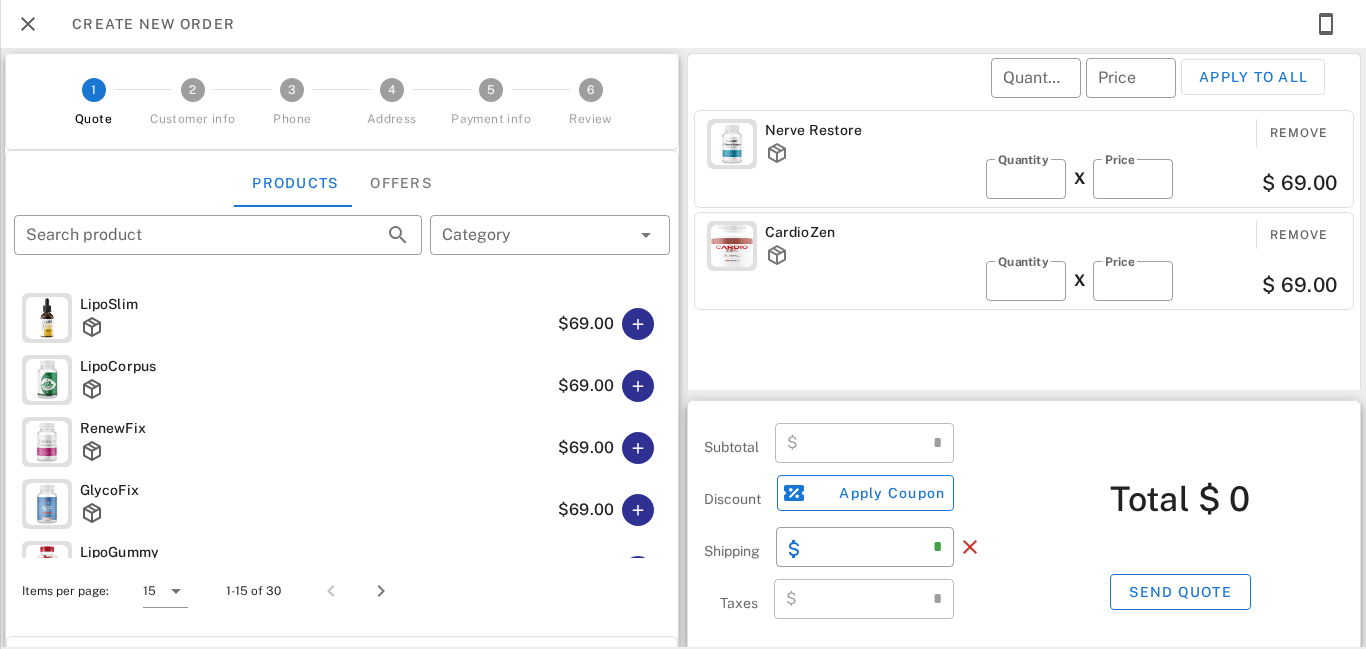type on "*" 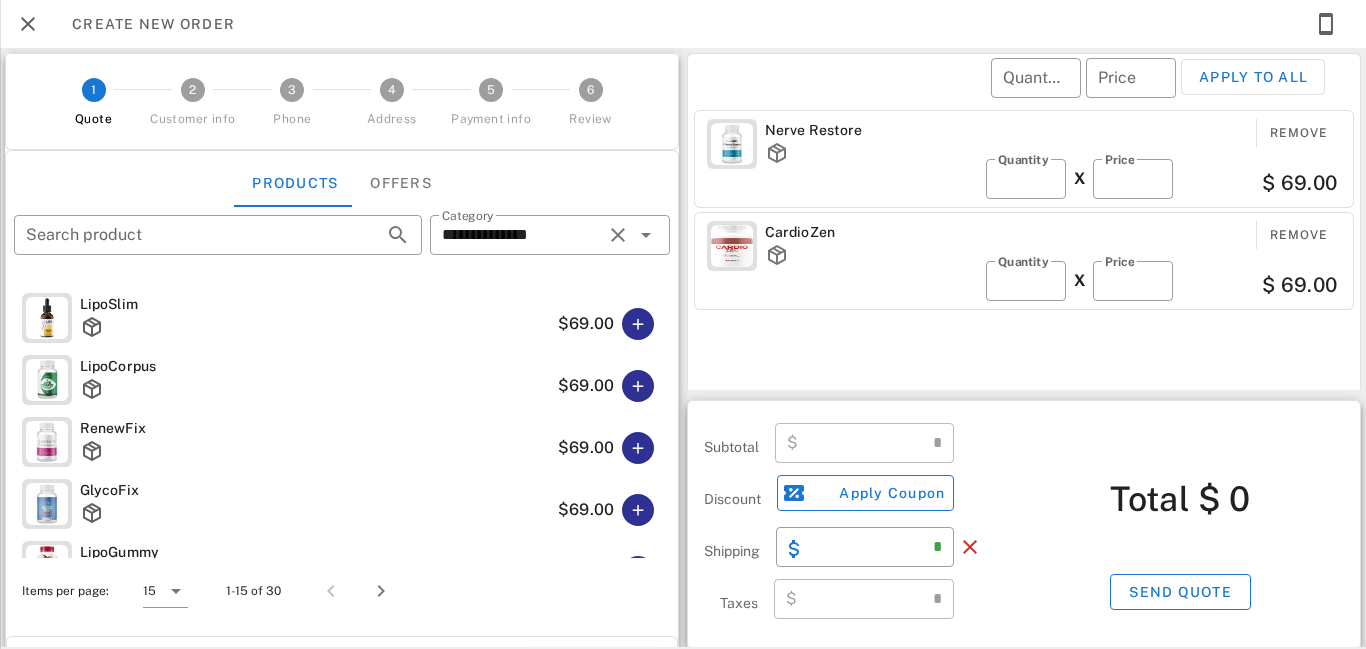 type on "******" 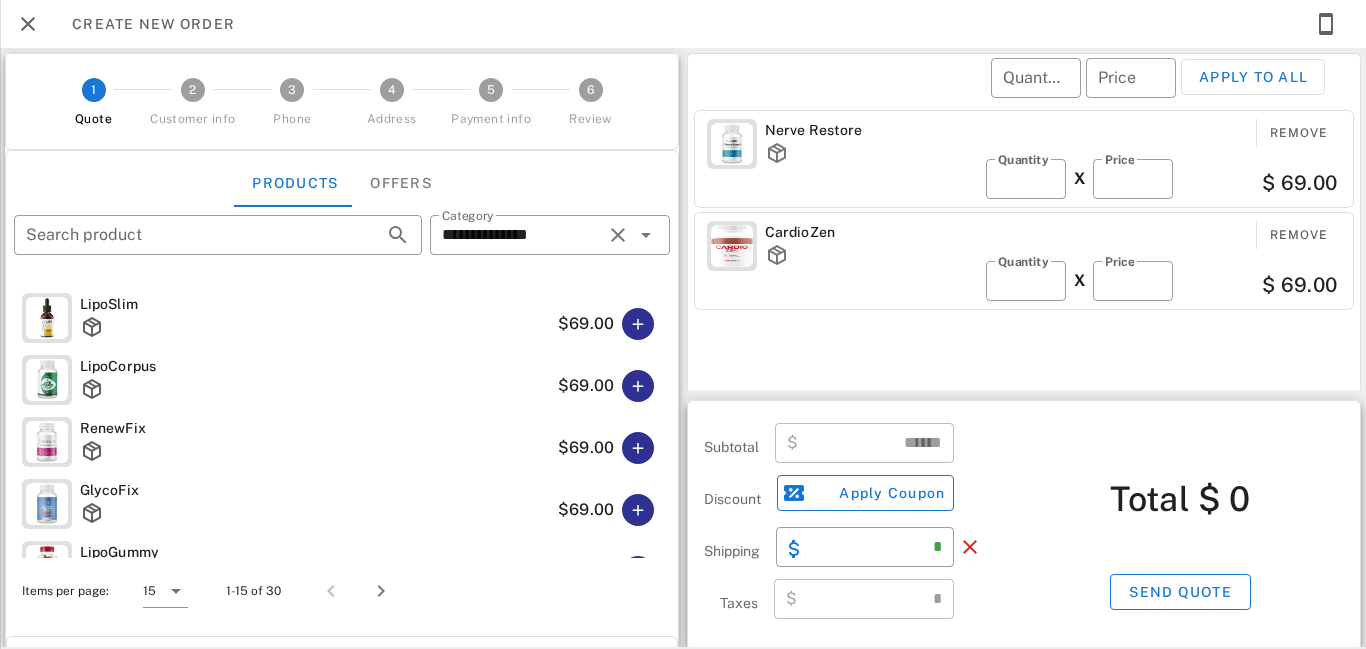 type on "****" 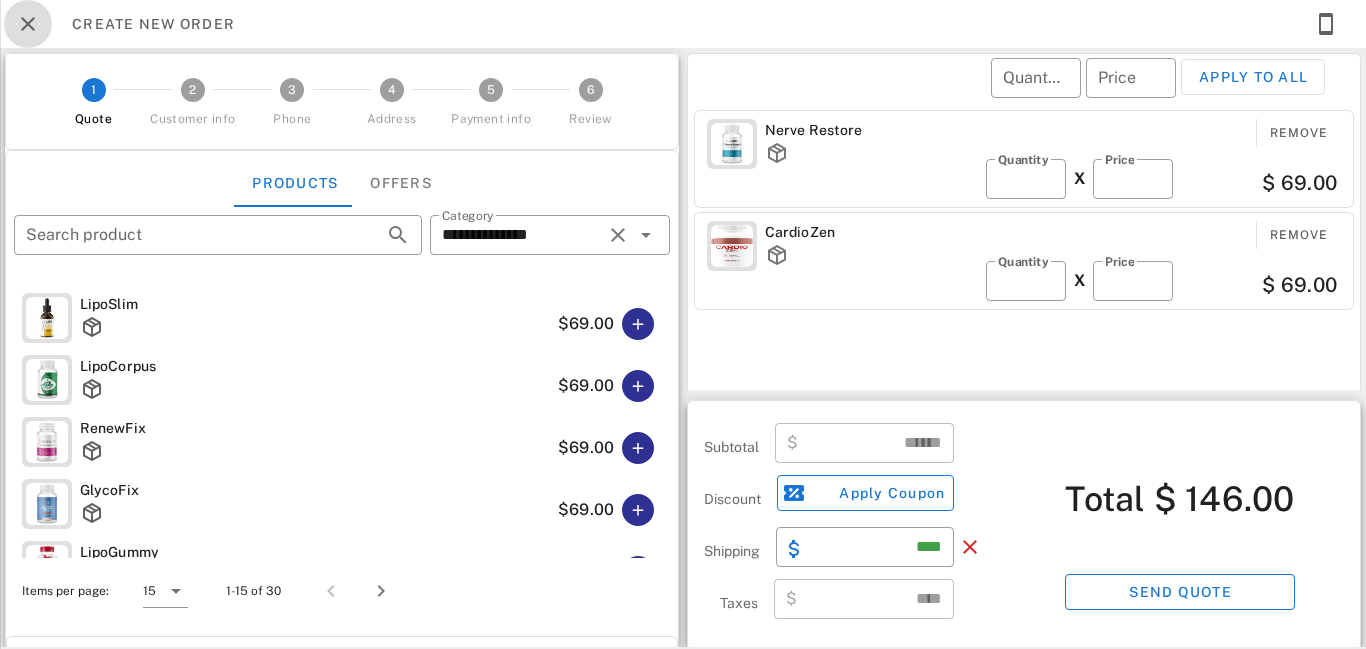 click at bounding box center (28, 24) 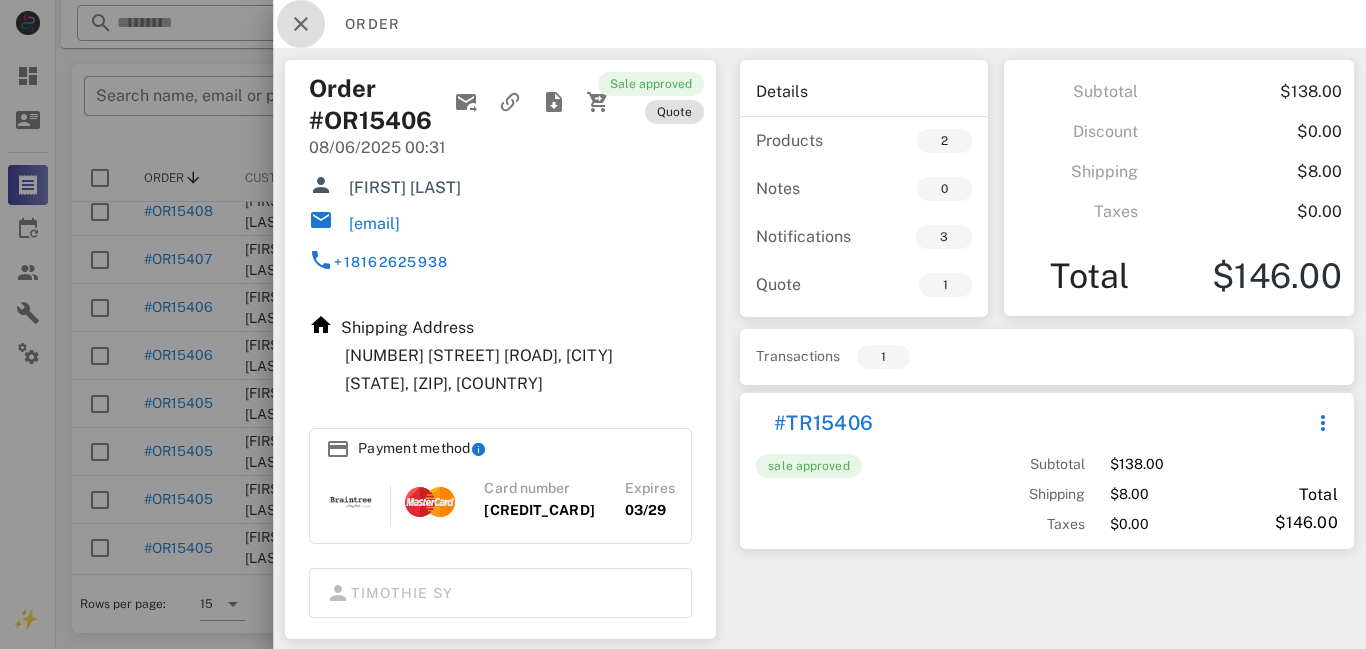 click at bounding box center [301, 24] 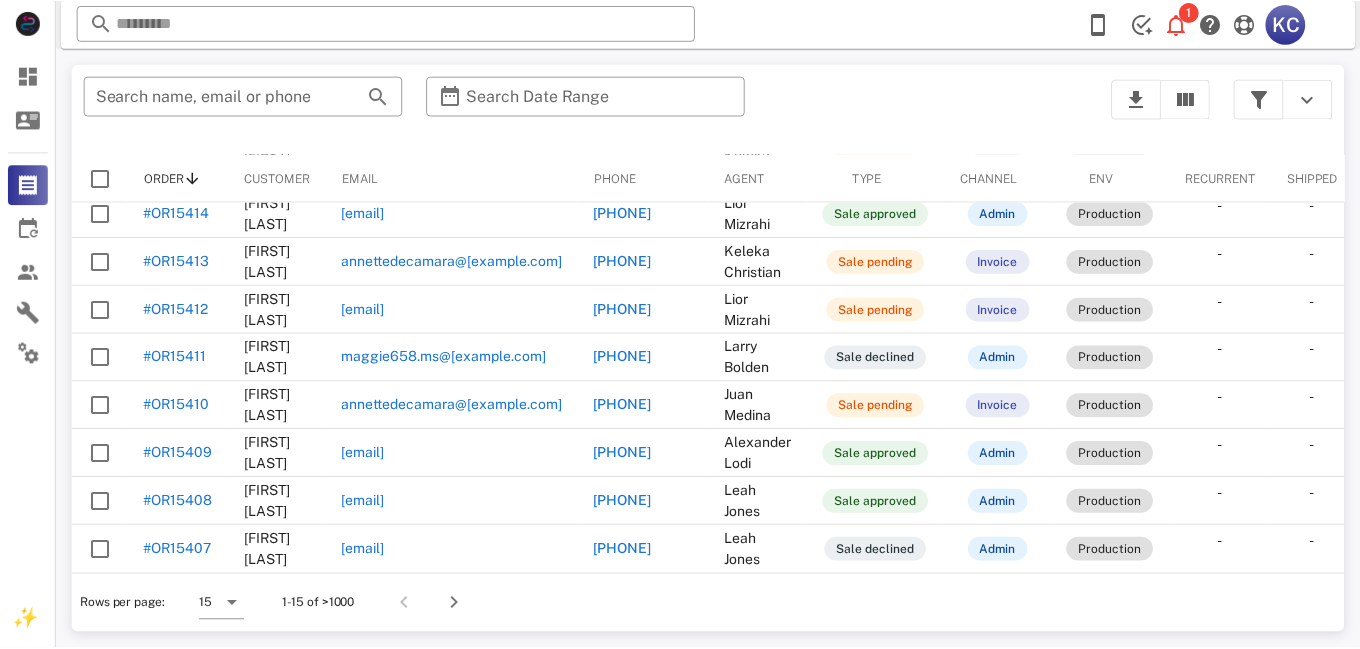 scroll, scrollTop: 62, scrollLeft: 0, axis: vertical 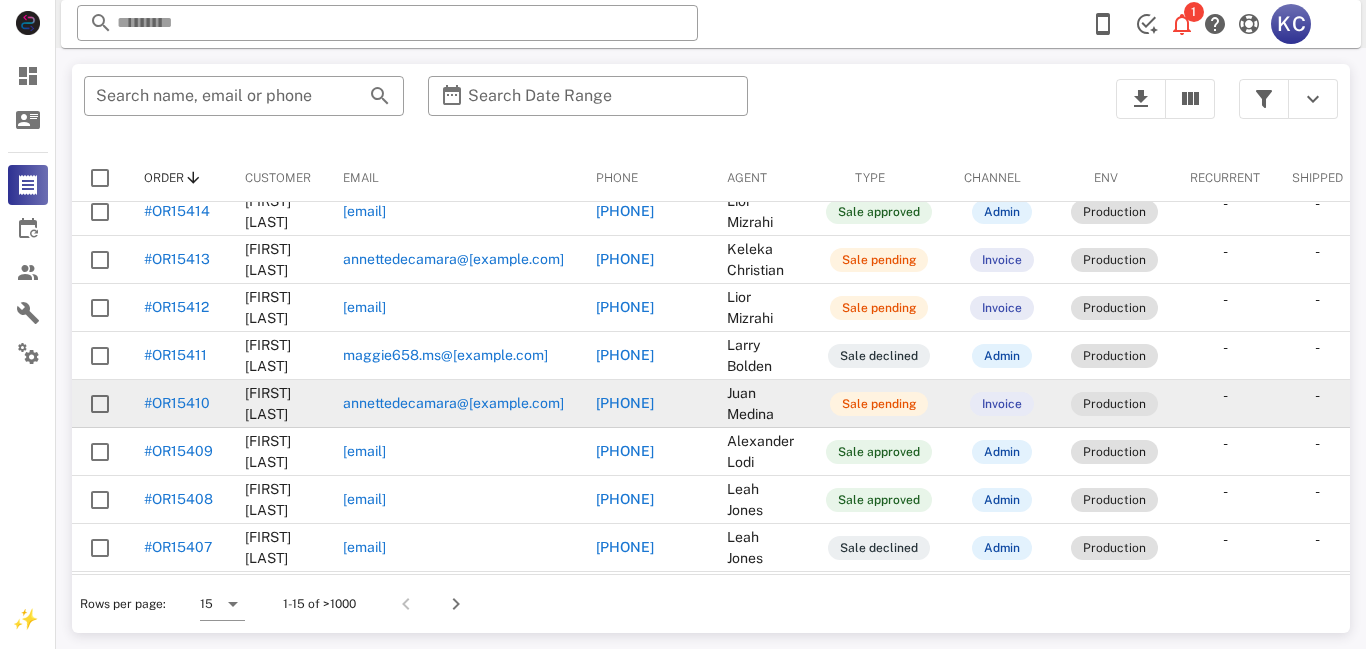 click on "#OR15410" at bounding box center (177, 403) 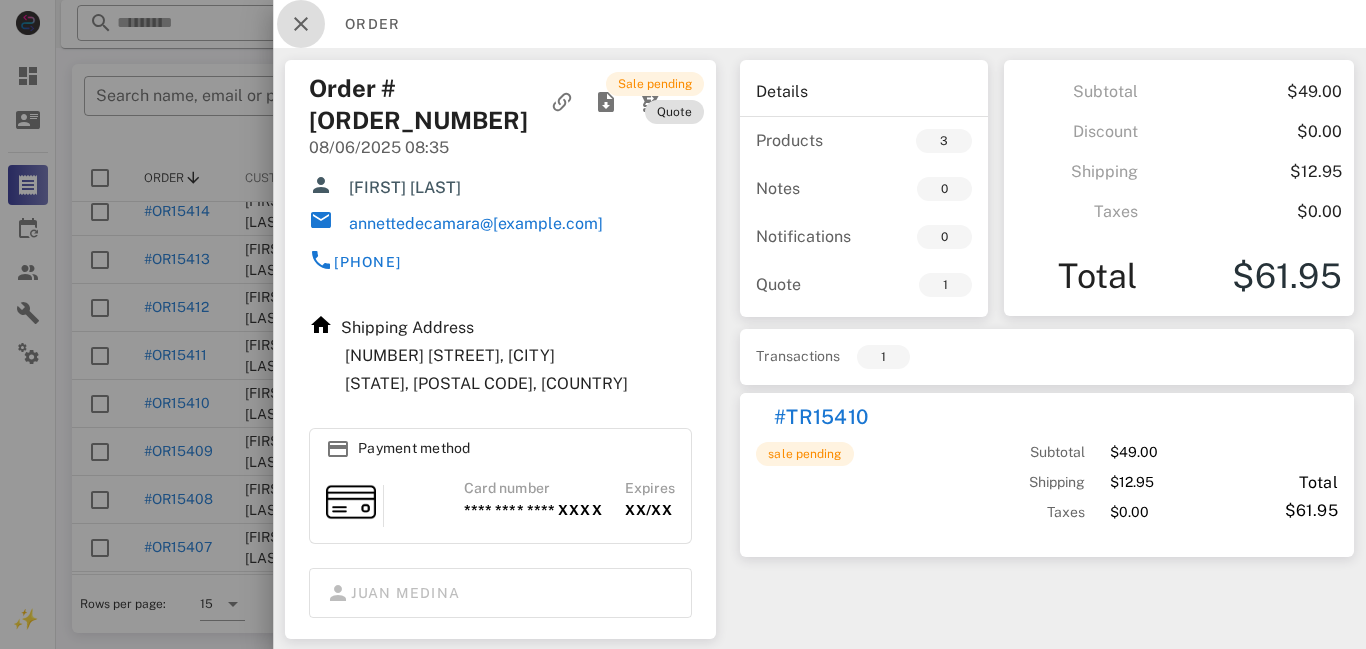 click at bounding box center (301, 24) 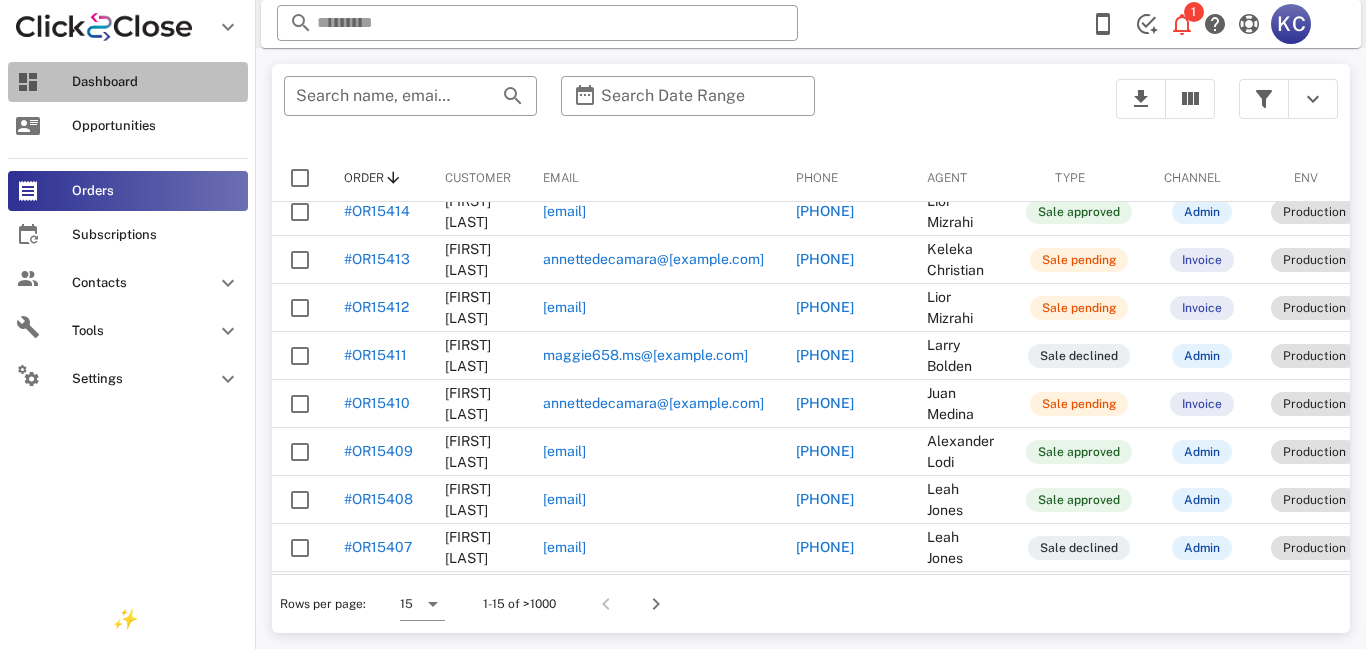 click on "Dashboard" at bounding box center [128, 82] 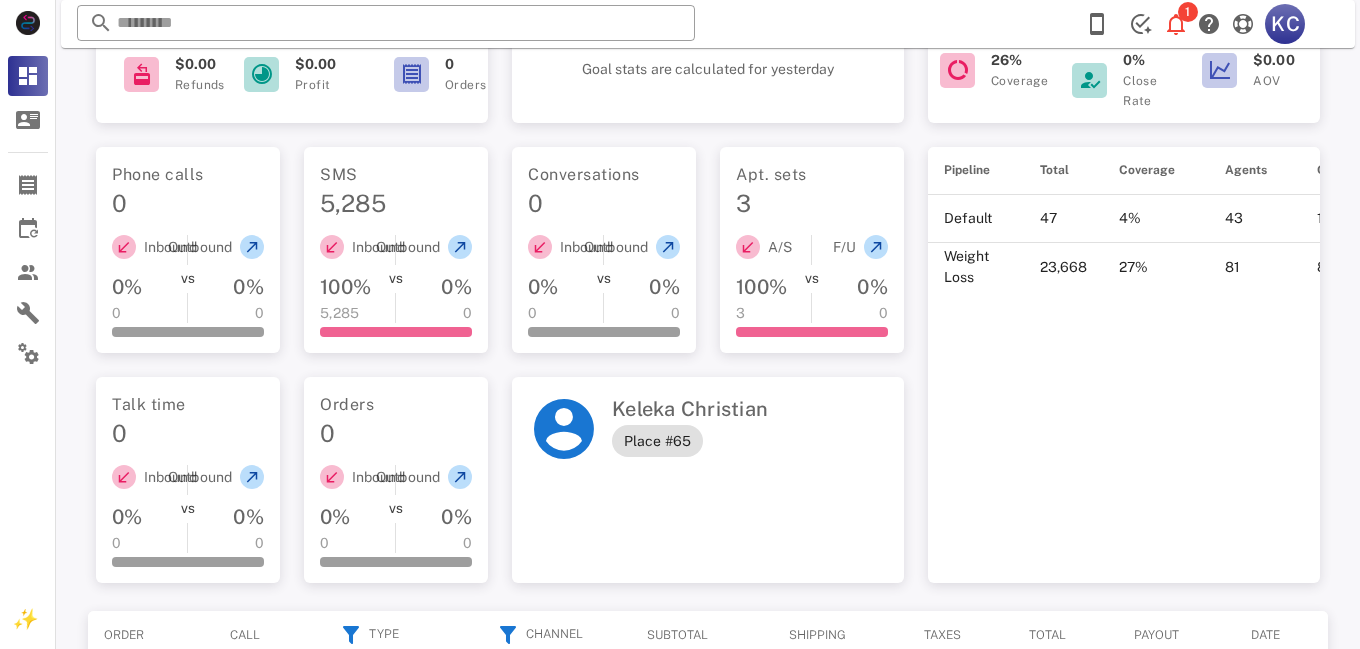 scroll, scrollTop: 457, scrollLeft: 0, axis: vertical 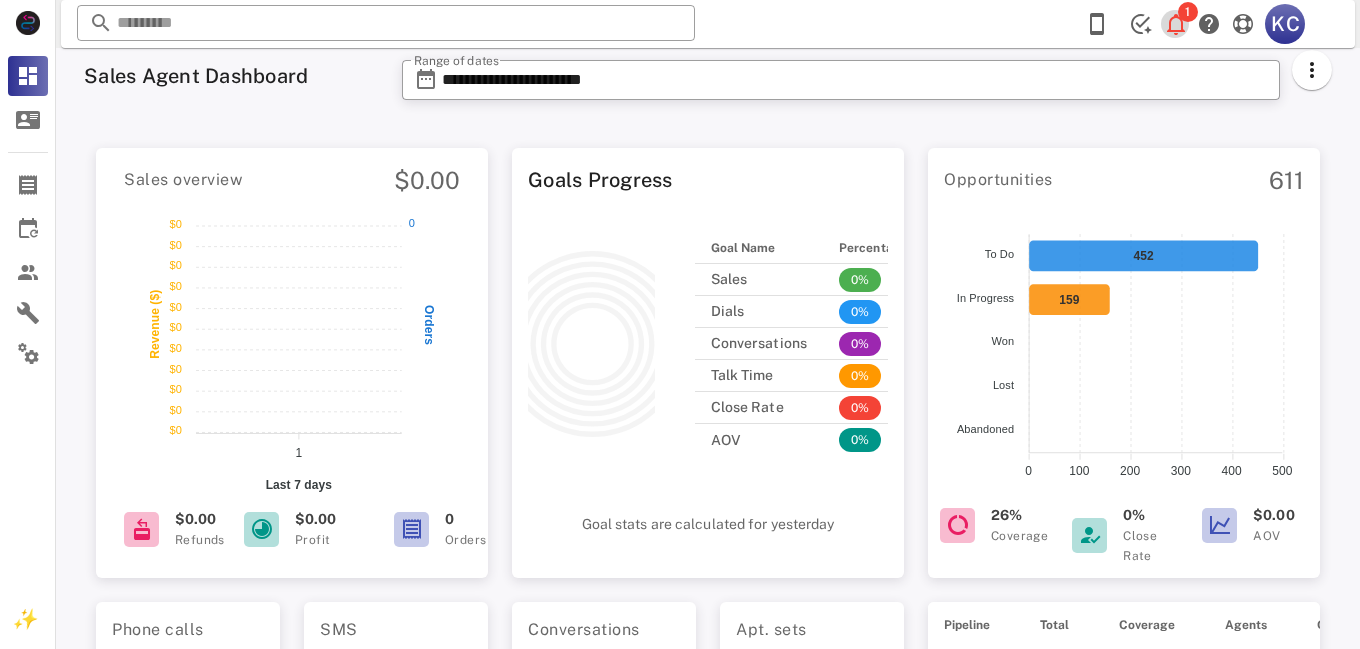 click at bounding box center [1176, 24] 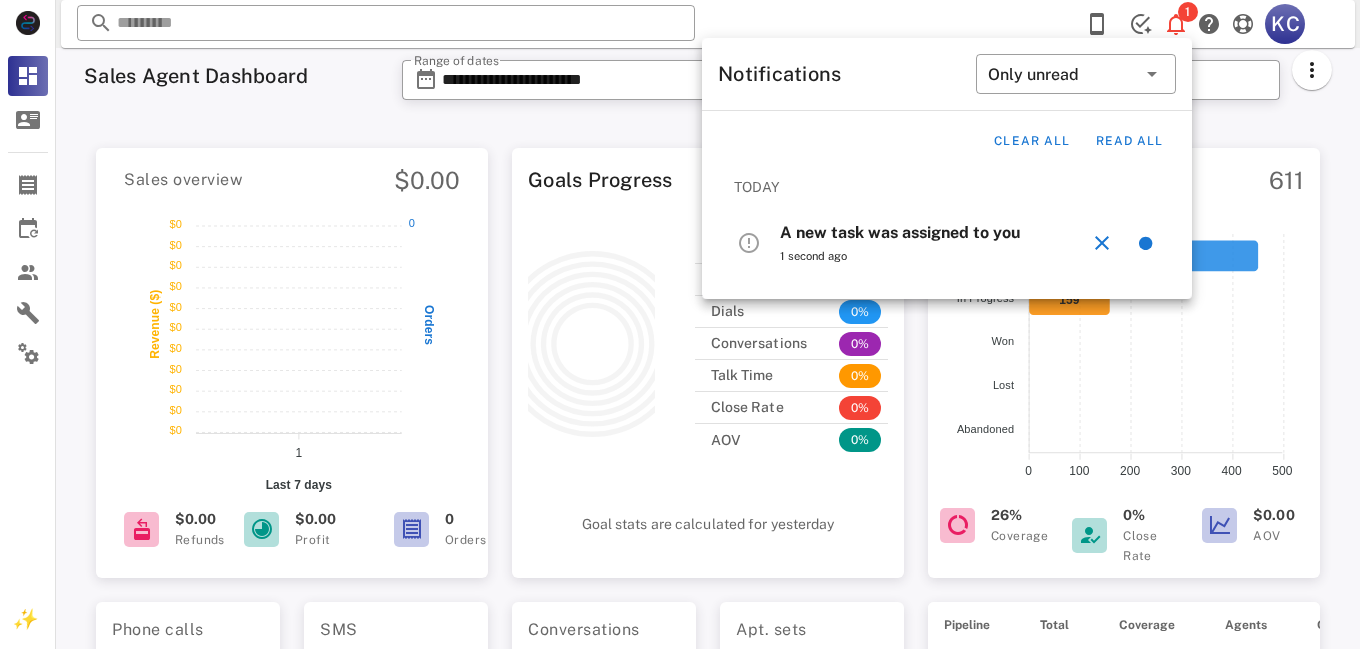 click on "A new task was assigned to you" at bounding box center (900, 232) 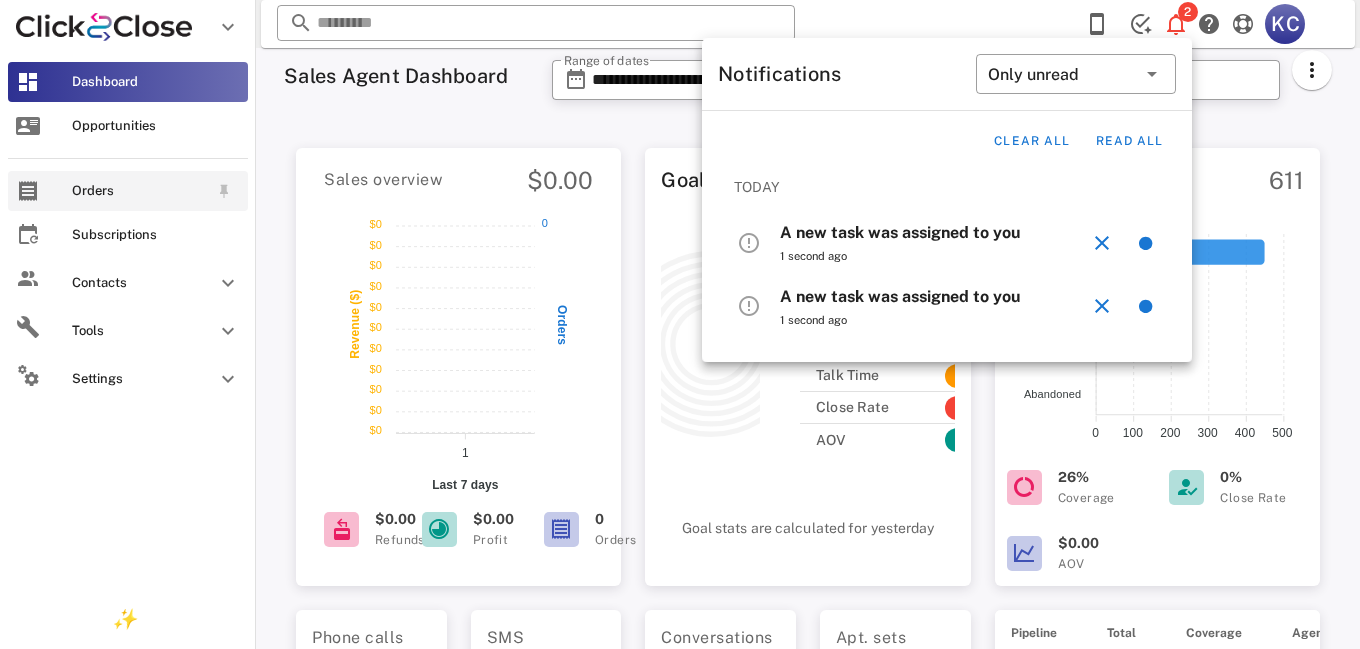 click on "Orders" at bounding box center [140, 191] 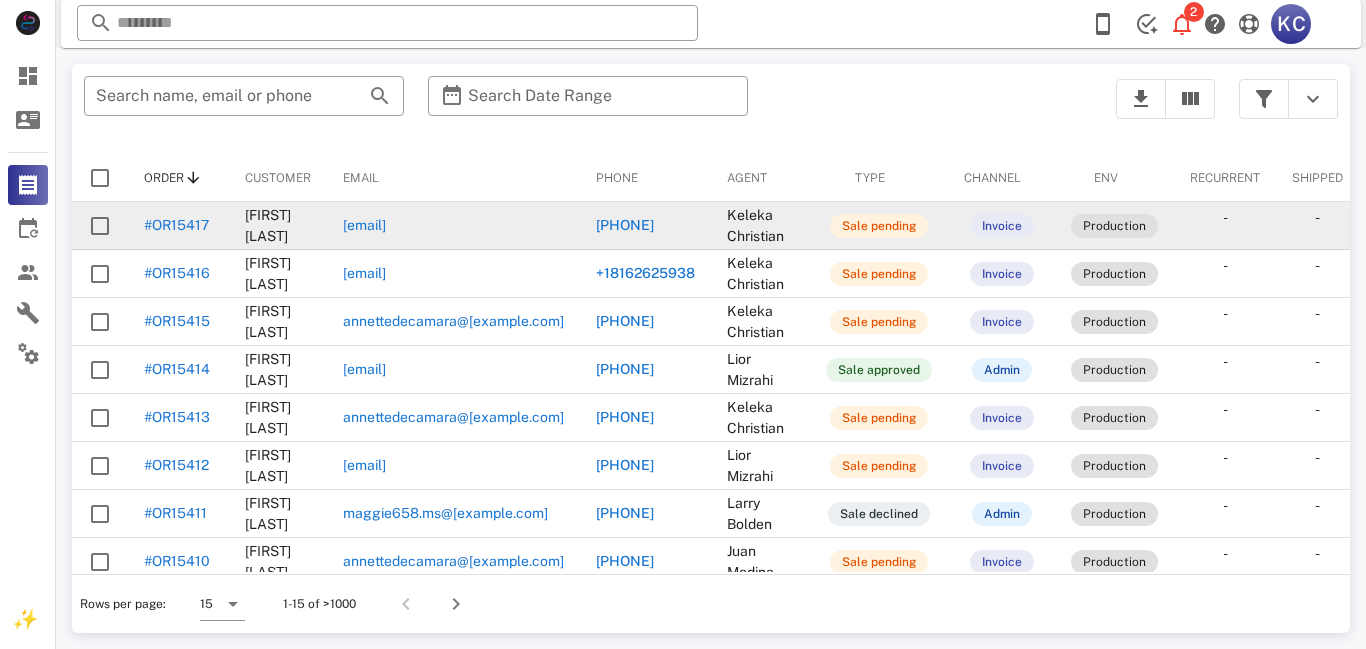 click on "#OR15417" at bounding box center [176, 225] 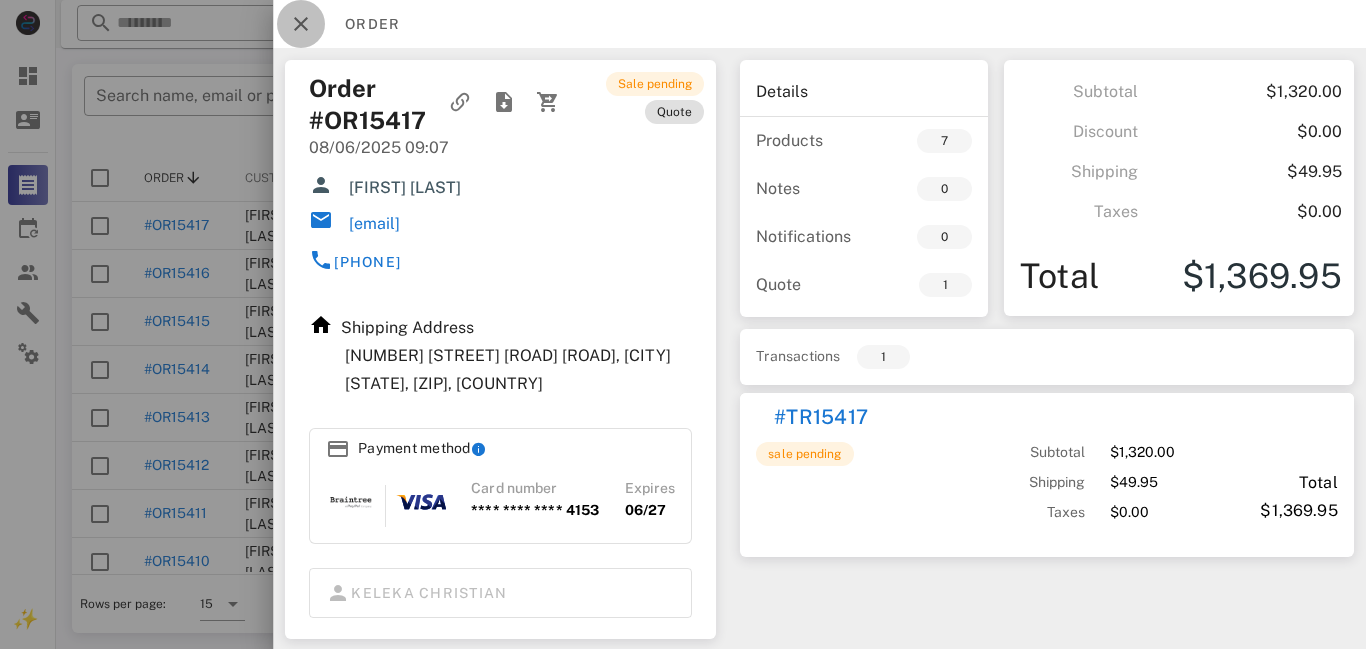 click at bounding box center (301, 24) 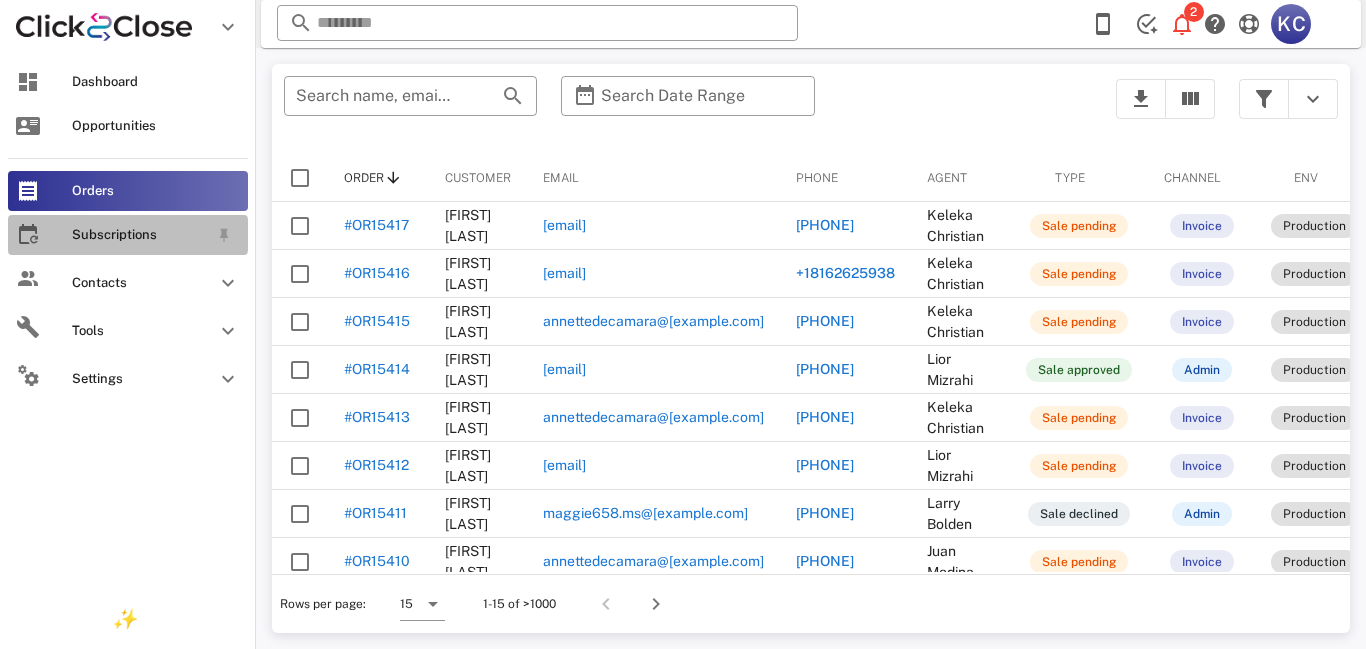 click on "Subscriptions" at bounding box center (128, 235) 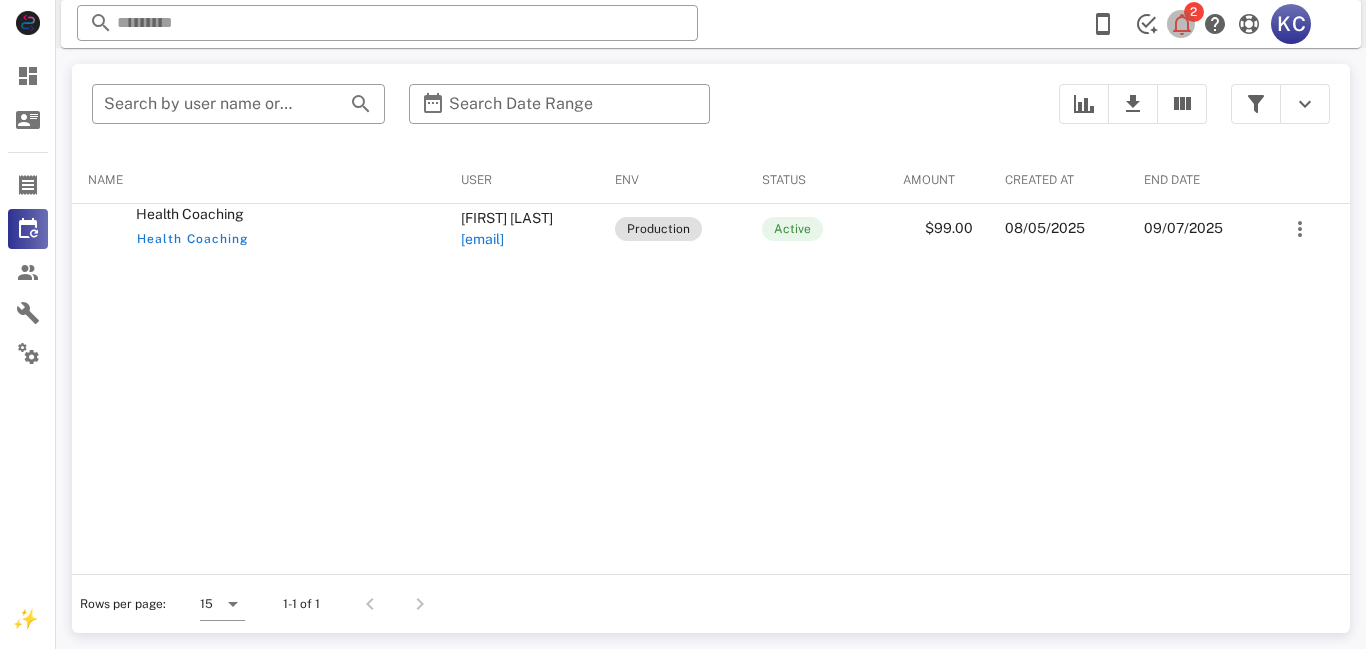click at bounding box center (1182, 24) 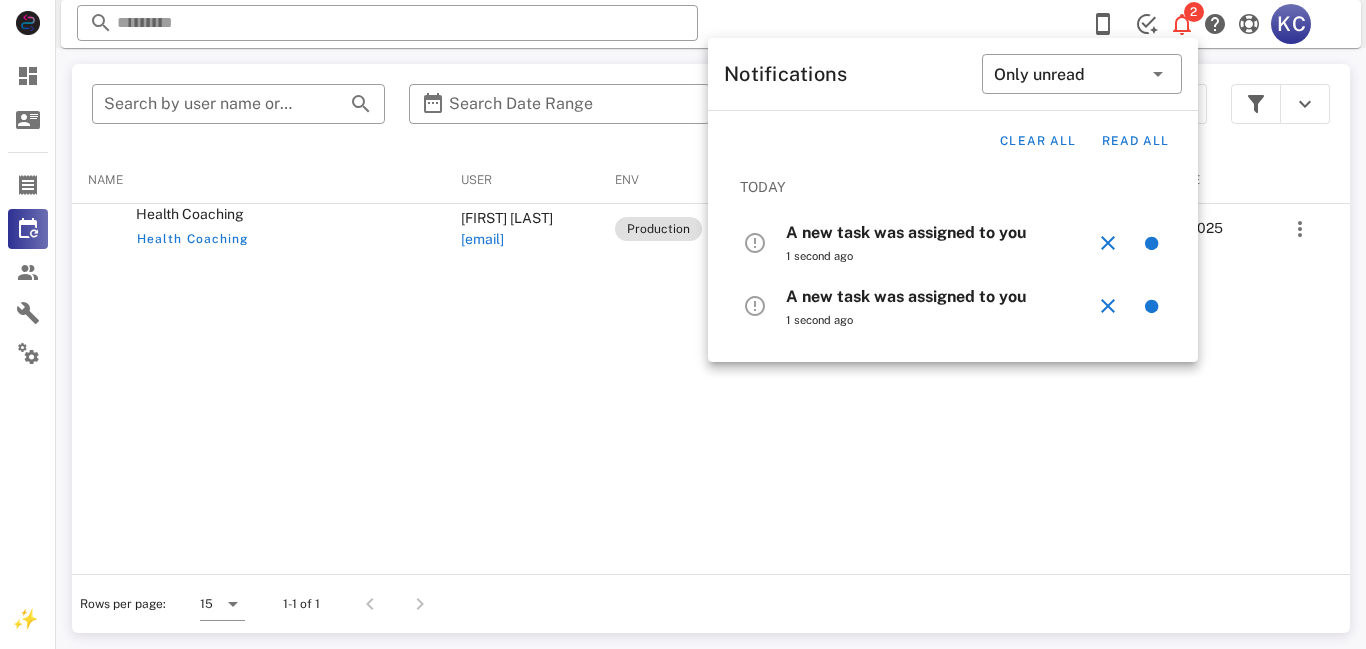 click on "A new task was assigned to you 1 second ago" at bounding box center (940, 243) 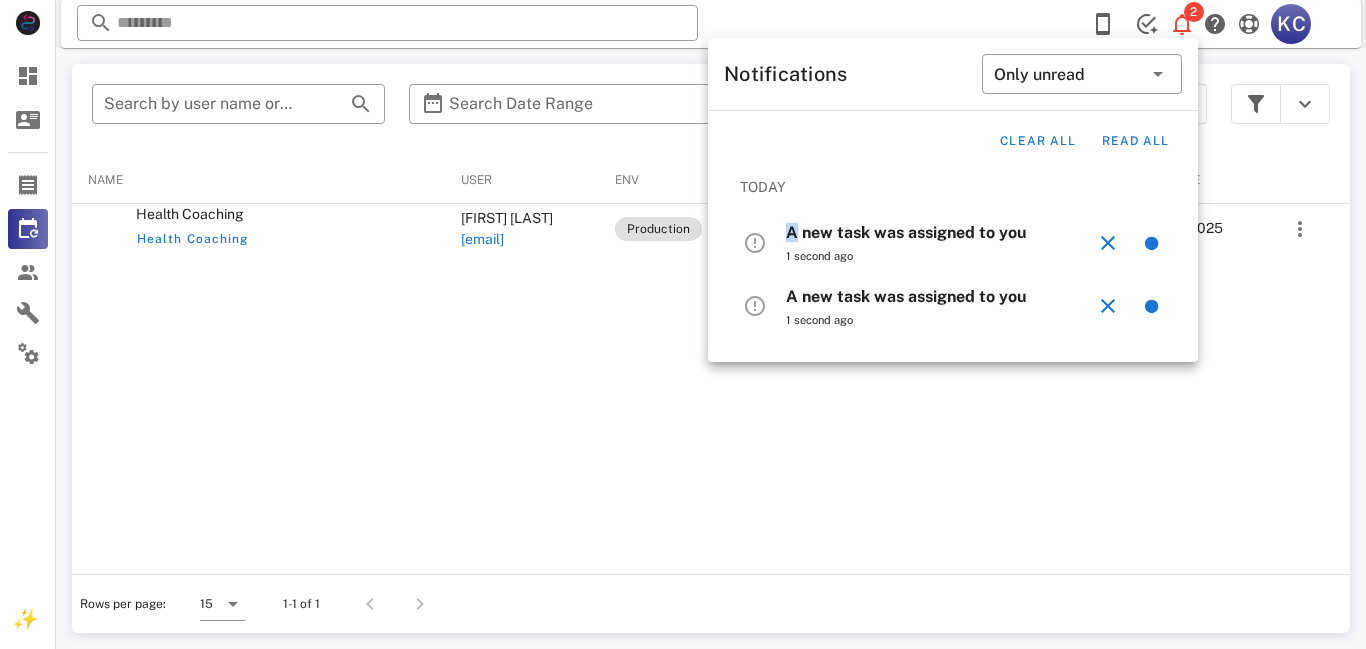 click on "A new task was assigned to you 1 second ago" at bounding box center [940, 243] 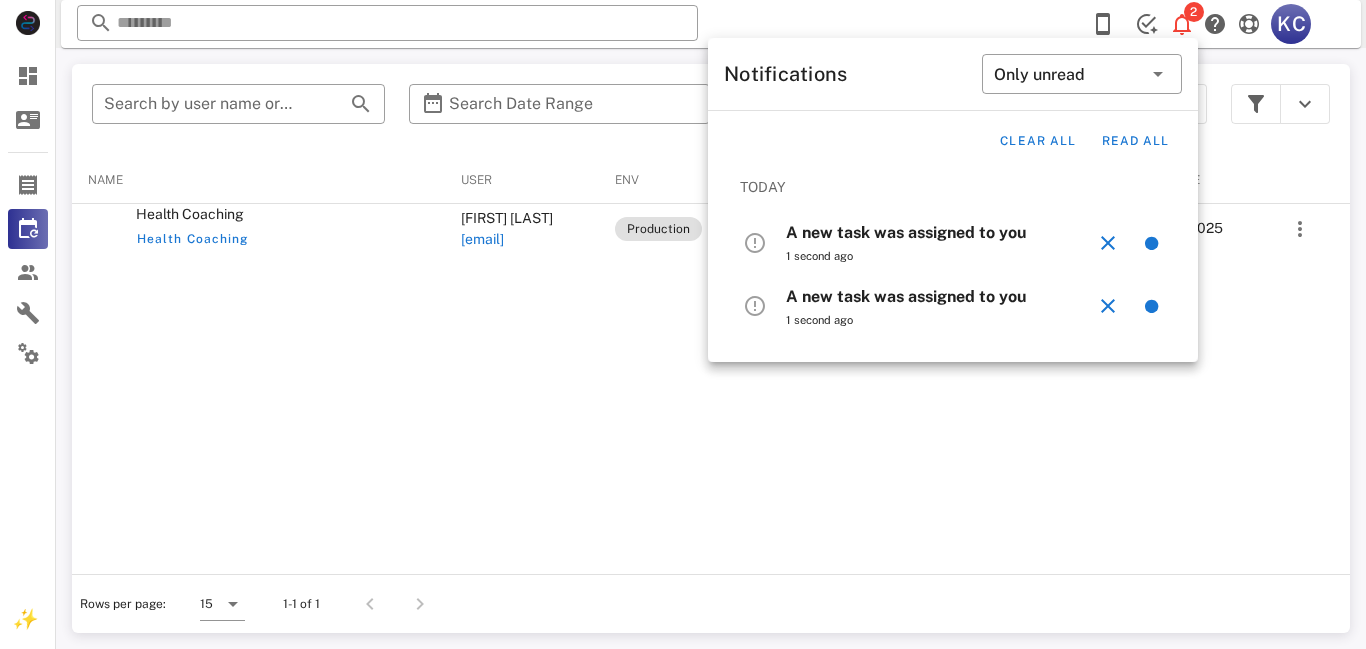 click on "A new task was assigned to you 1 second ago" at bounding box center [953, 243] 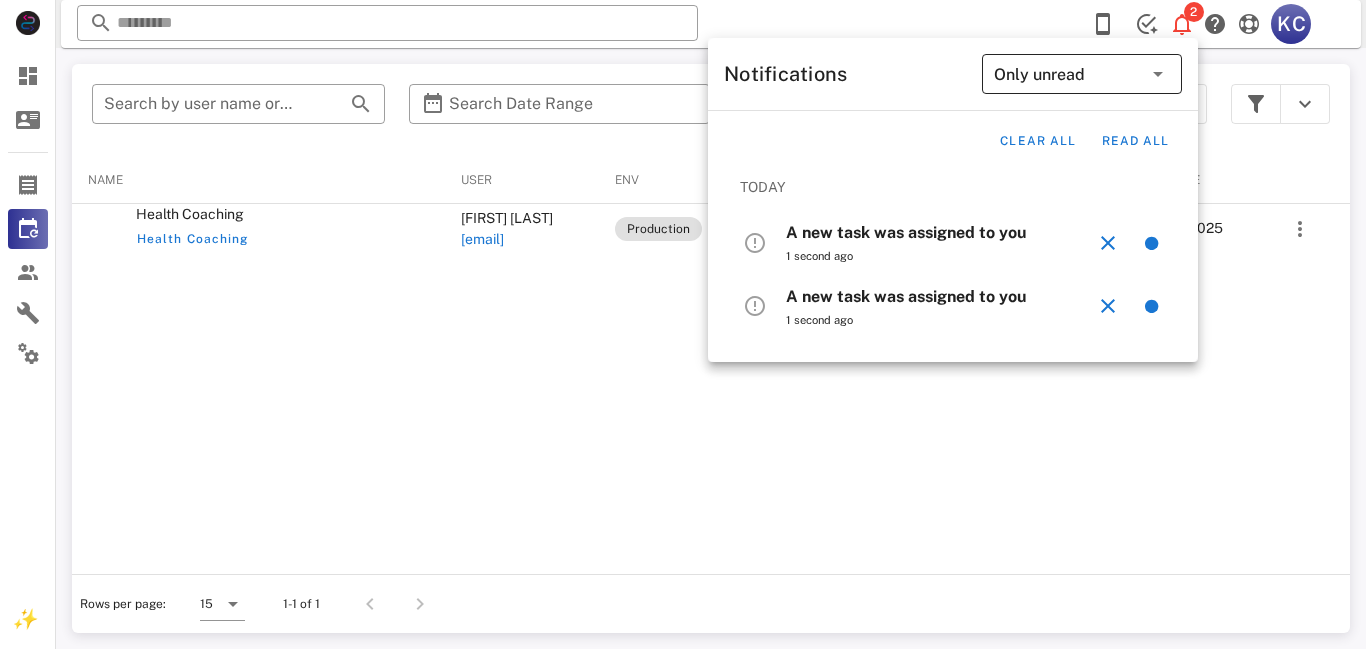 click at bounding box center [1158, 74] 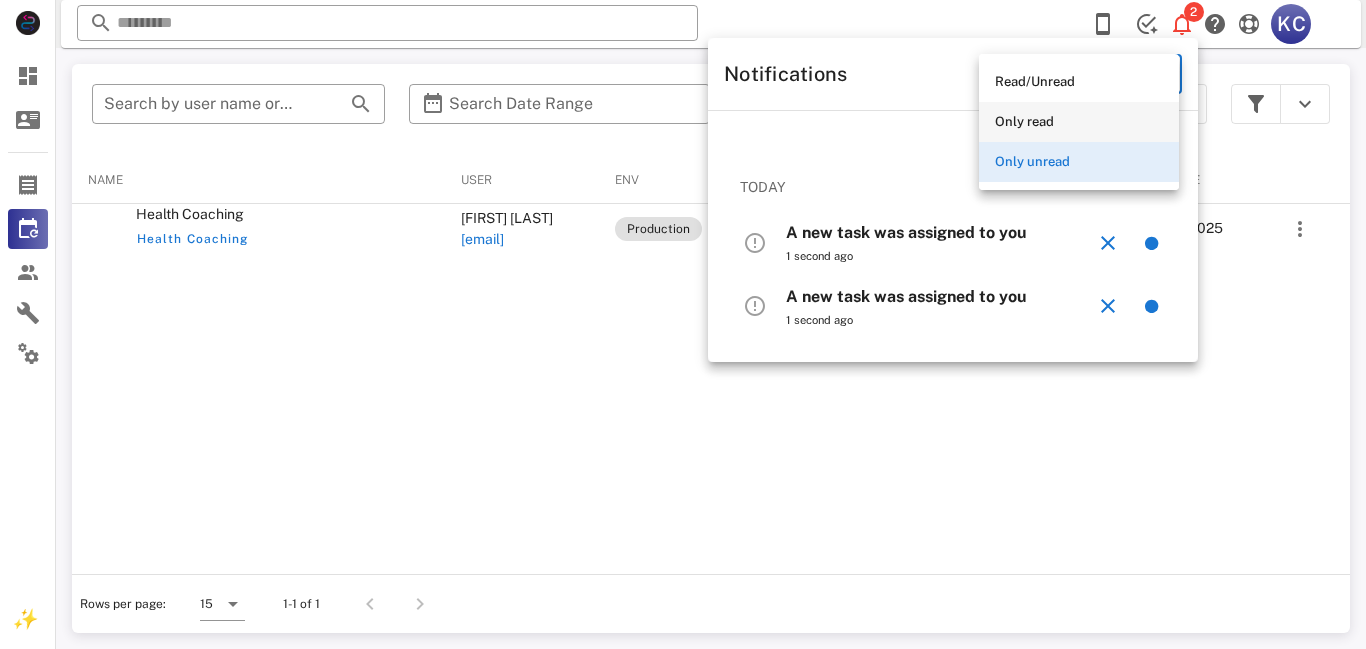 click on "Only read" at bounding box center (1079, 122) 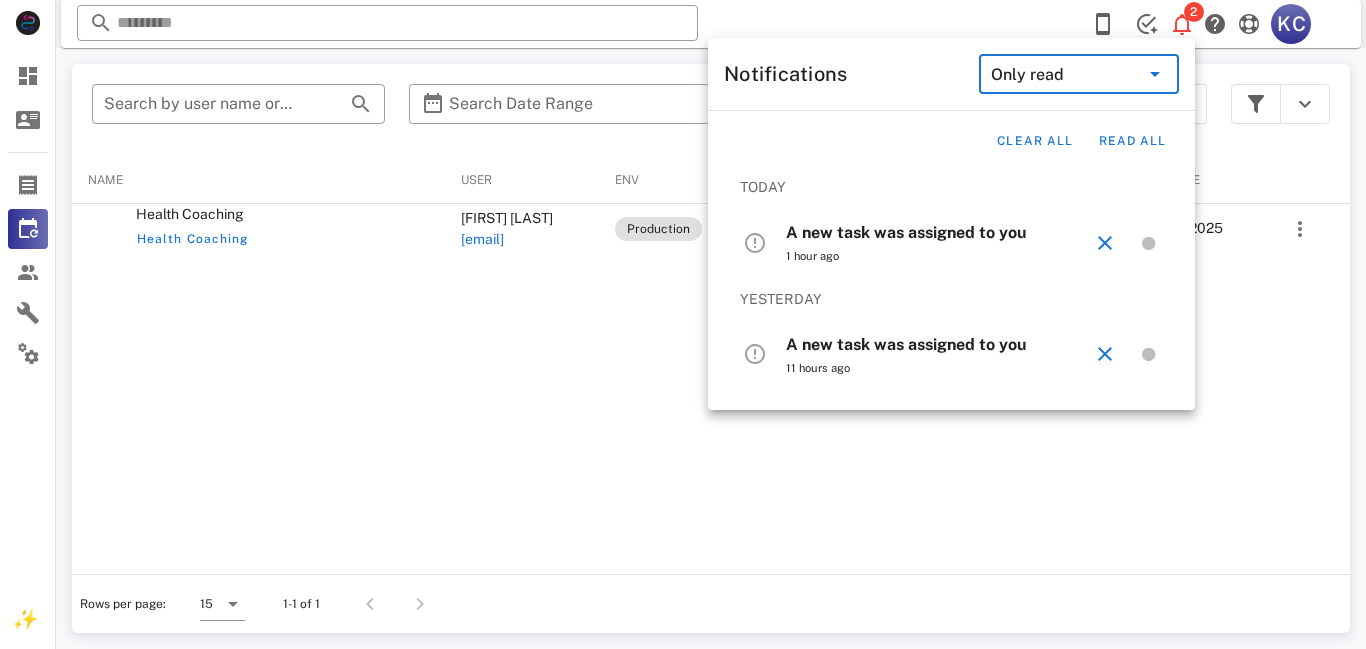 click on "A new task was assigned to you" at bounding box center [906, 232] 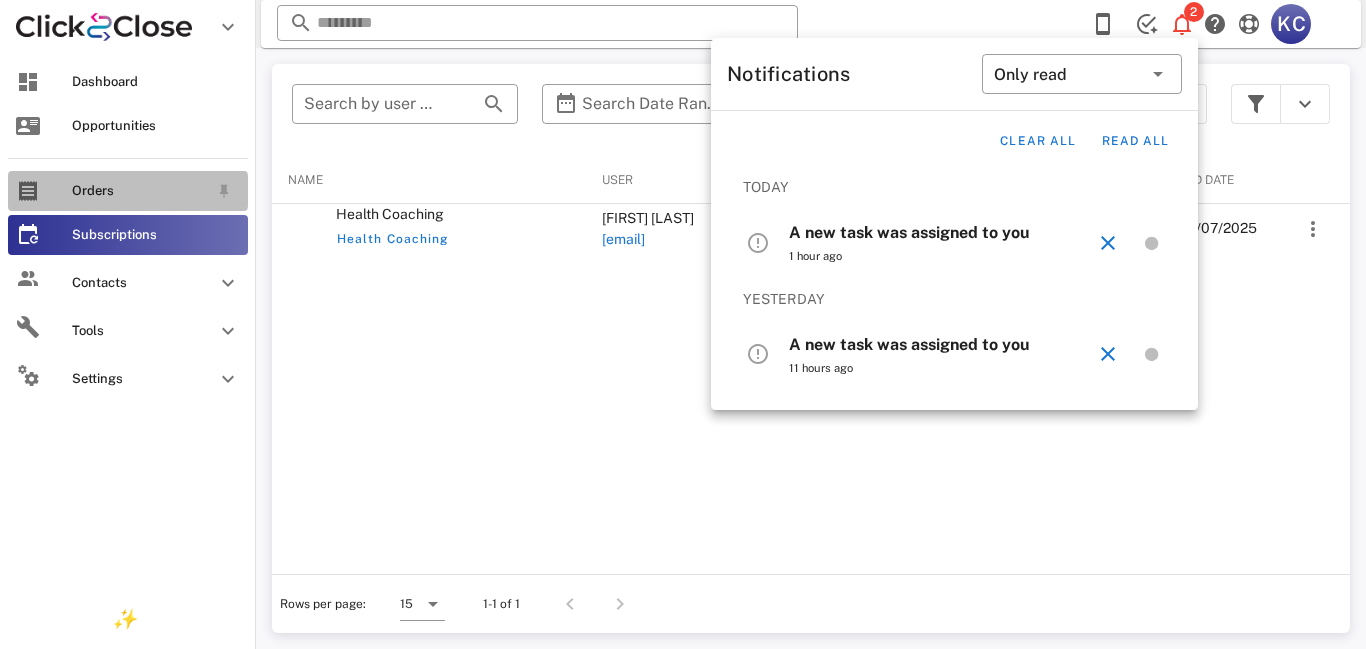 click at bounding box center [28, 191] 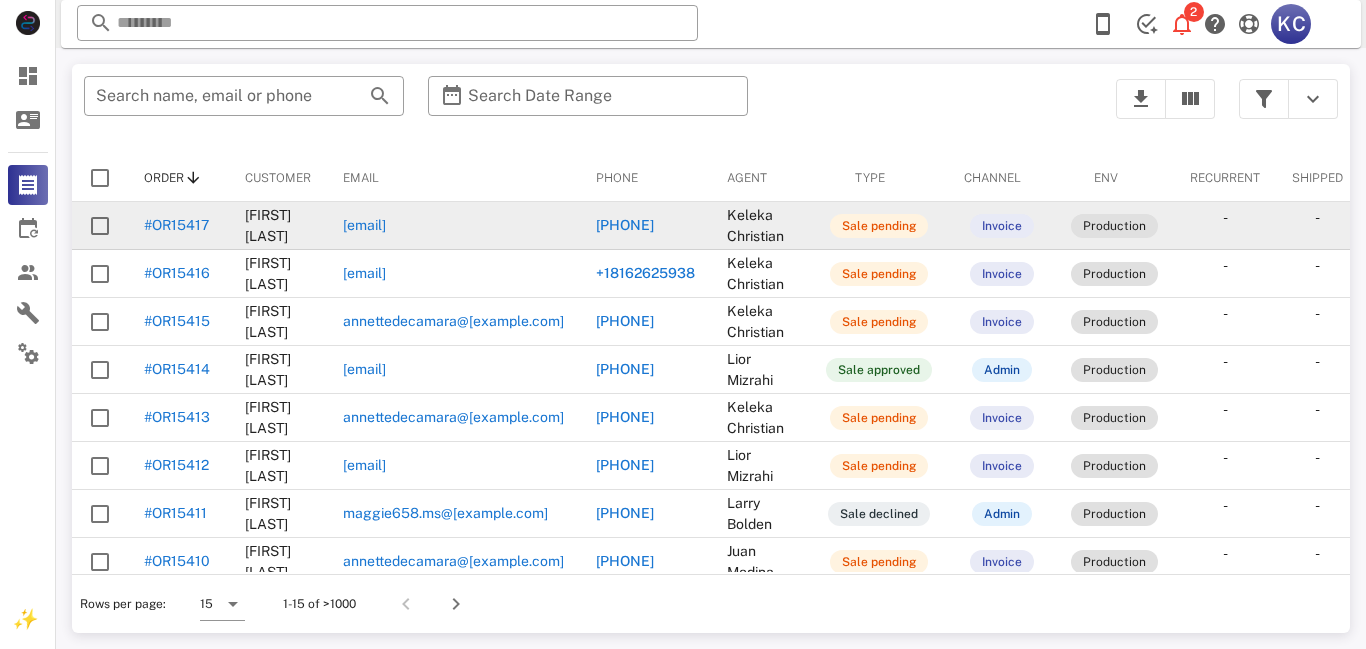 click on "#OR15417" at bounding box center [176, 225] 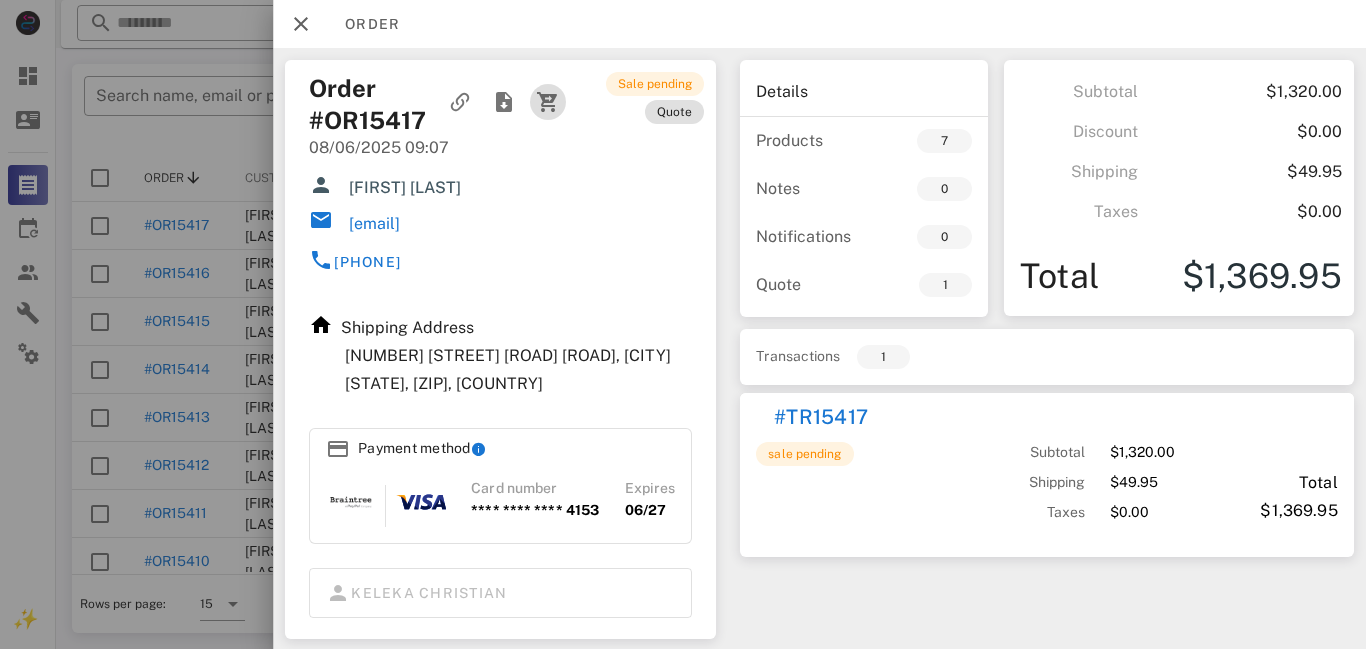 click at bounding box center [548, 102] 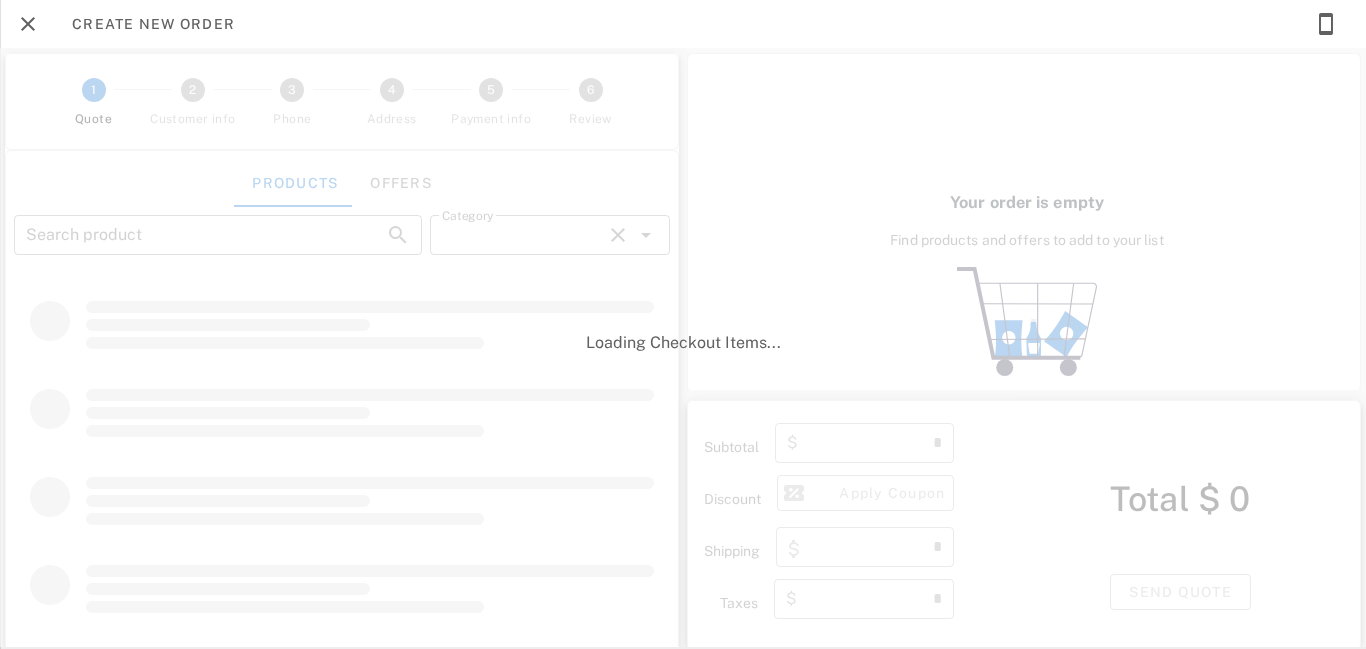 type on "**********" 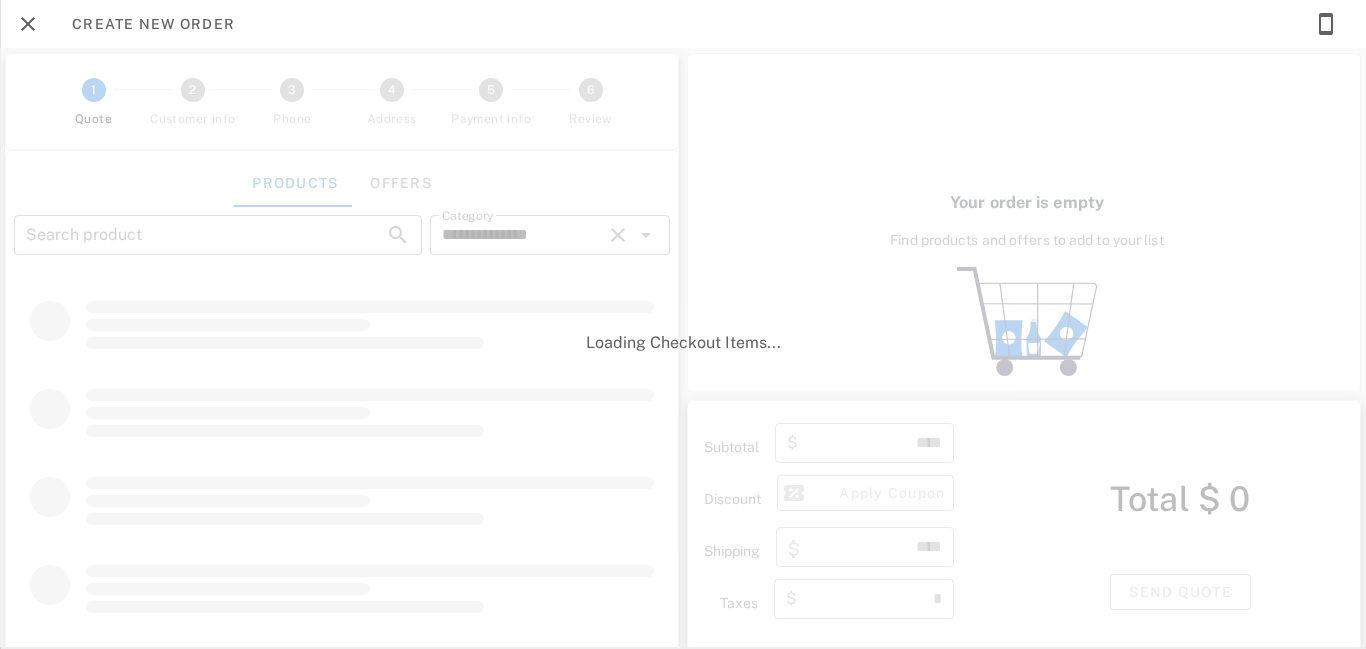 type on "****" 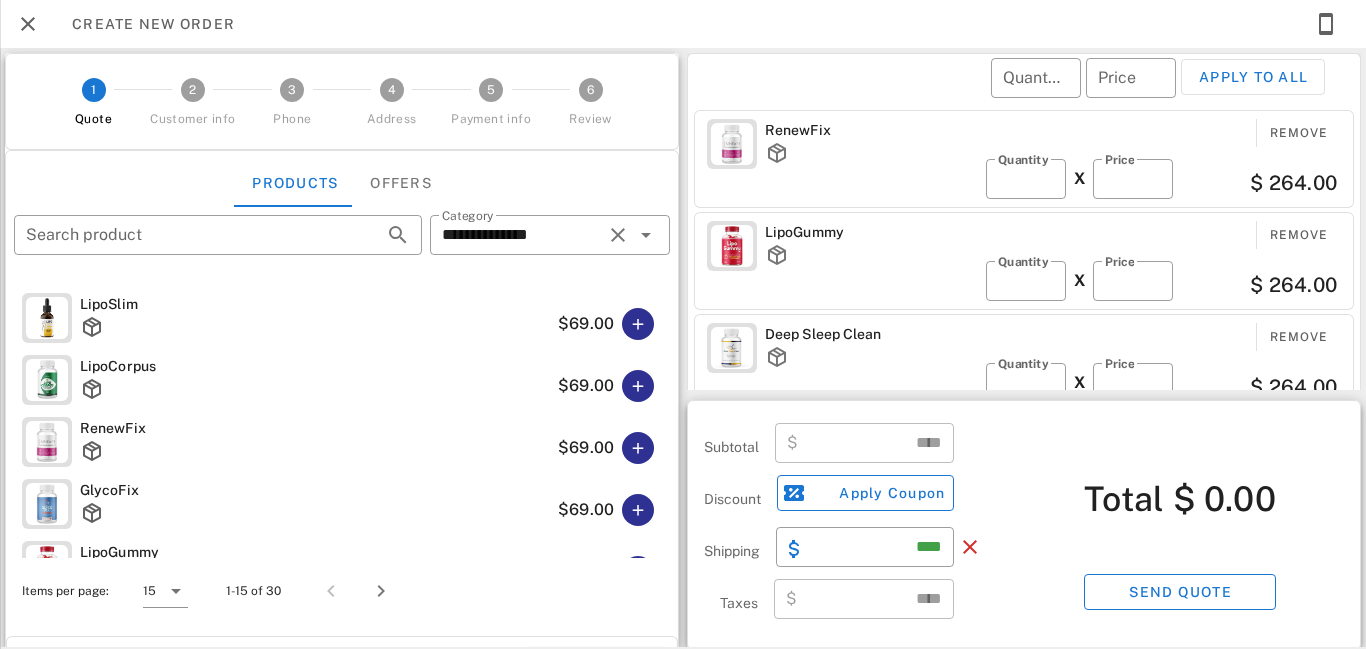 type on "*****" 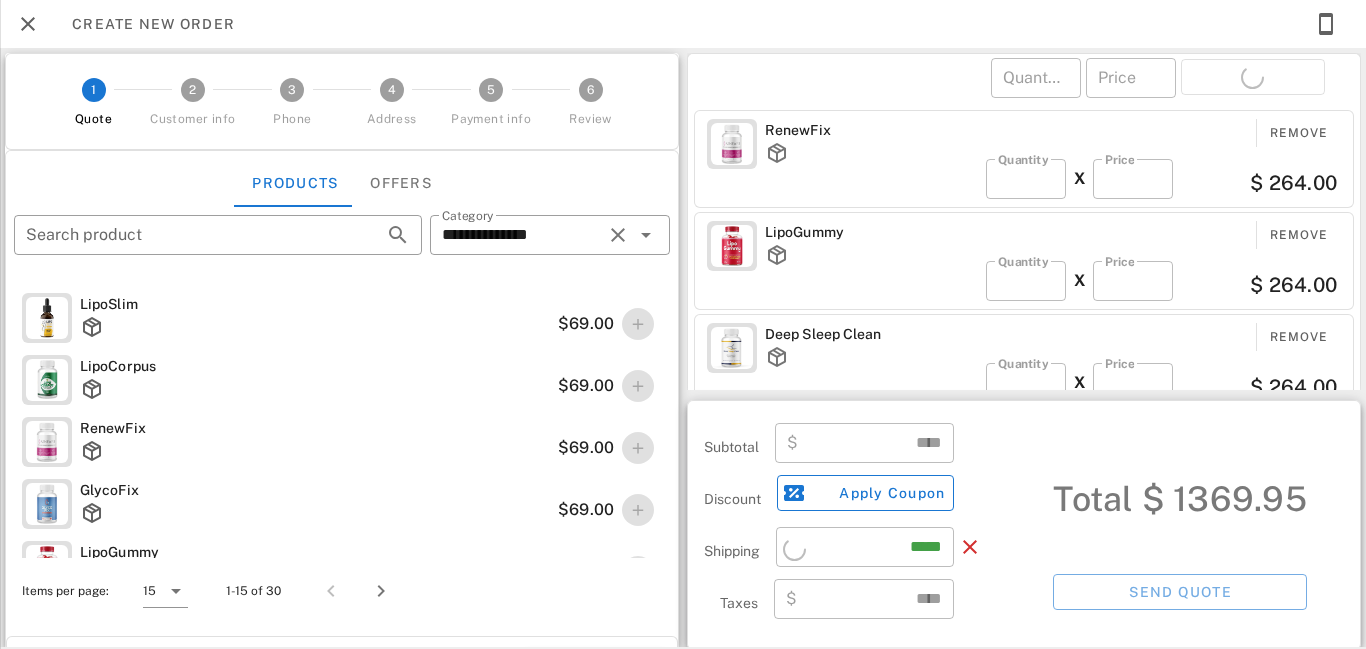 type on "*******" 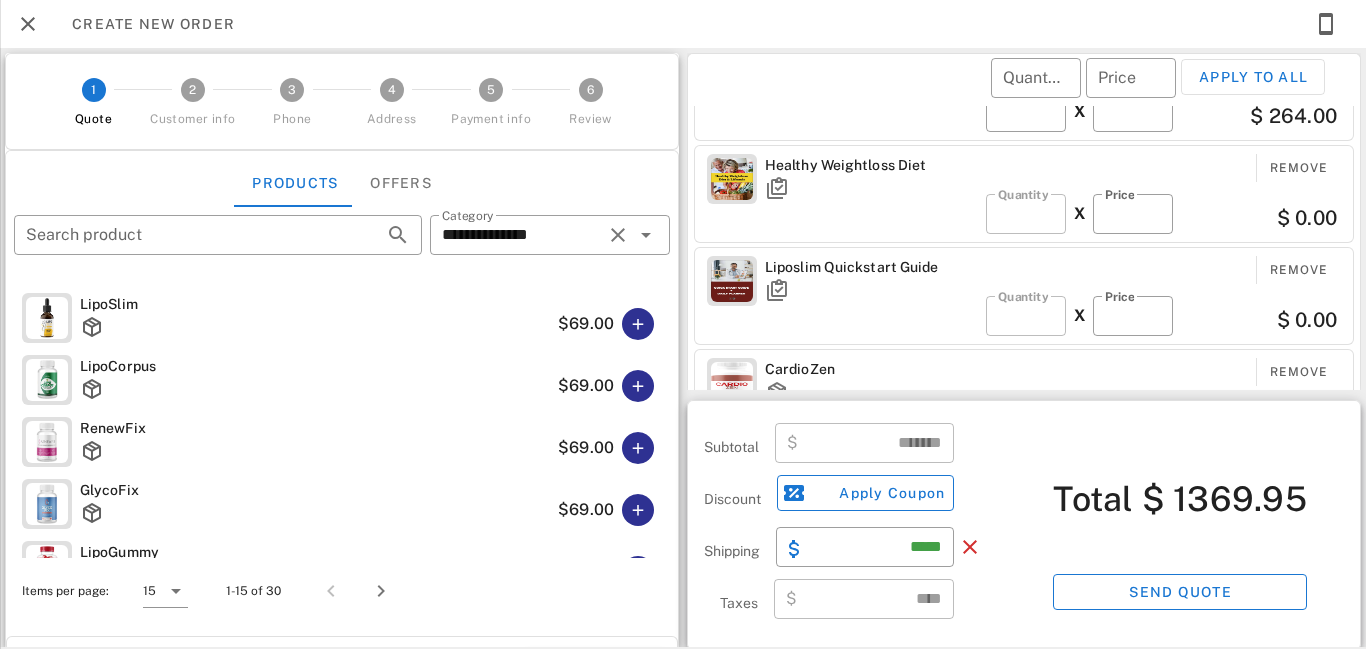 scroll, scrollTop: 432, scrollLeft: 0, axis: vertical 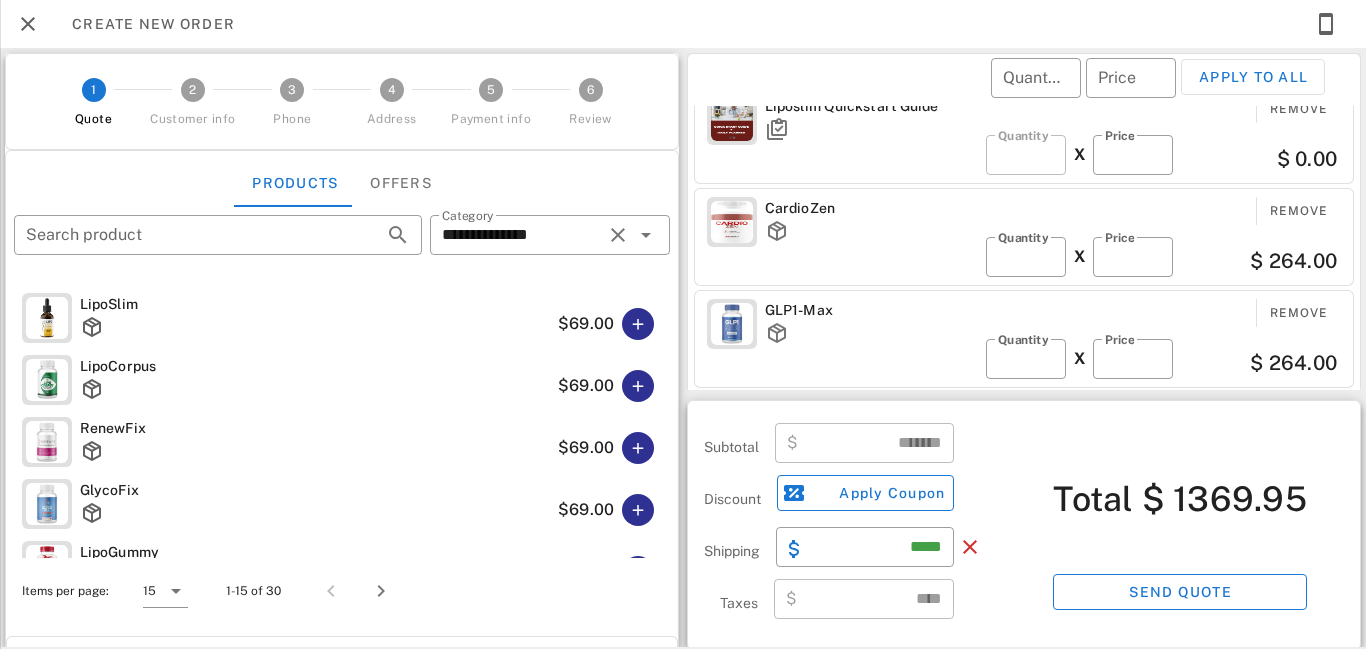 drag, startPoint x: 1354, startPoint y: 301, endPoint x: 1362, endPoint y: 349, distance: 48.6621 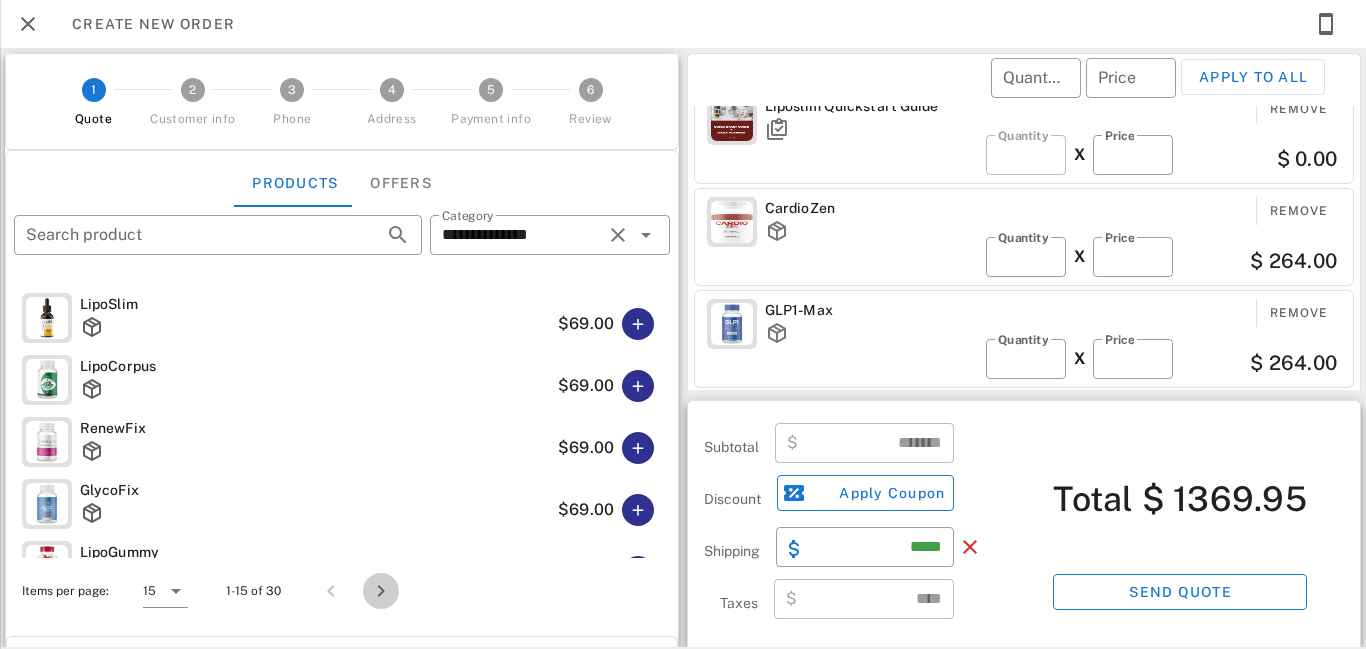 click at bounding box center [381, 591] 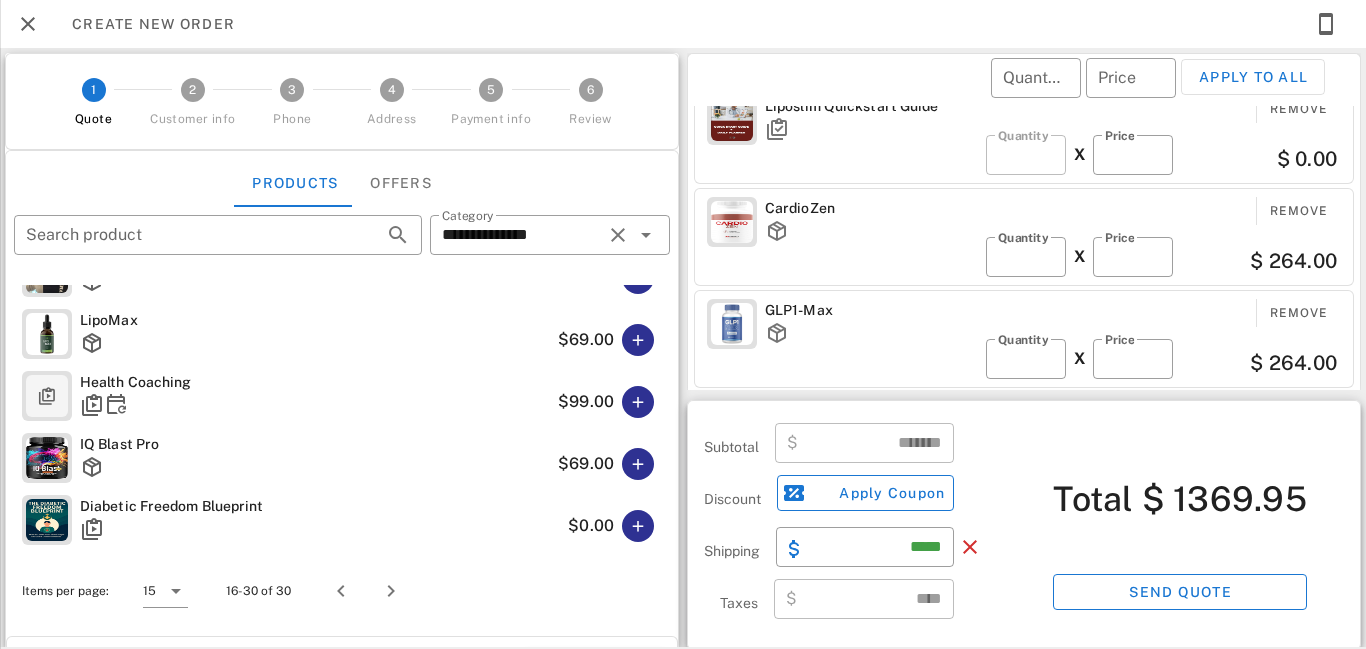 scroll, scrollTop: 673, scrollLeft: 0, axis: vertical 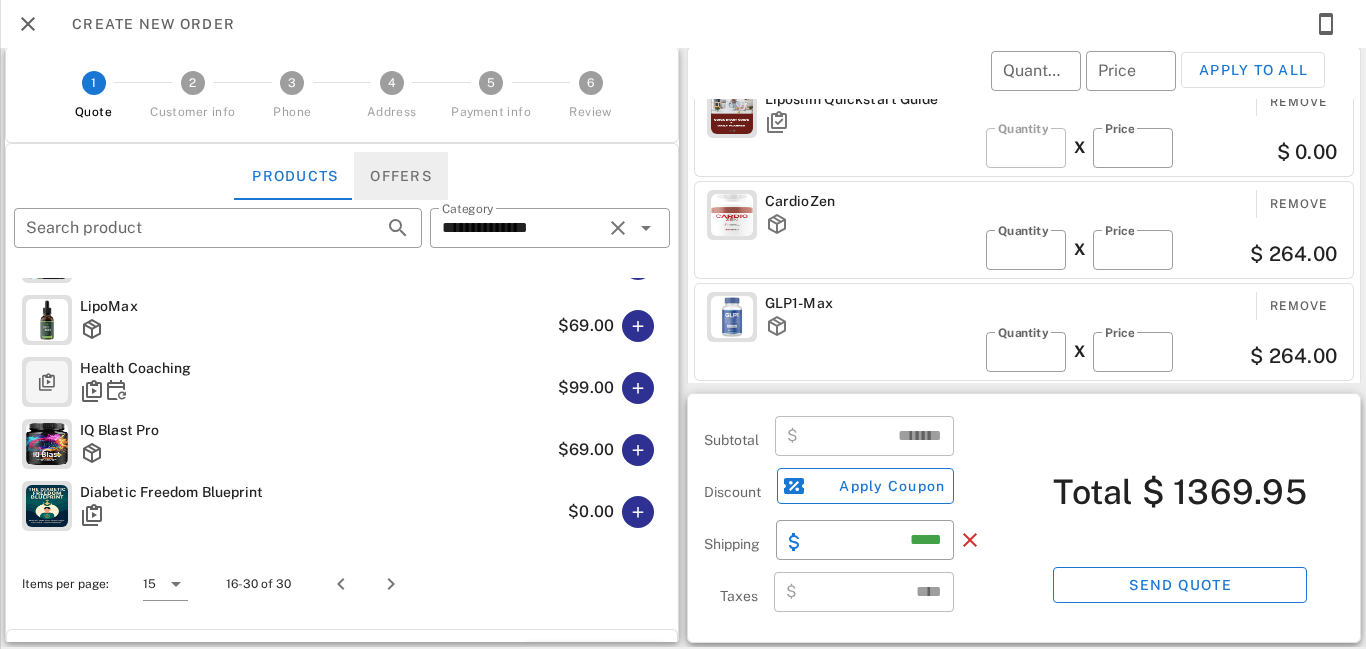 click on "Offers" at bounding box center [401, 176] 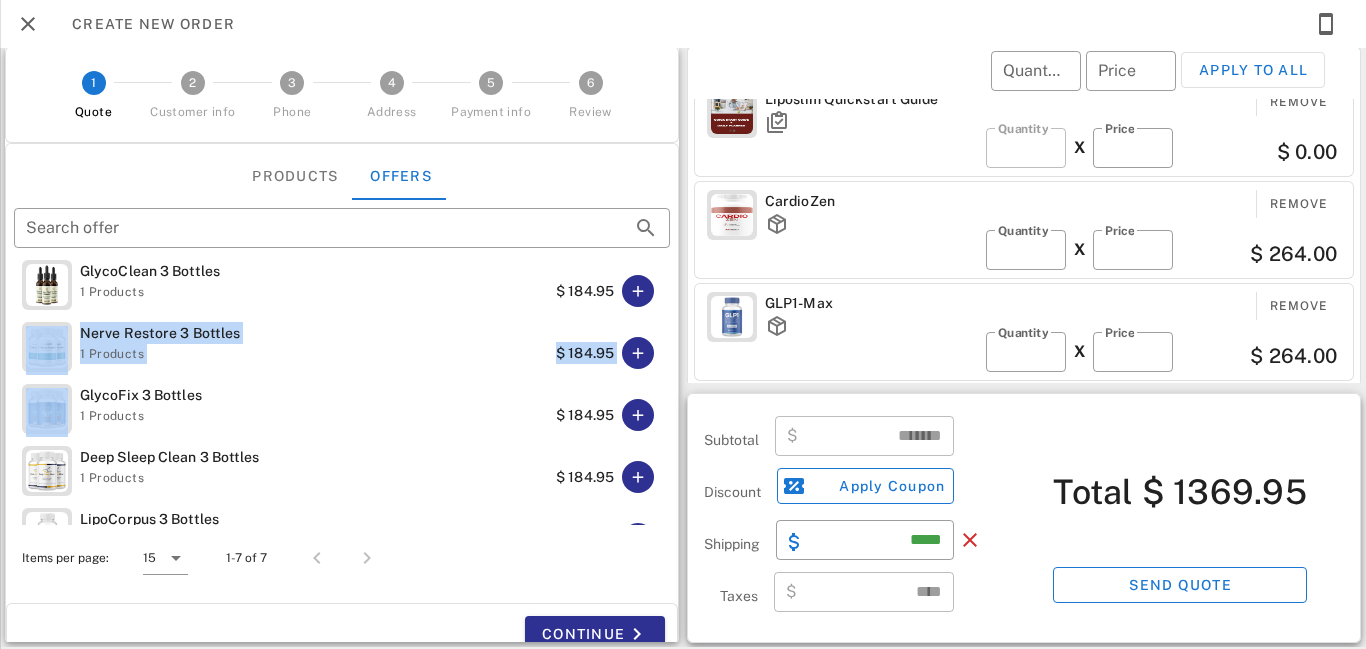drag, startPoint x: 658, startPoint y: 320, endPoint x: 661, endPoint y: 351, distance: 31.144823 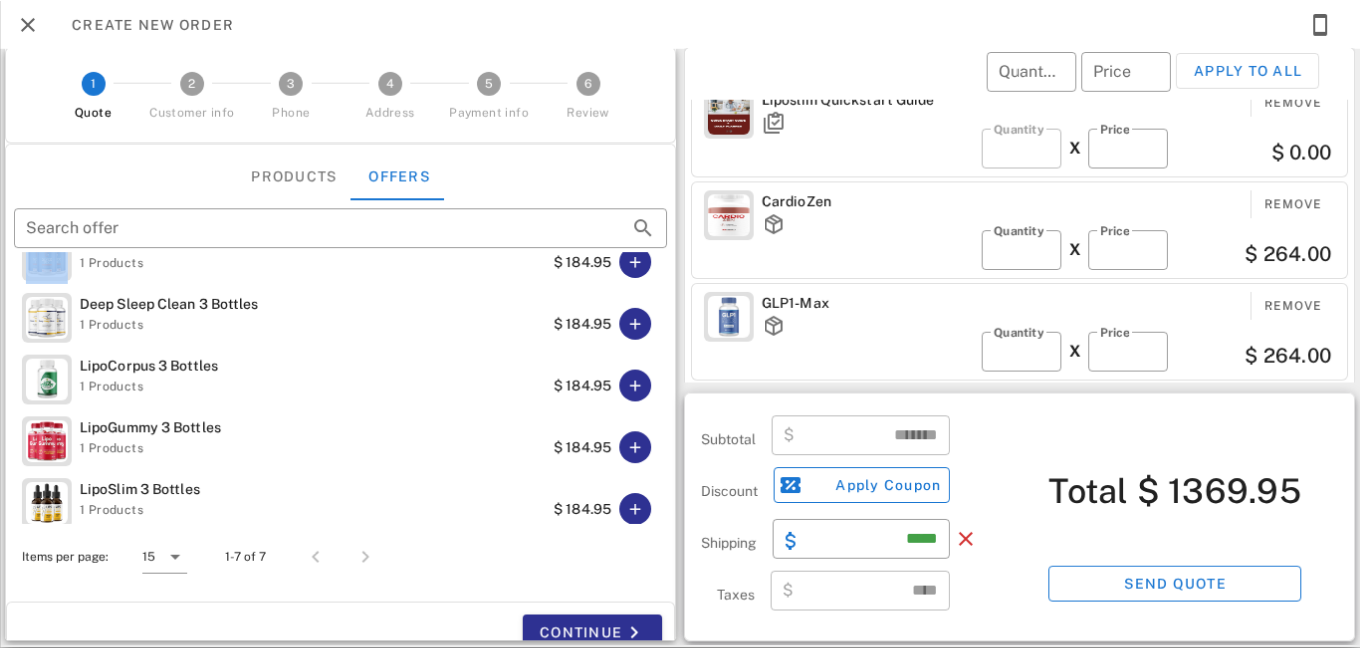 scroll, scrollTop: 155, scrollLeft: 0, axis: vertical 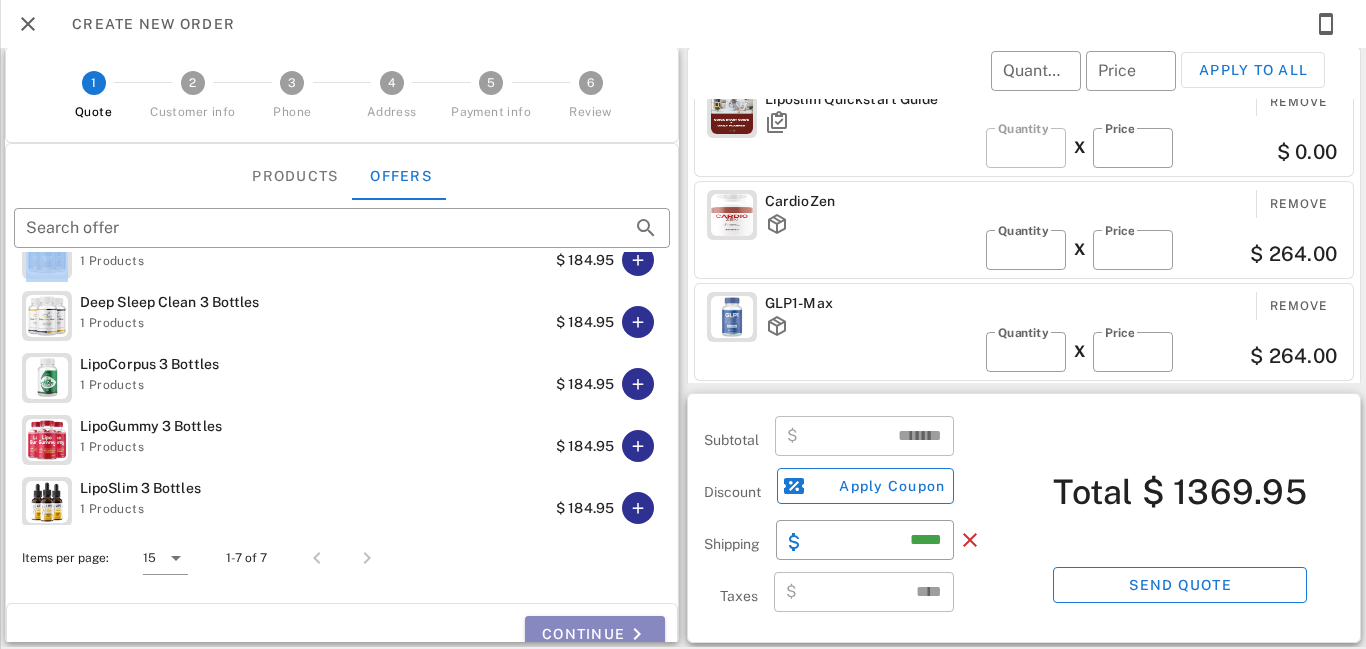 click on "Continue" at bounding box center [595, 634] 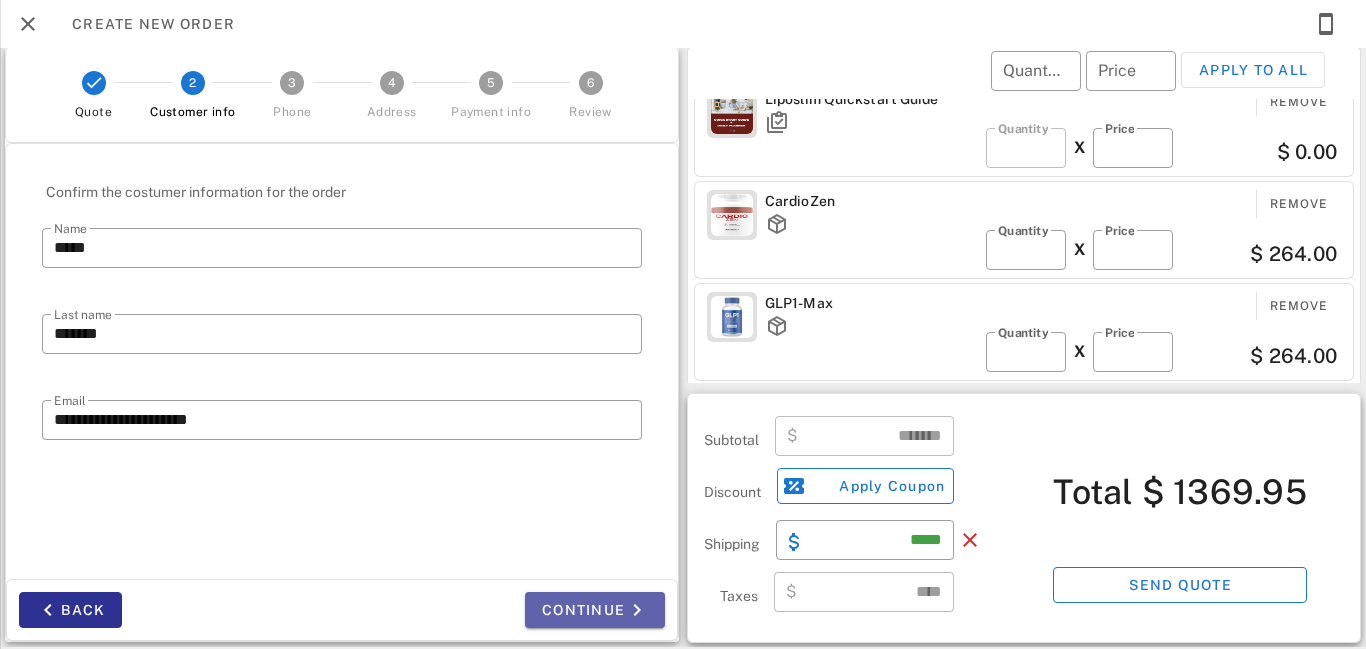 click on "Continue" at bounding box center (595, 610) 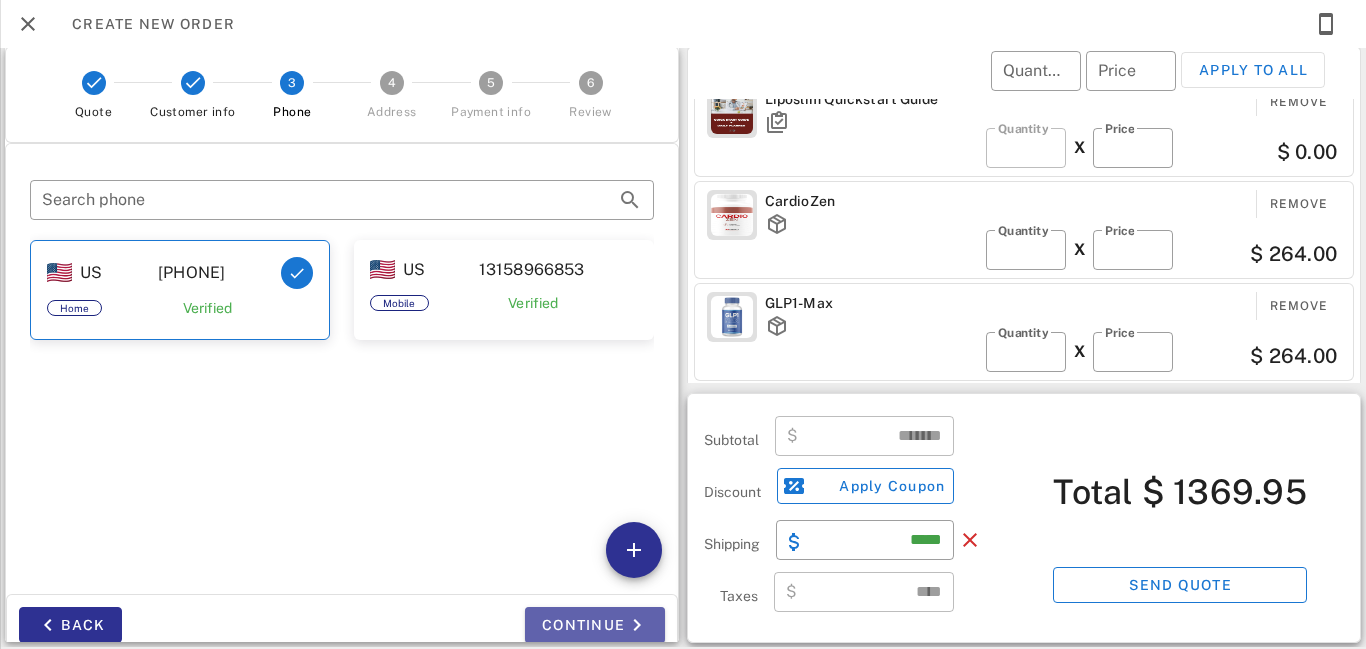 click on "Continue" at bounding box center (595, 625) 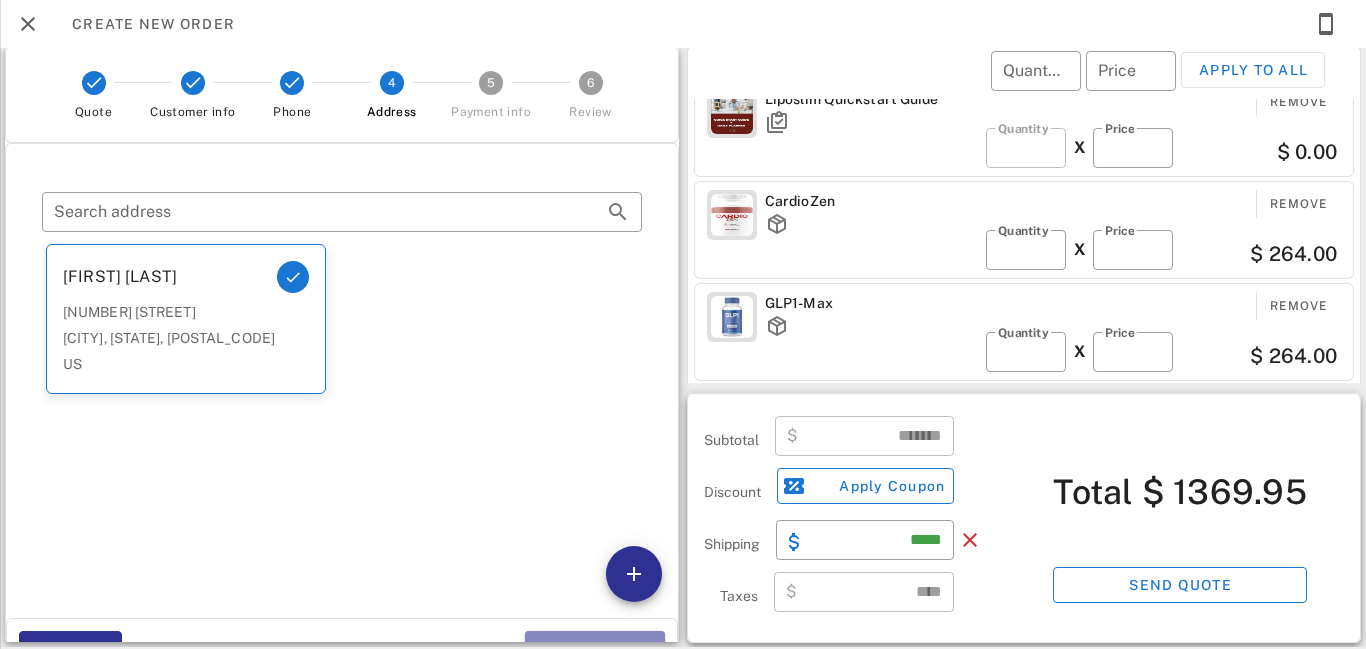 click on "Continue" at bounding box center [595, 649] 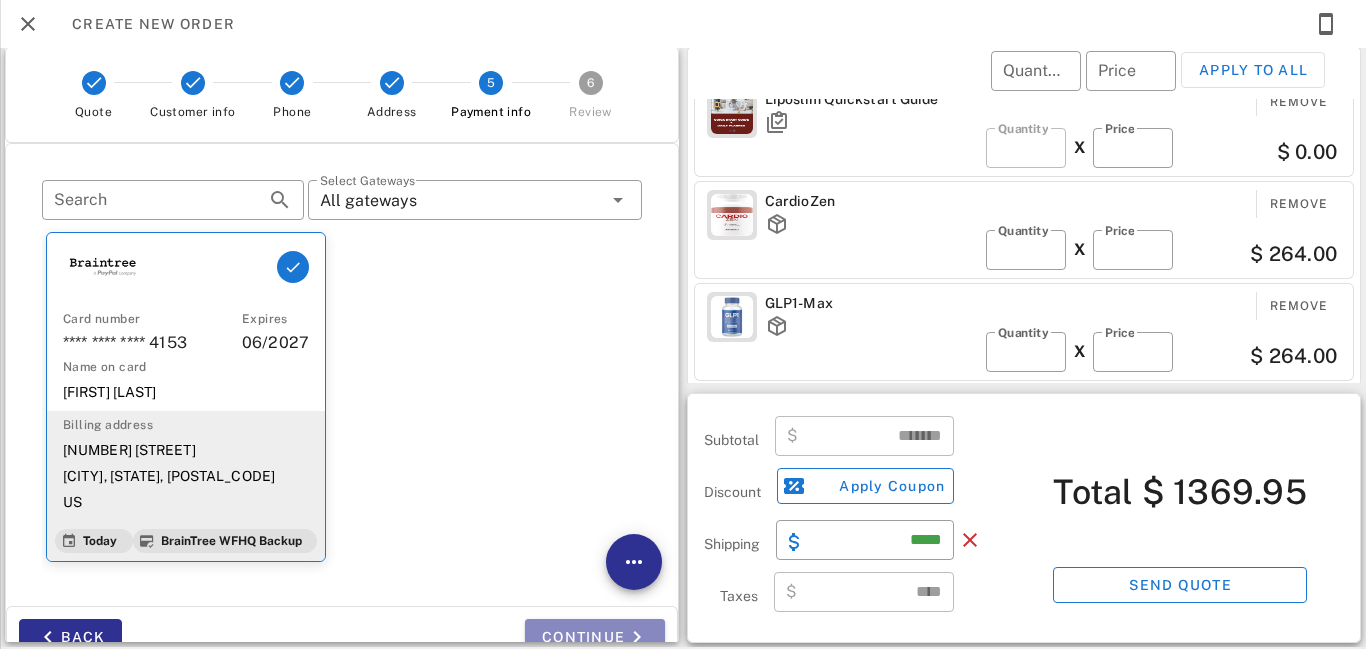 click on "Continue" at bounding box center (595, 637) 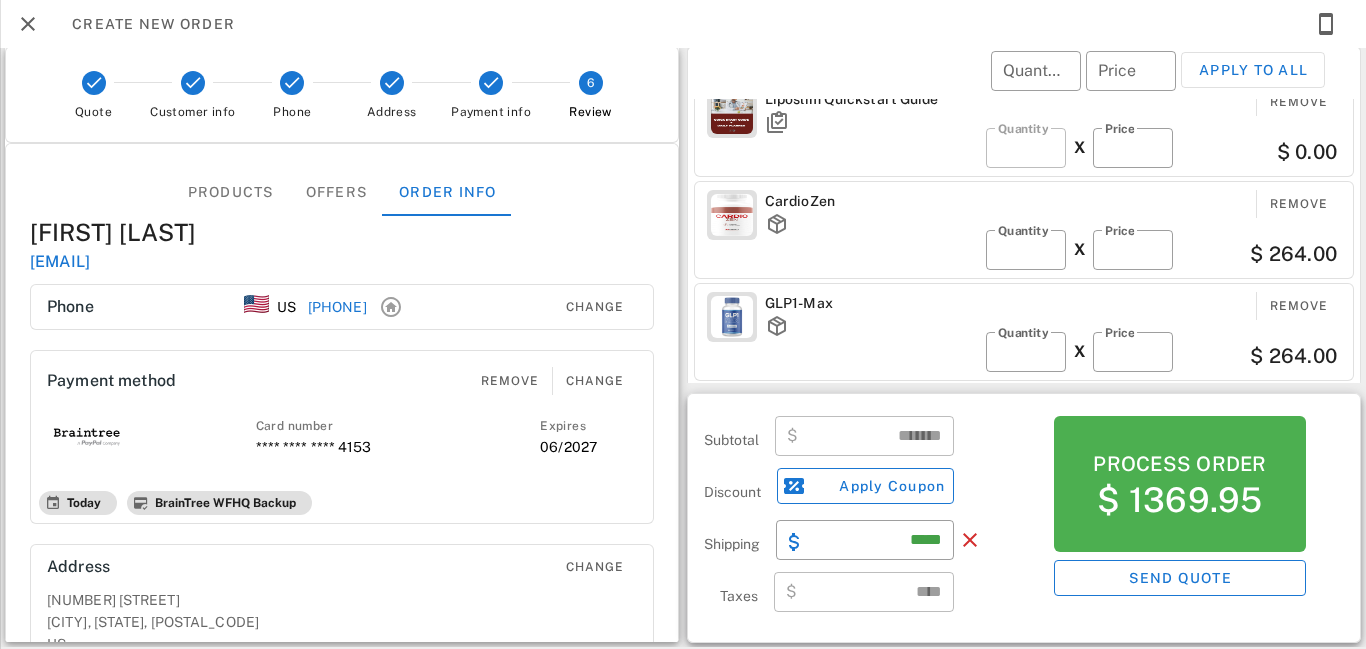 click on "[FIRST] [LAST]
[EMAIL]
Phone US
[PHONE]
Change
Payment method
Remove
Change
Card number [CREDIT_CARD]
Expires [DATE]" at bounding box center (683, 344) 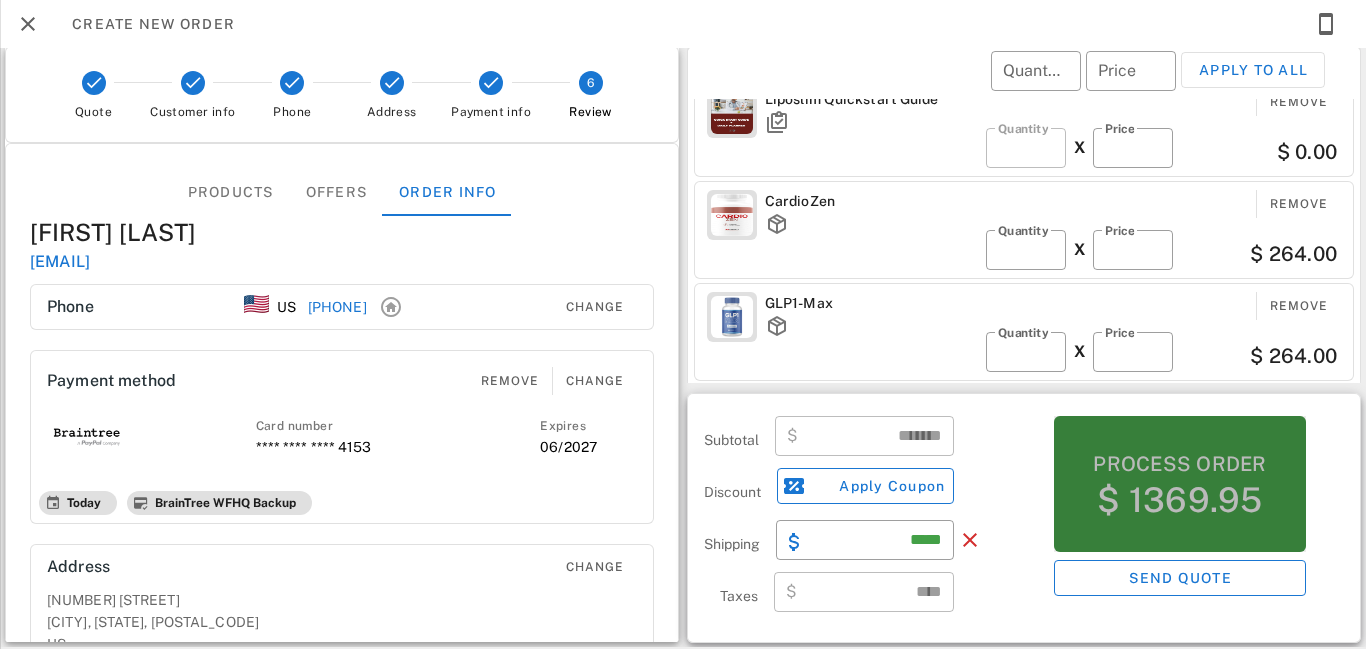 click on "Process order" at bounding box center [1179, 464] 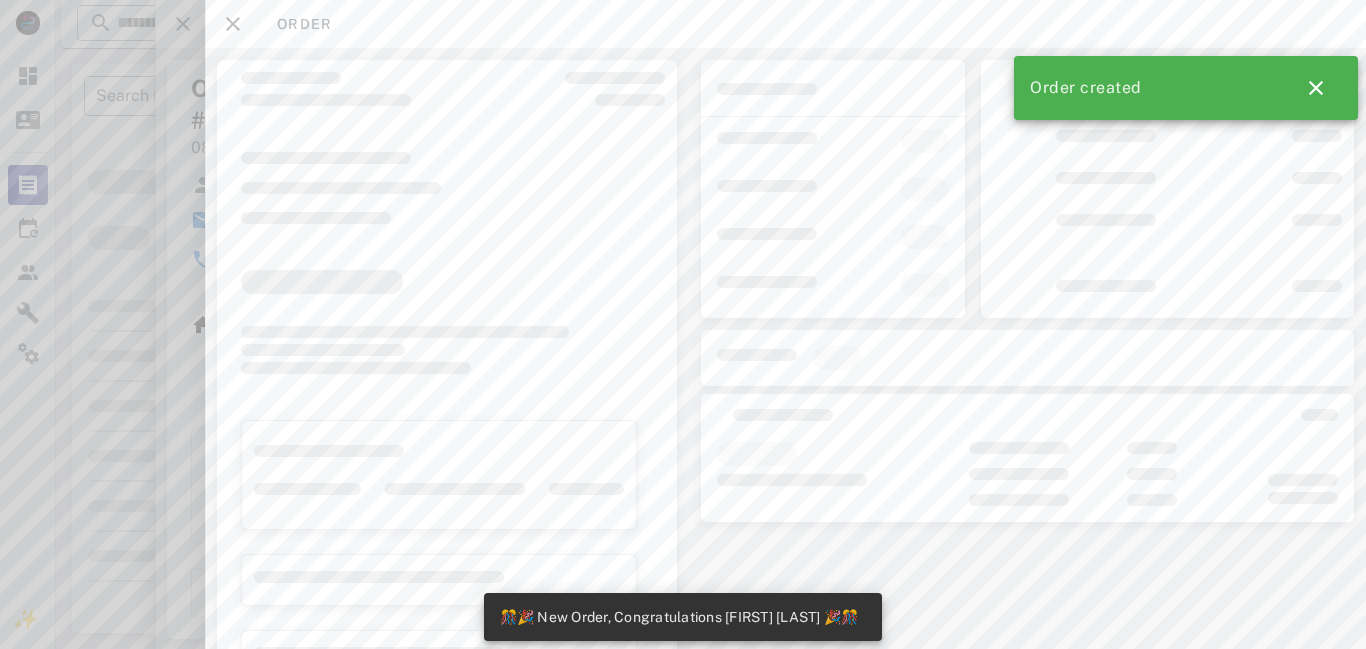 click on "🎊🎉 New Order, Congratulations [FIRST] [LAST] 🎉🎊" at bounding box center (679, 617) 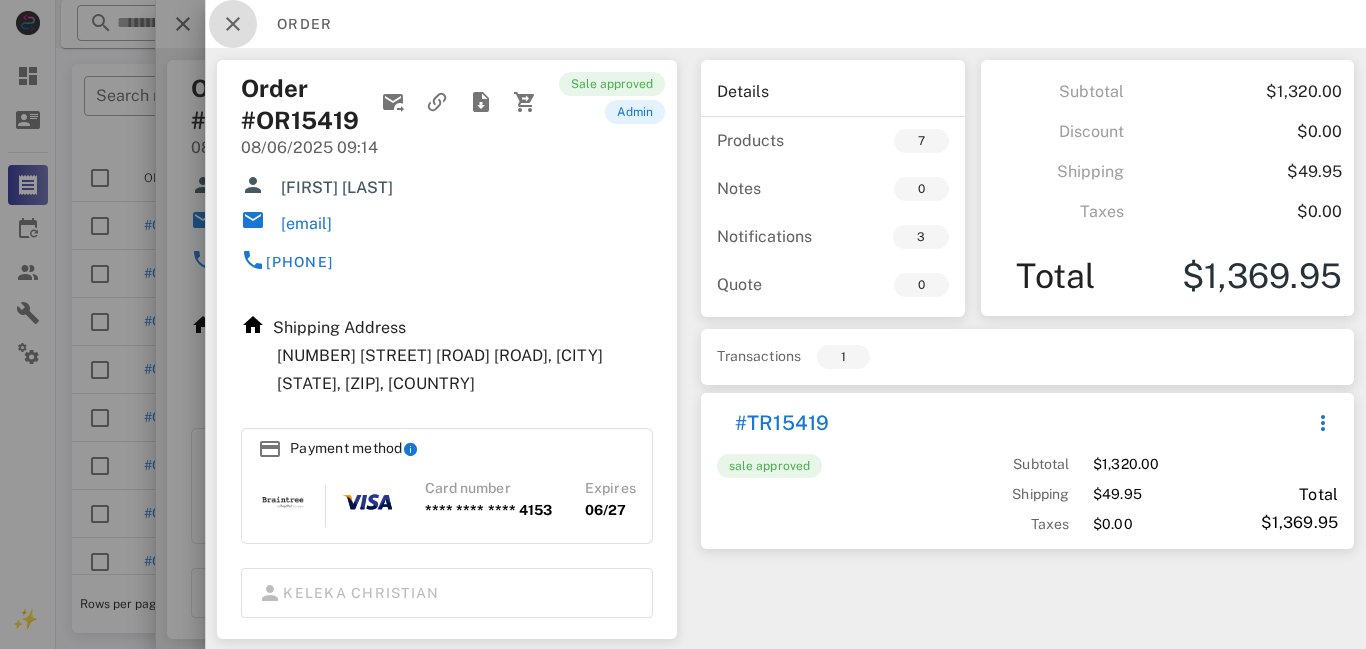 click at bounding box center (233, 24) 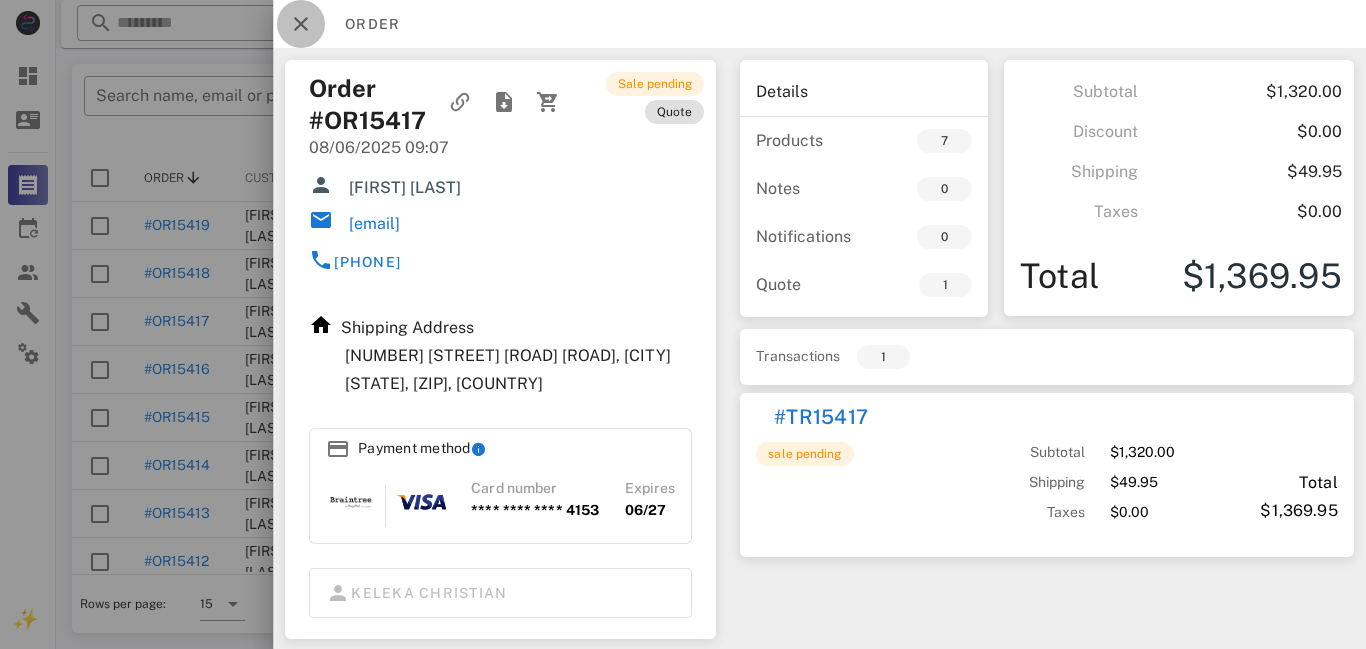 click at bounding box center (301, 24) 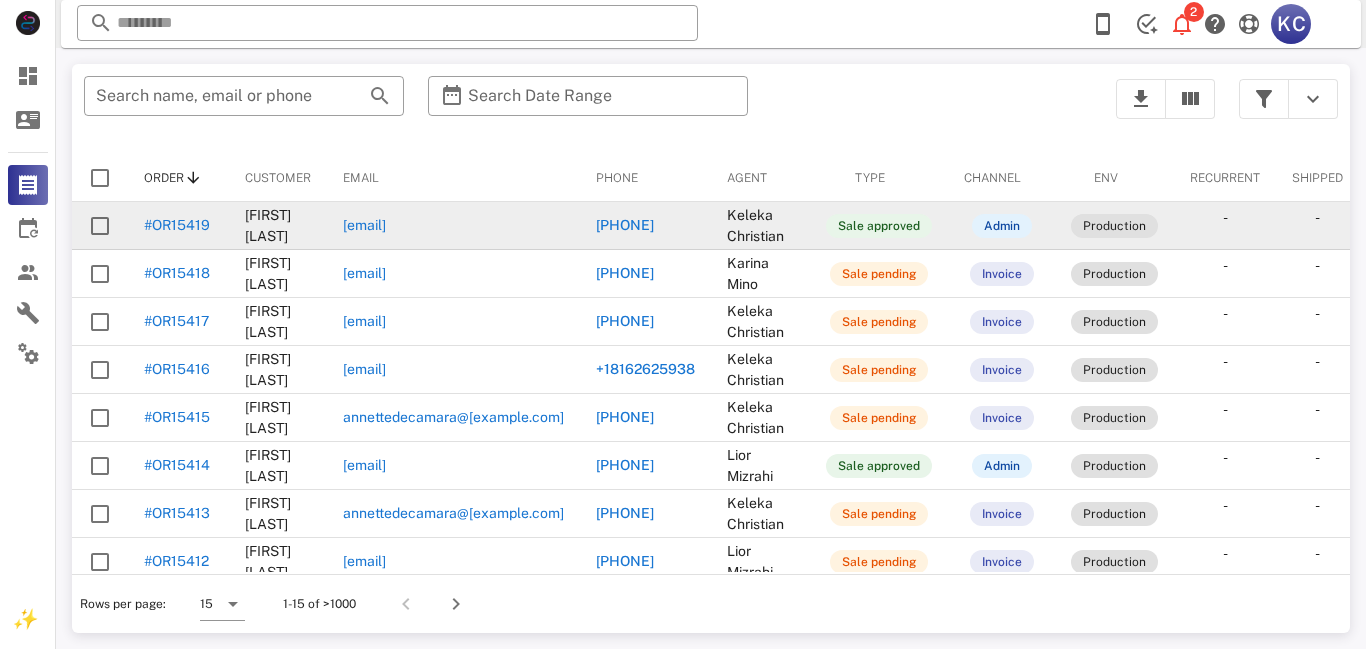 click on "#OR15419" at bounding box center [177, 225] 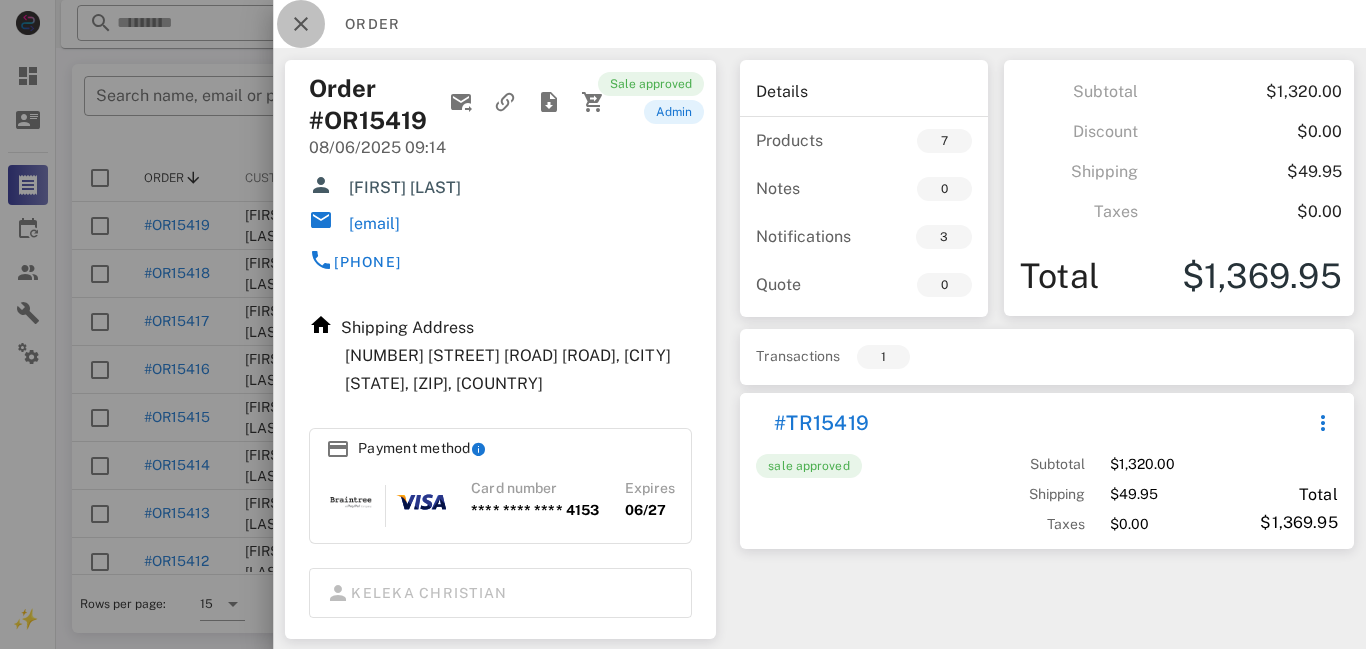 click at bounding box center [301, 24] 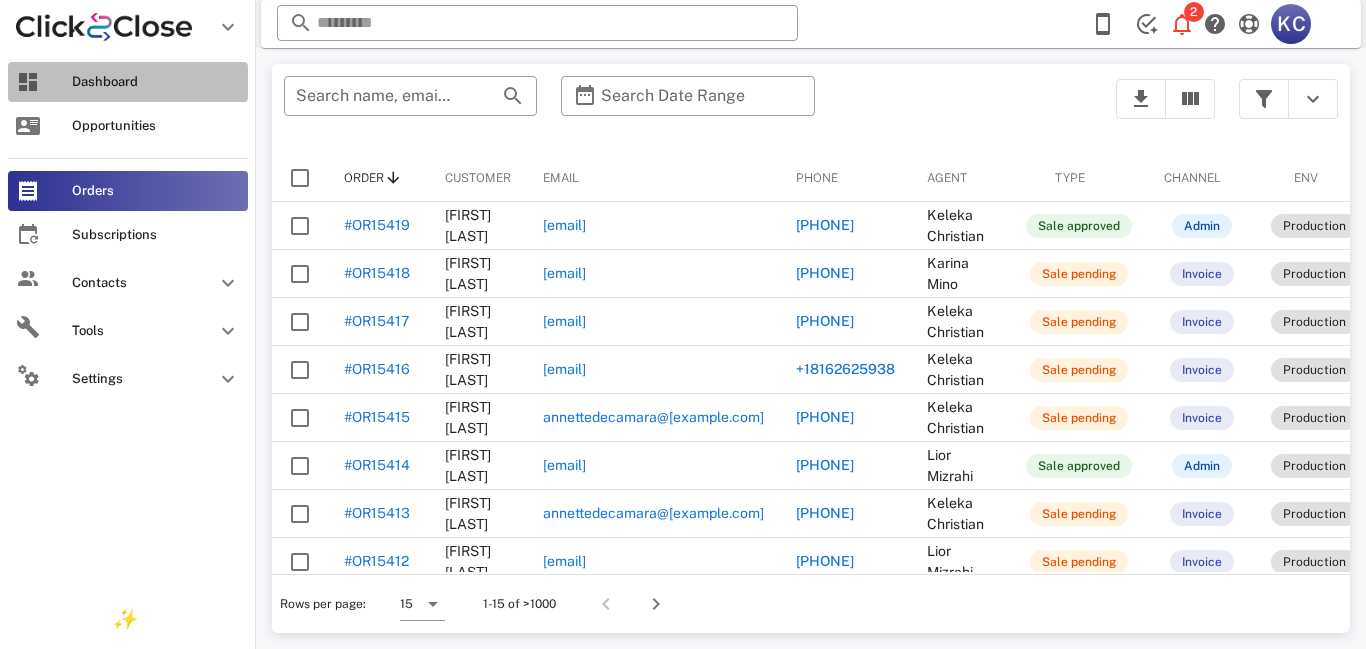 click on "Dashboard" at bounding box center (156, 82) 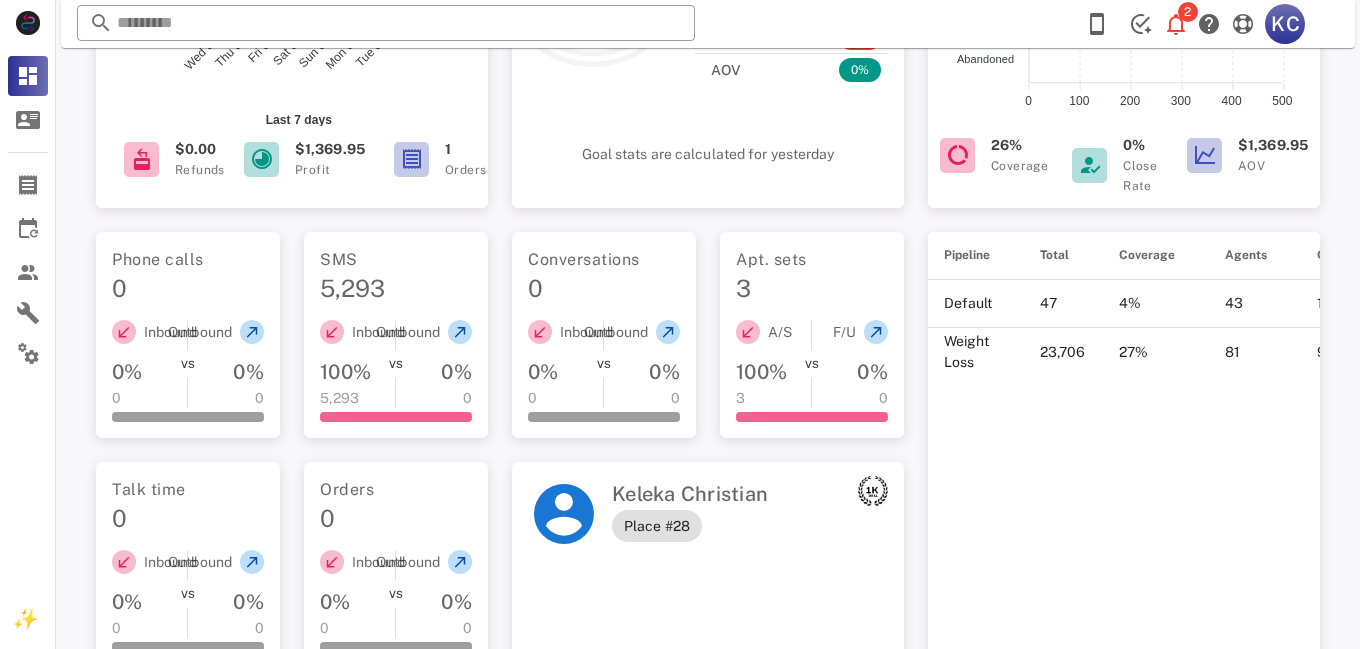 scroll, scrollTop: 374, scrollLeft: 0, axis: vertical 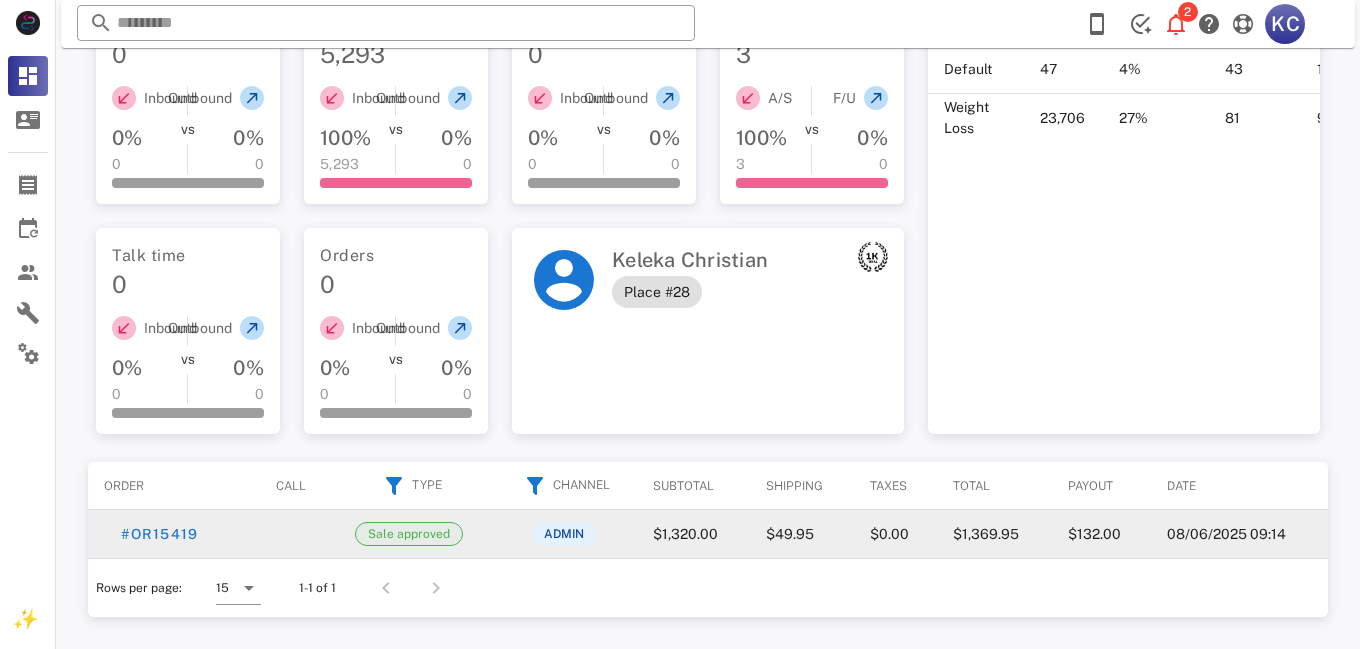 click on "Sale approved" at bounding box center [409, 534] 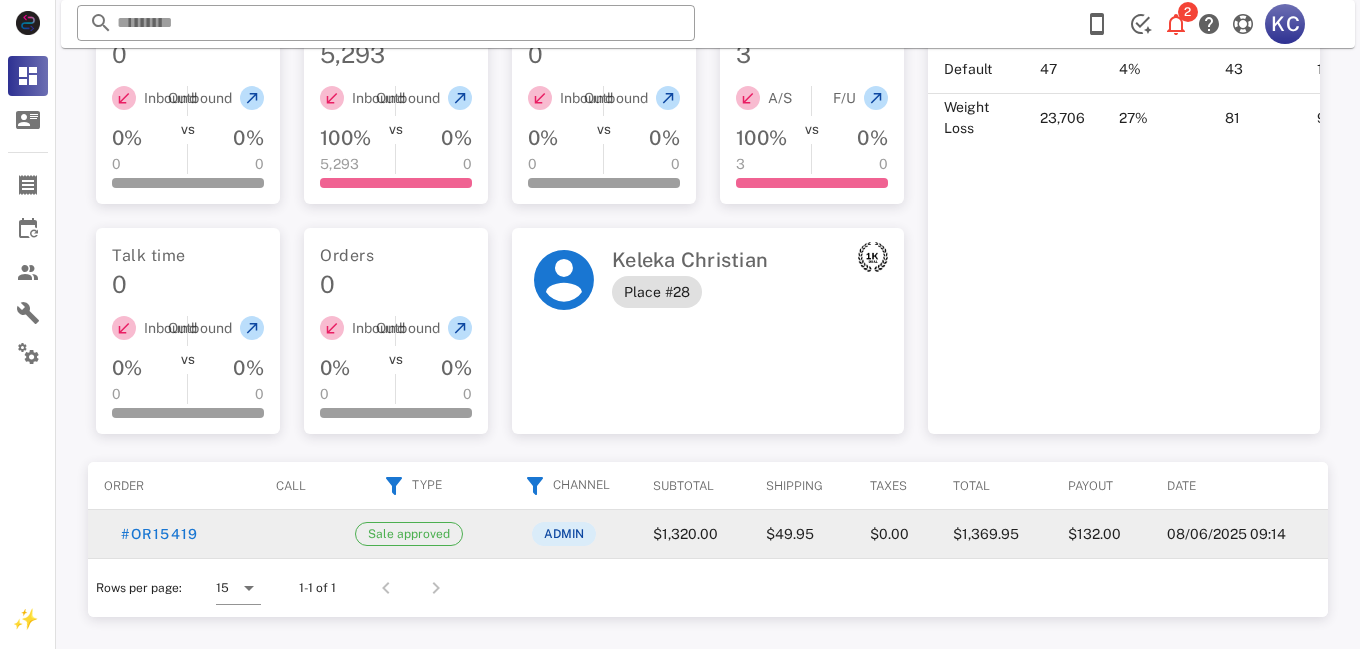 click on "ADMIN" at bounding box center [564, 534] 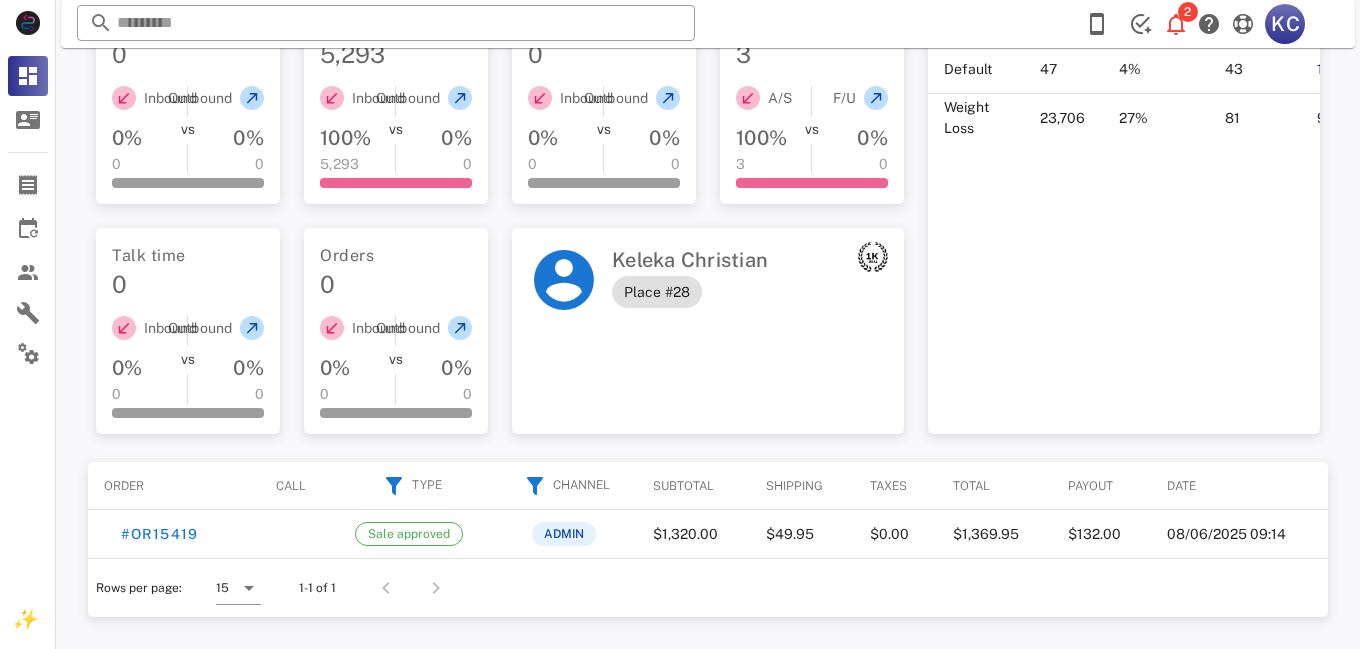 click on "Rows per page: 15  1-1 of 1" at bounding box center [708, 587] 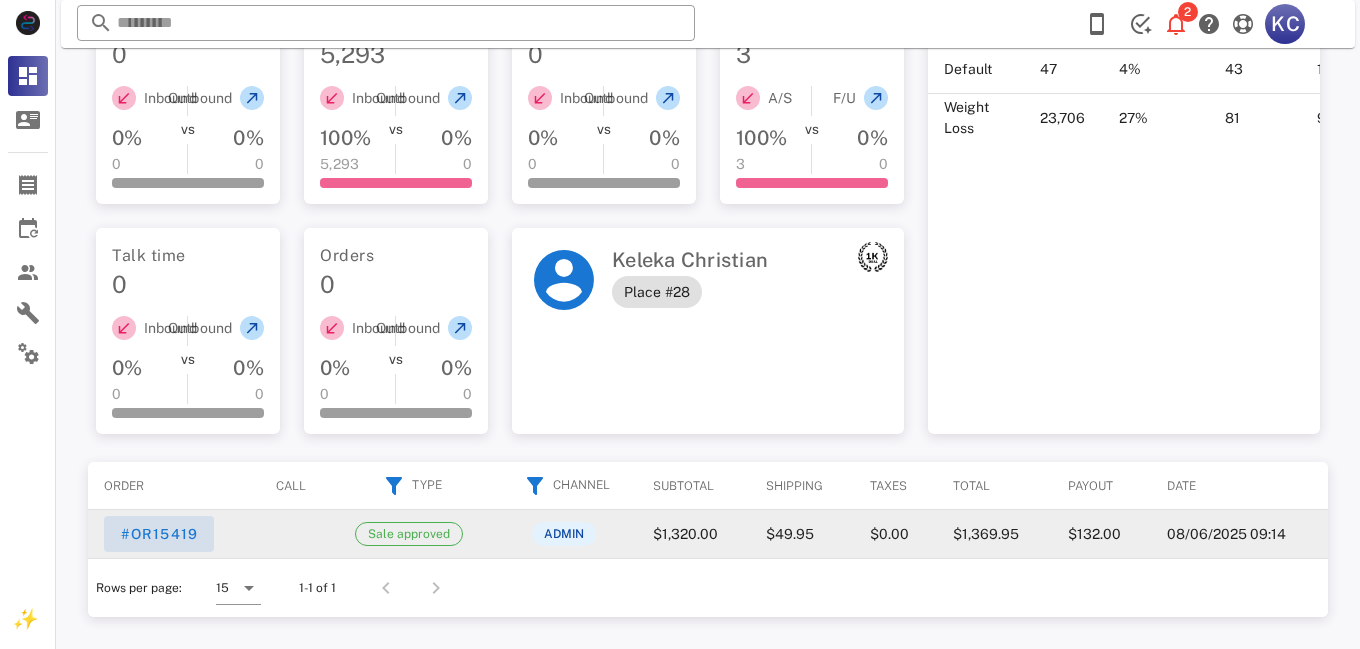 click on "#OR15419" at bounding box center (159, 534) 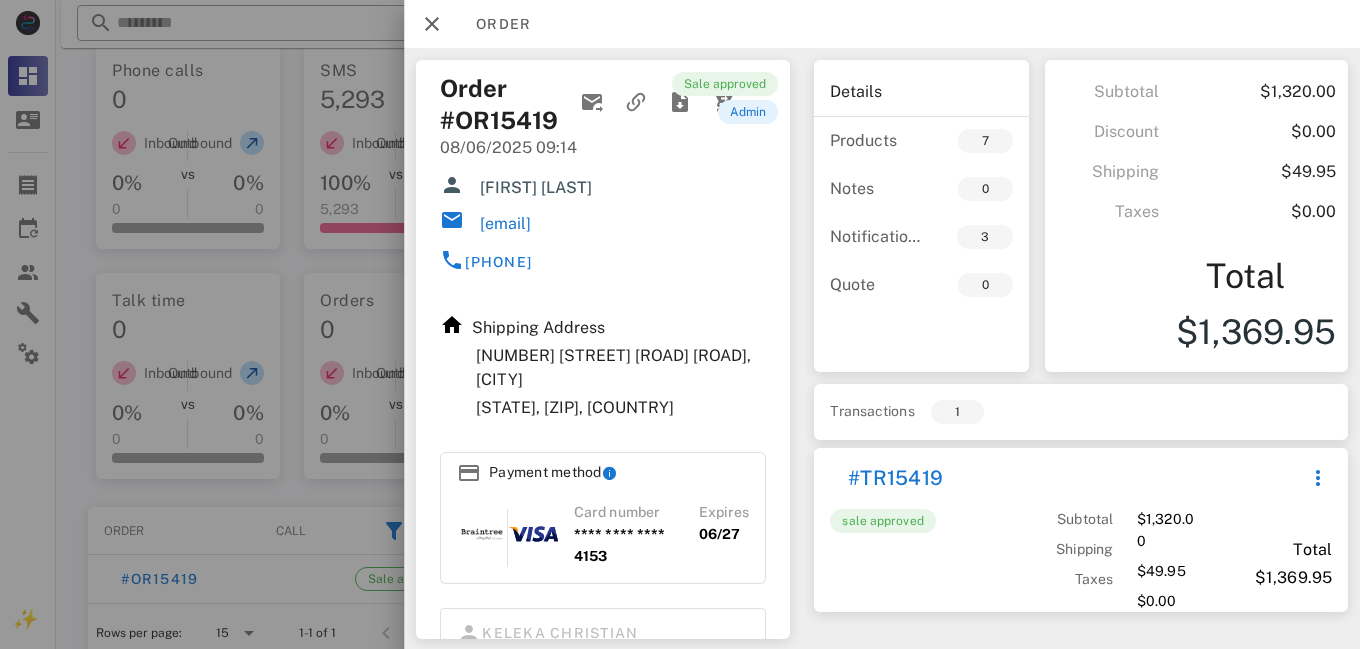 scroll, scrollTop: 604, scrollLeft: 0, axis: vertical 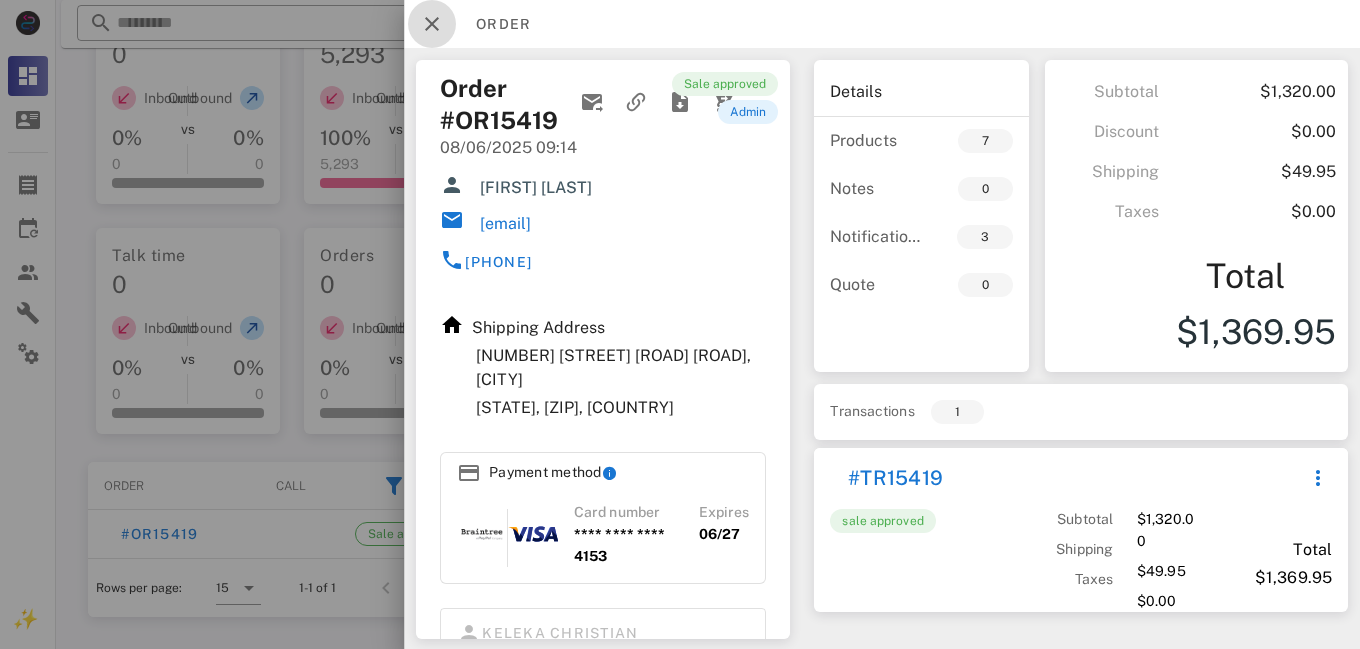 click at bounding box center (432, 24) 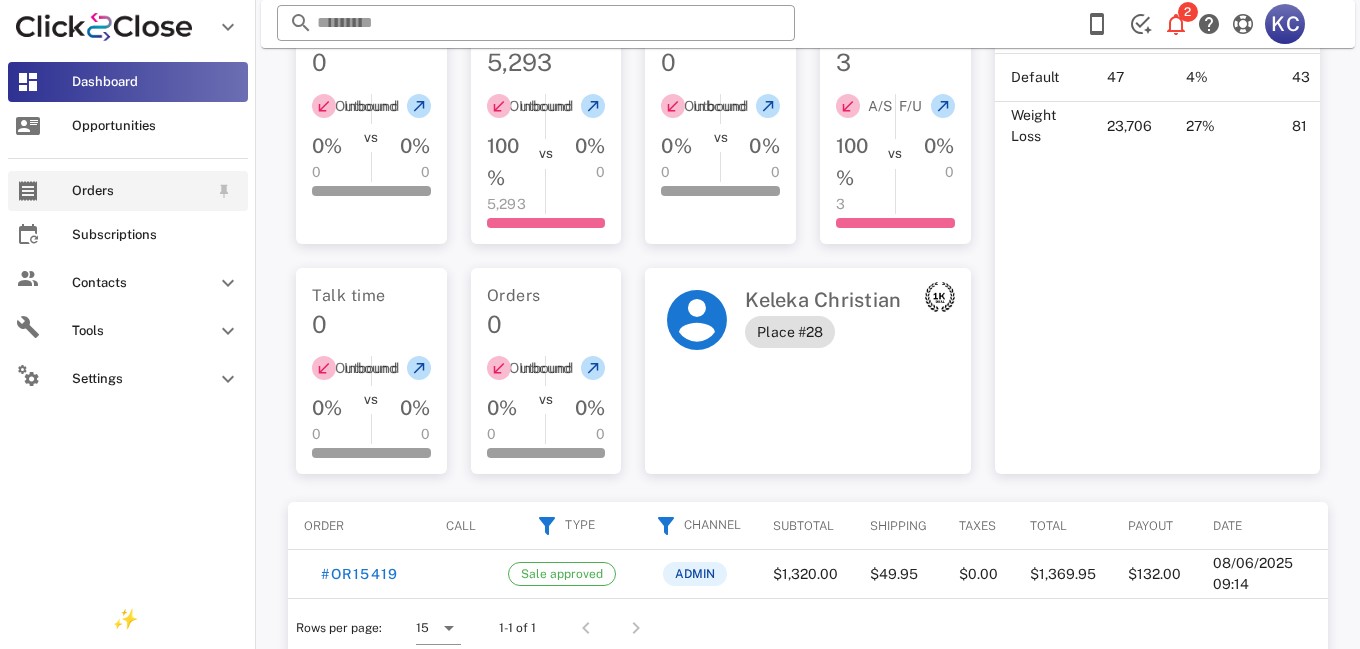 click on "Orders" at bounding box center (128, 191) 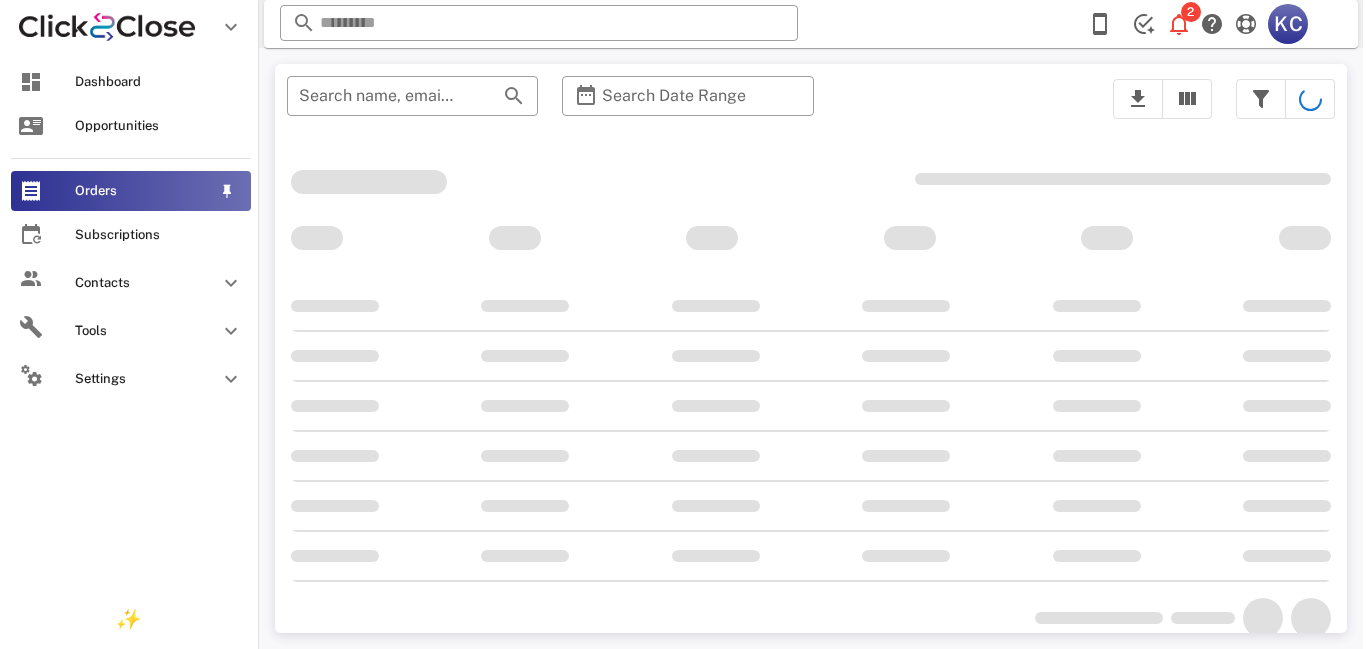 scroll, scrollTop: 0, scrollLeft: 0, axis: both 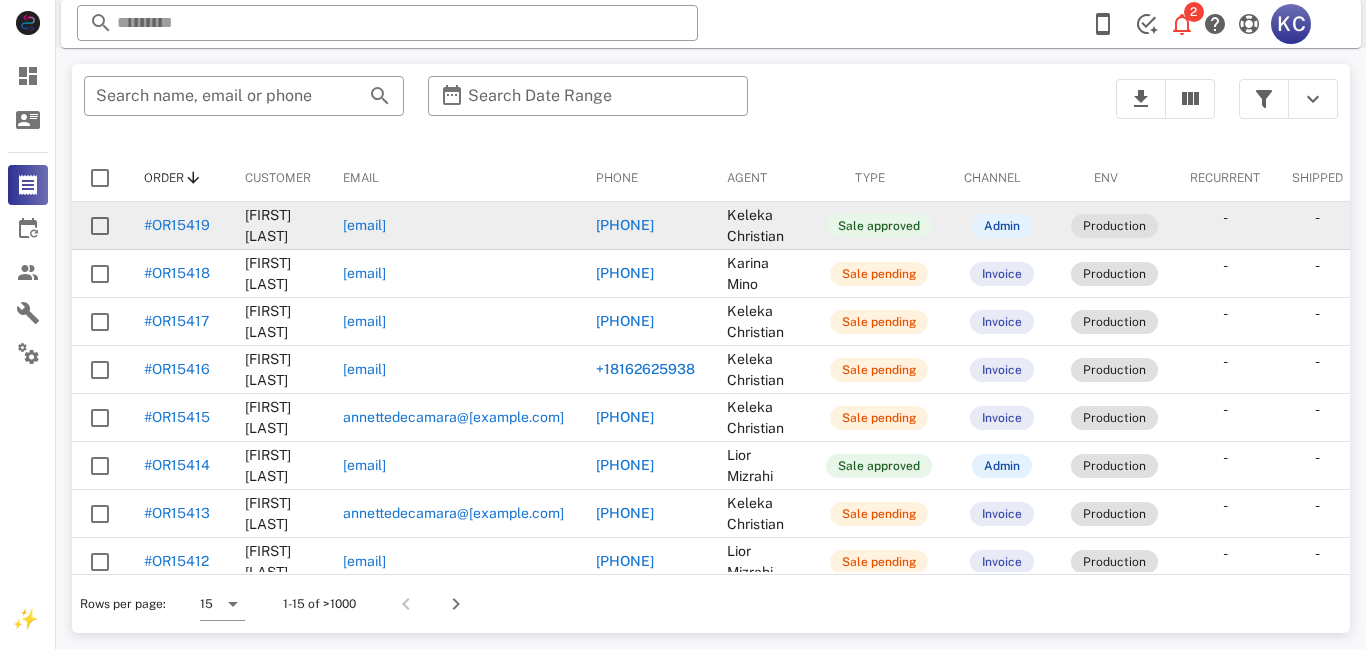 click on "#OR15419" at bounding box center [177, 225] 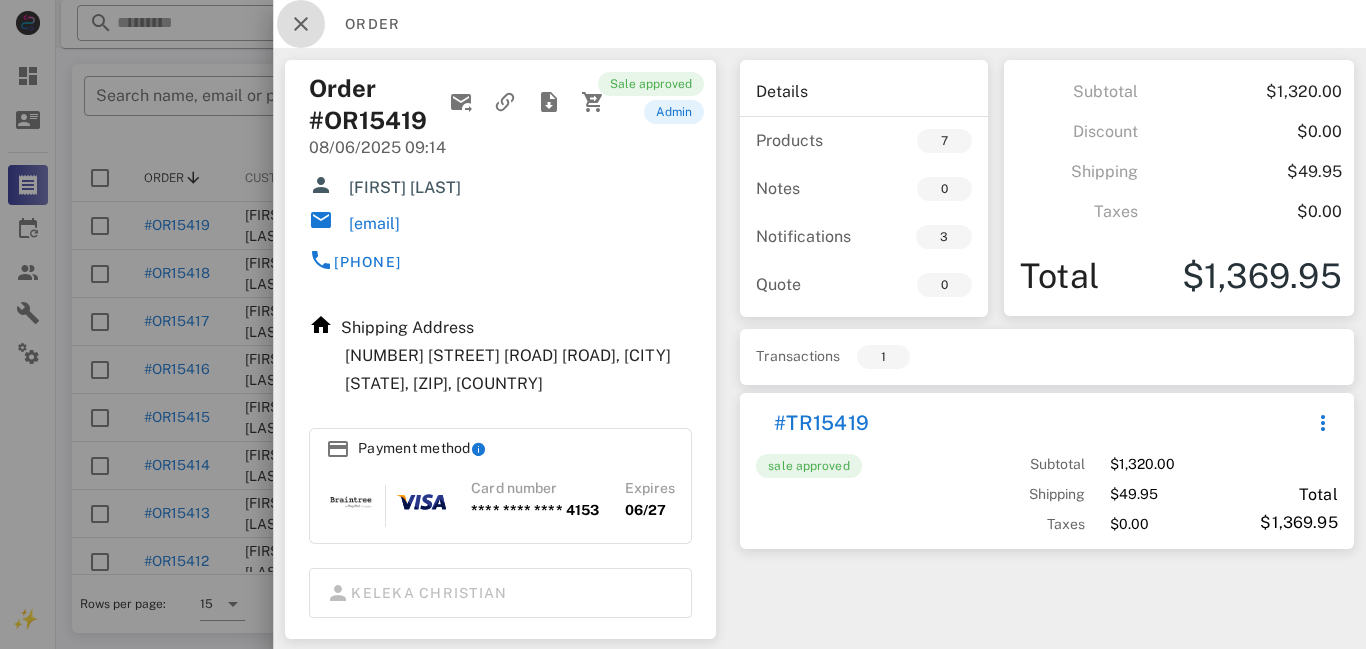 click at bounding box center [301, 24] 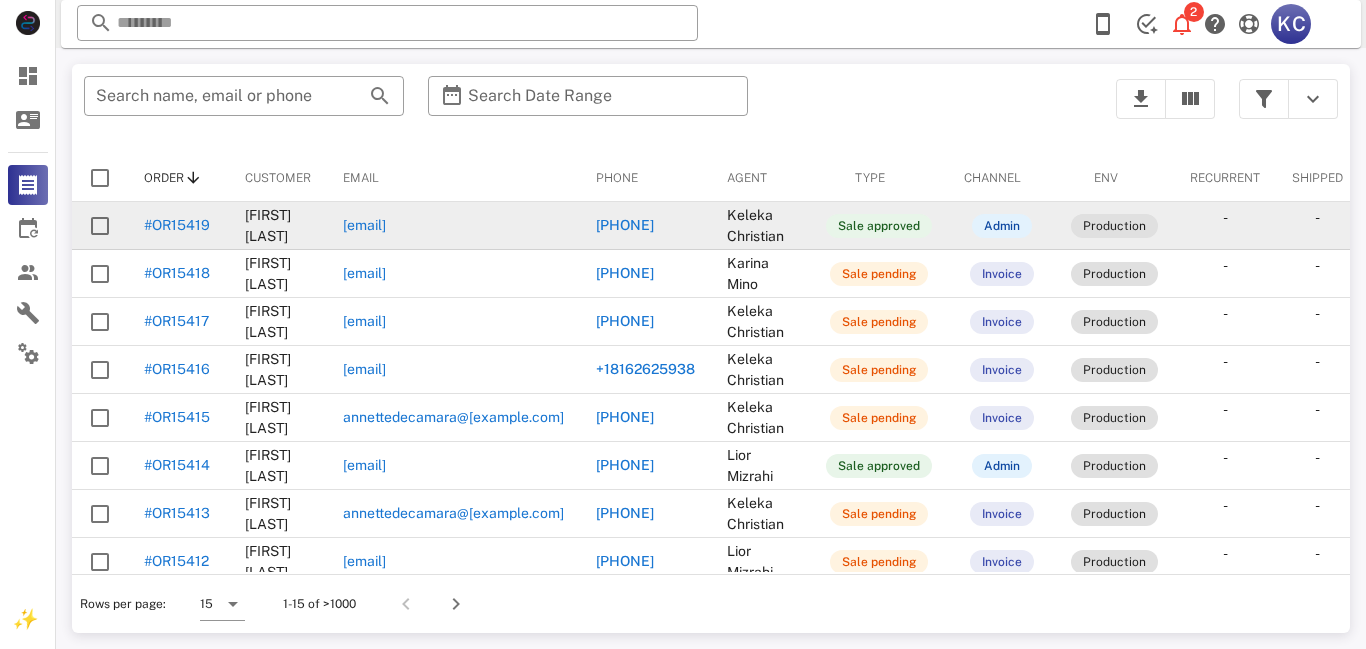 click on "#OR15419" at bounding box center (177, 225) 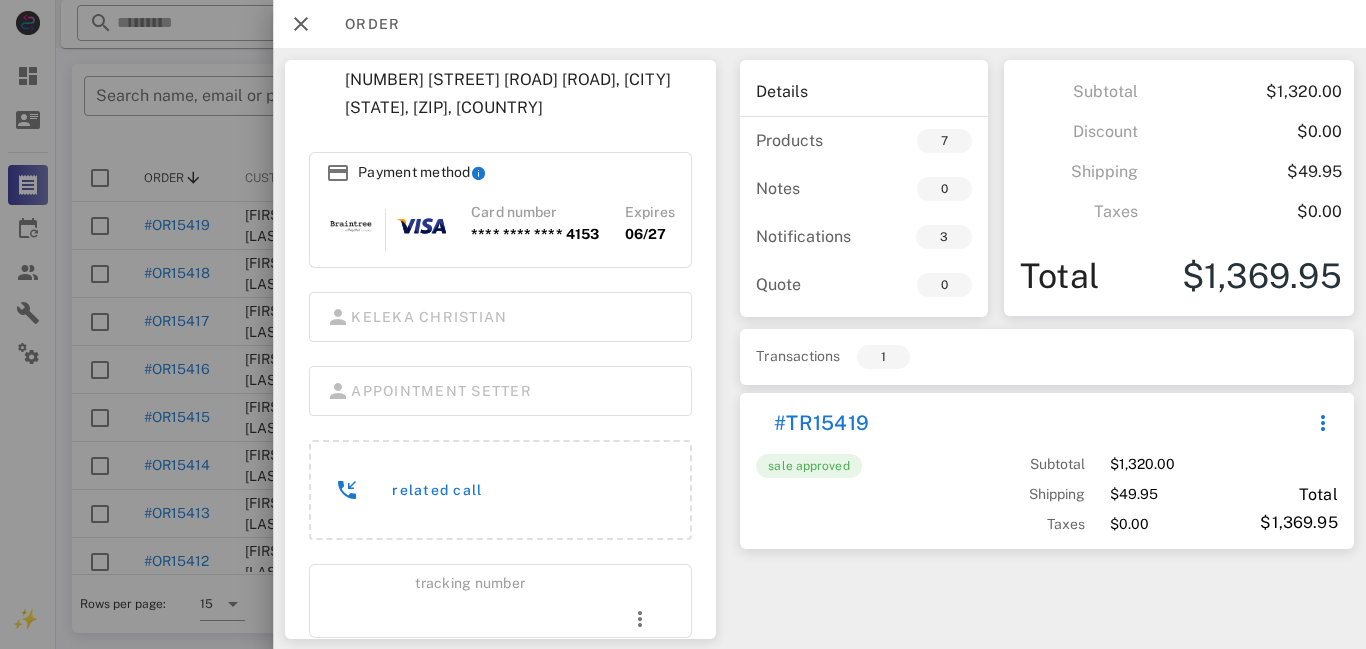 scroll, scrollTop: 277, scrollLeft: 0, axis: vertical 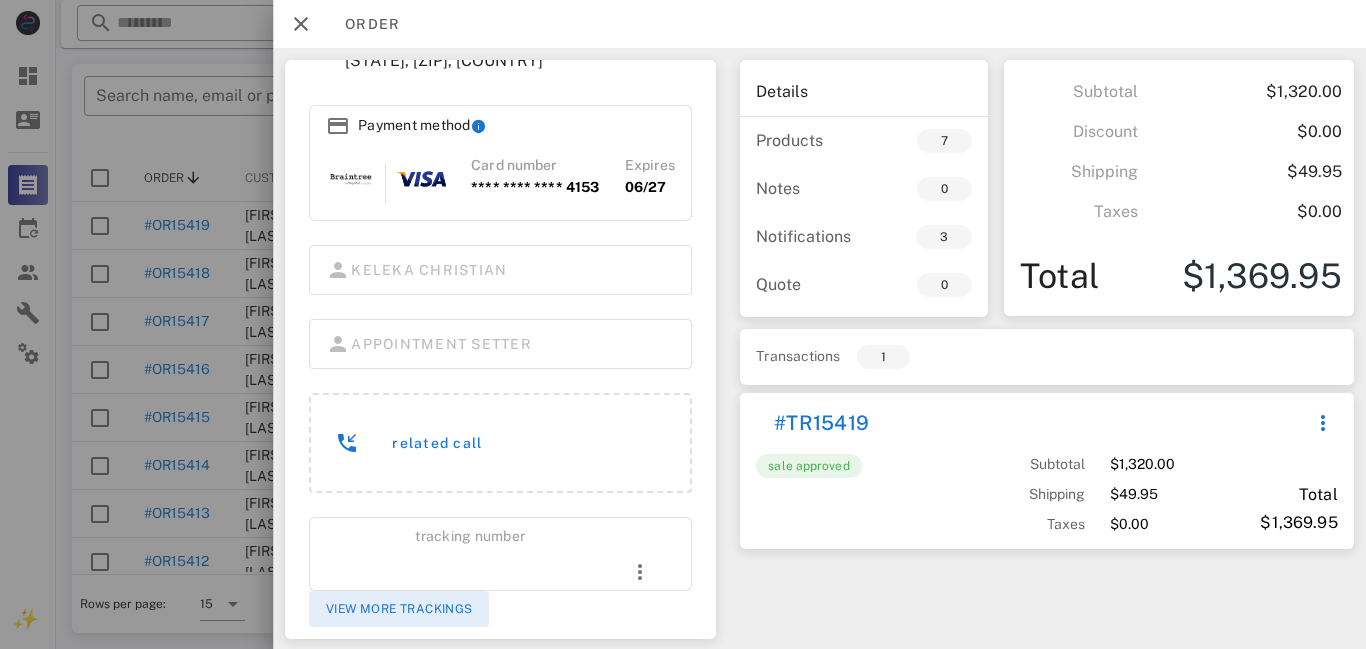click on "View more trackings" at bounding box center [399, 609] 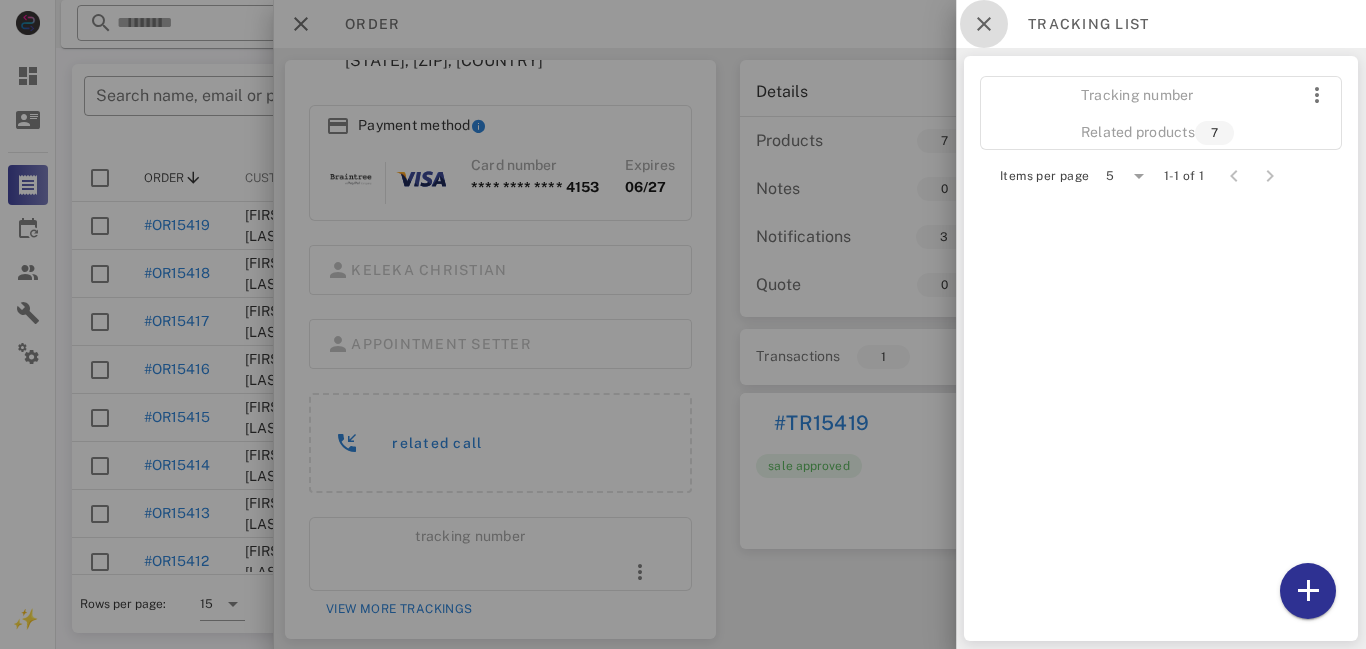 click at bounding box center [984, 24] 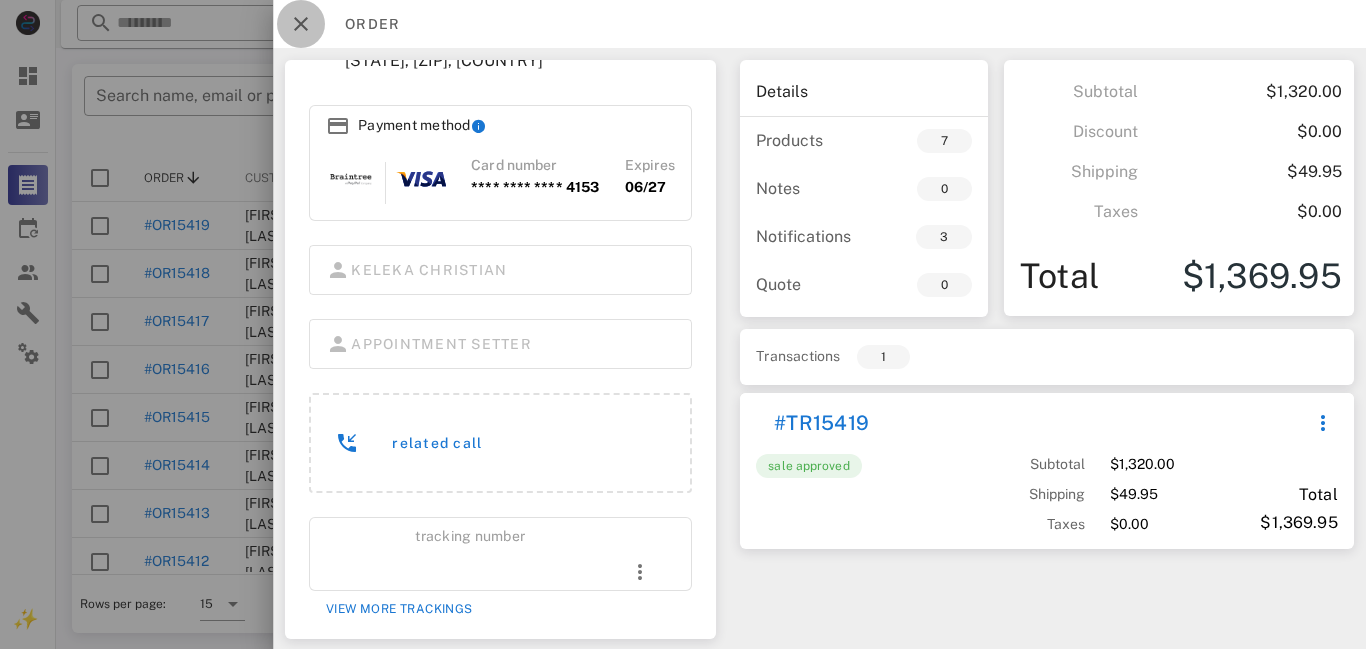 click at bounding box center [301, 24] 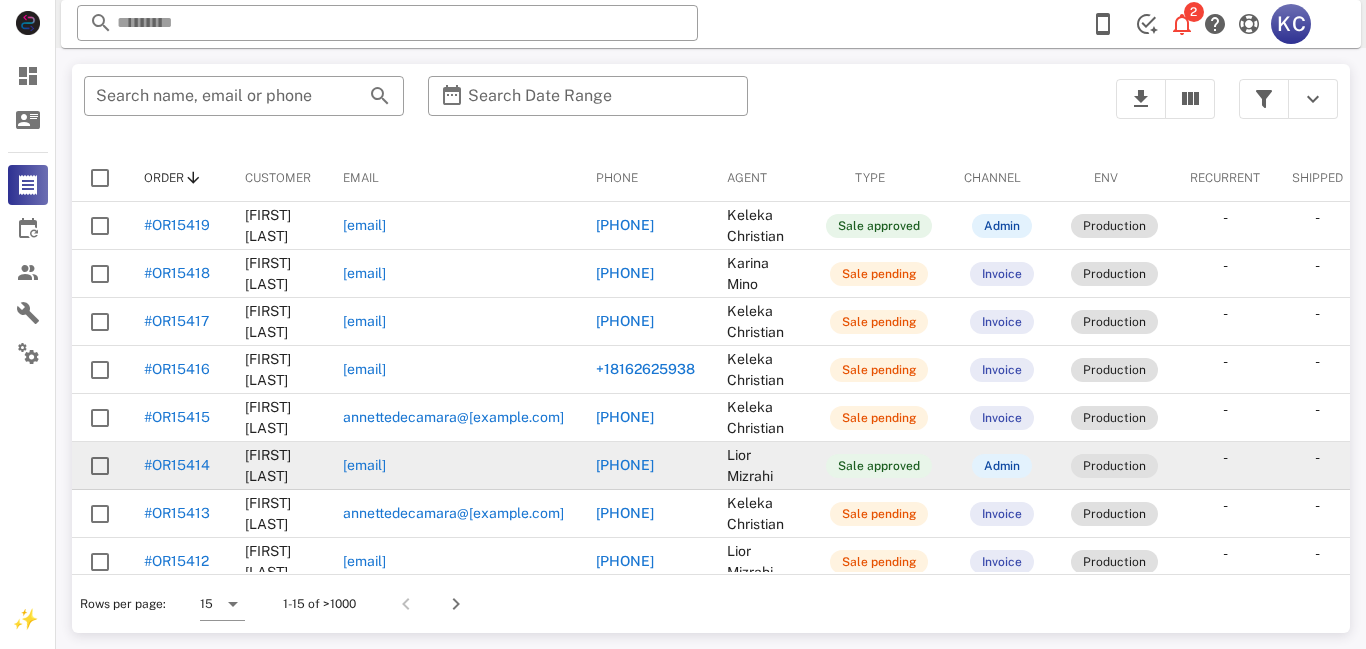 click on "#OR15414" at bounding box center [177, 465] 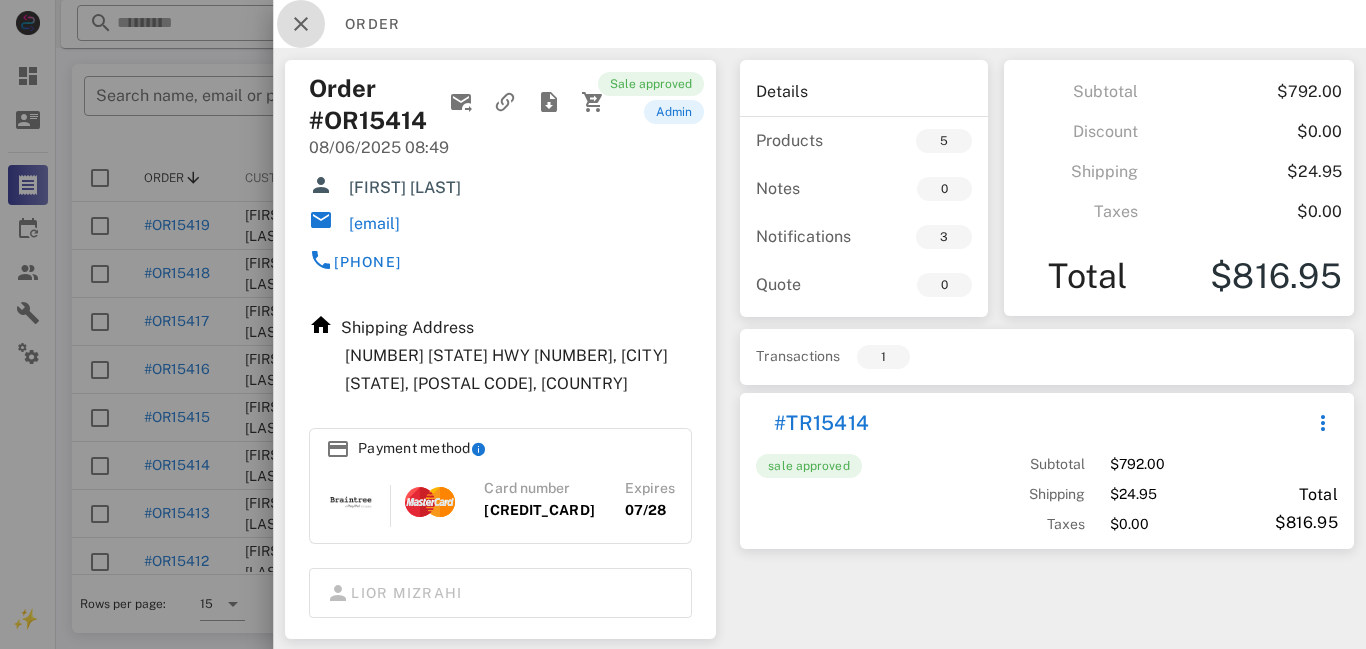 click at bounding box center [301, 24] 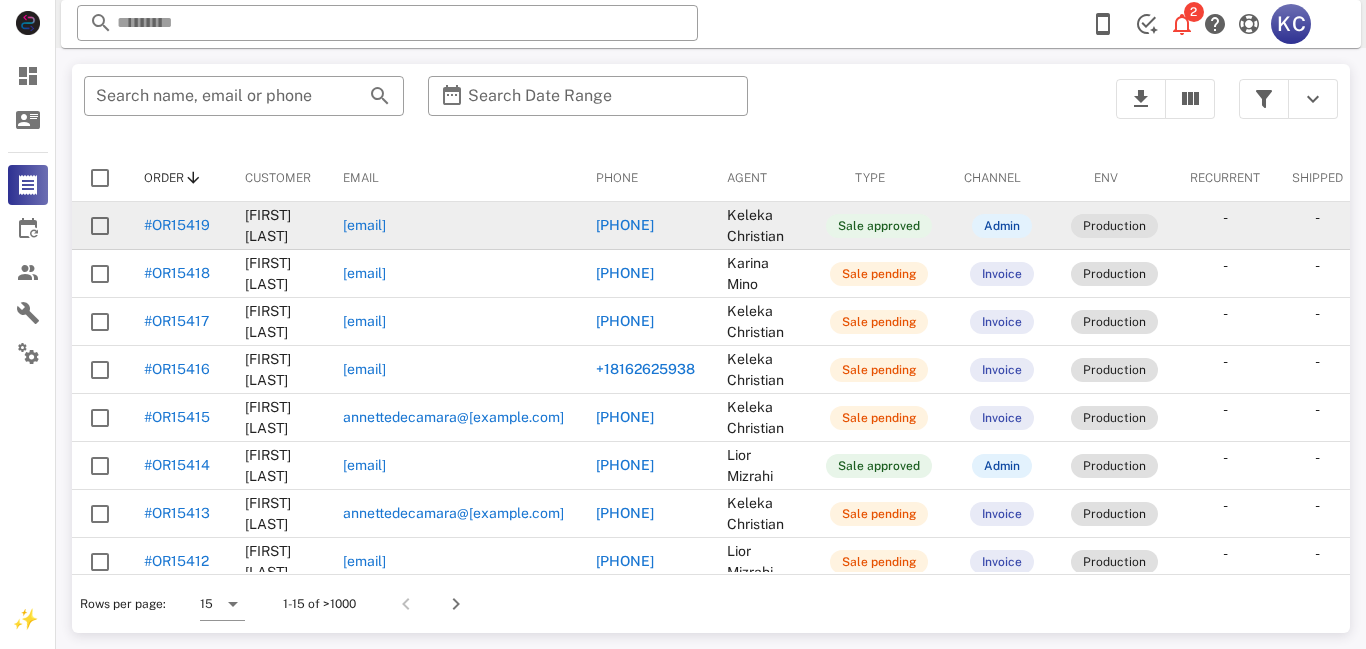click on "#OR15419" at bounding box center (177, 225) 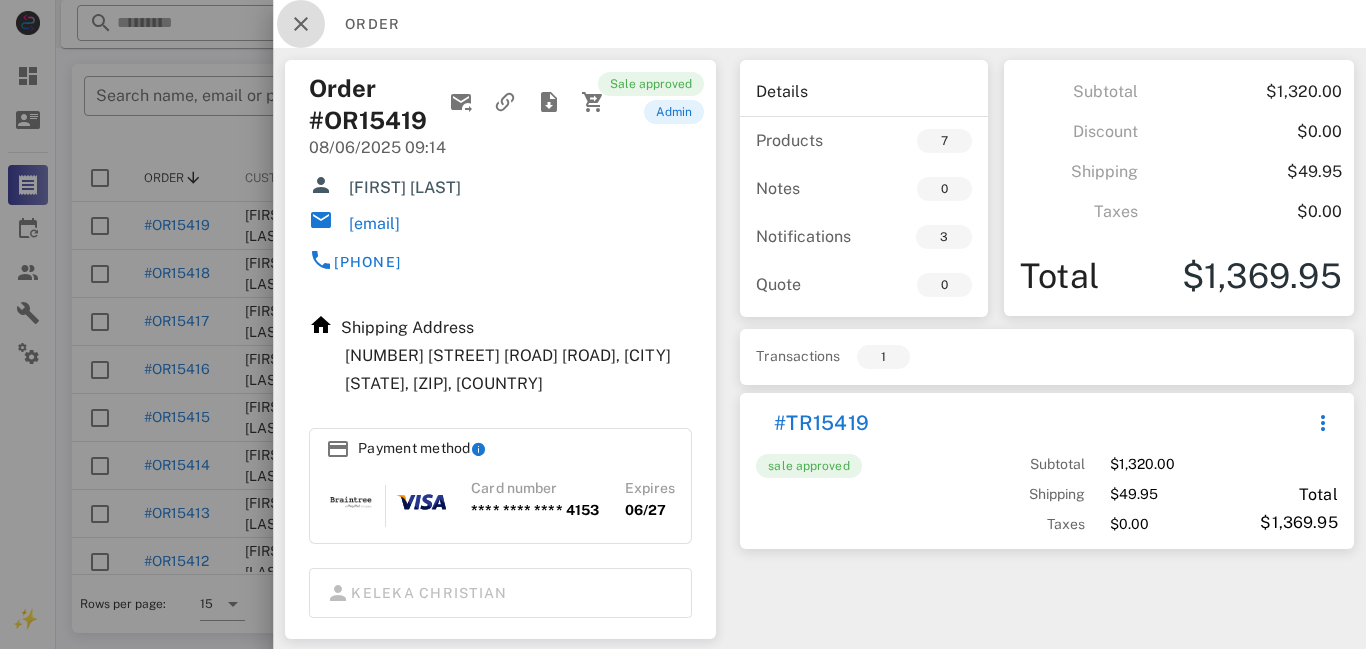 click at bounding box center [301, 24] 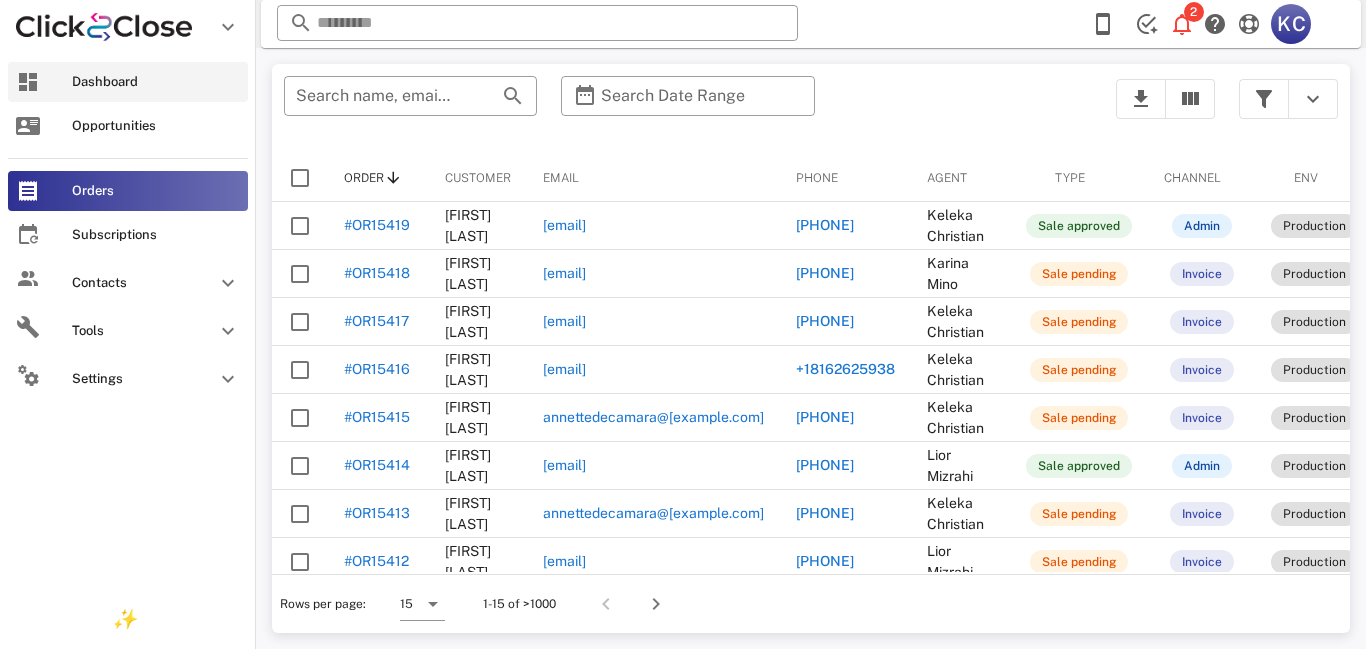 click at bounding box center [28, 82] 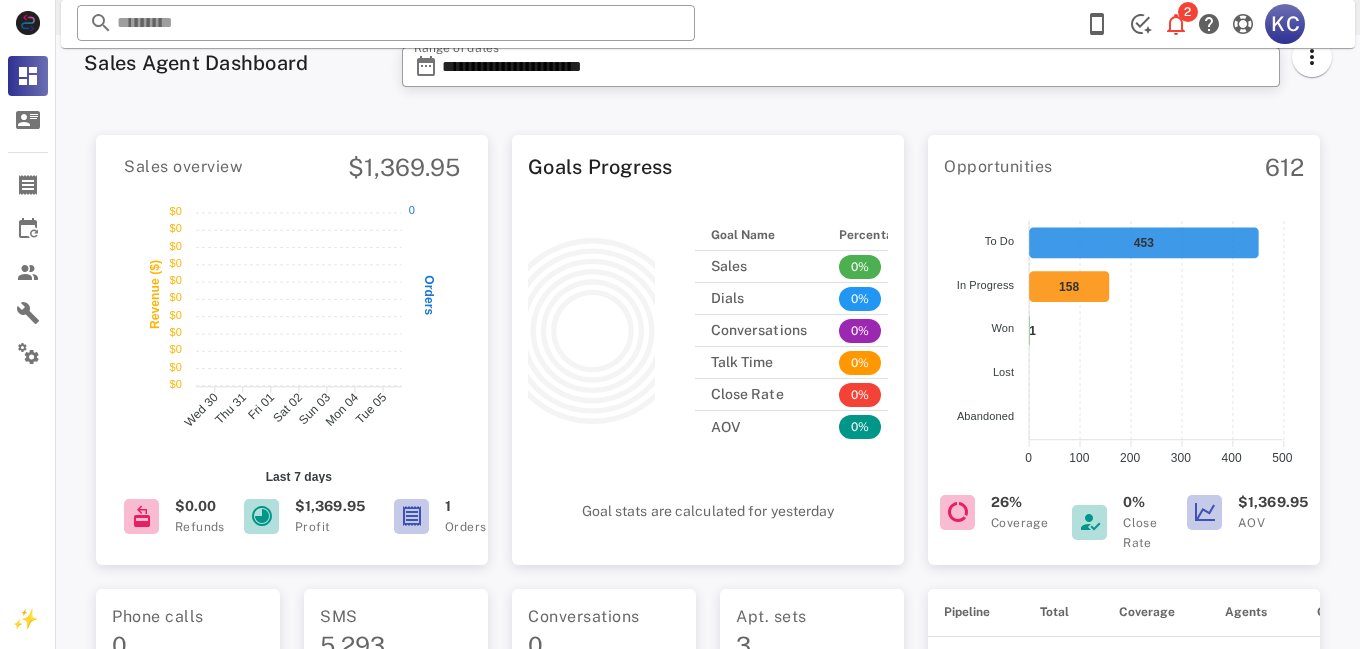 scroll, scrollTop: 17, scrollLeft: 0, axis: vertical 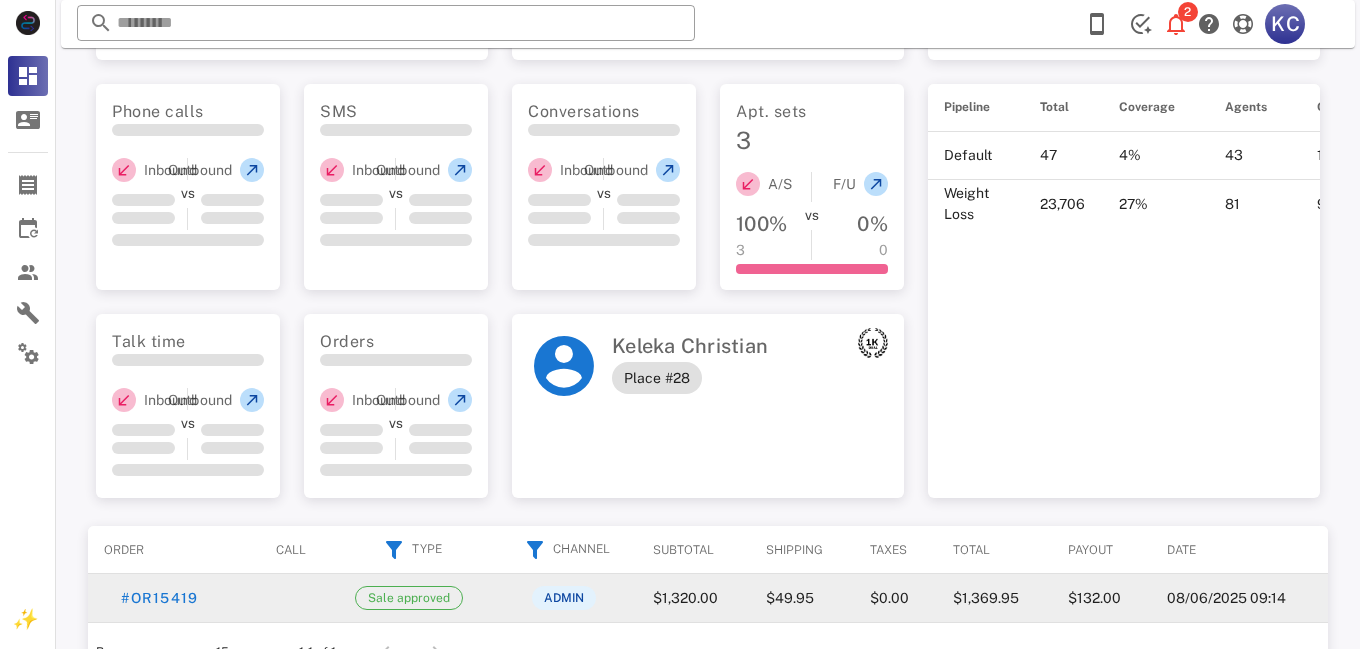 click on "Sale approved" at bounding box center (409, 598) 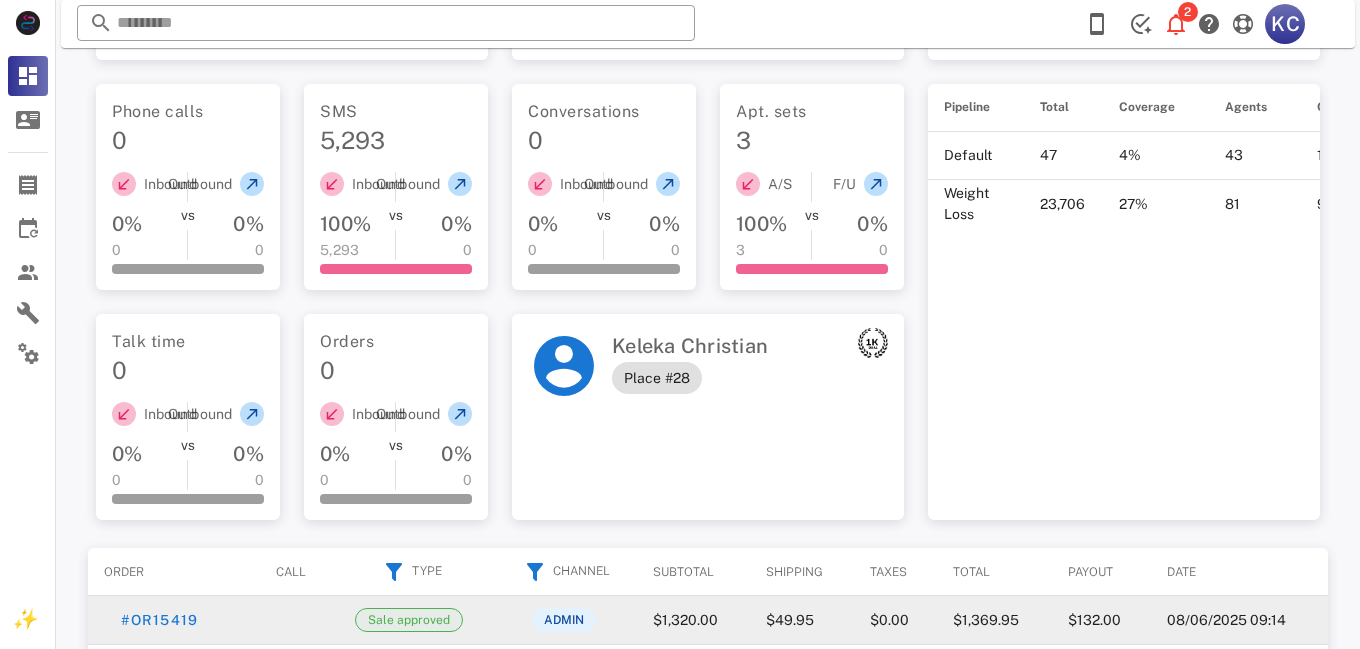 click on "Sale approved" at bounding box center [409, 620] 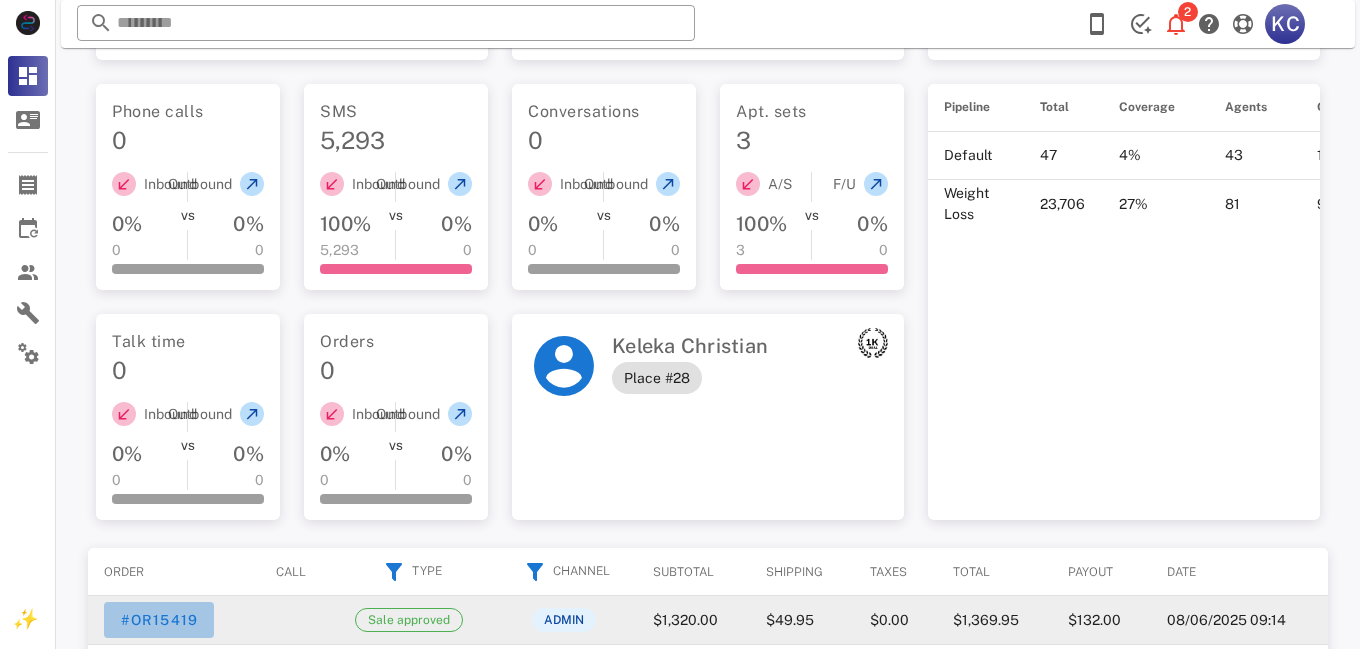 click on "#OR15419" at bounding box center [159, 620] 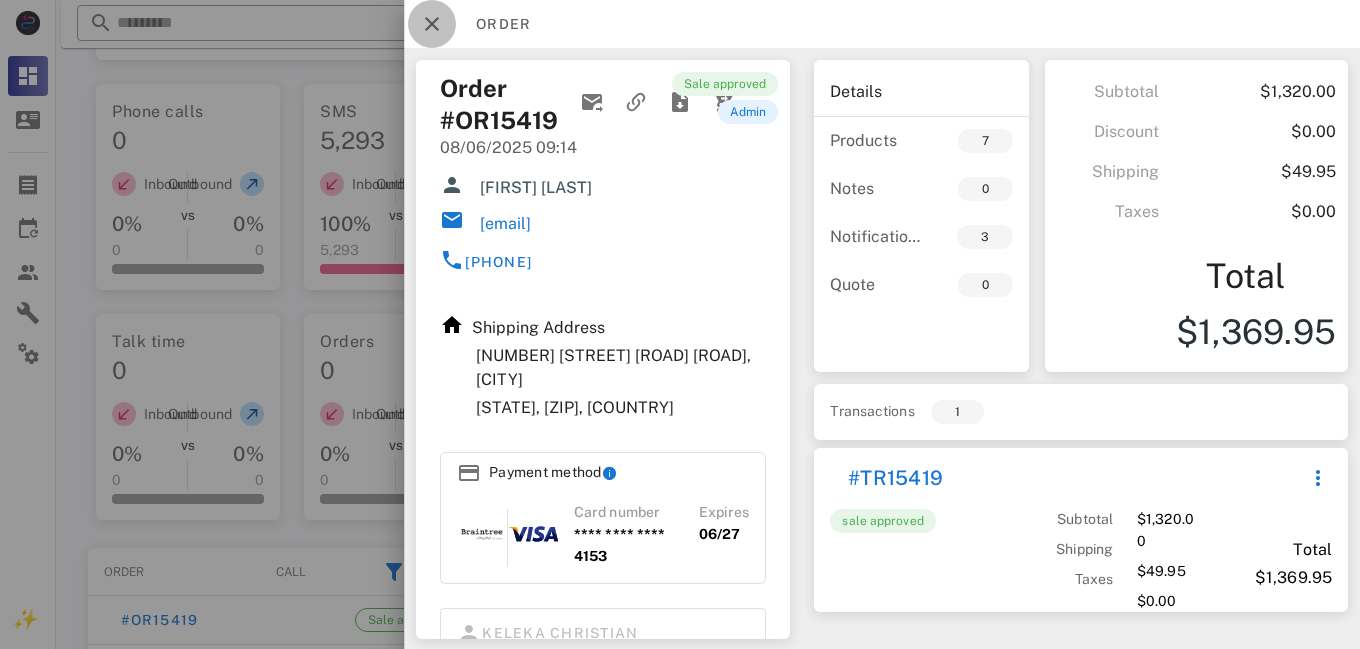 click at bounding box center [432, 24] 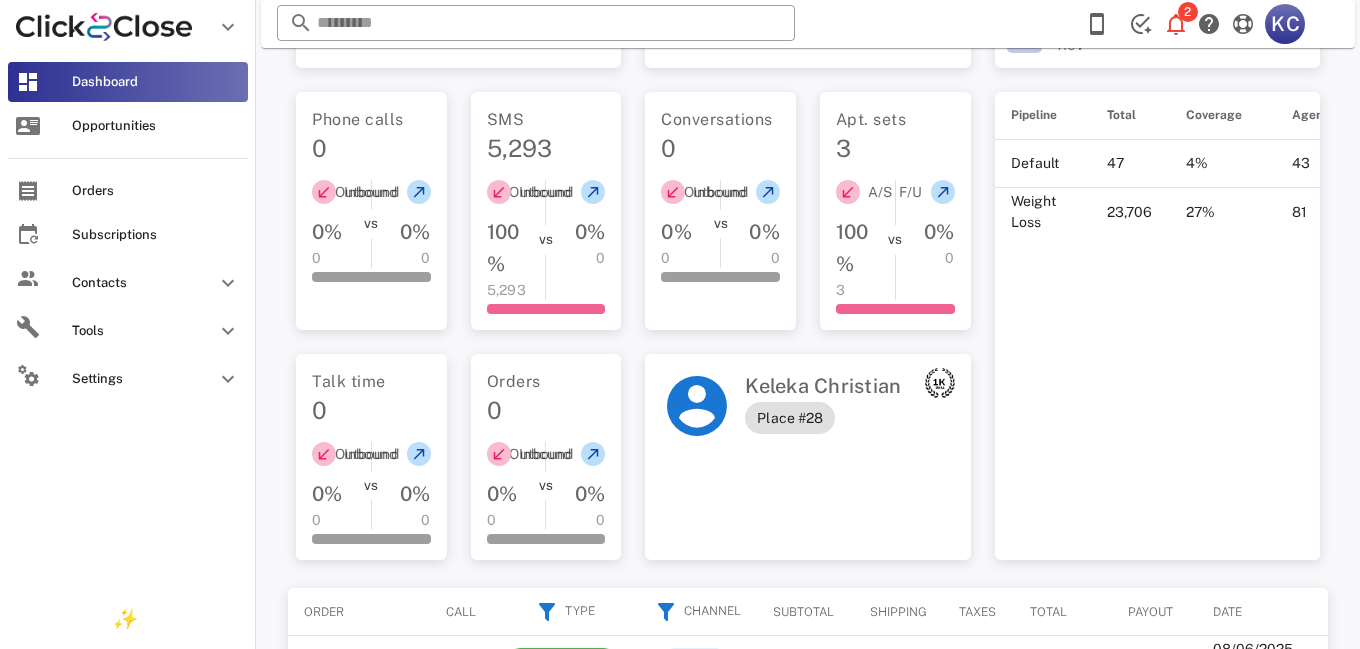 click on "Dashboard" at bounding box center [128, 82] 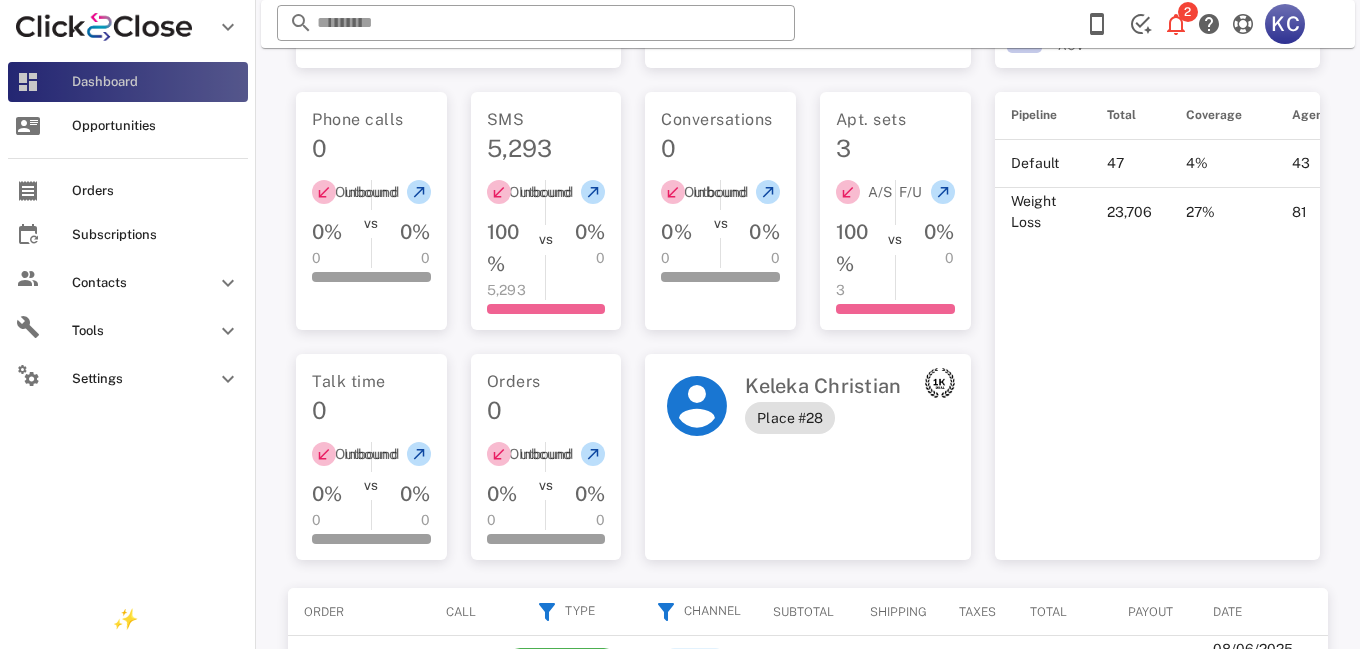 click on "Dashboard" at bounding box center [156, 82] 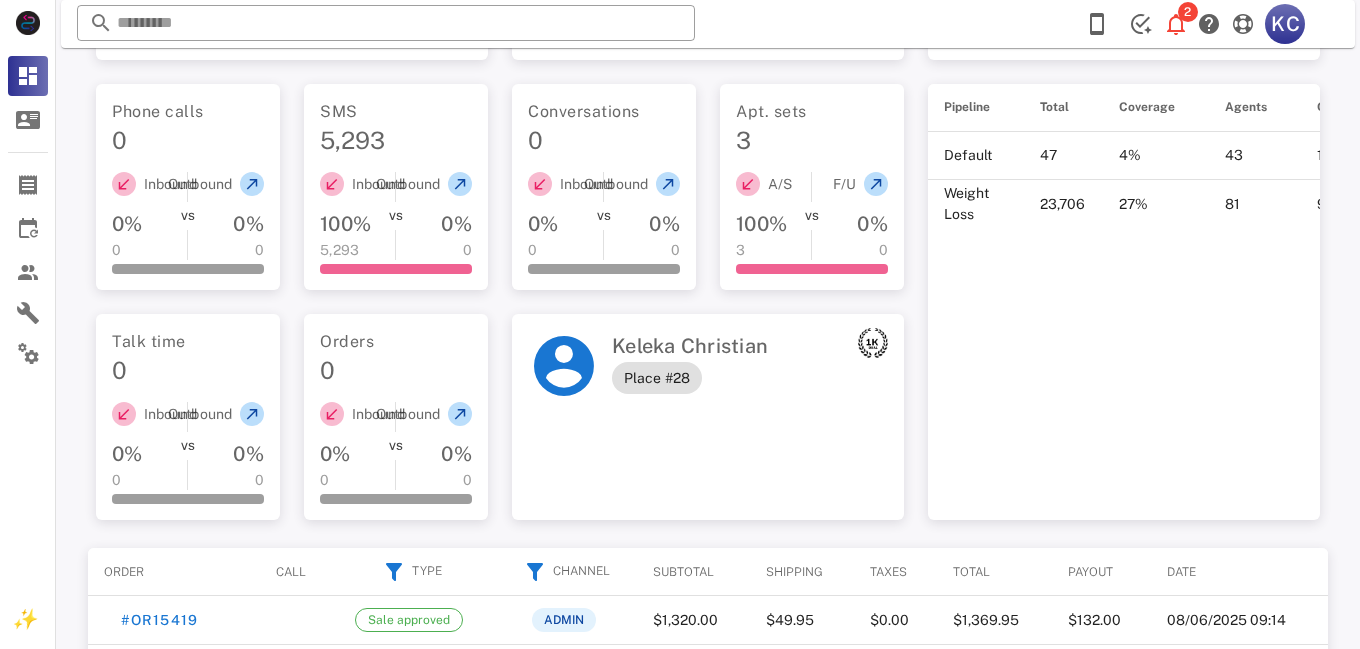 scroll, scrollTop: 0, scrollLeft: 0, axis: both 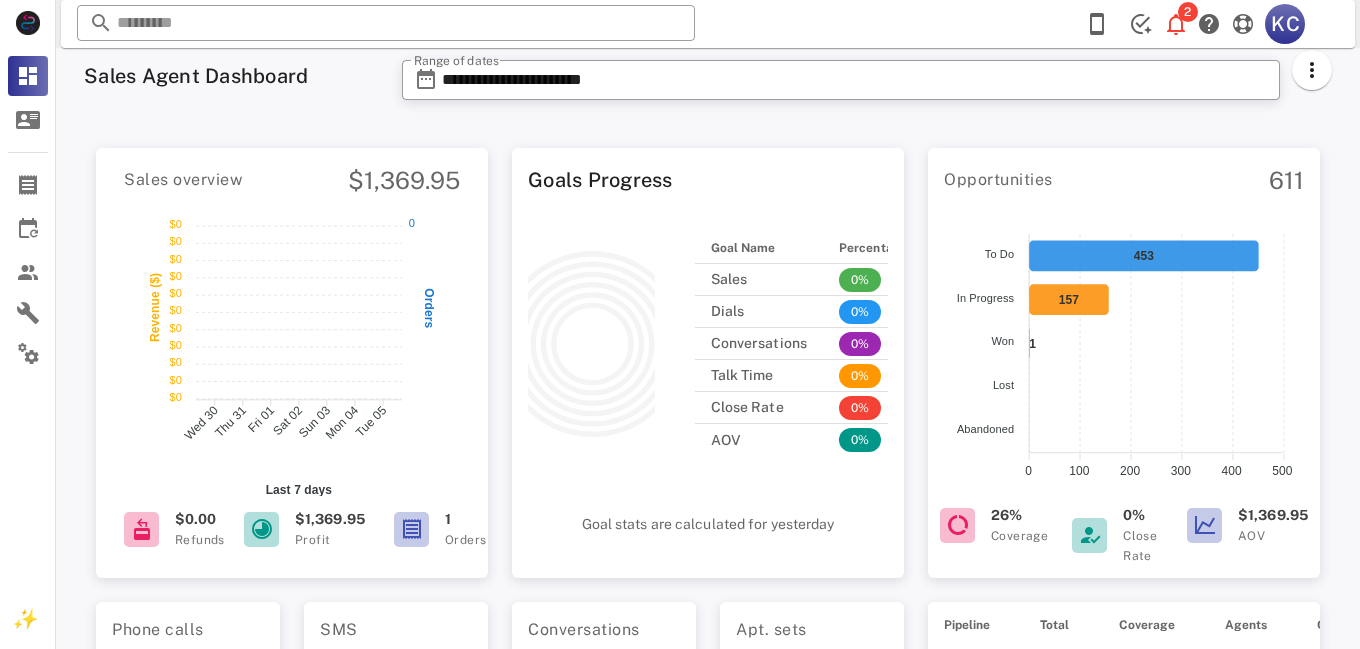 click at bounding box center (411, 529) 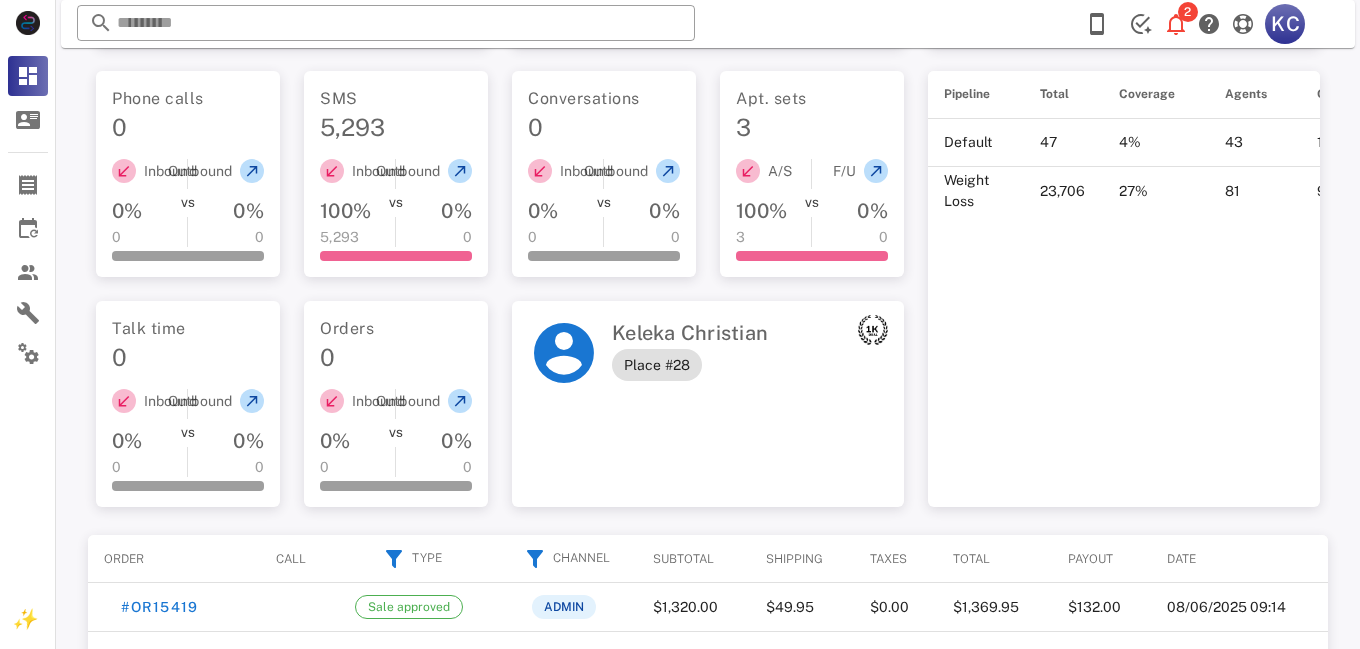 scroll, scrollTop: 604, scrollLeft: 0, axis: vertical 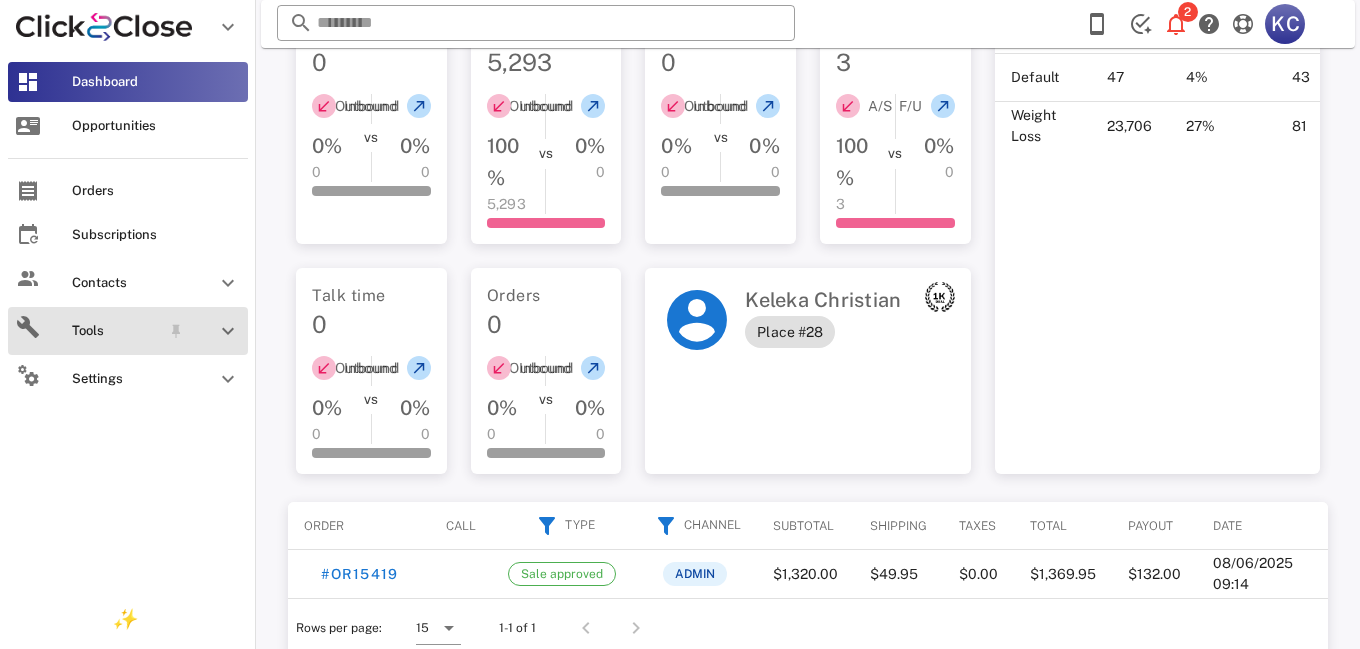 click at bounding box center [228, 331] 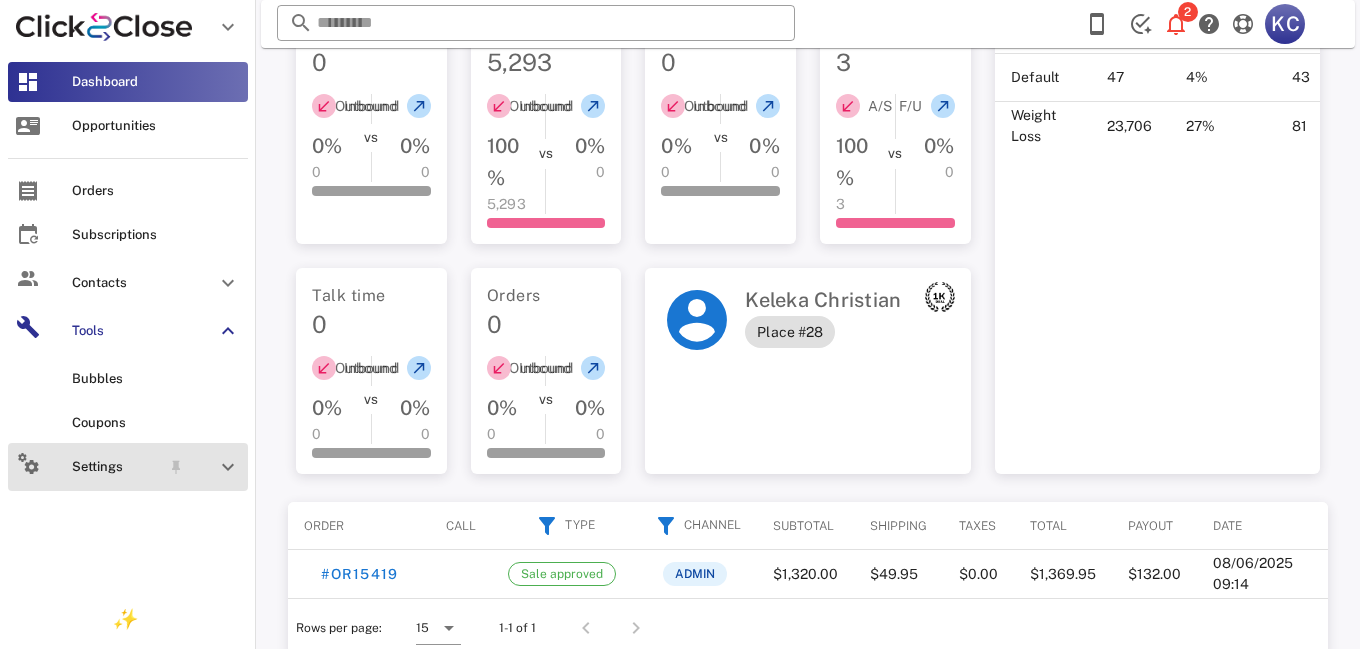 click at bounding box center (228, 467) 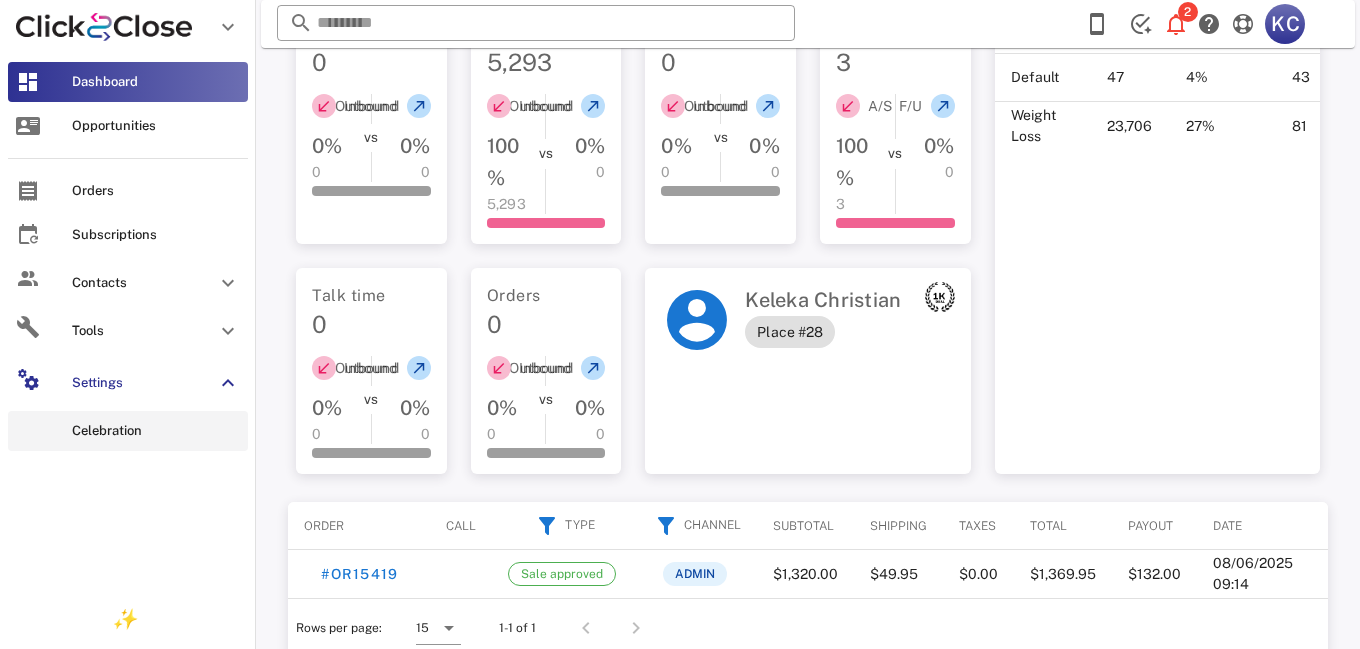 click on "Celebration" at bounding box center [156, 431] 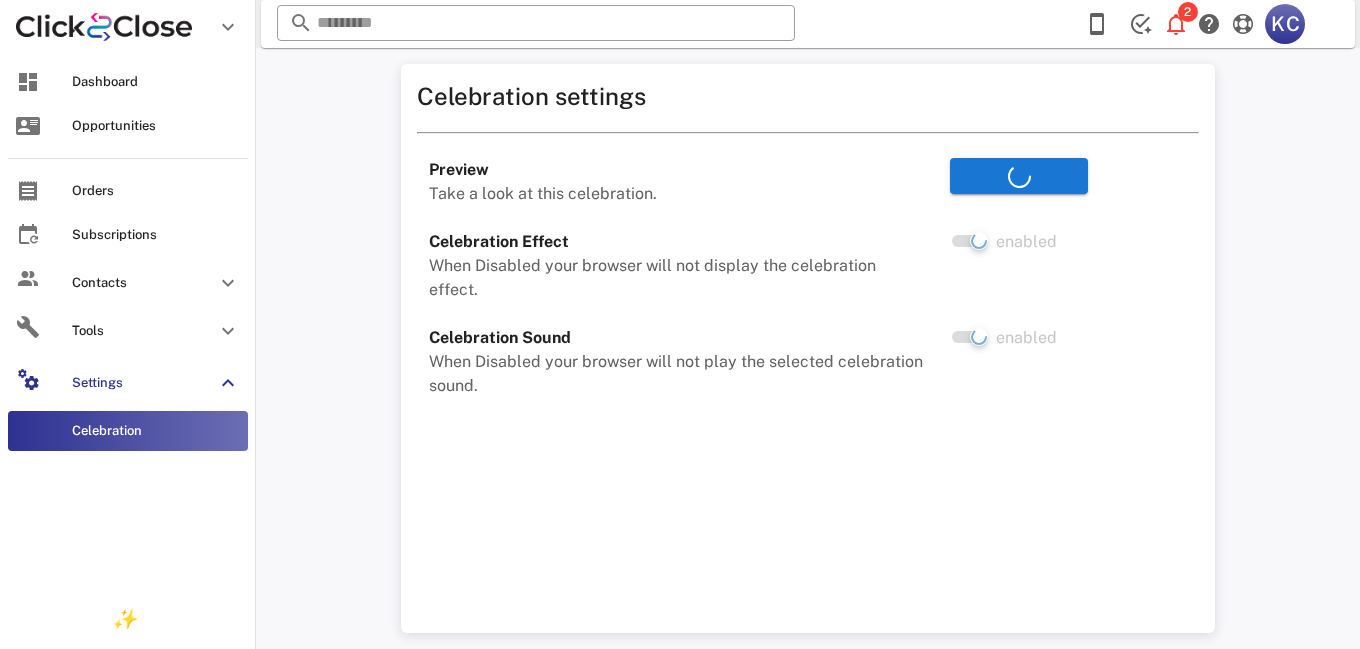 scroll, scrollTop: 0, scrollLeft: 0, axis: both 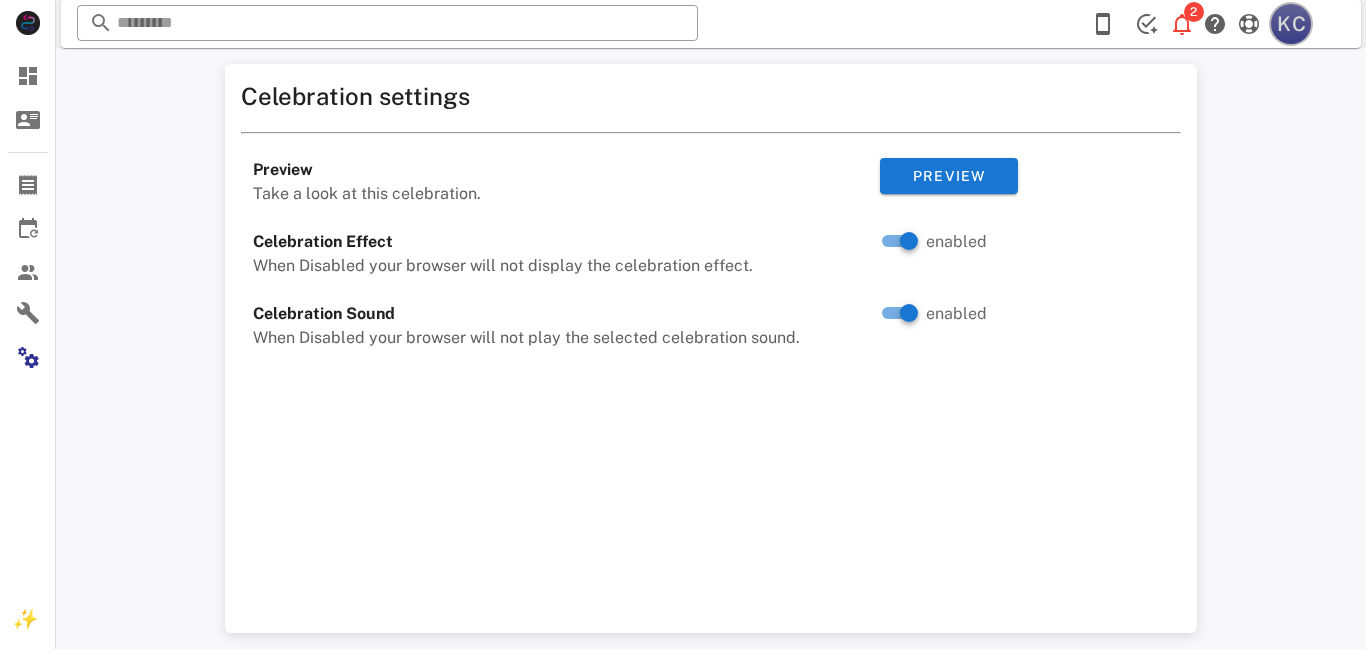 click on "KC" at bounding box center (1291, 24) 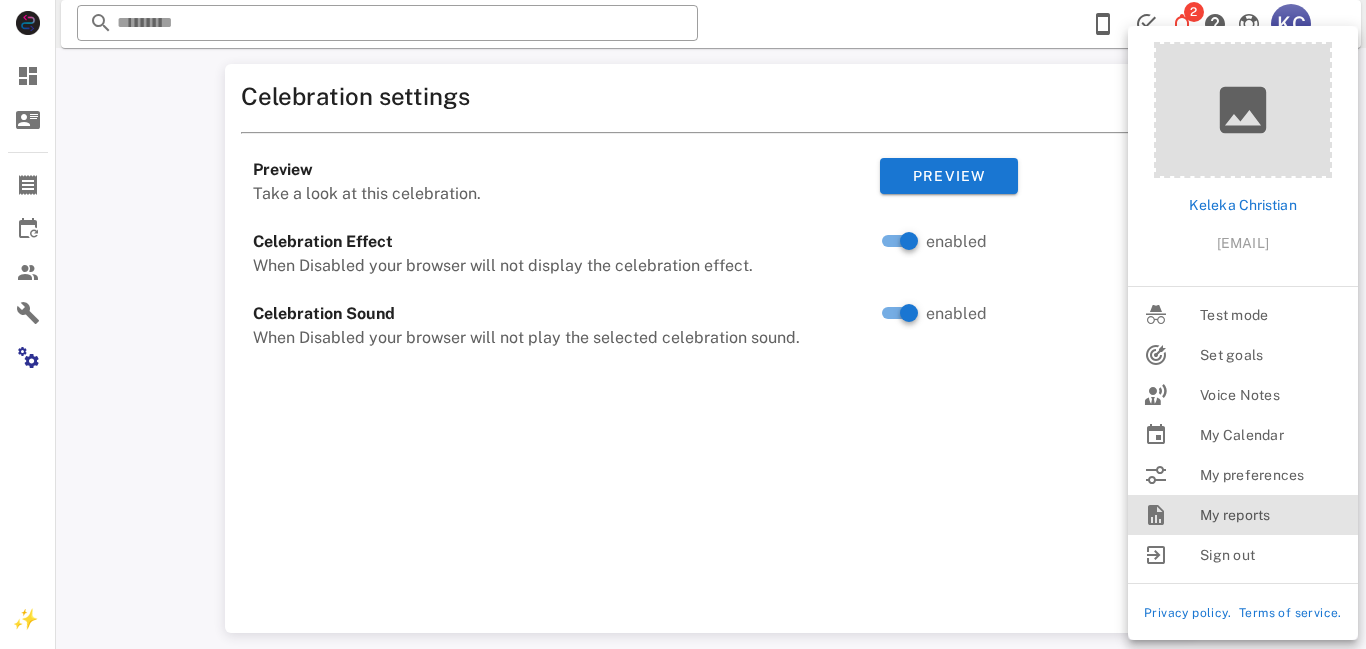 click on "My reports" at bounding box center (1271, 515) 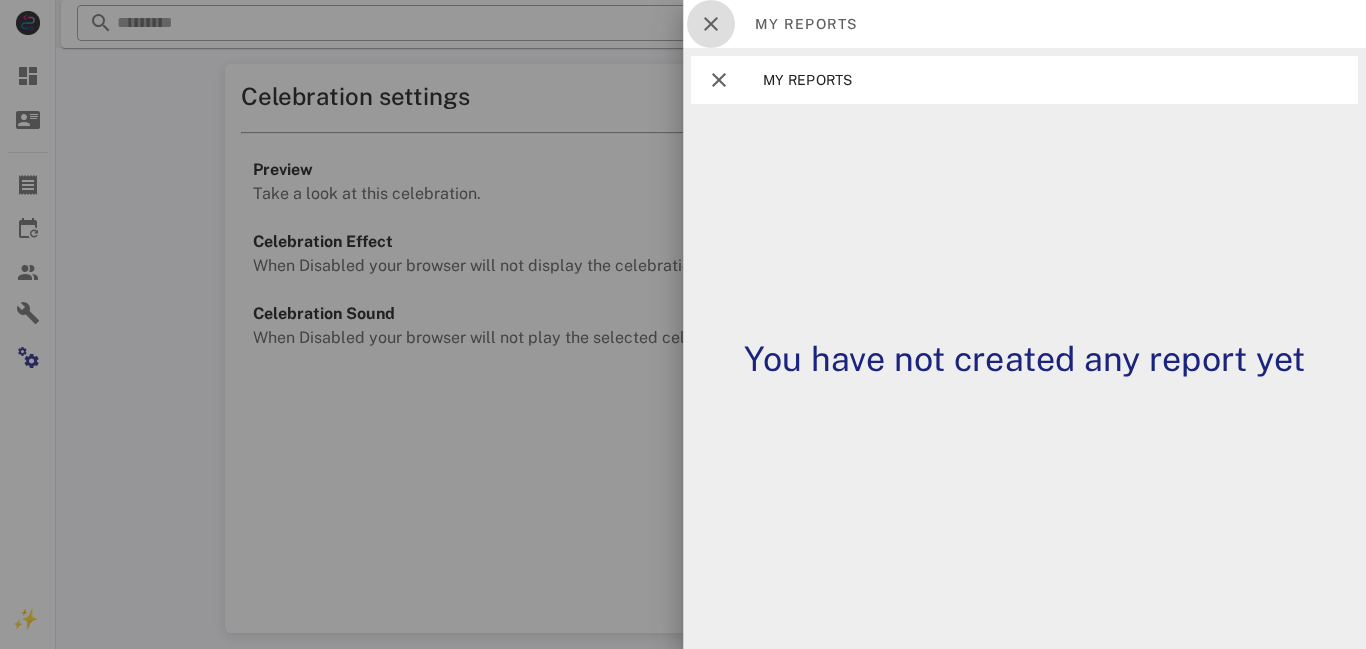 click at bounding box center [711, 24] 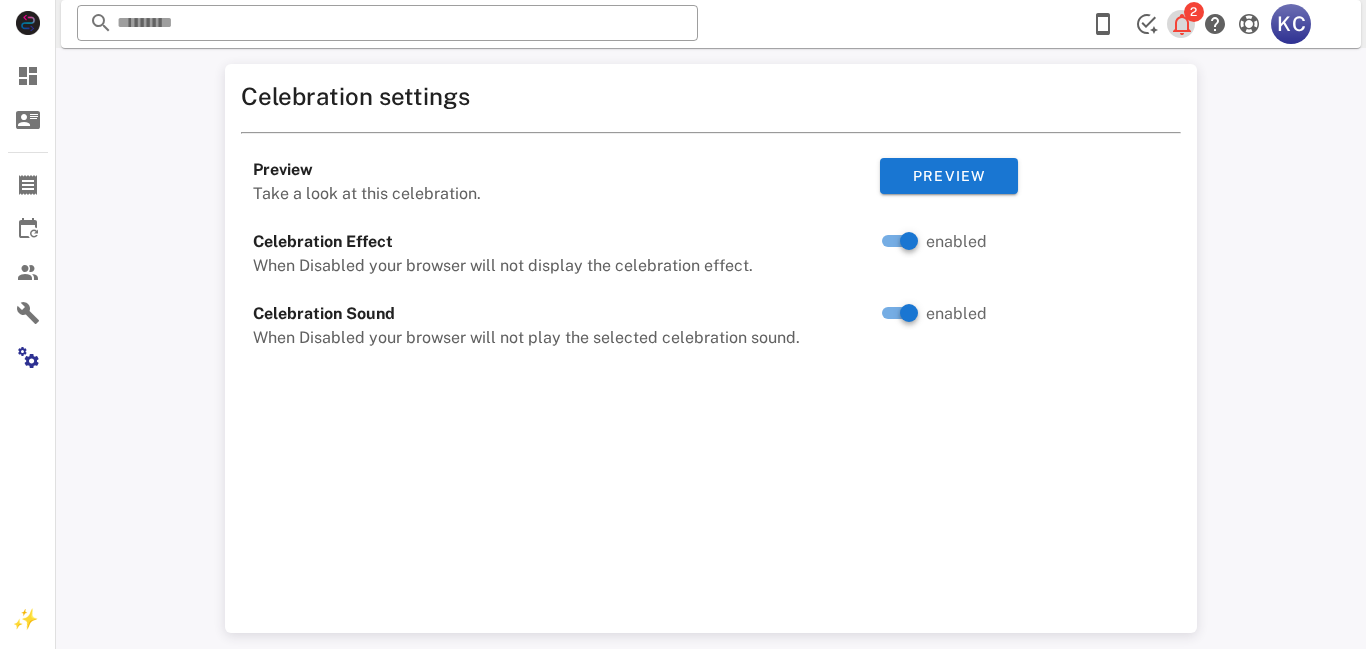 click at bounding box center (1182, 24) 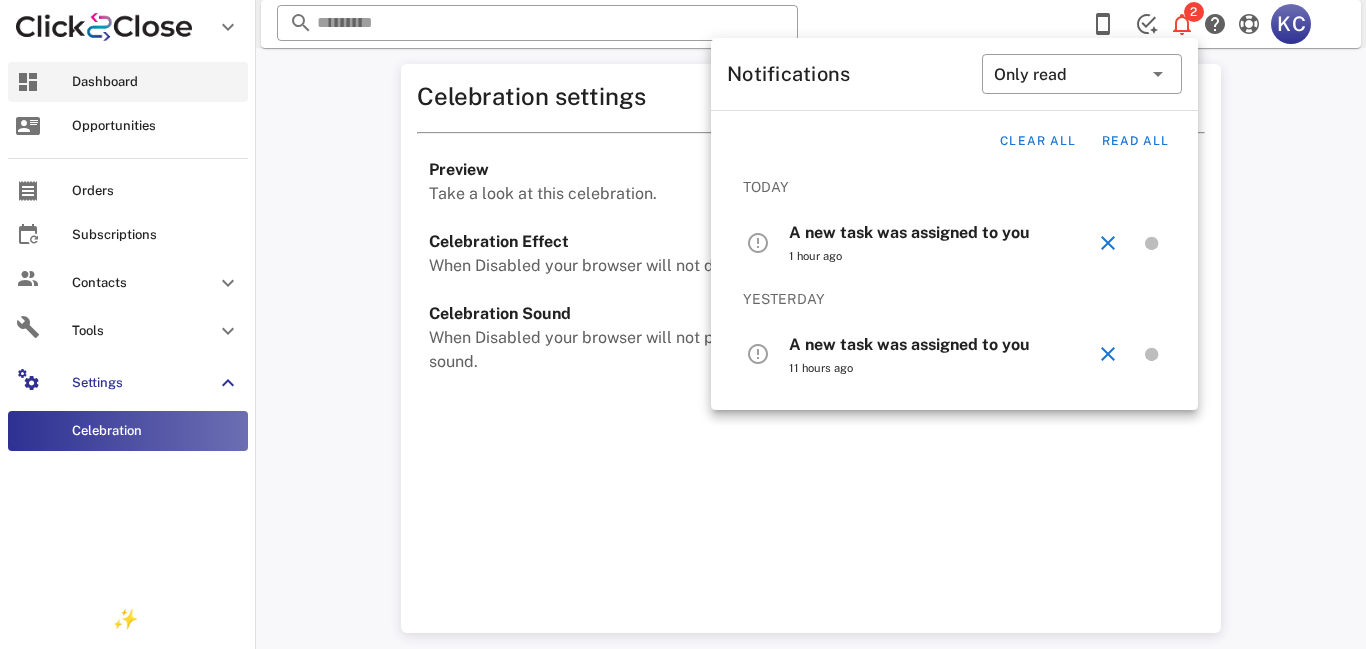 click on "Dashboard" at bounding box center [156, 82] 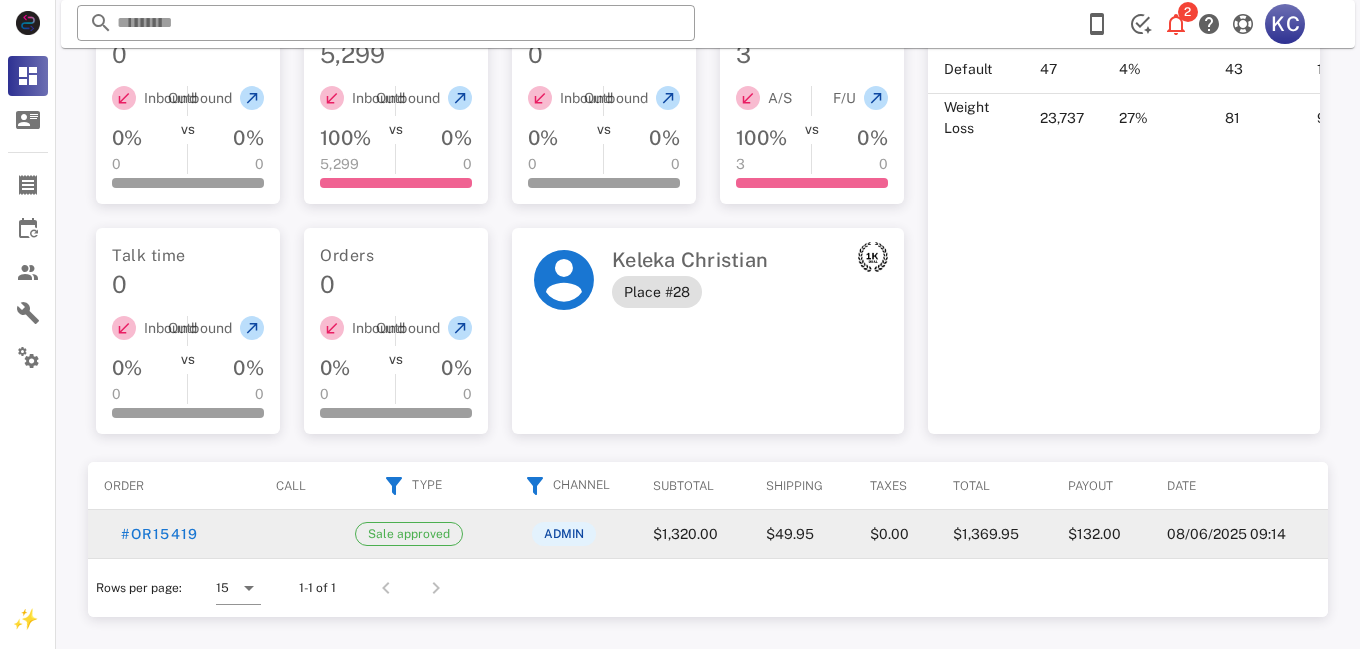 scroll, scrollTop: 604, scrollLeft: 0, axis: vertical 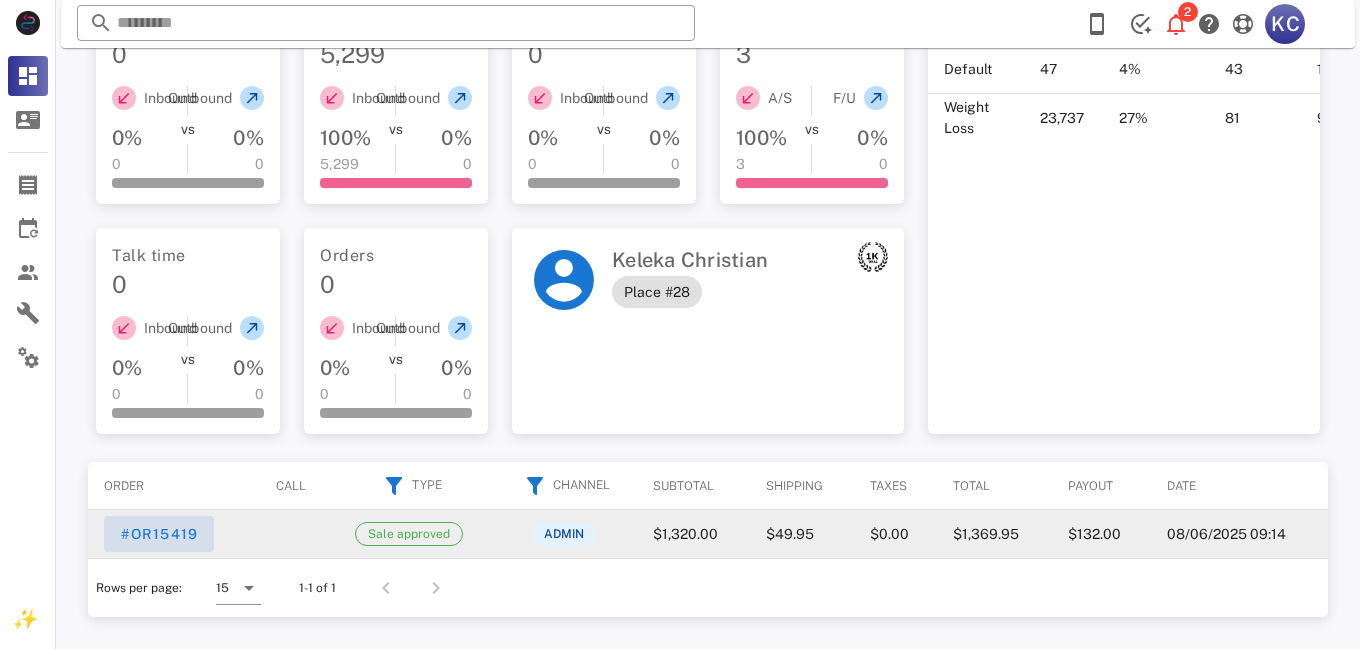 click on "#OR15419" at bounding box center [159, 534] 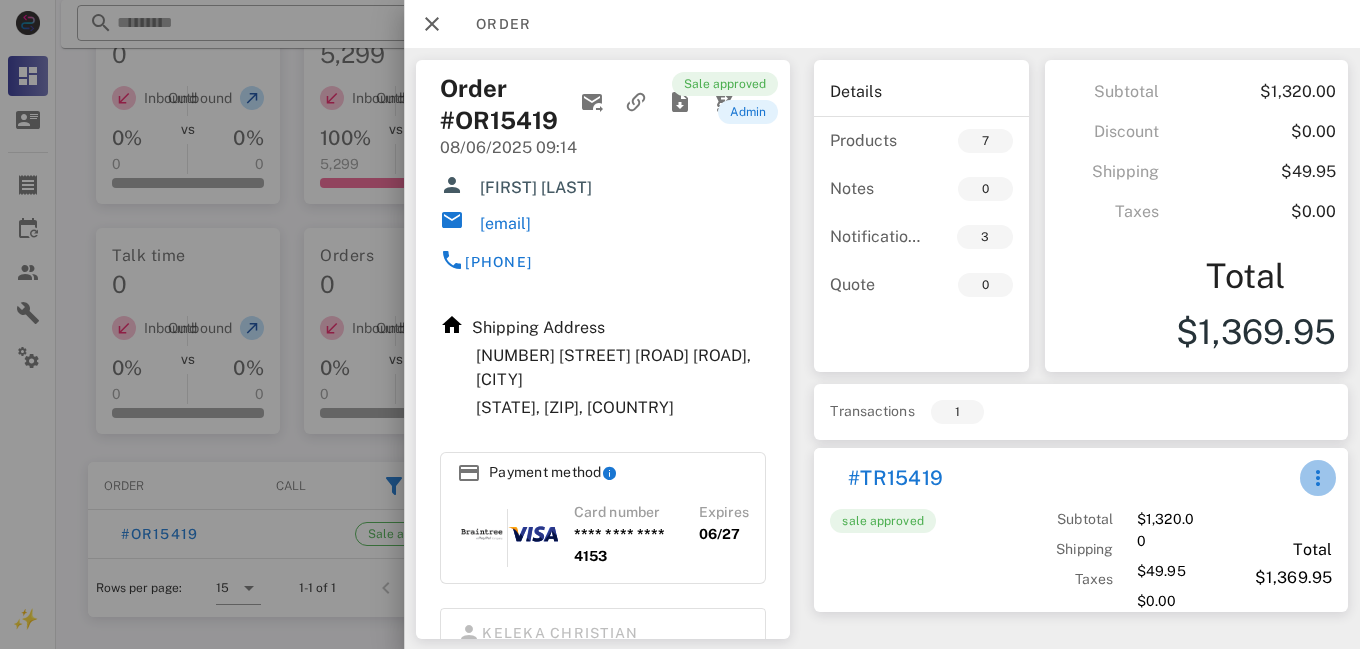 click at bounding box center (1317, 478) 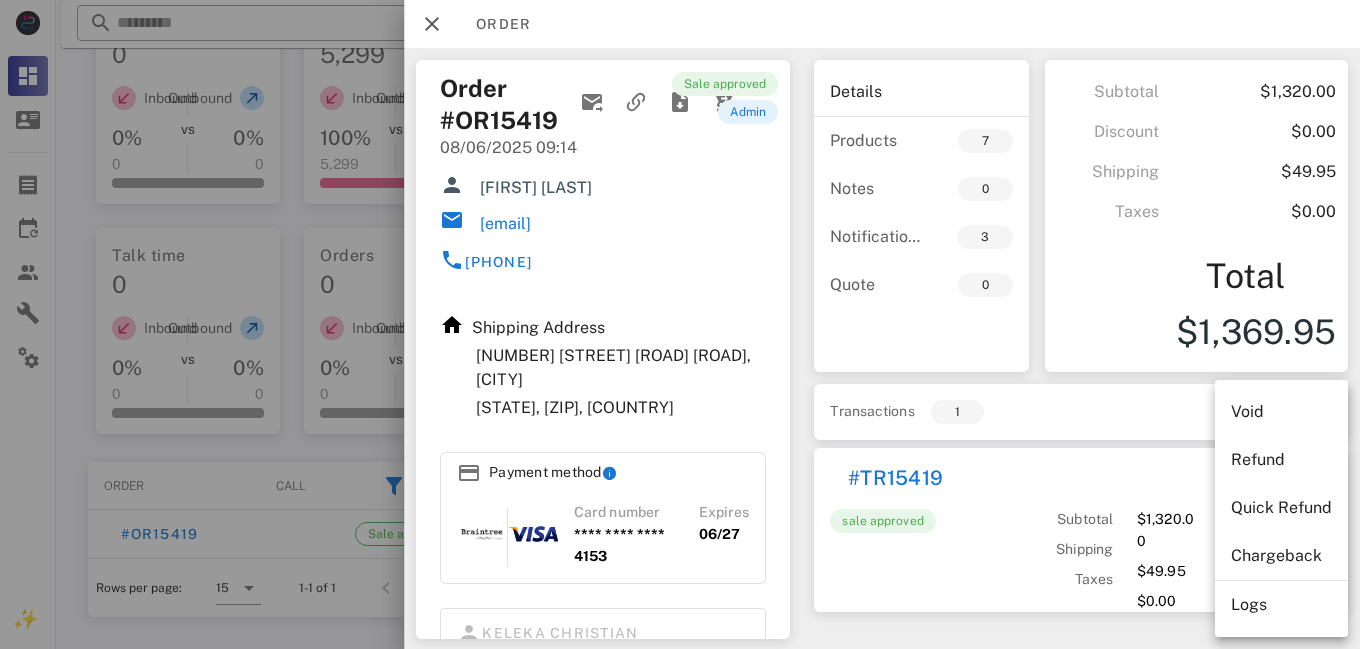 click at bounding box center [680, 324] 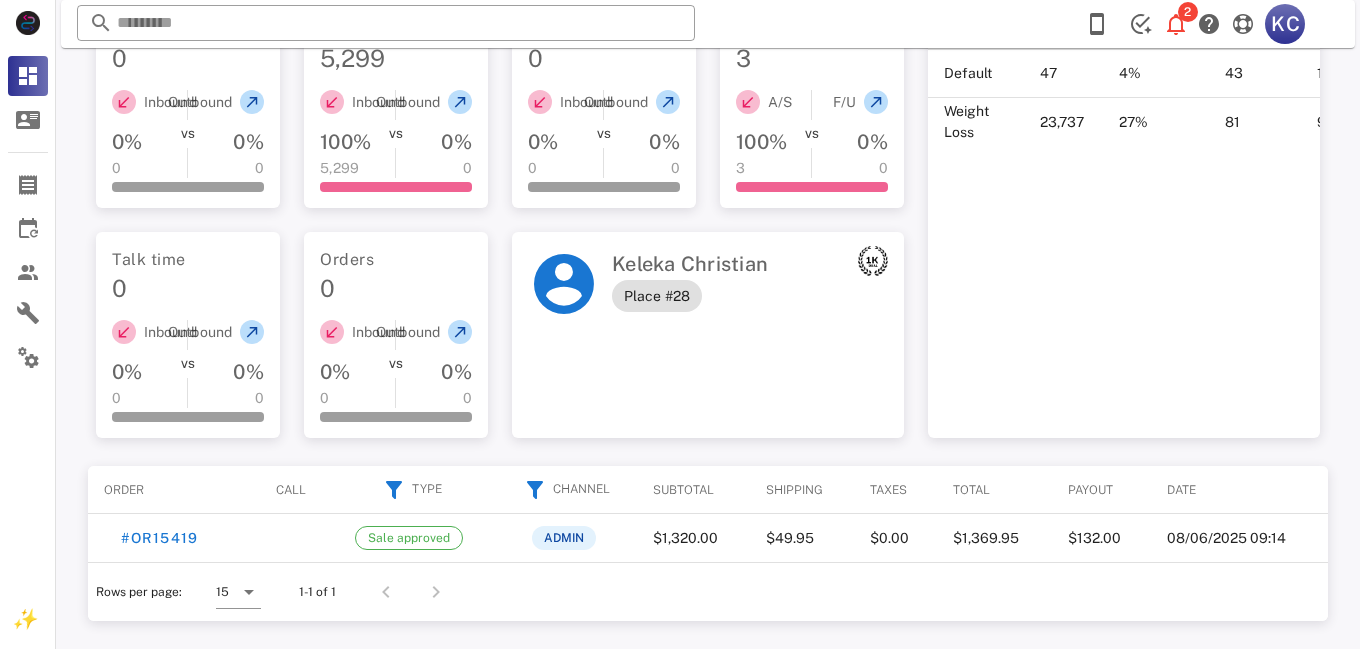 scroll, scrollTop: 604, scrollLeft: 0, axis: vertical 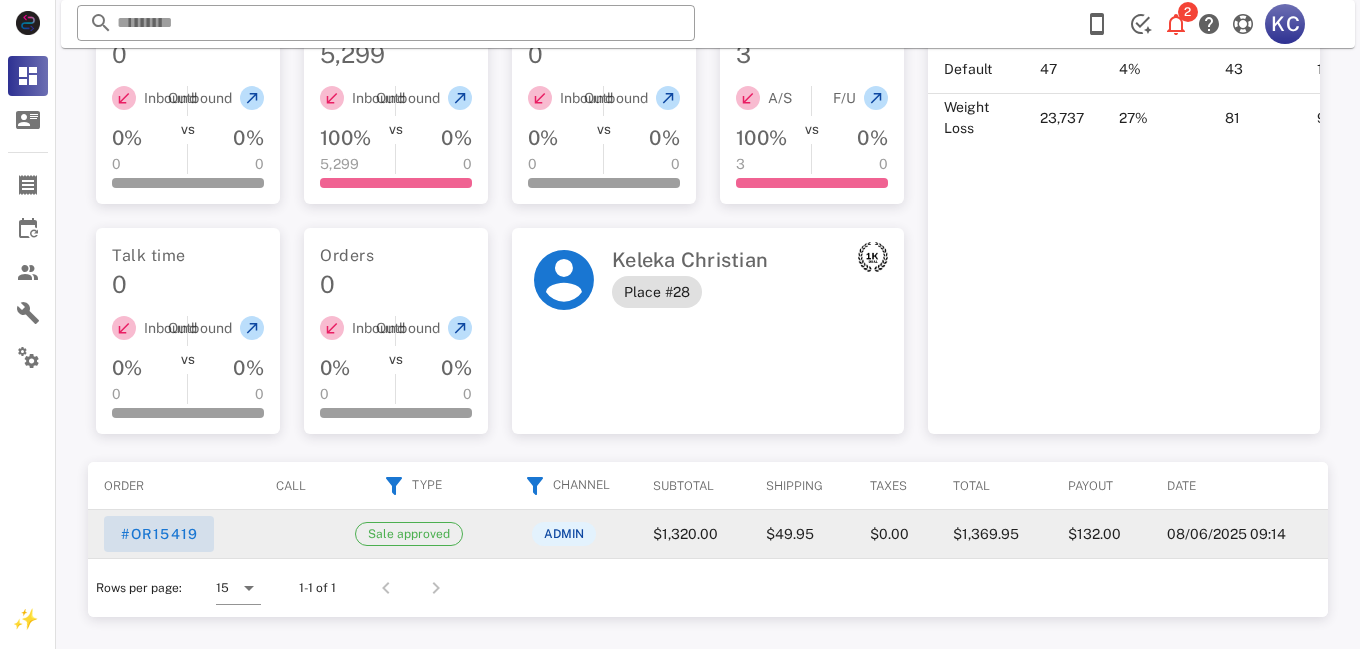 click on "#OR15419" at bounding box center [159, 534] 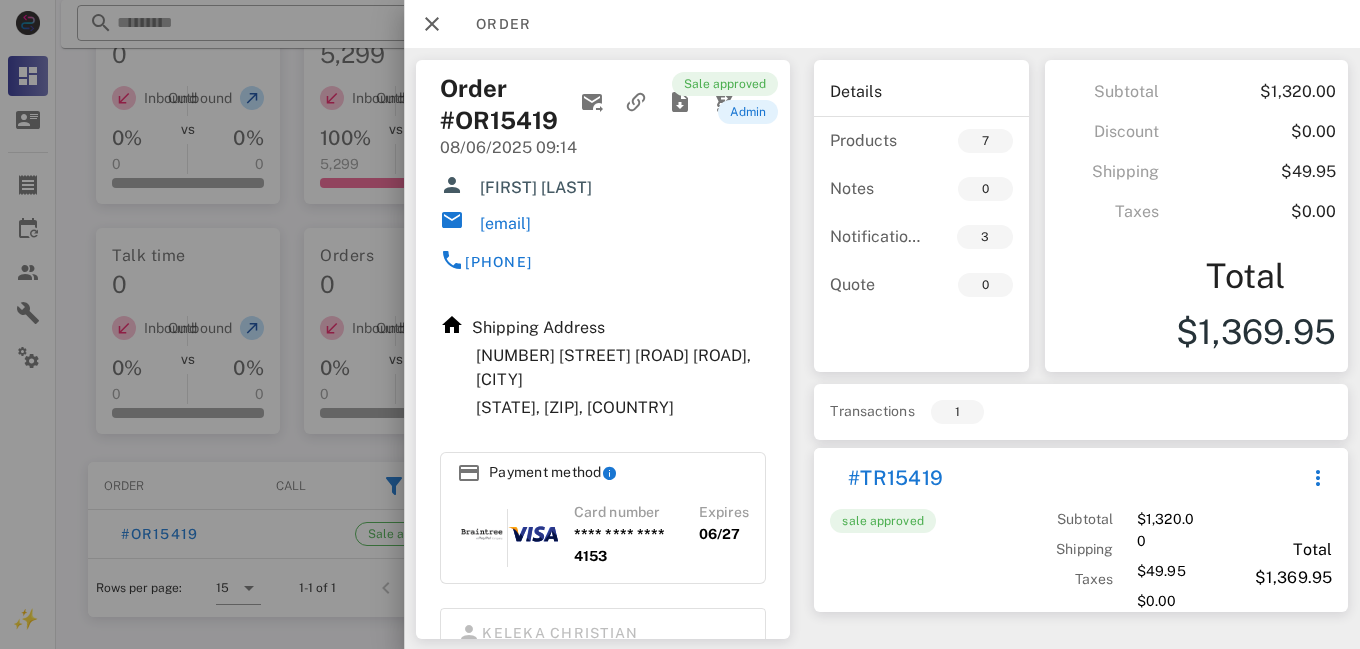 scroll, scrollTop: 564, scrollLeft: 0, axis: vertical 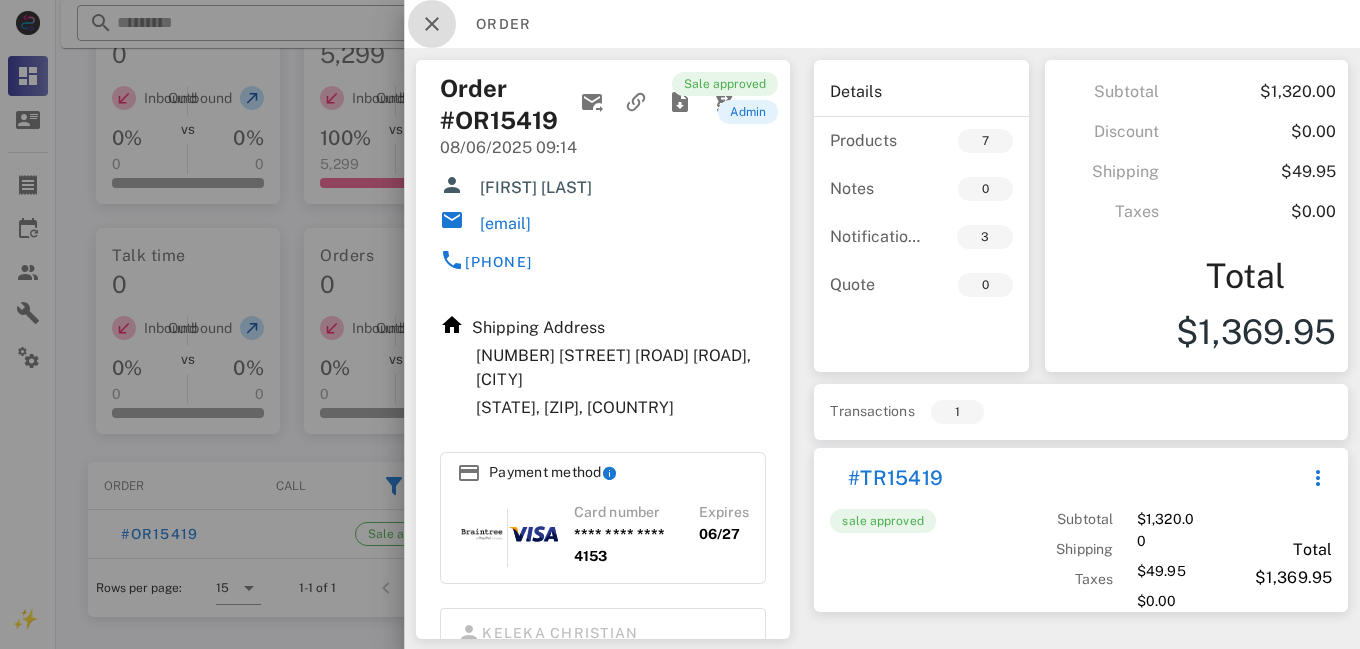 click at bounding box center [432, 24] 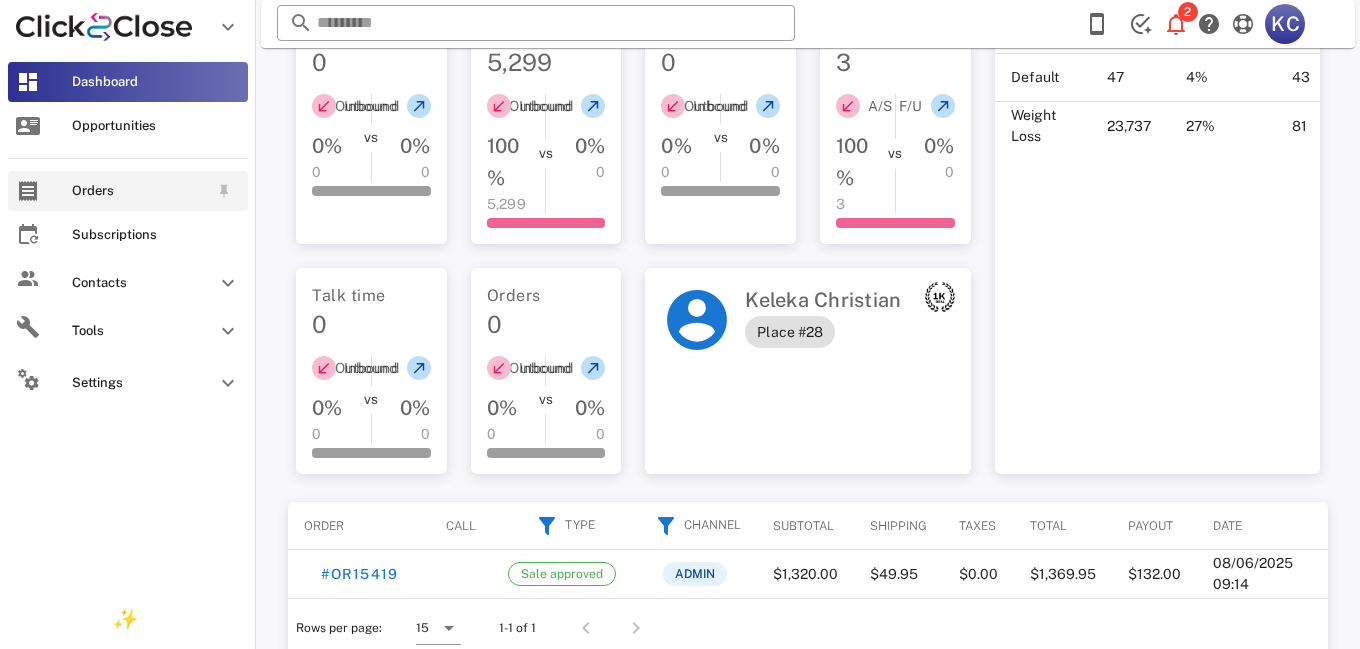 click on "Orders" at bounding box center (140, 191) 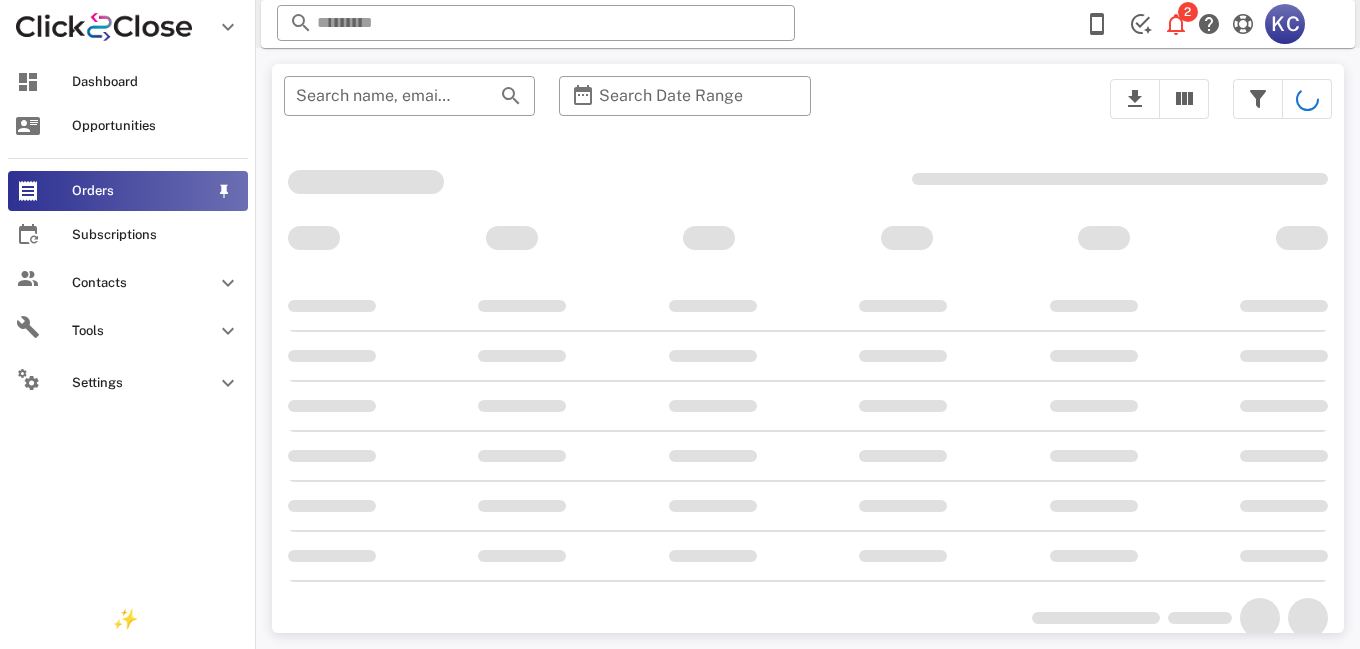 scroll, scrollTop: 0, scrollLeft: 0, axis: both 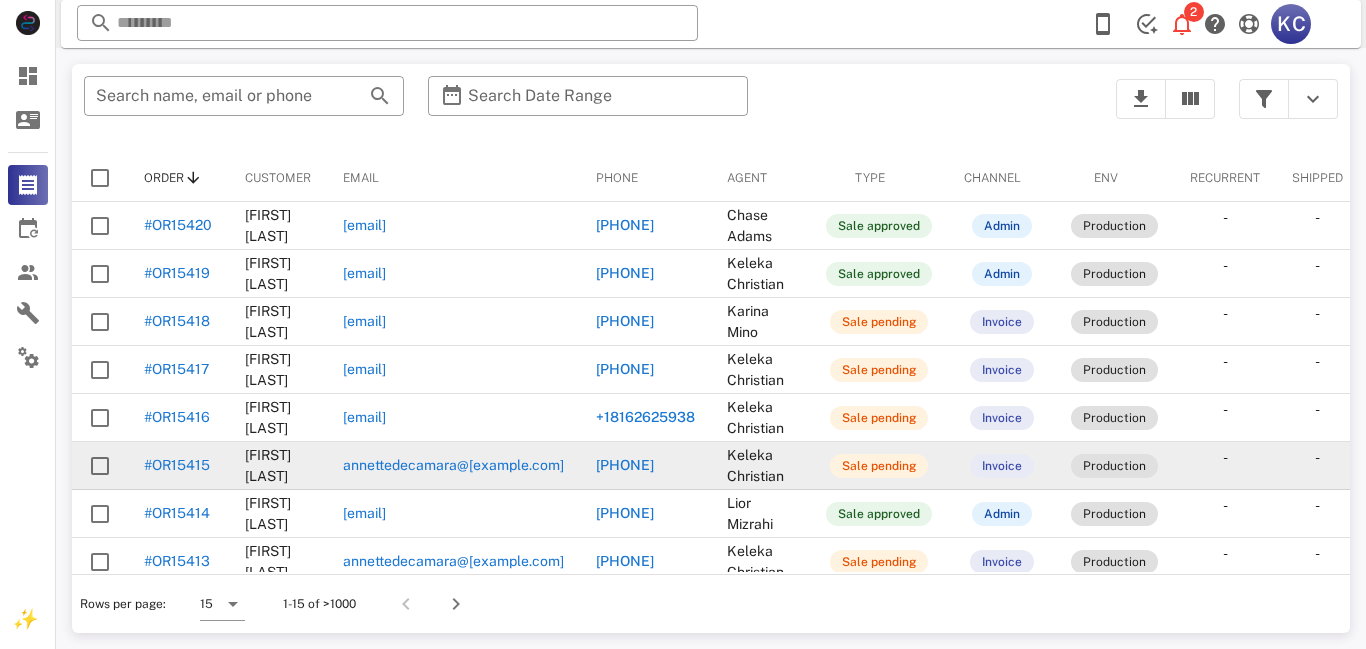 click on "#OR15415" at bounding box center (177, 465) 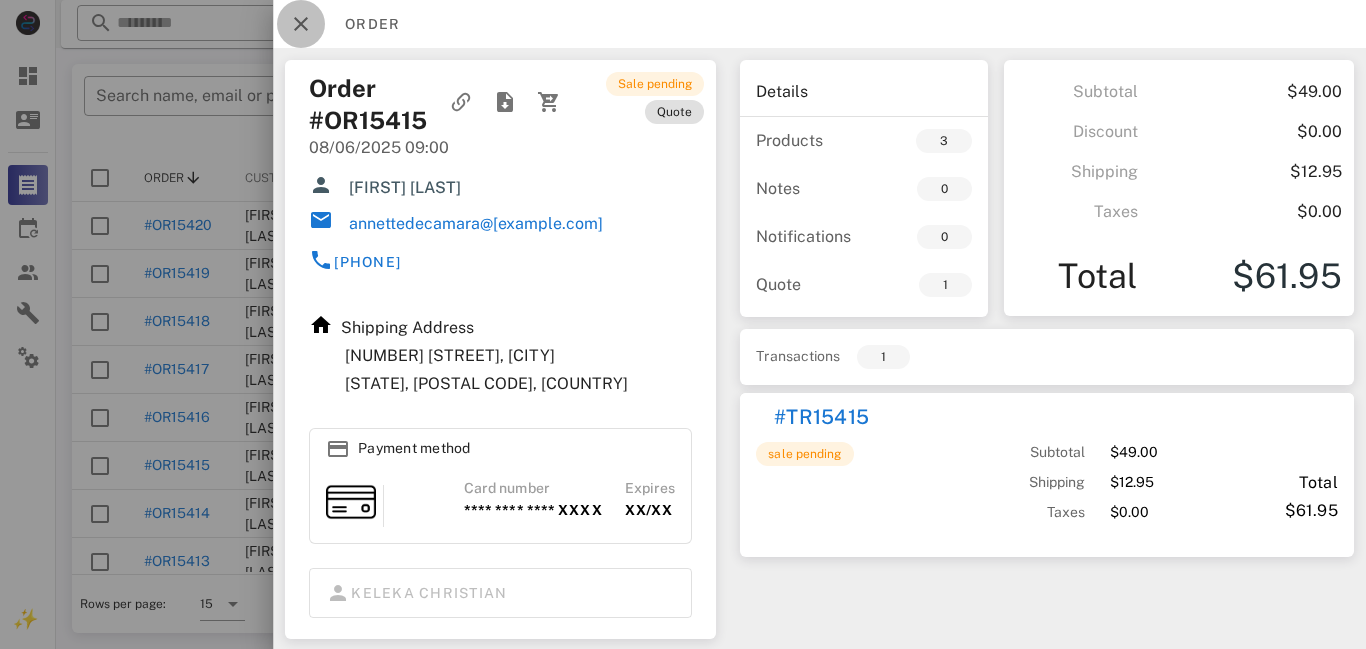 click at bounding box center [301, 24] 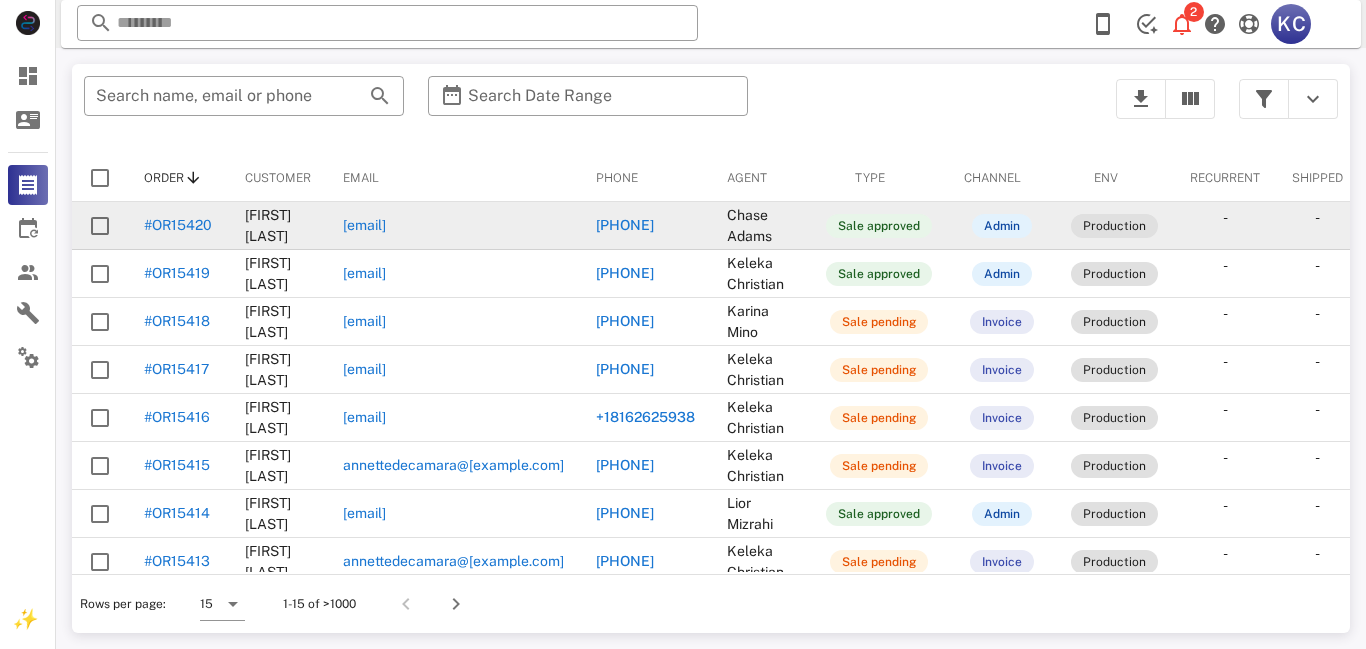 click on "#OR15420" at bounding box center (178, 225) 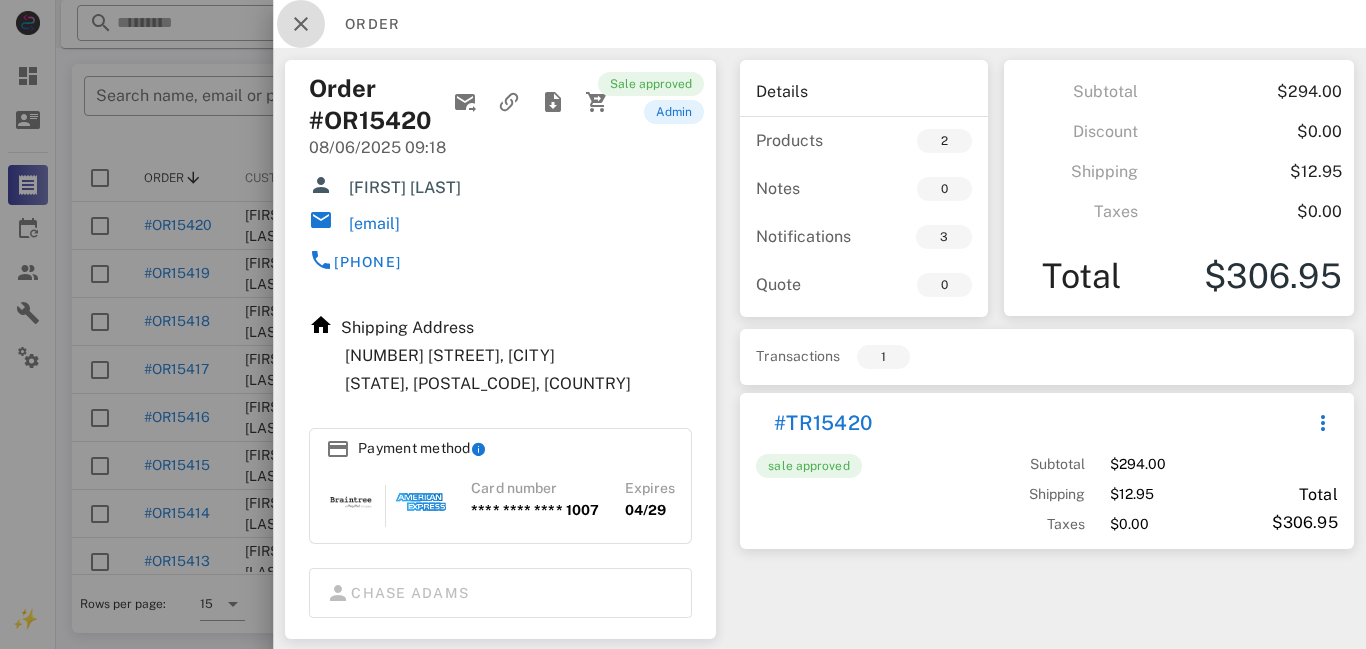 click at bounding box center [301, 24] 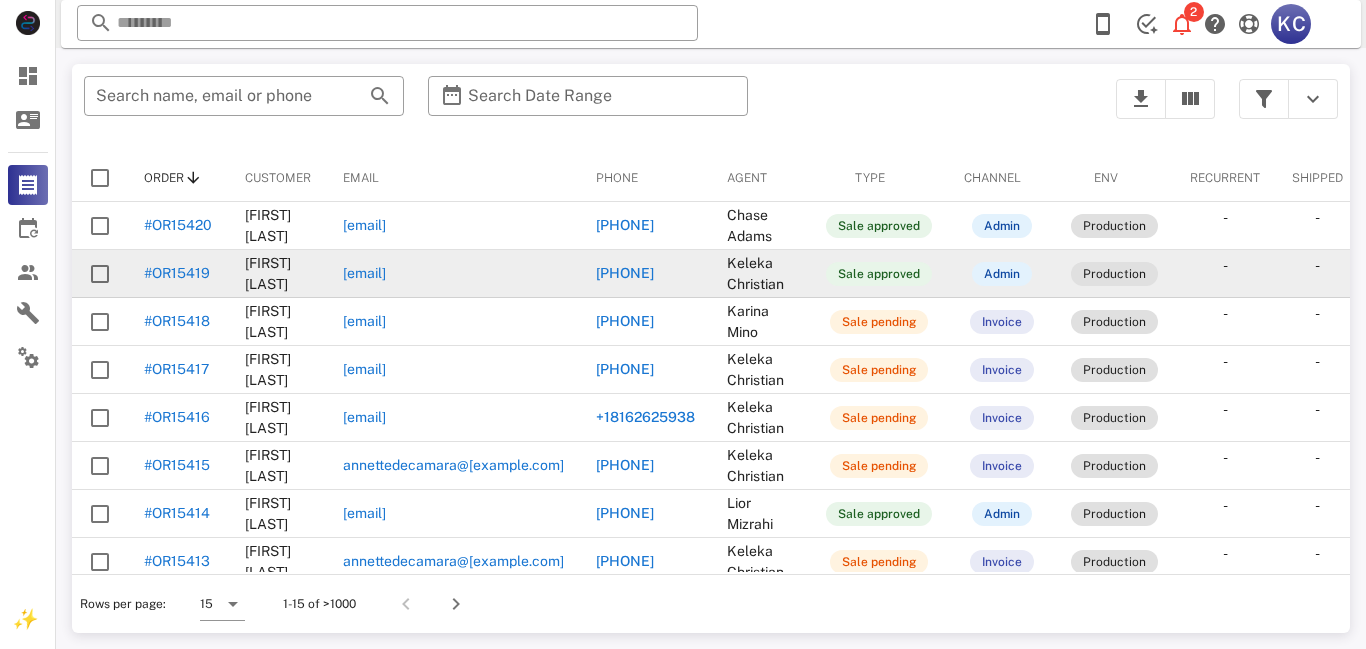 click on "#OR15419" at bounding box center (177, 273) 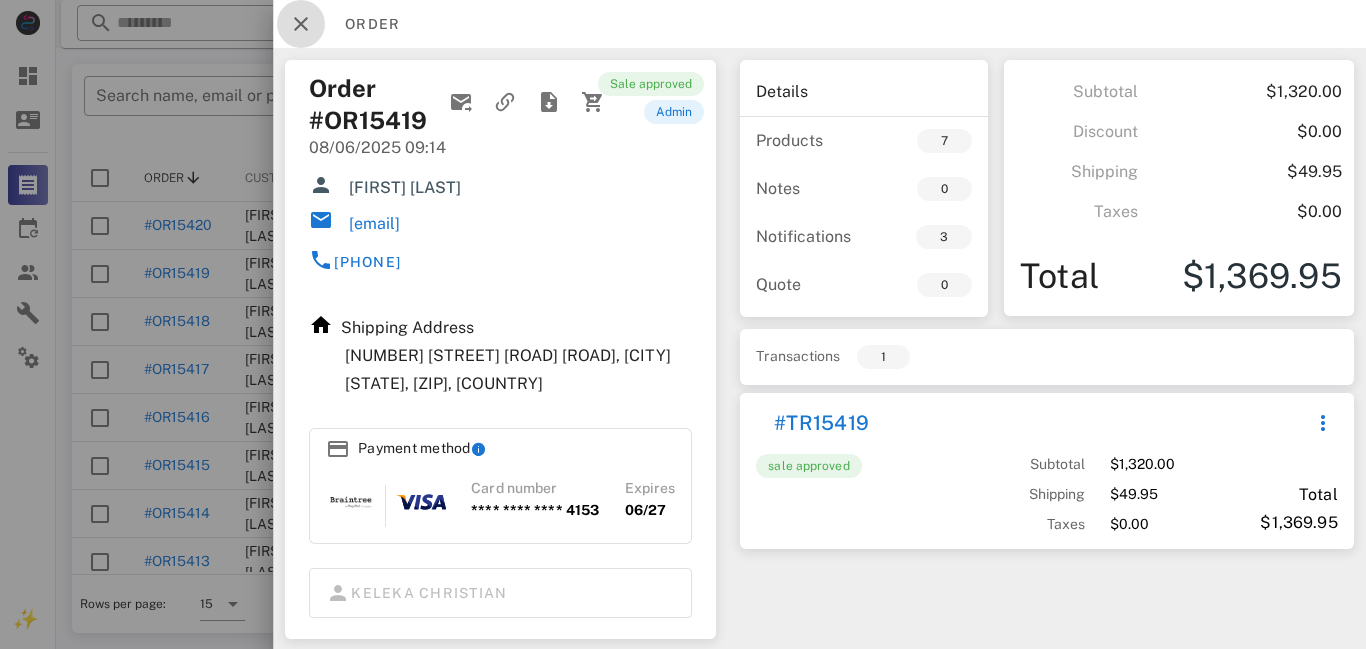 click at bounding box center (301, 24) 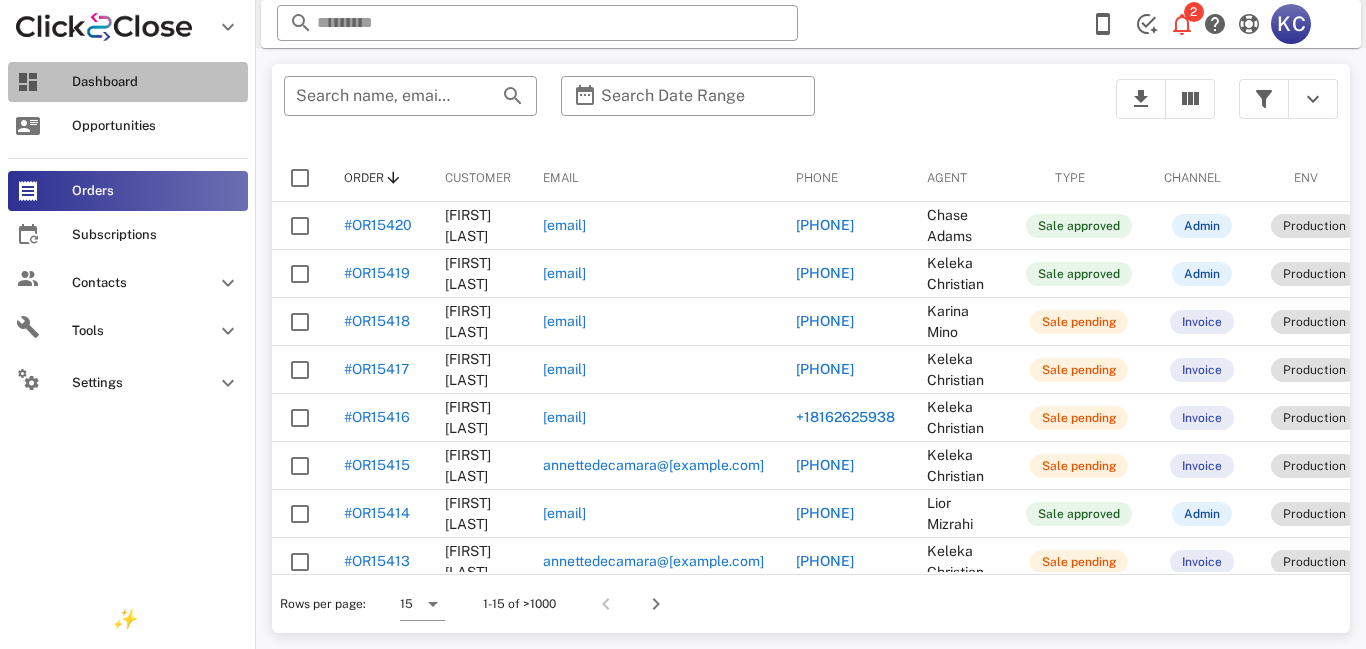 click on "Dashboard" at bounding box center [156, 82] 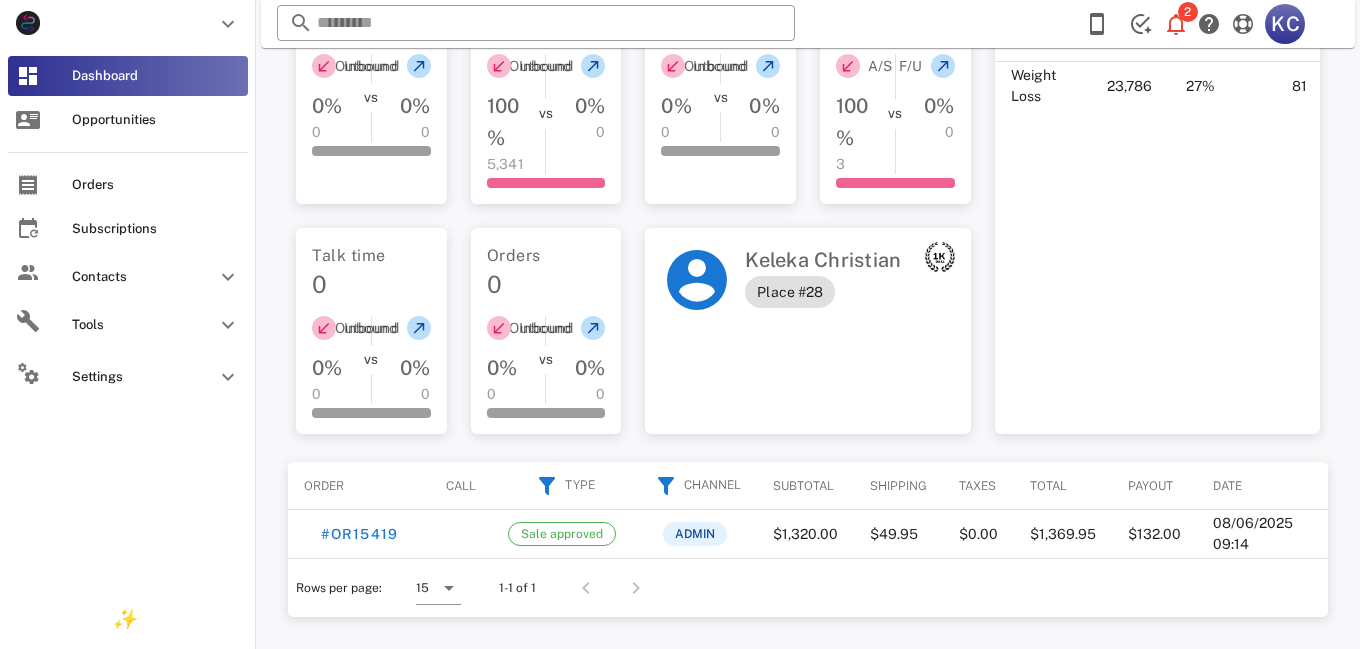 scroll, scrollTop: 604, scrollLeft: 0, axis: vertical 